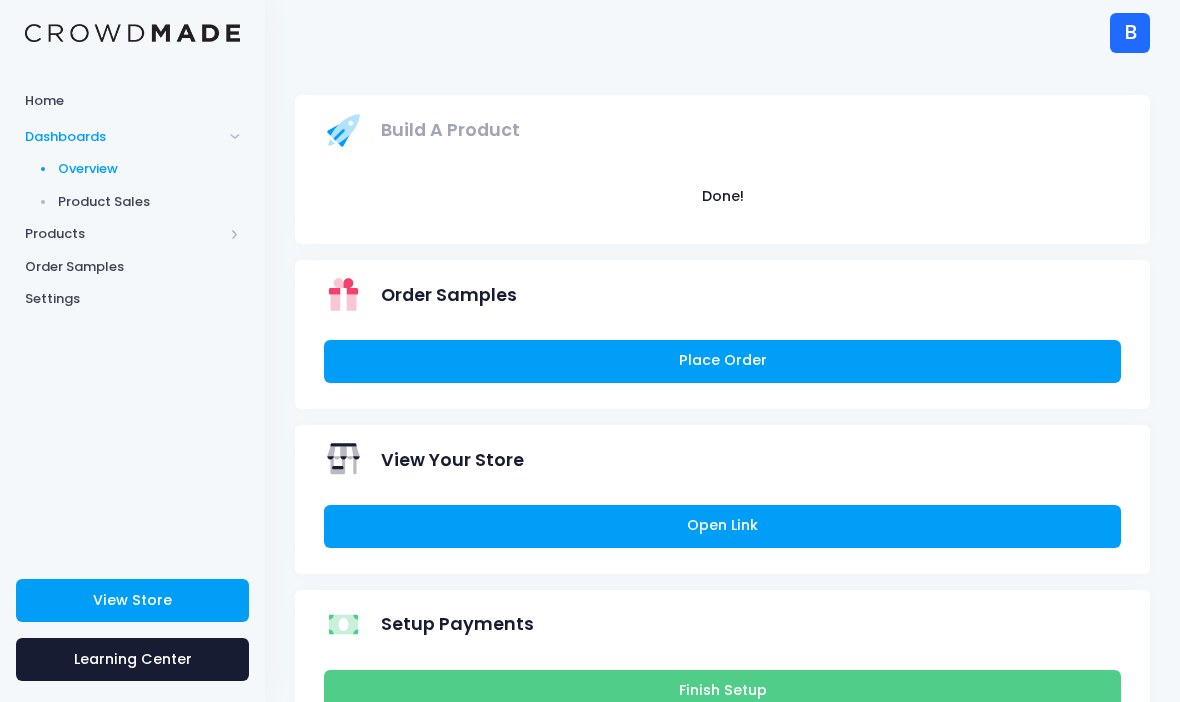 scroll, scrollTop: 0, scrollLeft: 0, axis: both 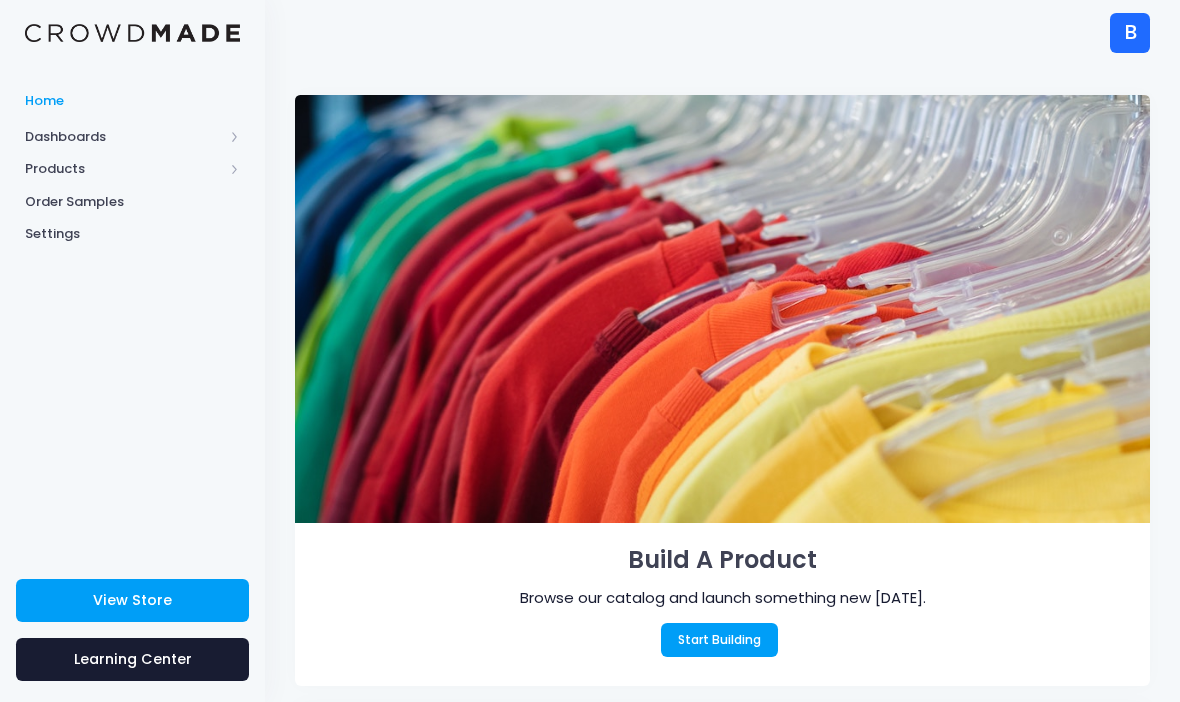 click on "Products" at bounding box center (124, 169) 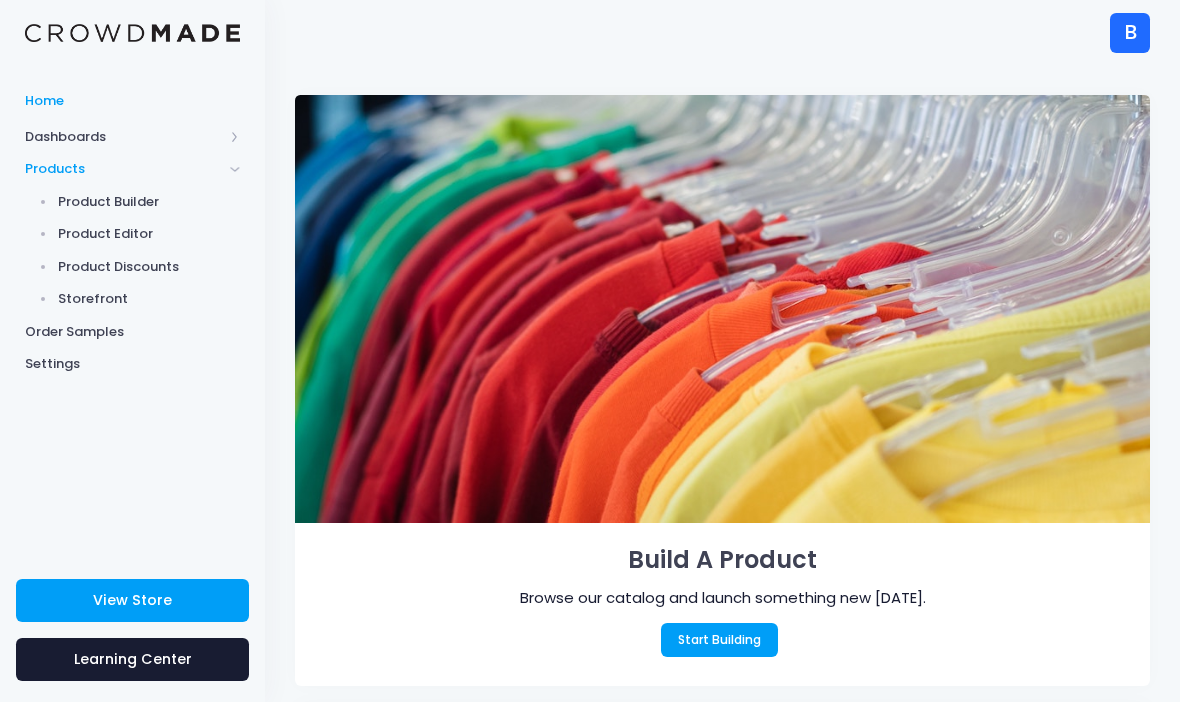 click on "Product Builder" at bounding box center (149, 202) 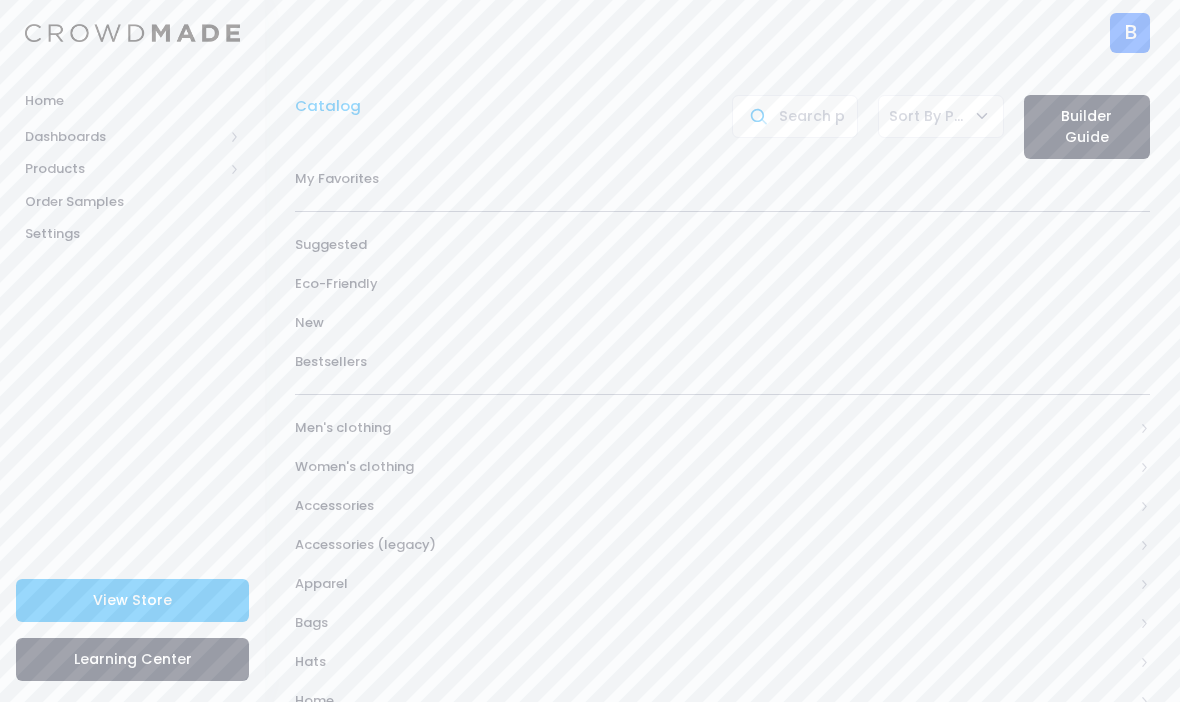 scroll, scrollTop: 0, scrollLeft: 0, axis: both 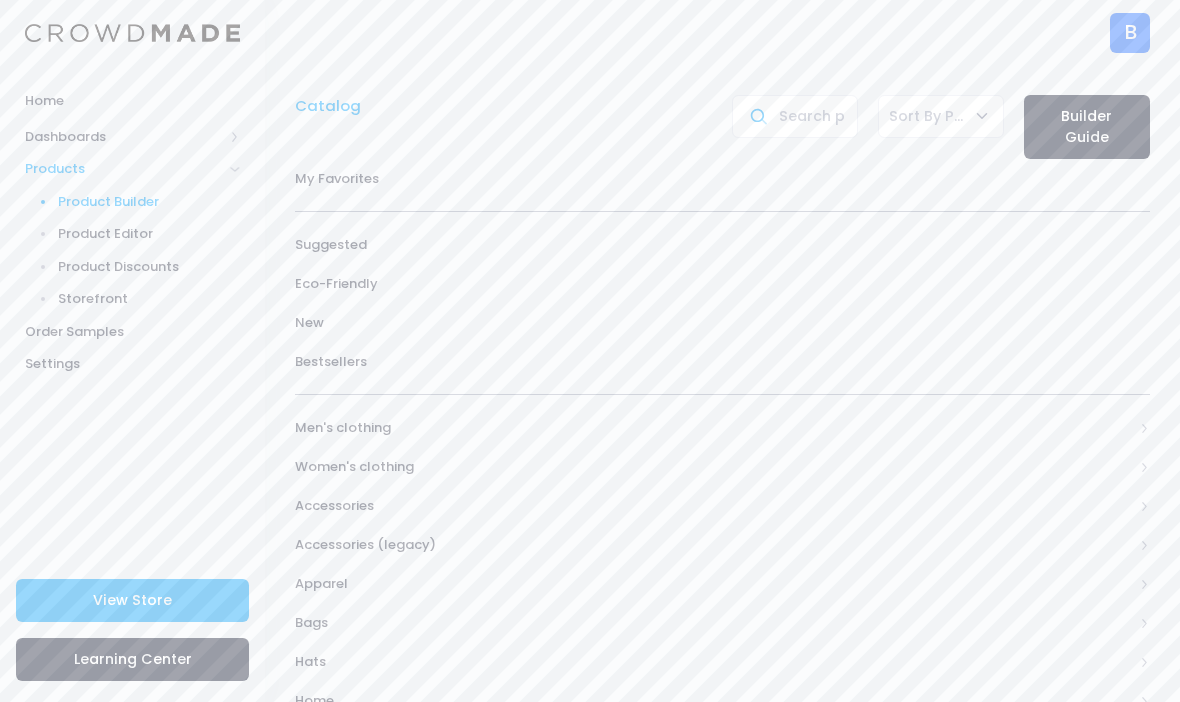 click on "Product Editor" at bounding box center (149, 234) 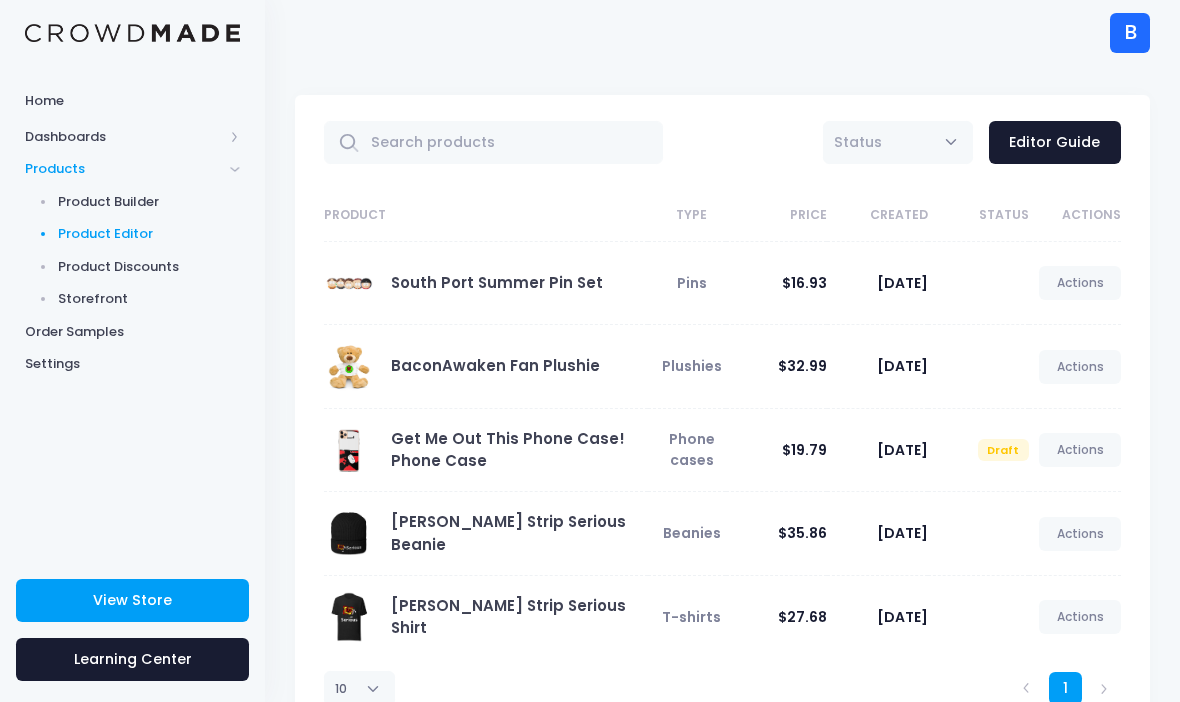 scroll, scrollTop: 0, scrollLeft: 0, axis: both 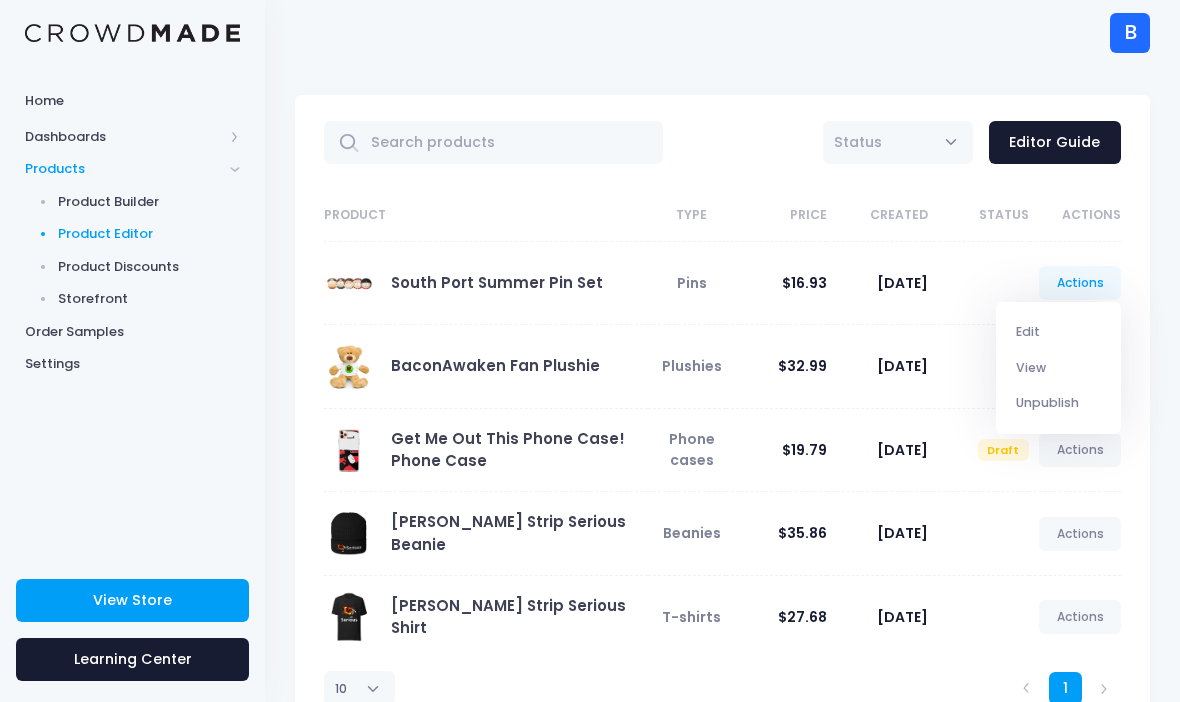 click on "Unpublish" at bounding box center (1059, 403) 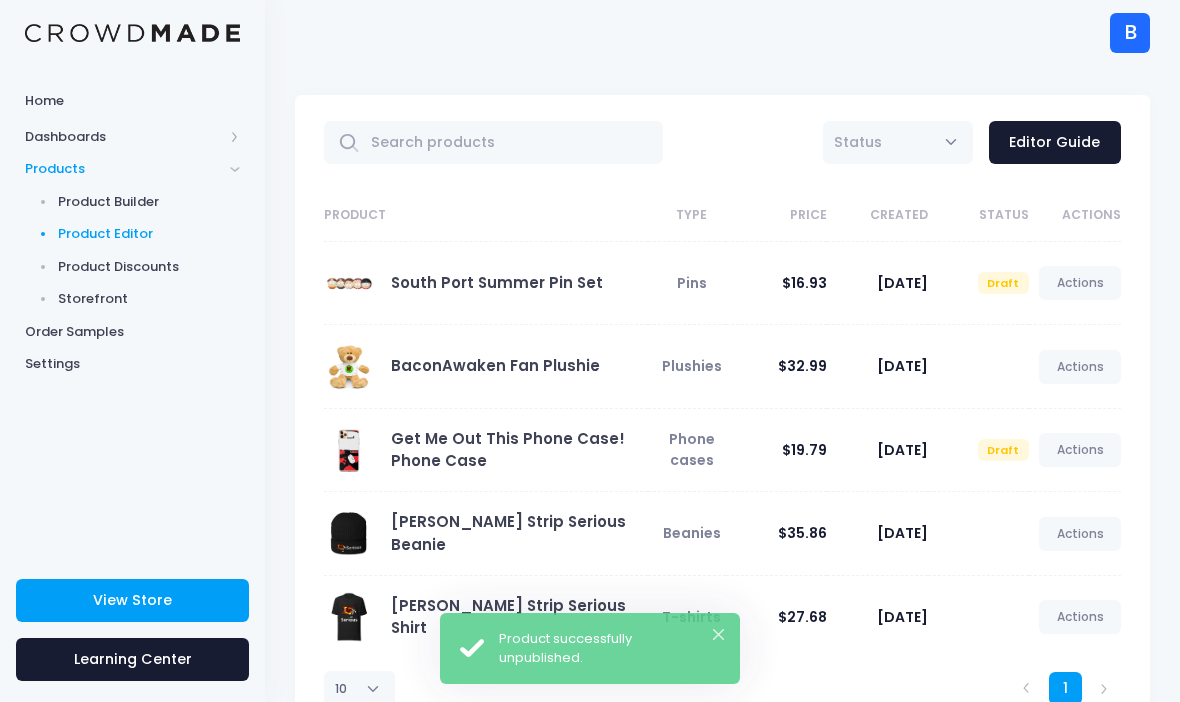scroll, scrollTop: 0, scrollLeft: 0, axis: both 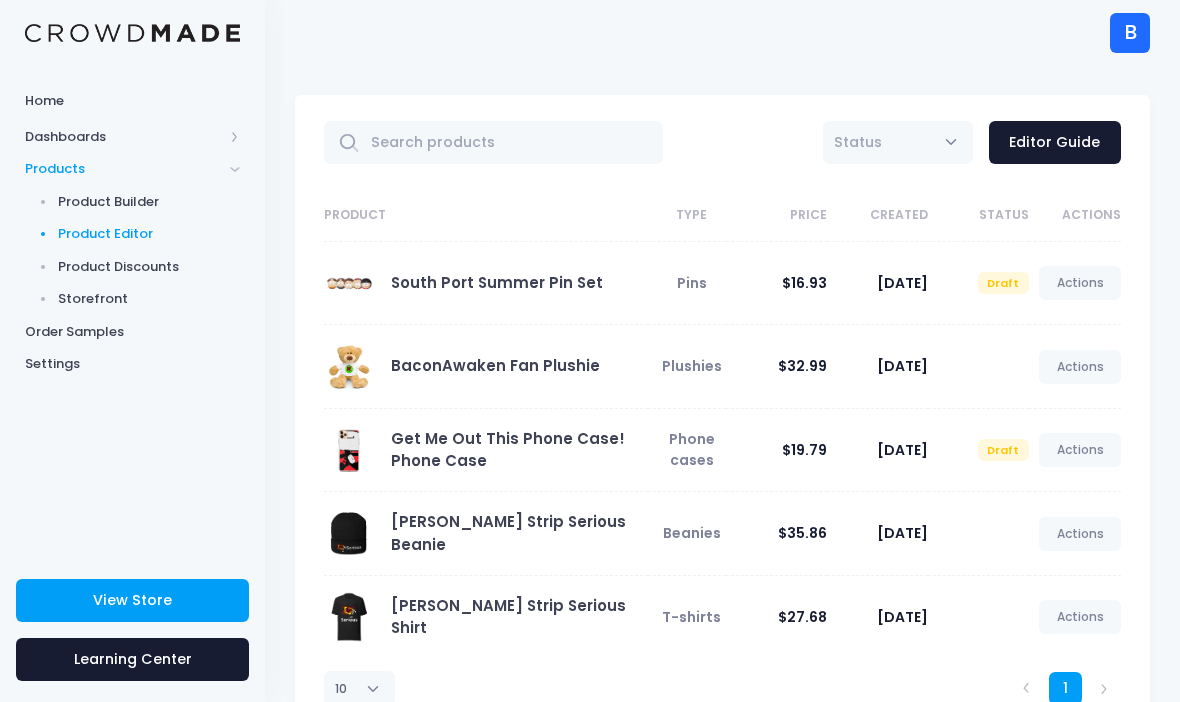 click on "View Store" at bounding box center [132, 600] 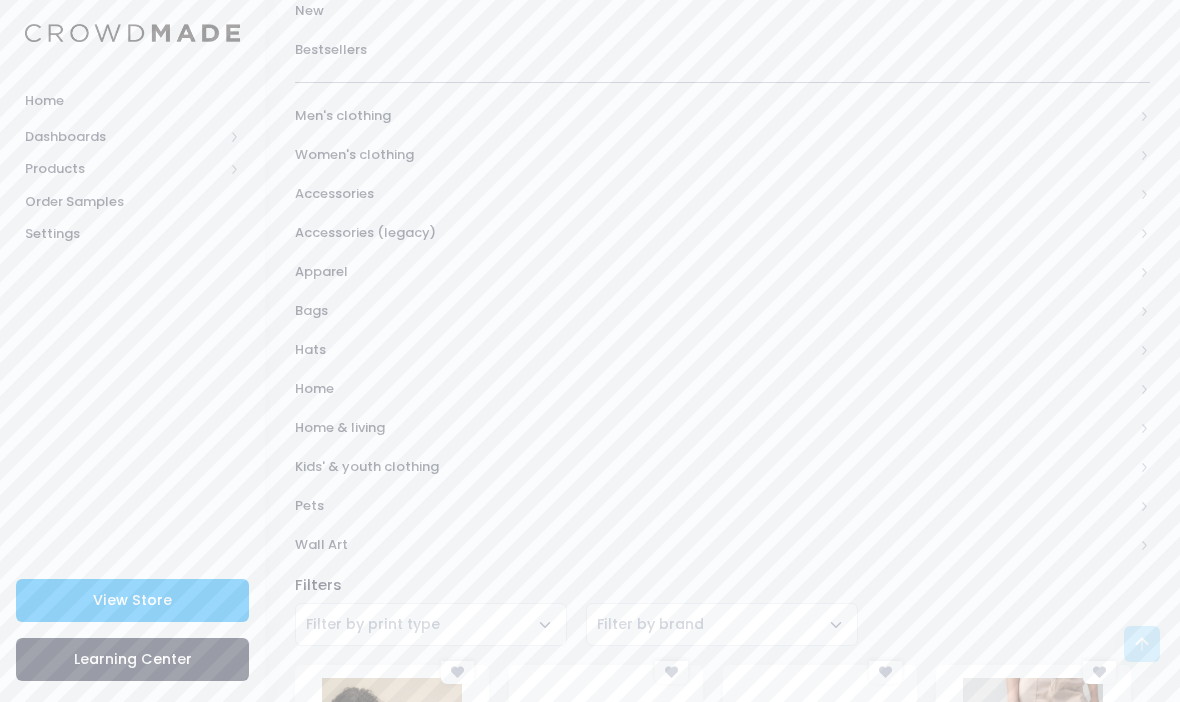 scroll, scrollTop: 311, scrollLeft: 0, axis: vertical 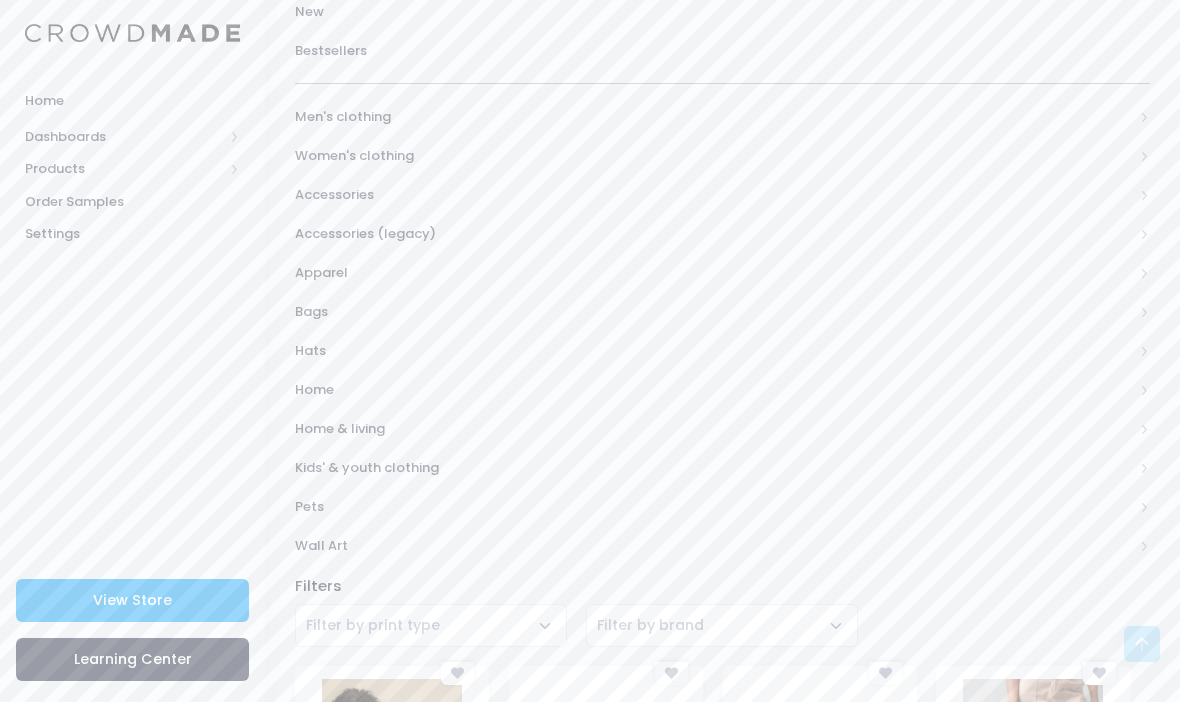 click on "Accessories" at bounding box center [714, 195] 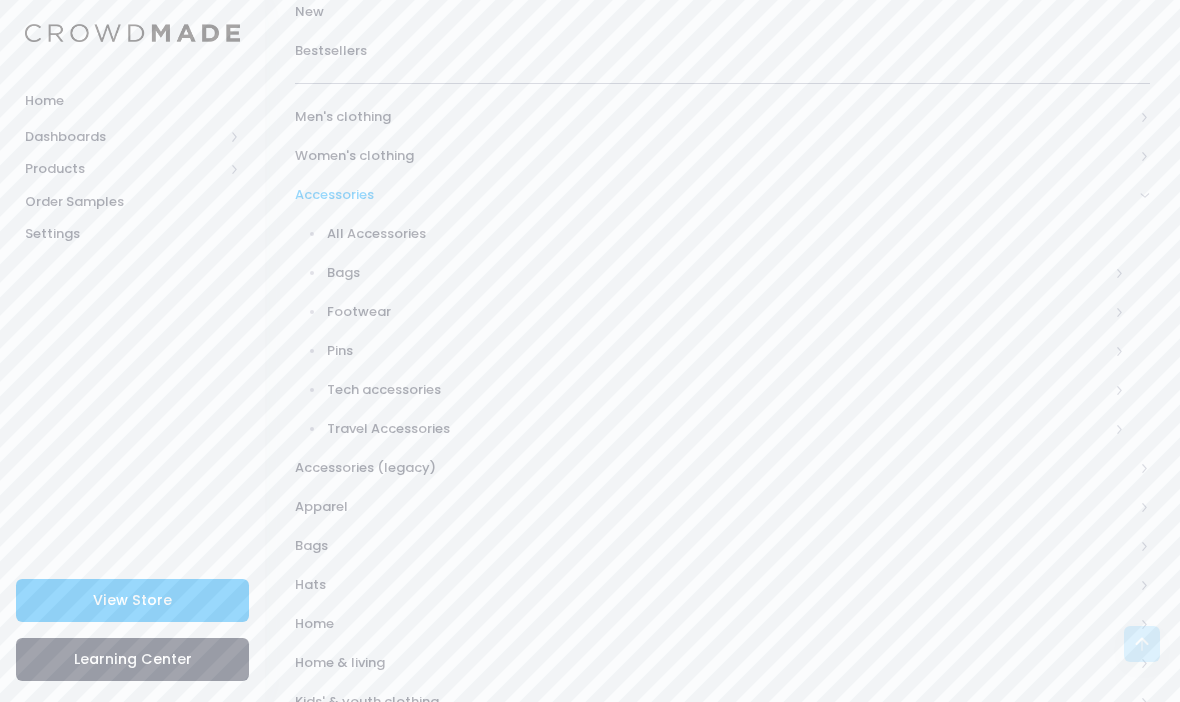 click on "Pins" at bounding box center [718, 351] 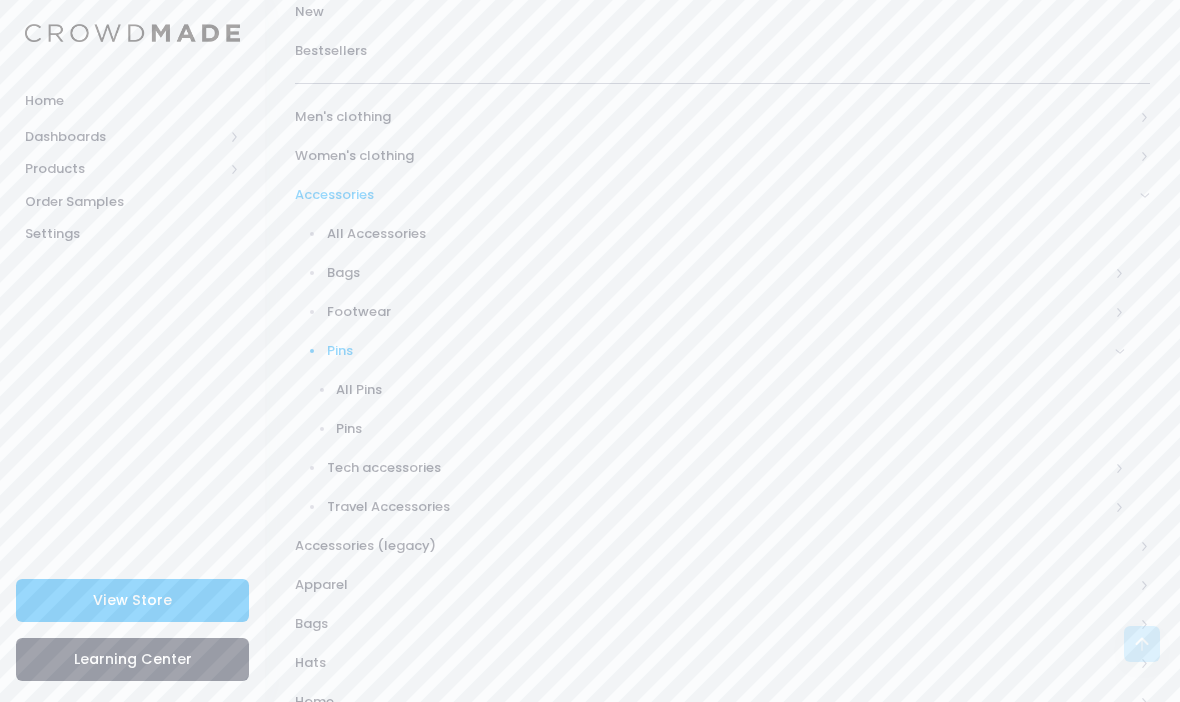 click on "Pins" at bounding box center (709, 428) 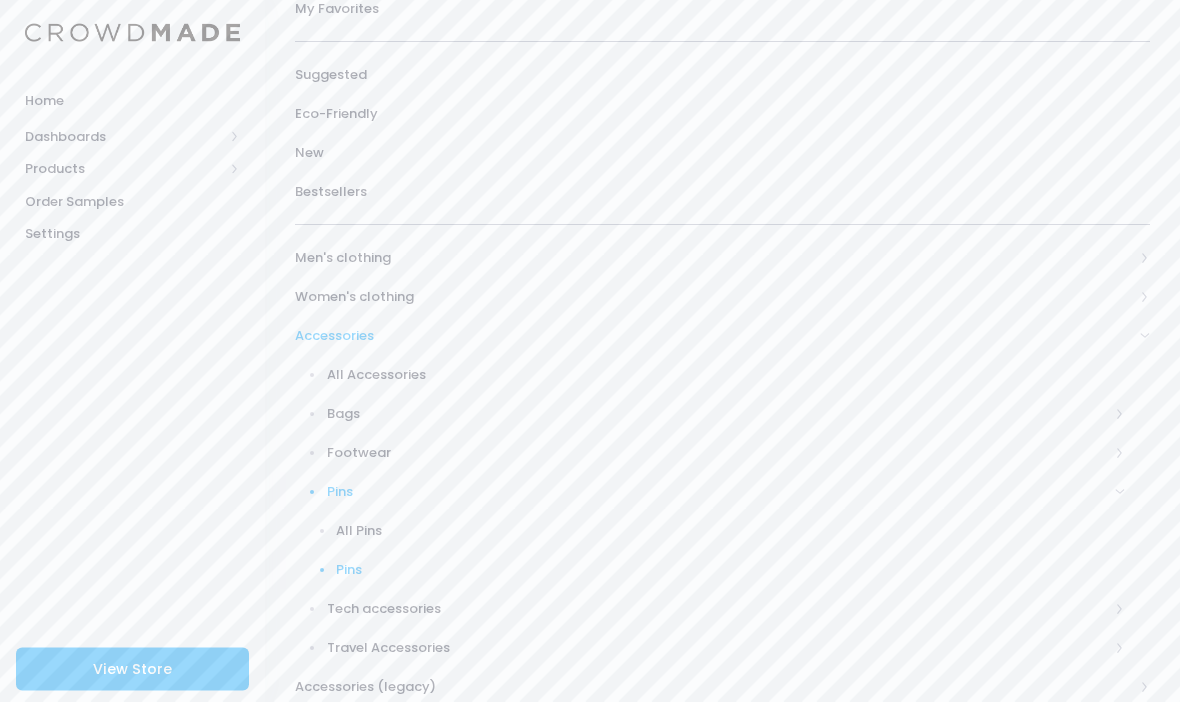 scroll, scrollTop: 209, scrollLeft: 0, axis: vertical 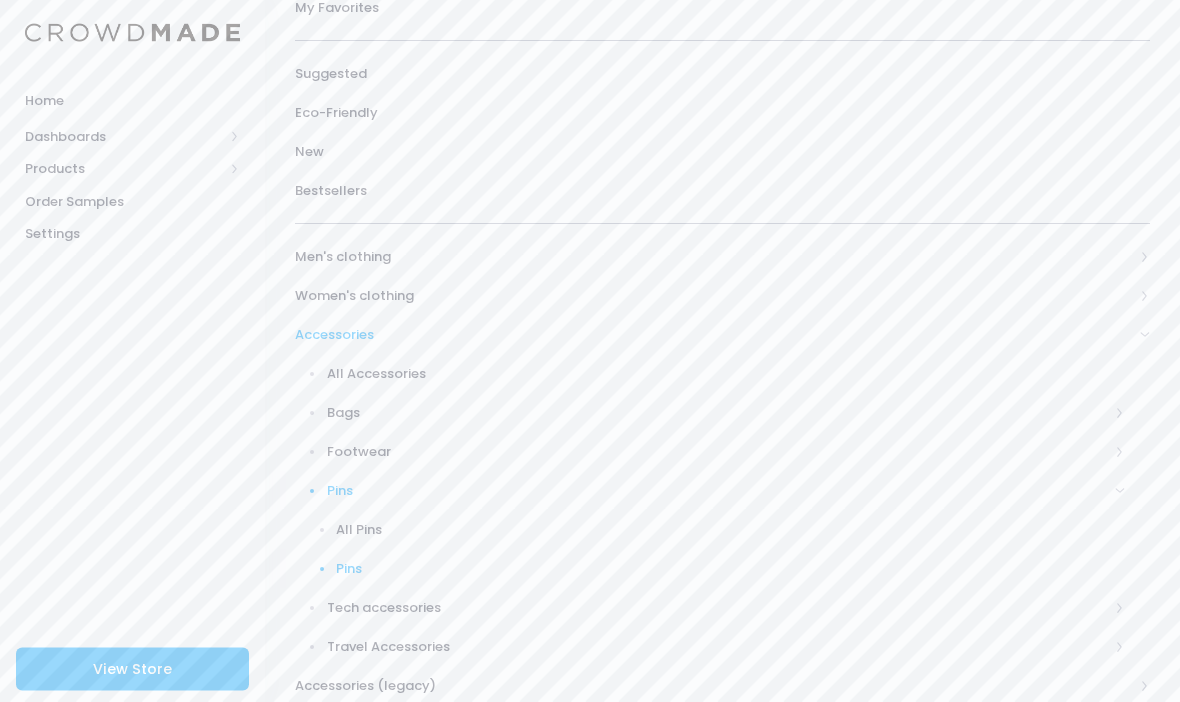 click on "Accessories" at bounding box center [714, 336] 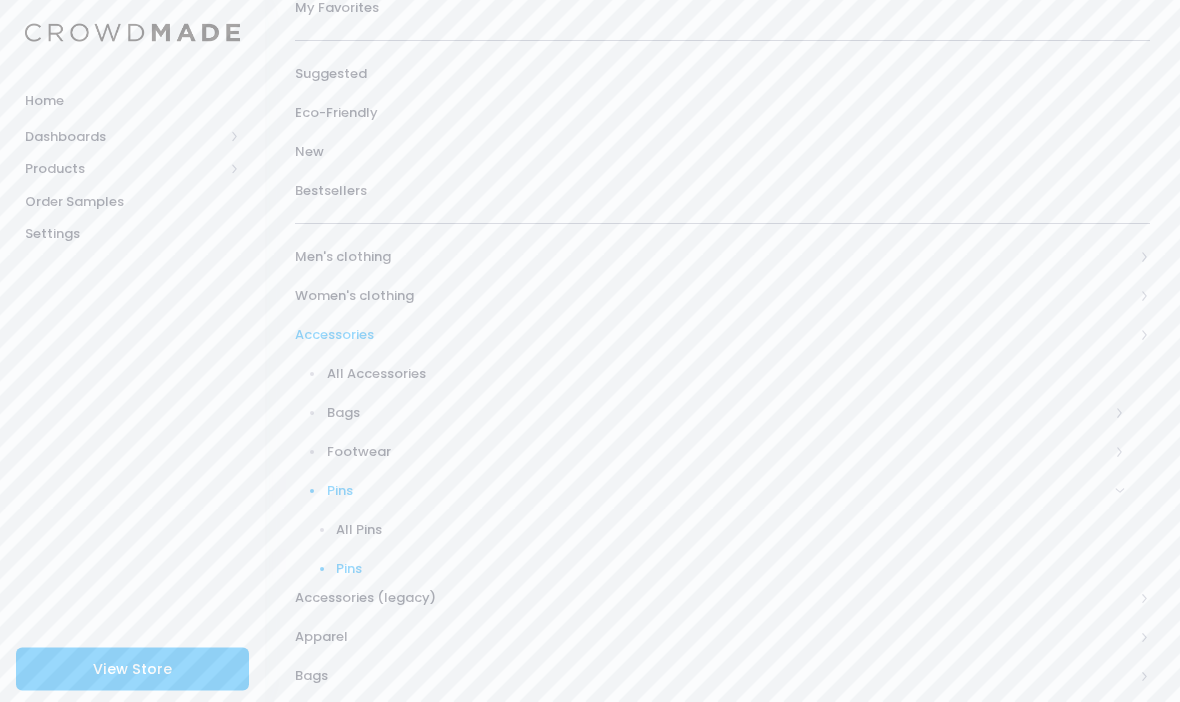 scroll, scrollTop: 210, scrollLeft: 0, axis: vertical 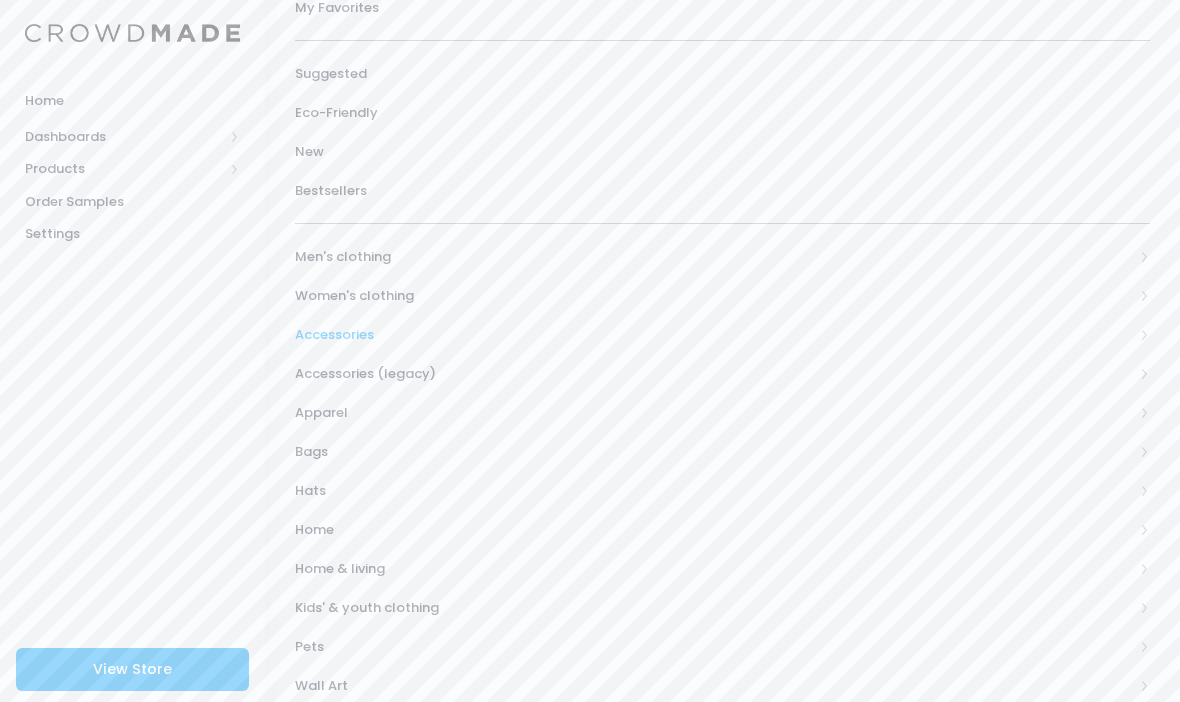 click on "Accessories" at bounding box center (714, 335) 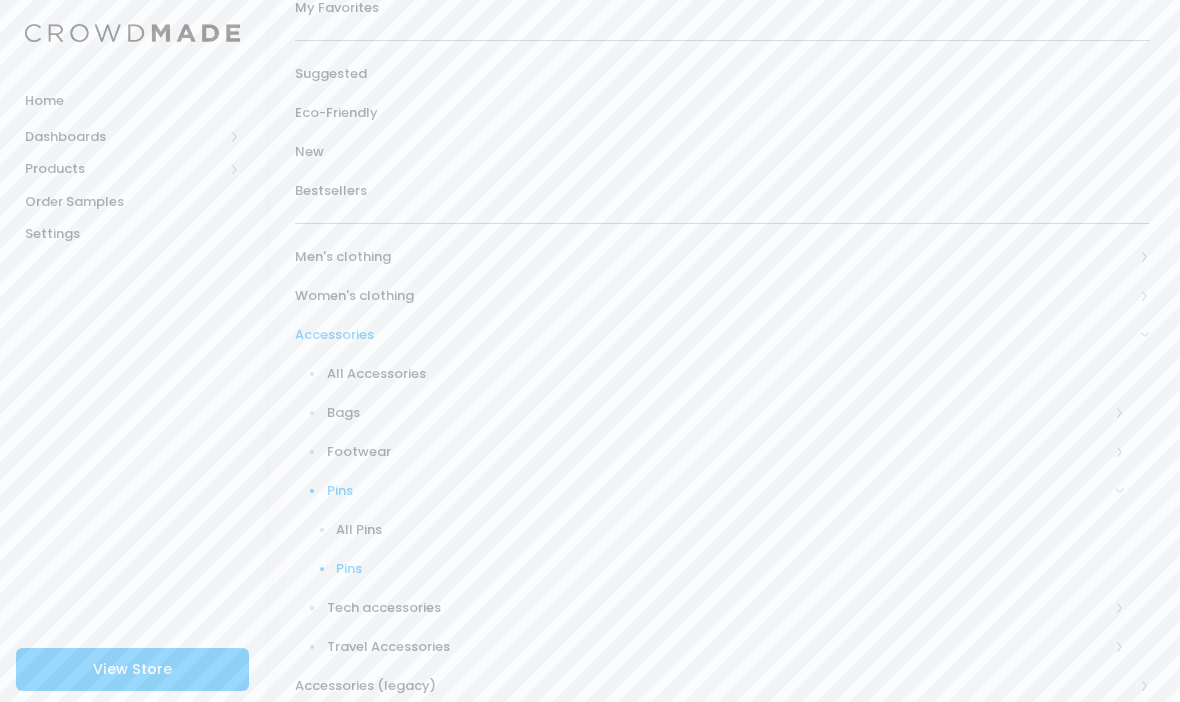 click on "Pins" at bounding box center [730, 569] 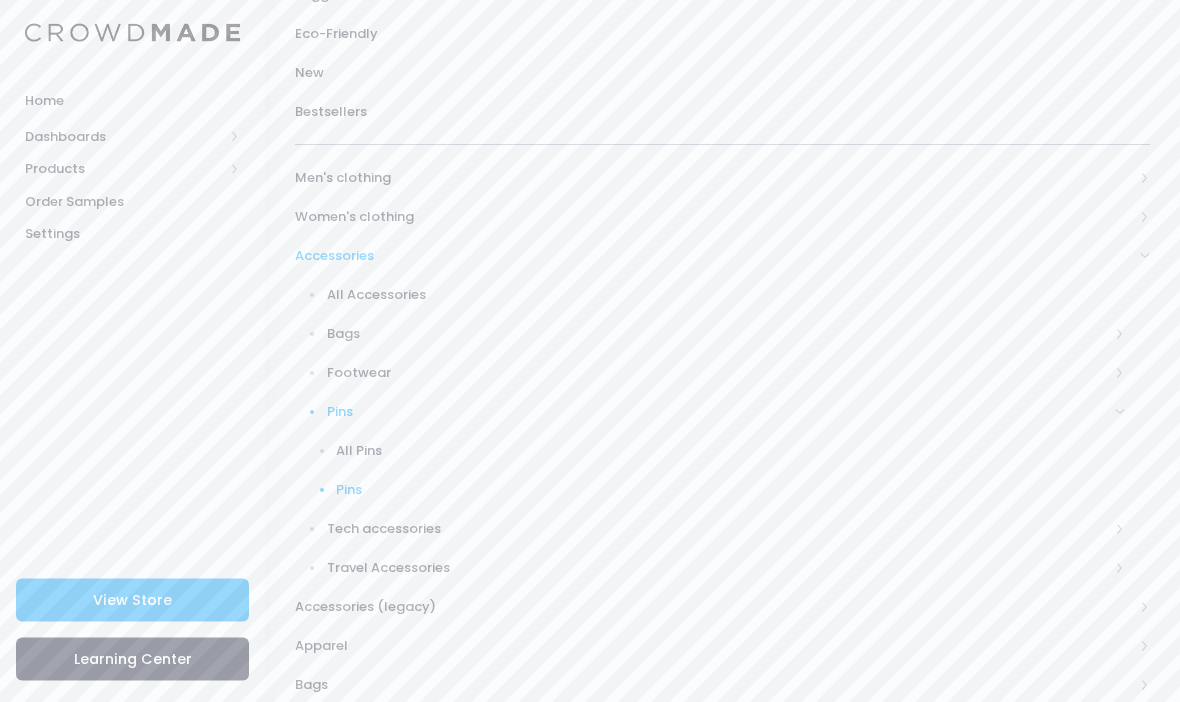 scroll, scrollTop: 295, scrollLeft: 0, axis: vertical 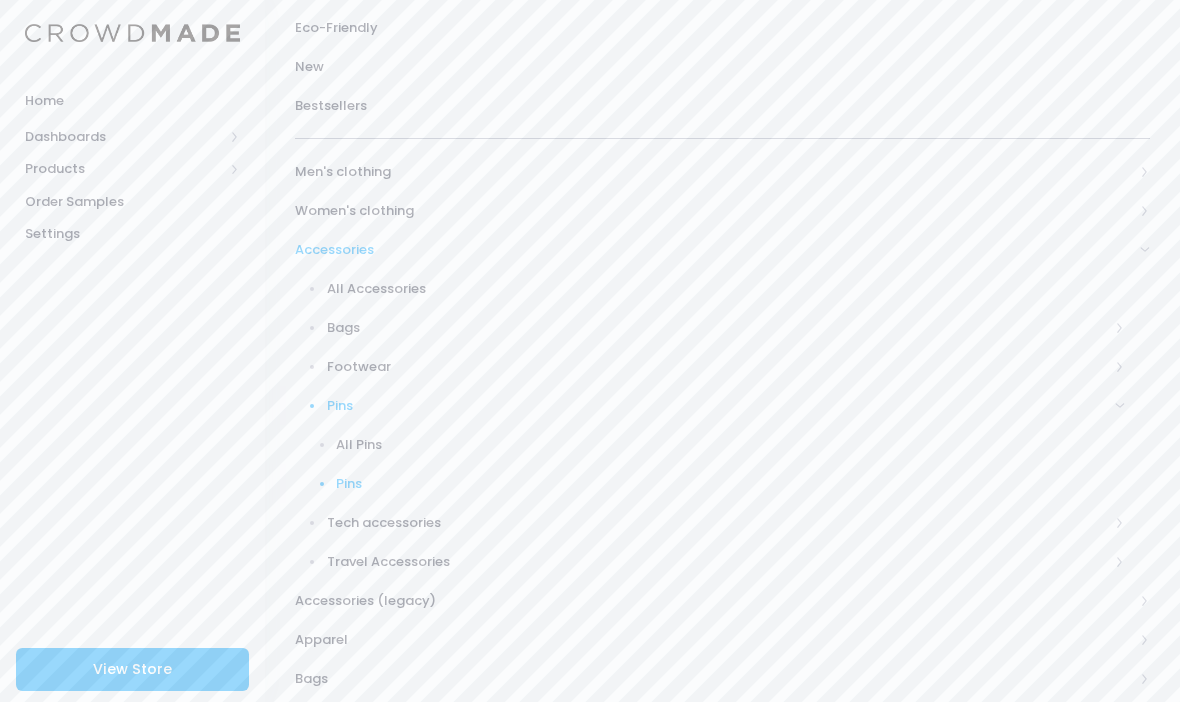 click on "Pins" at bounding box center (709, 405) 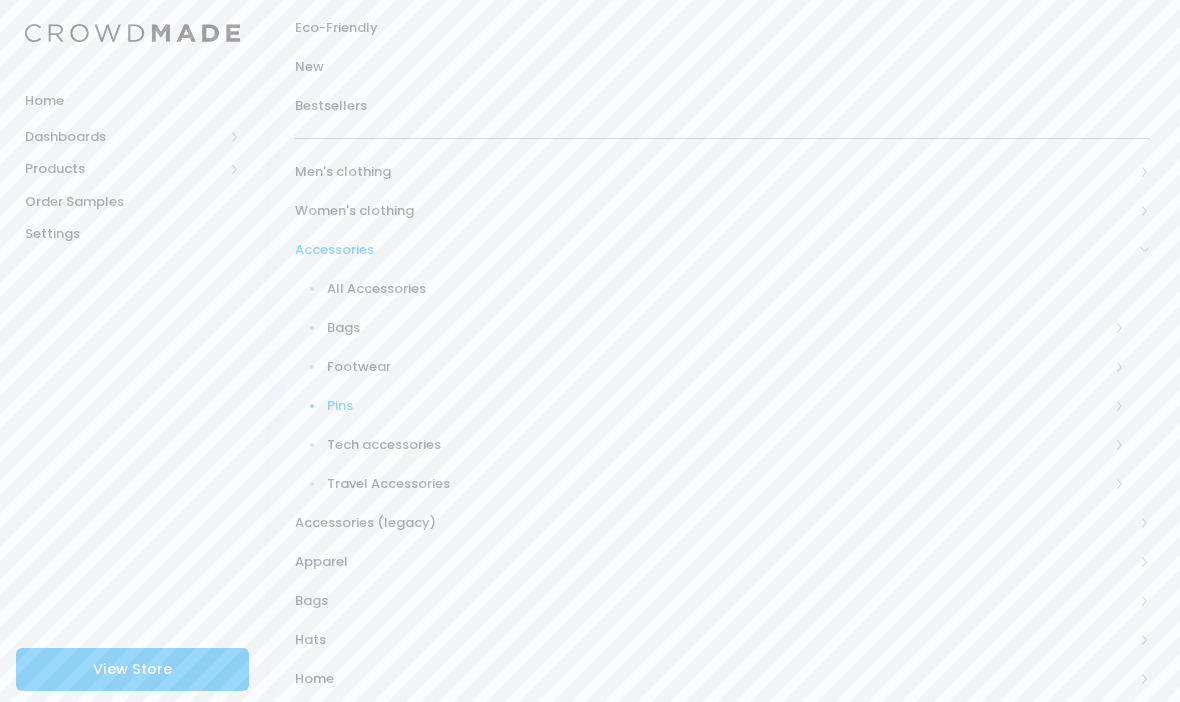 click on "Tech accessories" at bounding box center (718, 445) 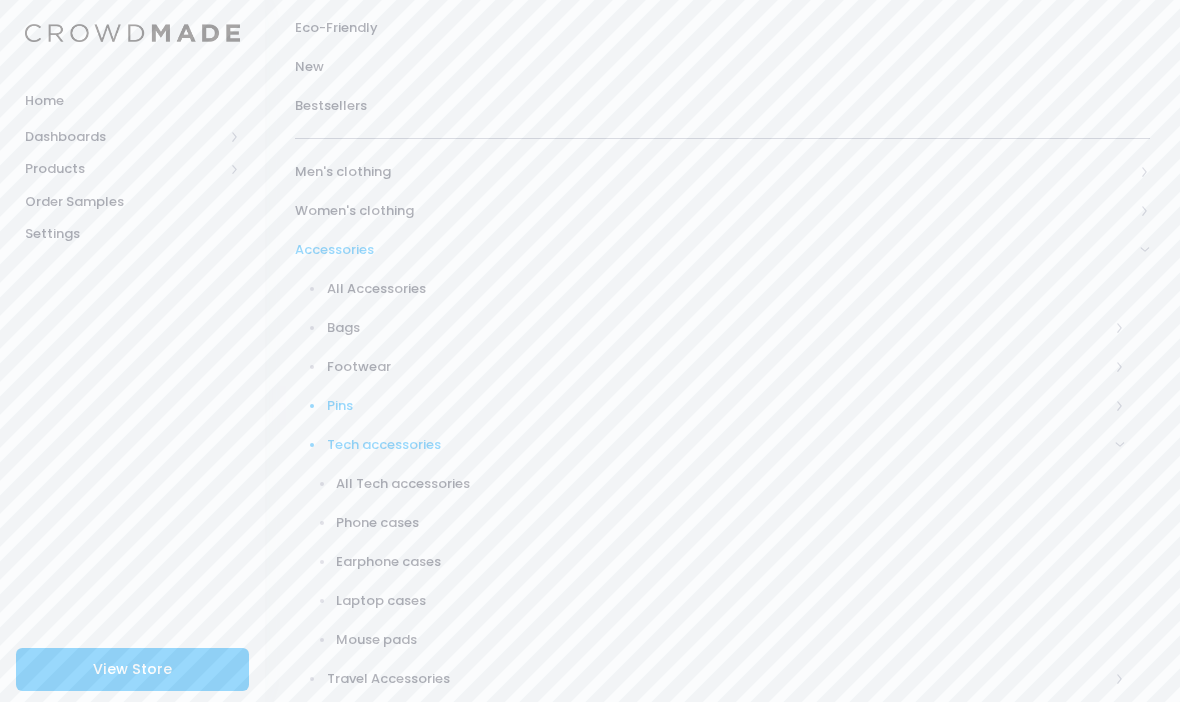click on "Tech accessories" at bounding box center [718, 445] 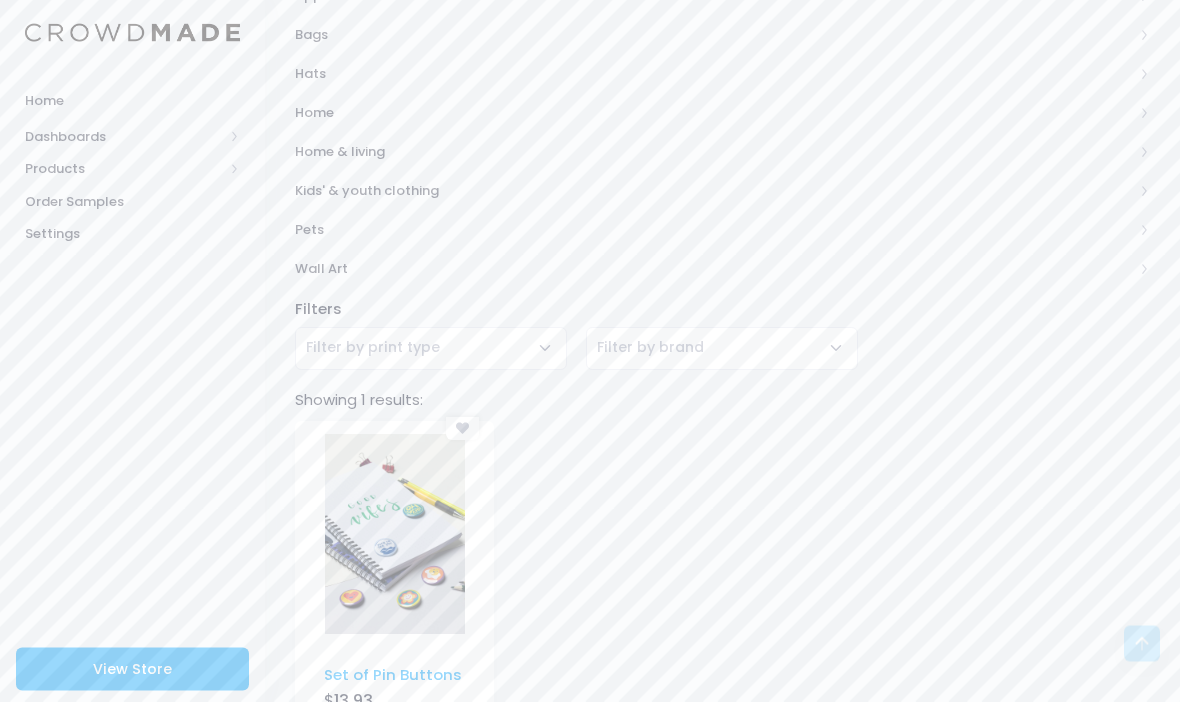 scroll, scrollTop: 887, scrollLeft: 0, axis: vertical 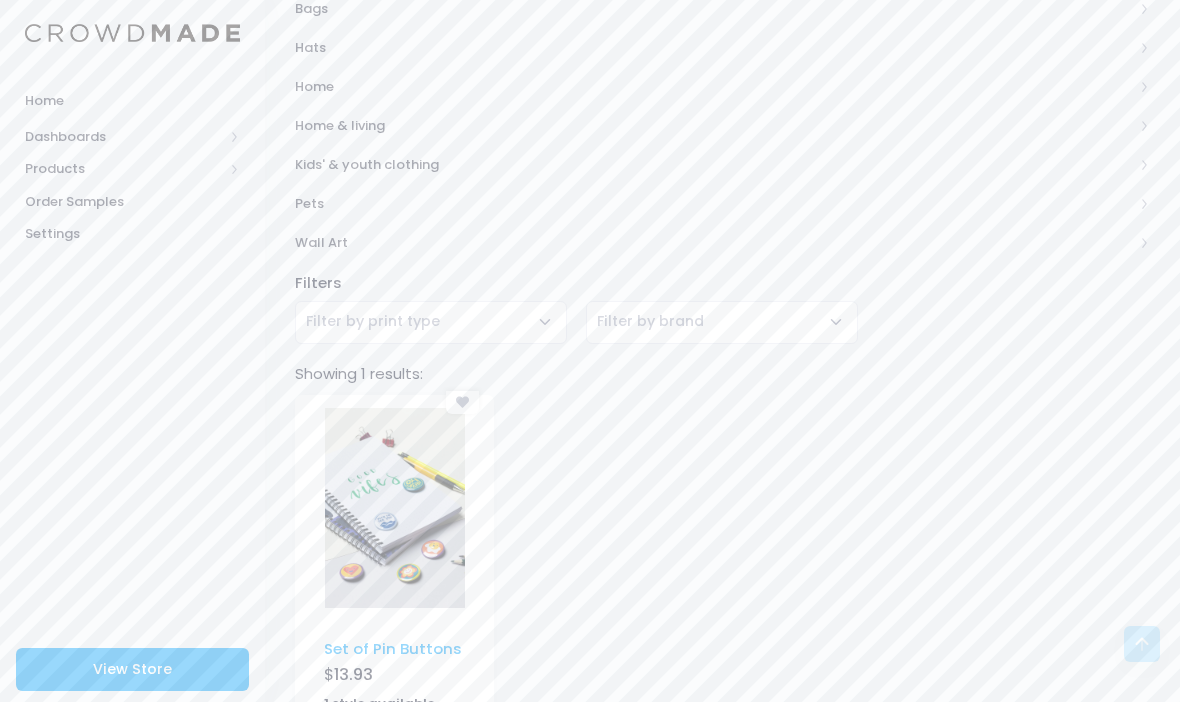 click at bounding box center (395, 508) 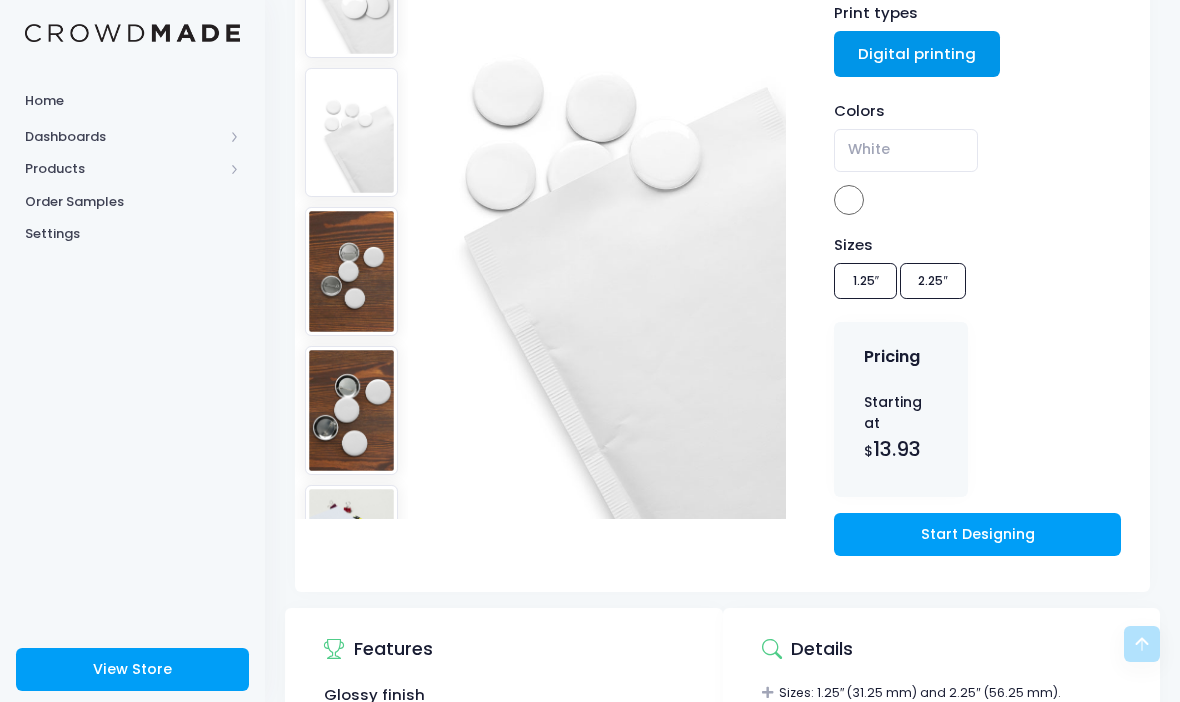 scroll, scrollTop: 285, scrollLeft: 0, axis: vertical 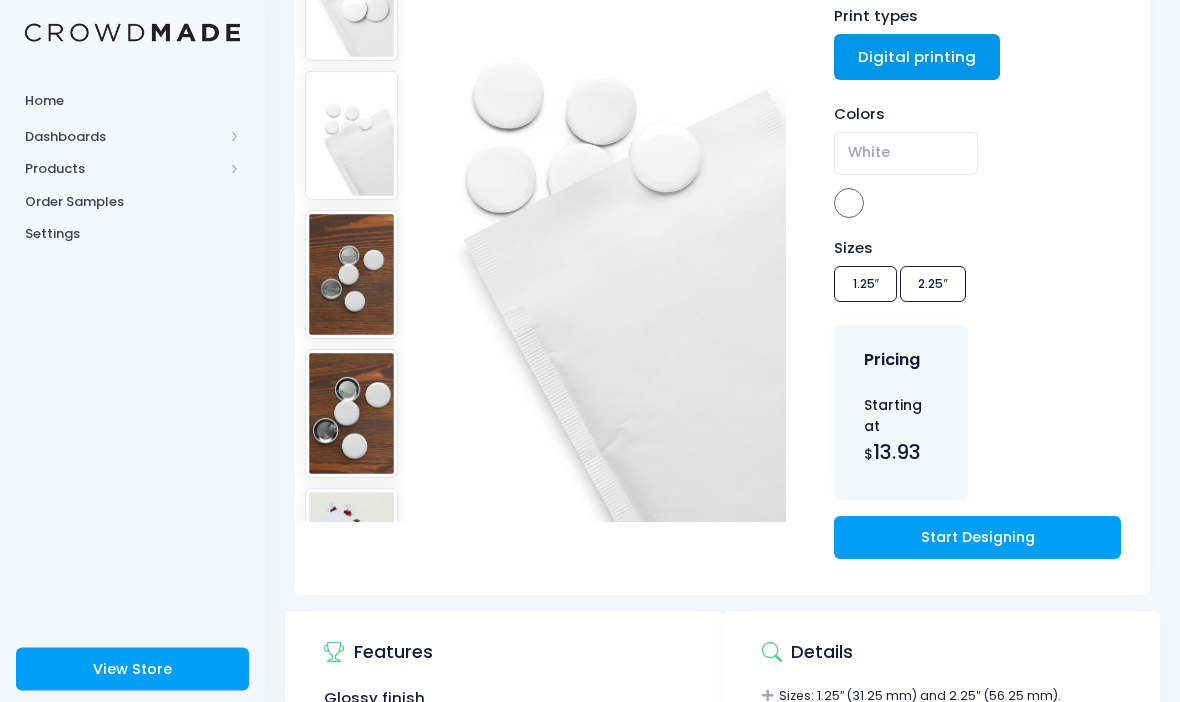 click on "Start Designing" at bounding box center [977, 538] 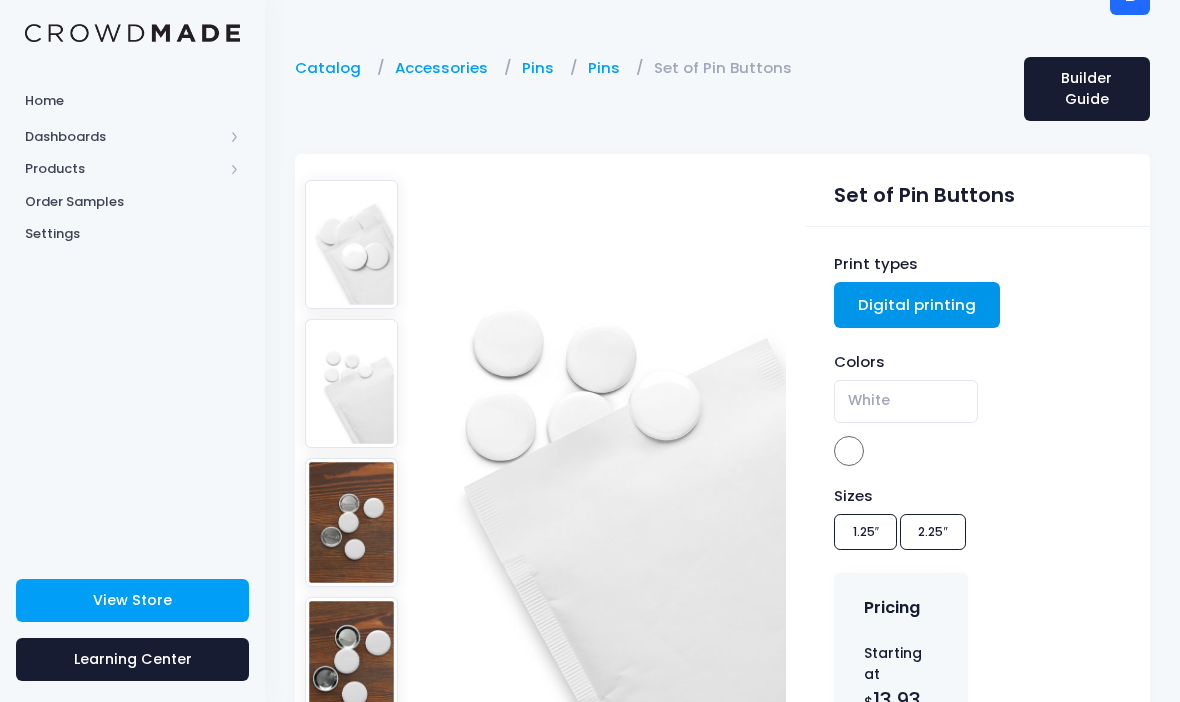 scroll, scrollTop: 34, scrollLeft: 0, axis: vertical 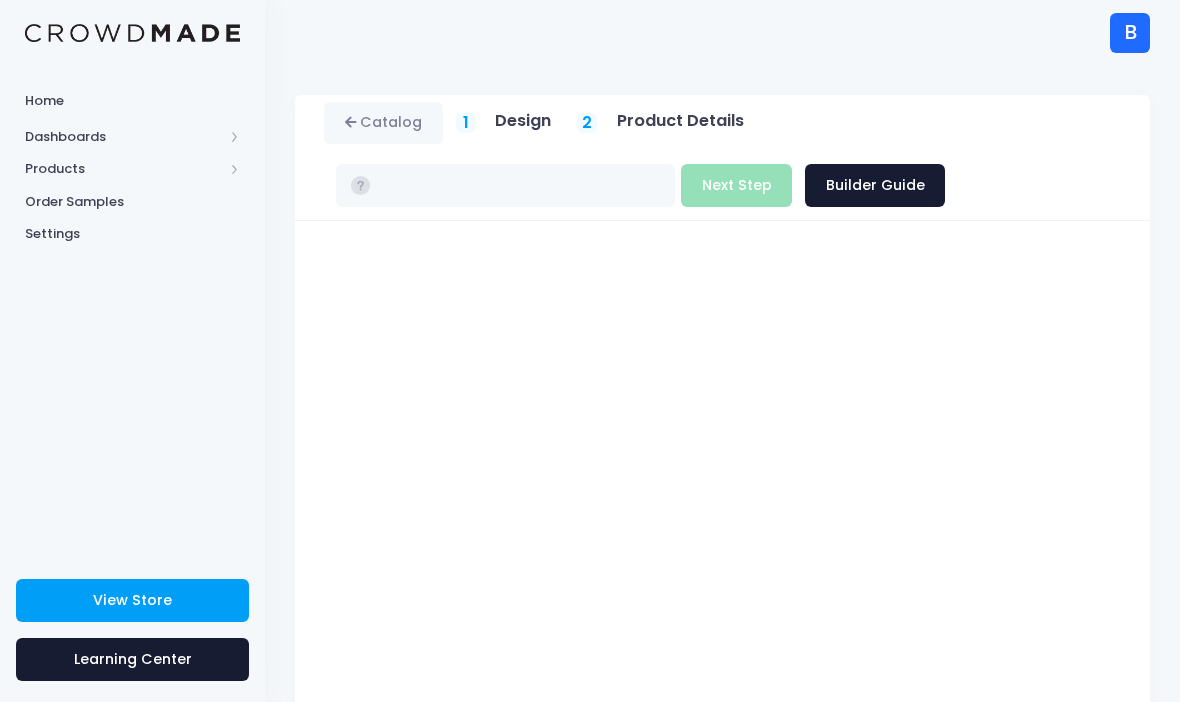 type on "$13.93 - $14.68" 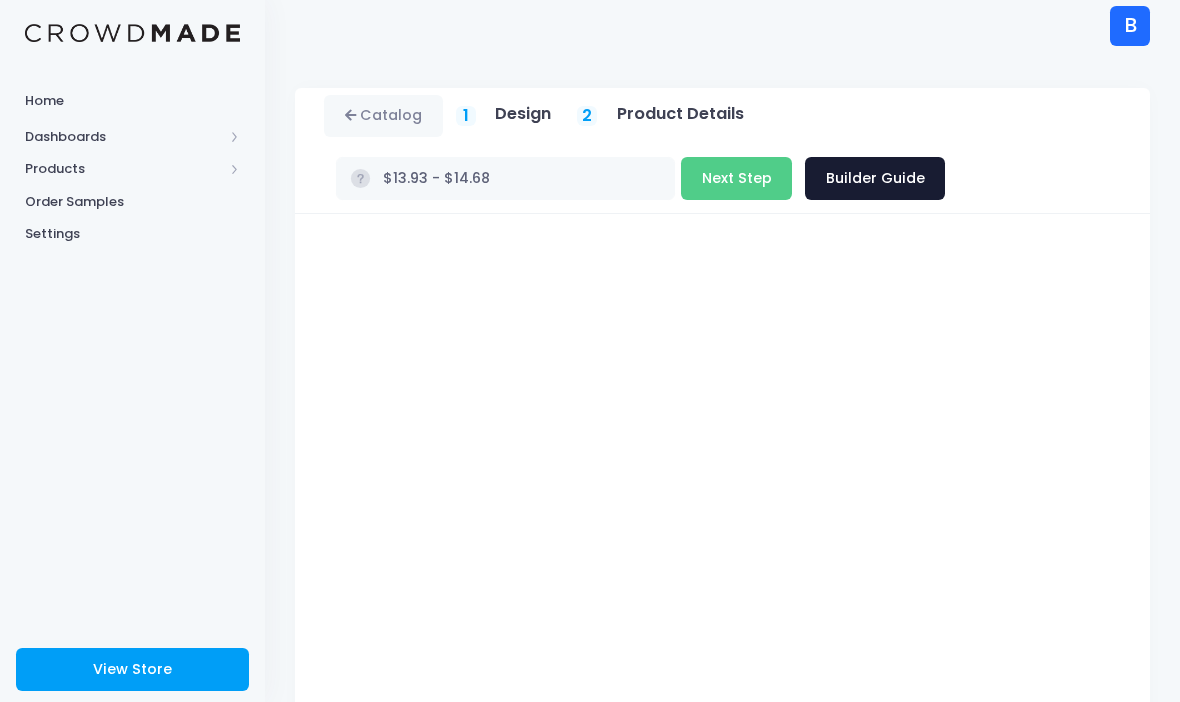 scroll, scrollTop: 0, scrollLeft: 0, axis: both 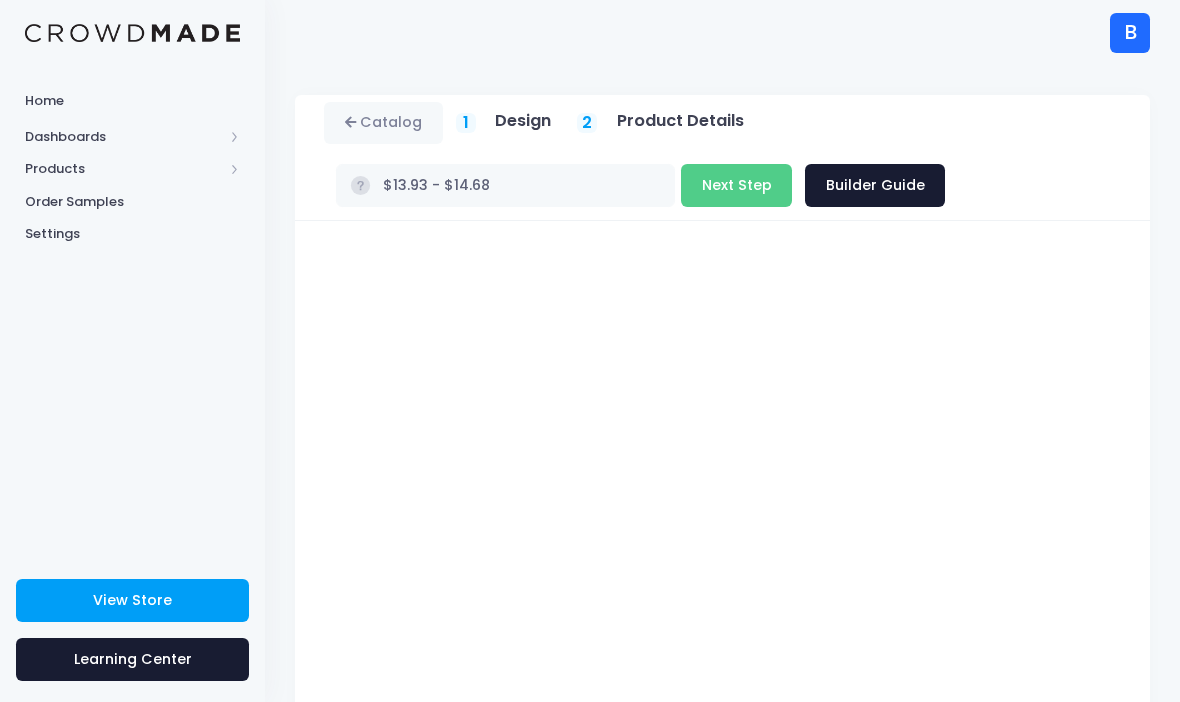 click on "Next Step" at bounding box center (736, 185) 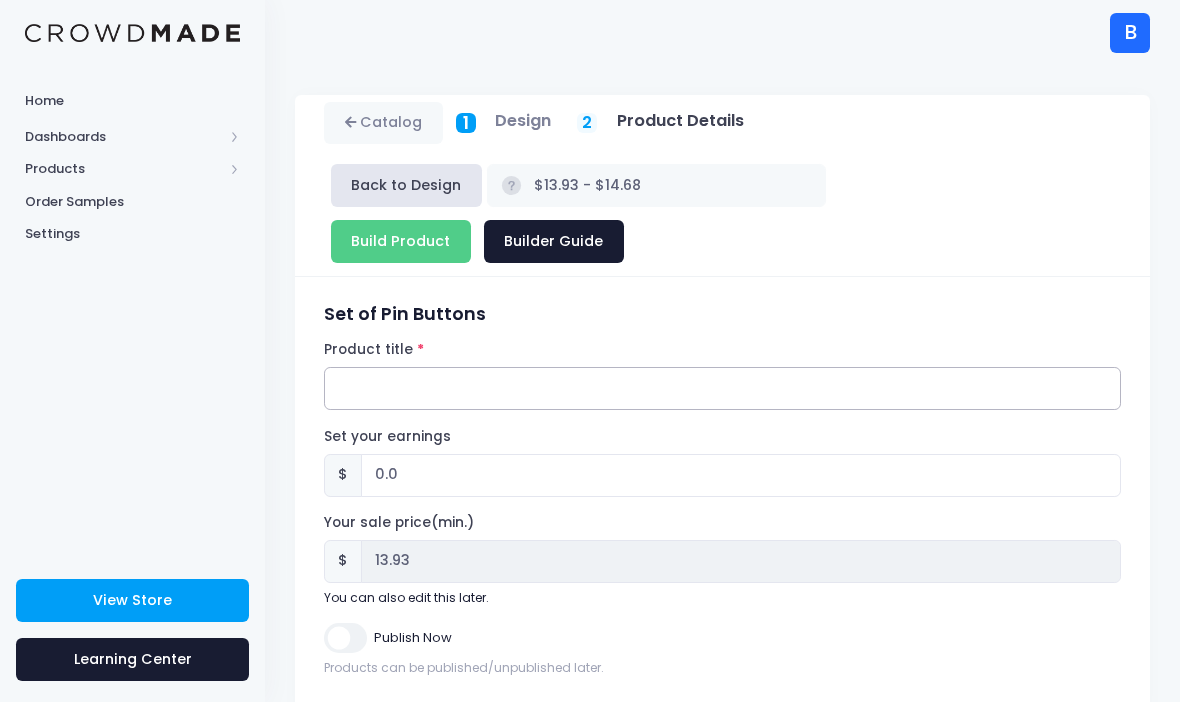 click on "Product title" at bounding box center (722, 388) 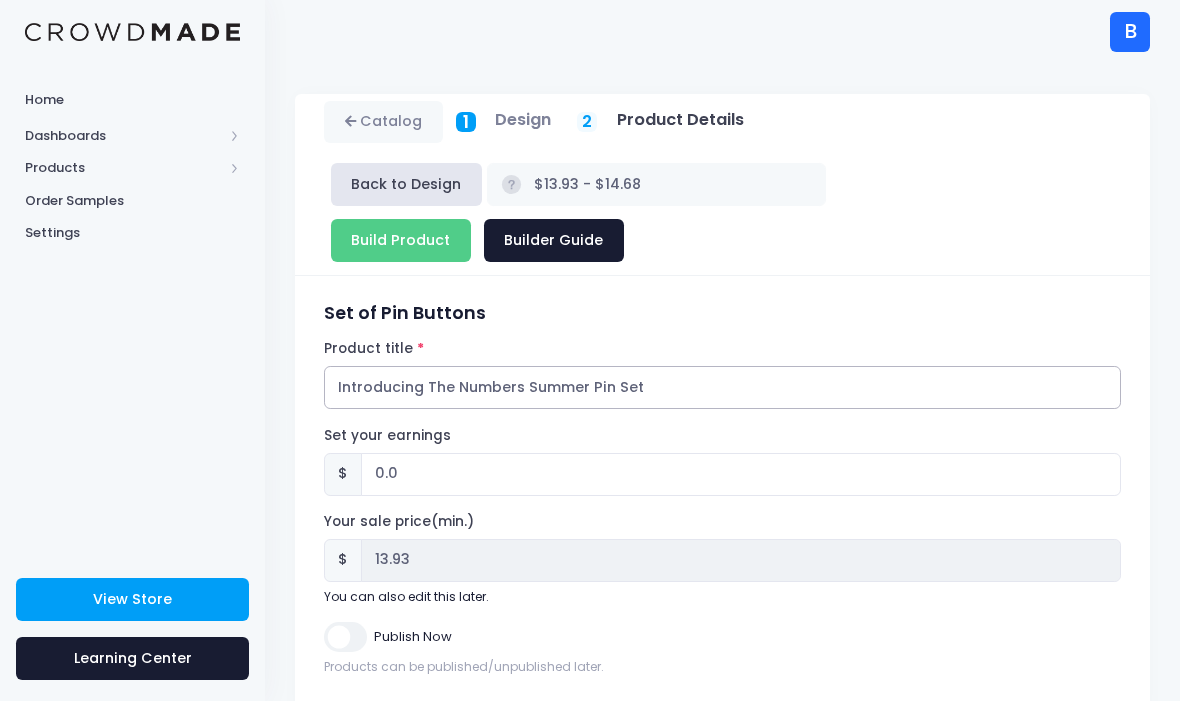 click on "Introducing The Numbers Summer Pin Set" at bounding box center (722, 388) 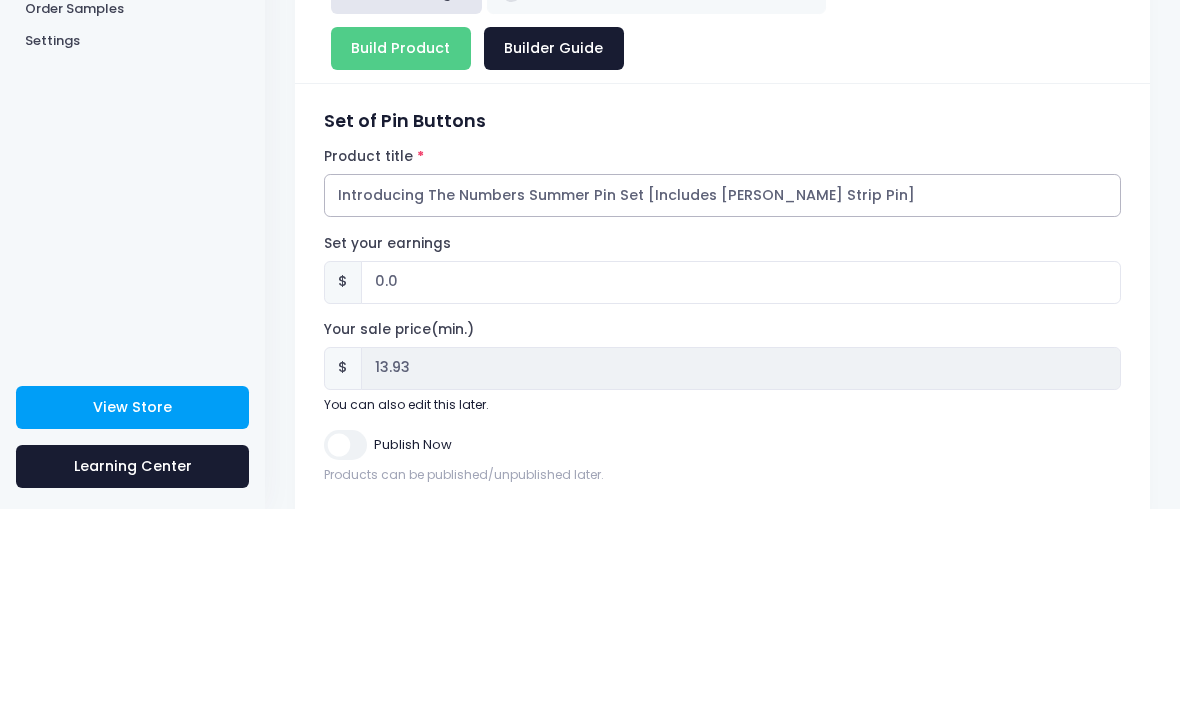 type on "Introducing The Numbers Summer Pin Set [Includes [PERSON_NAME] Strip Pin]" 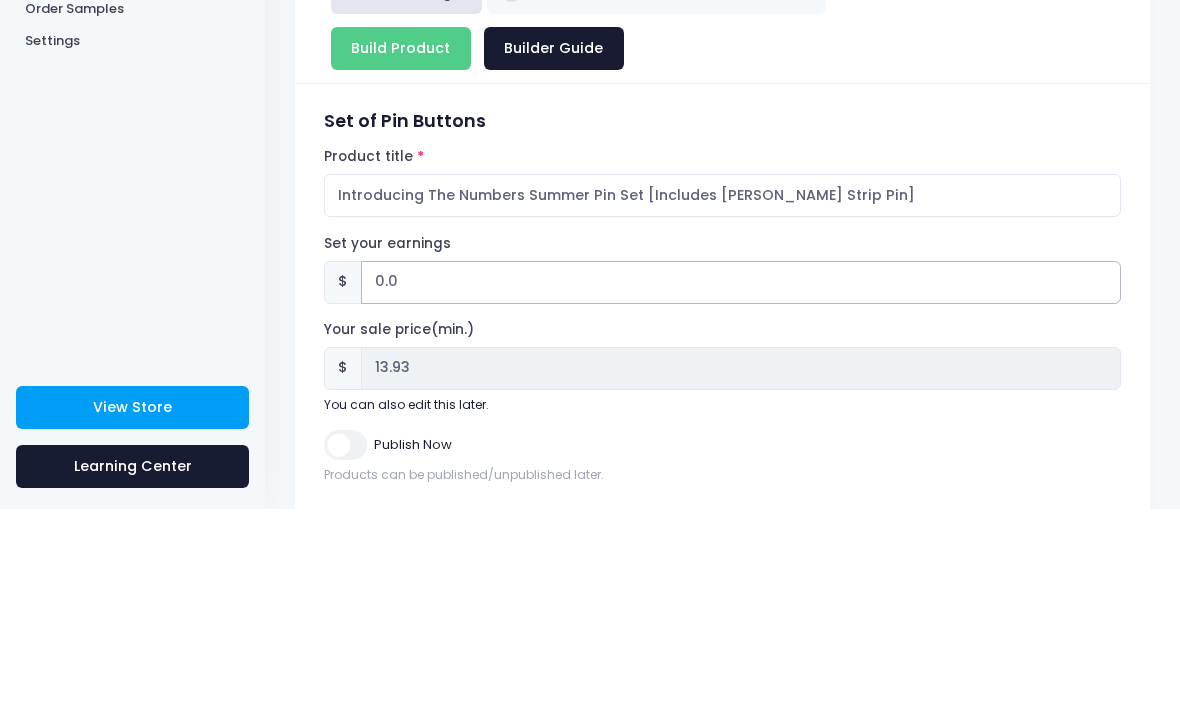click on "0.0" at bounding box center (741, 475) 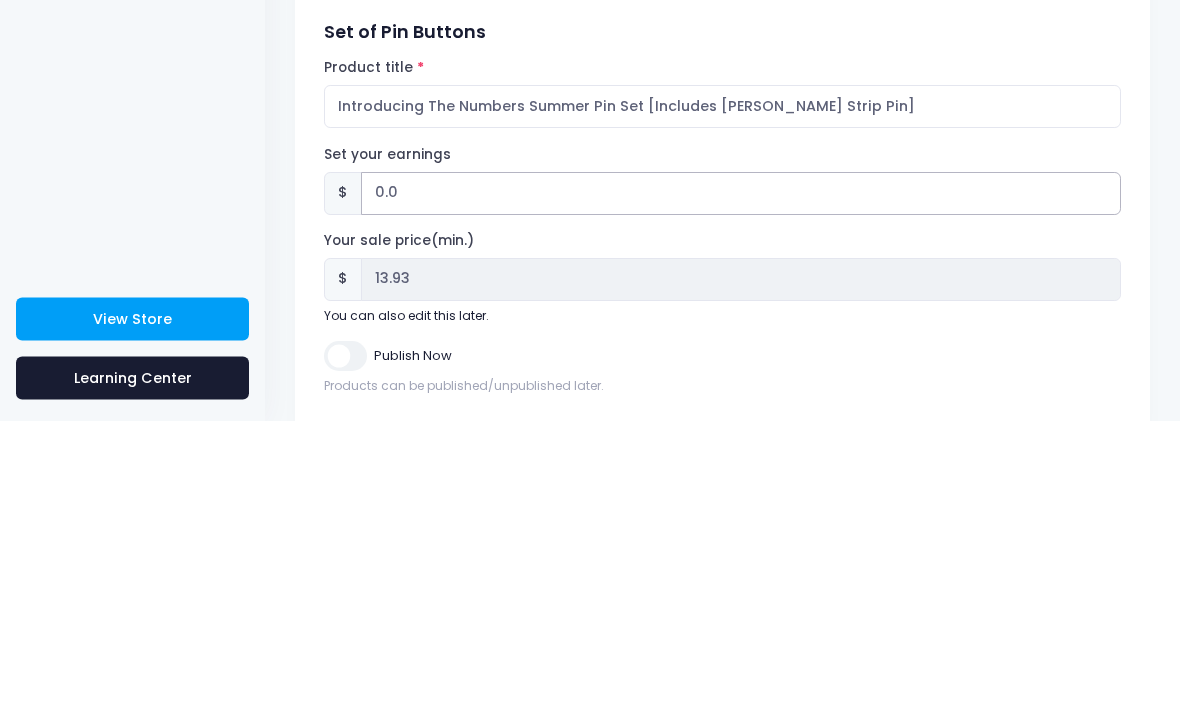 type on "0" 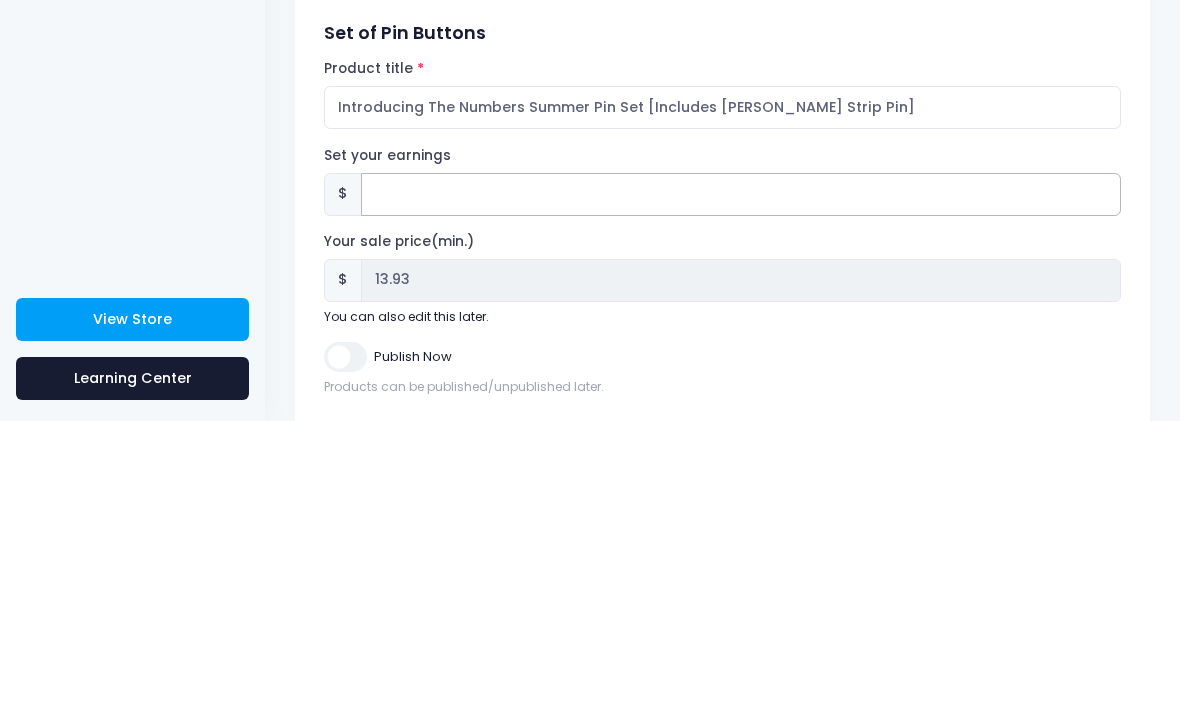 type on "3" 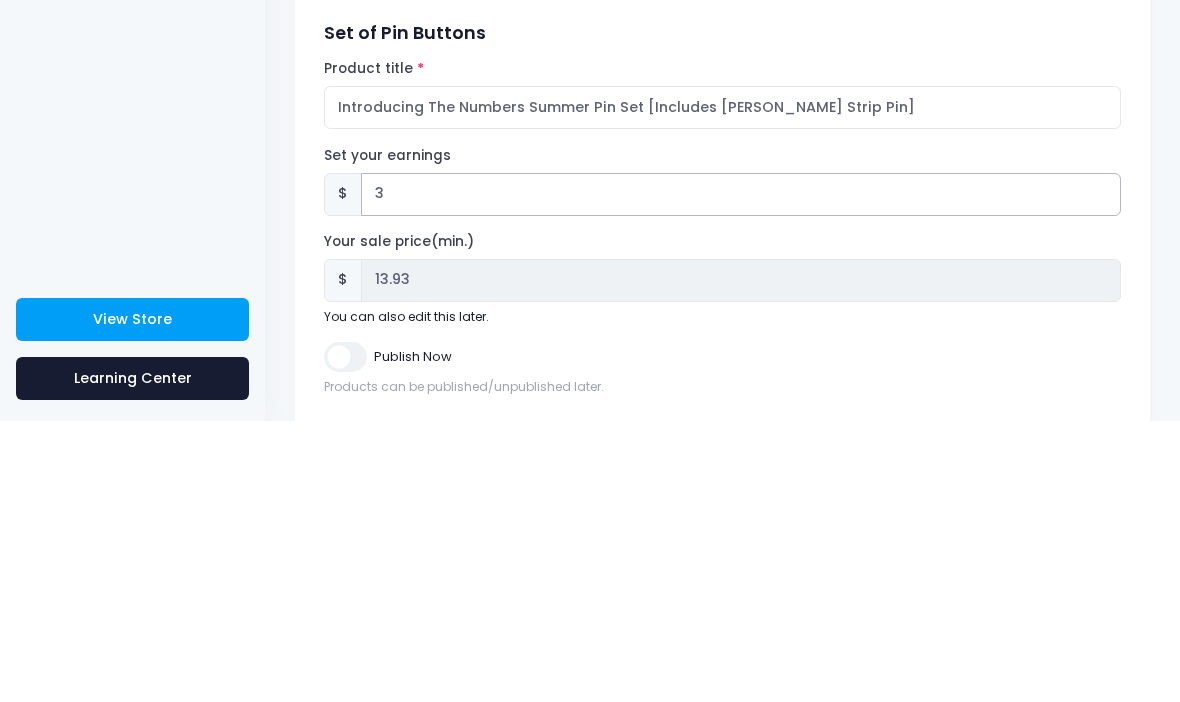 type on "$16.93 - $17.68" 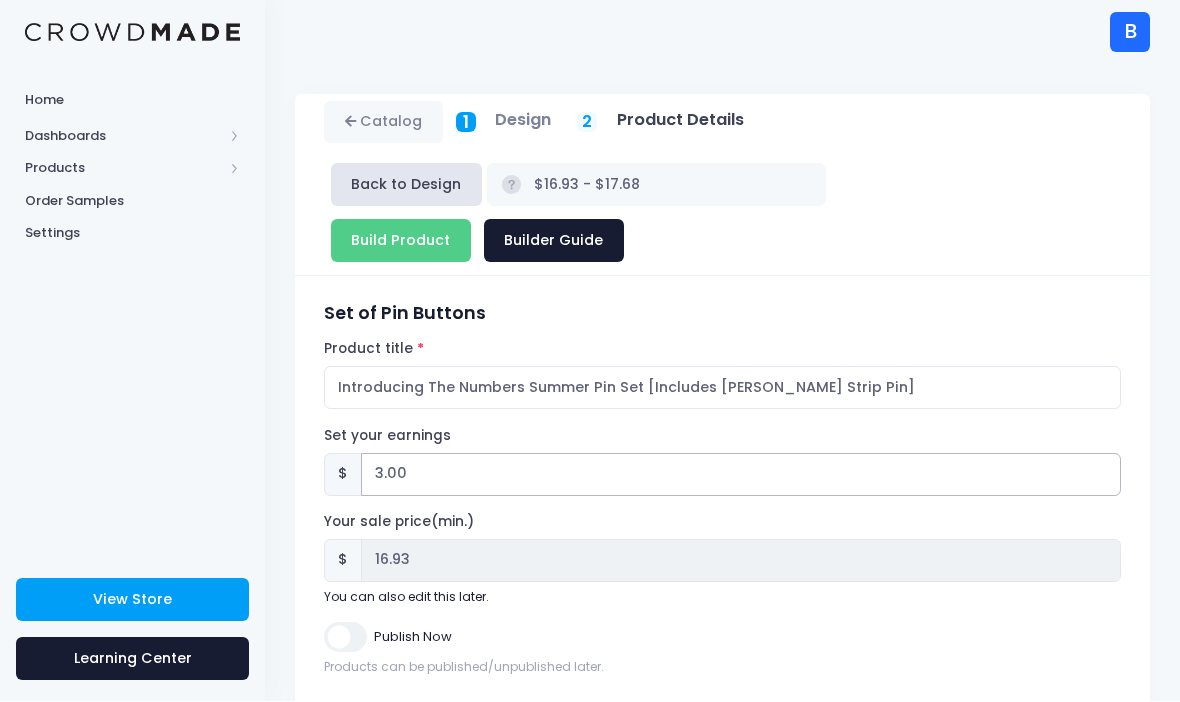 type on "3.00" 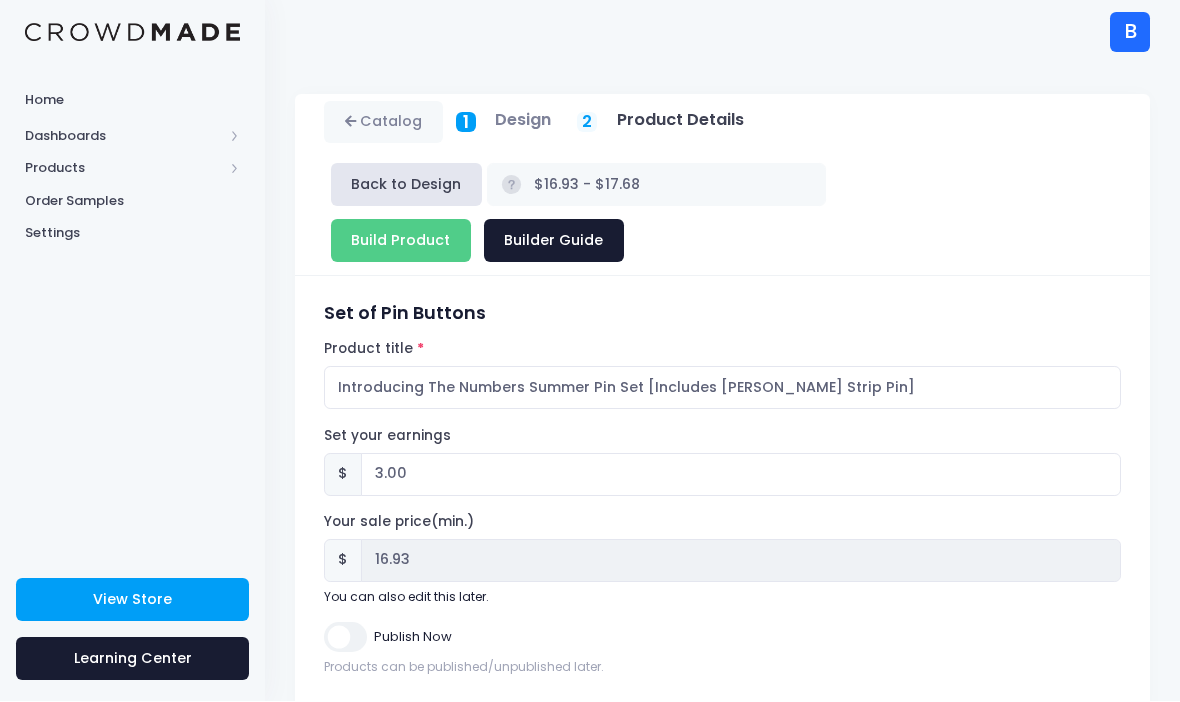 click on "Publish Now" at bounding box center (345, 637) 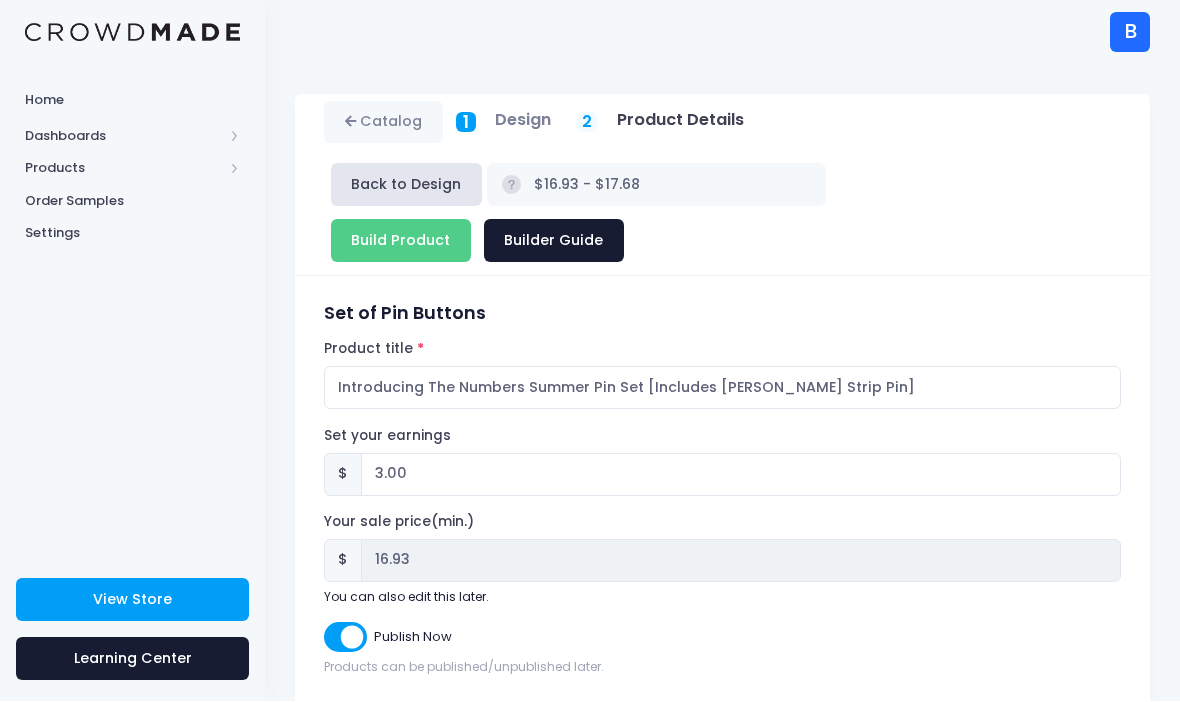 click on "Build Product" at bounding box center (401, 241) 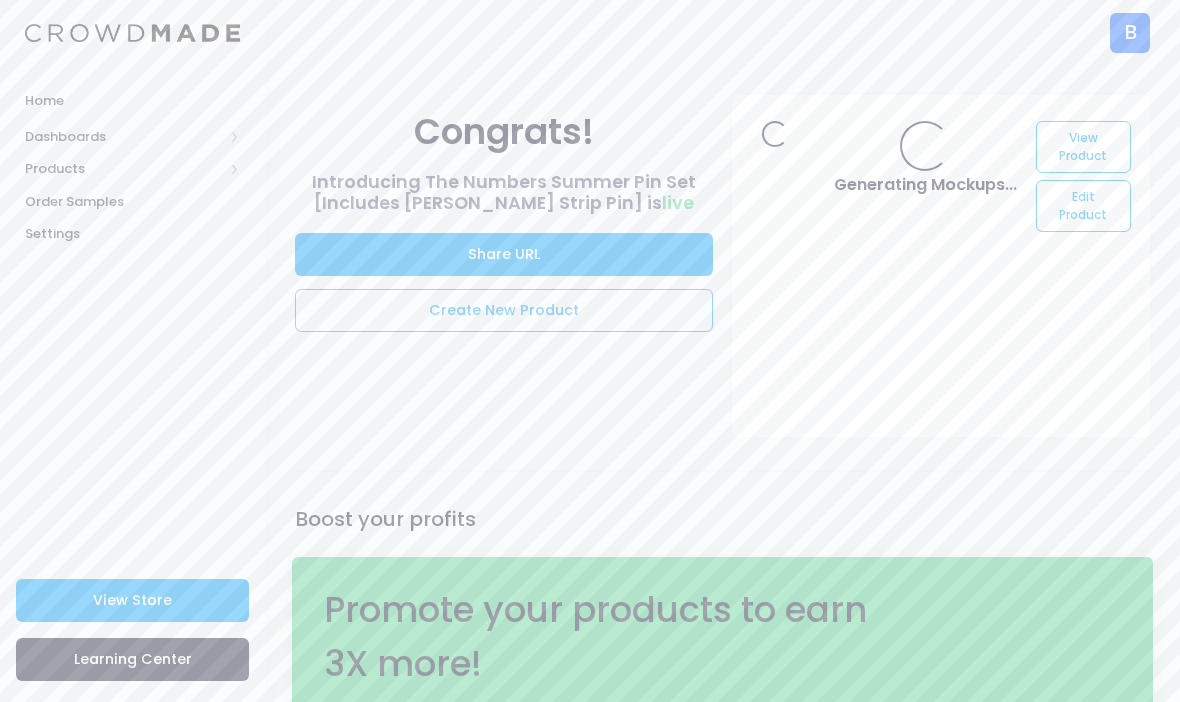 scroll, scrollTop: 0, scrollLeft: 0, axis: both 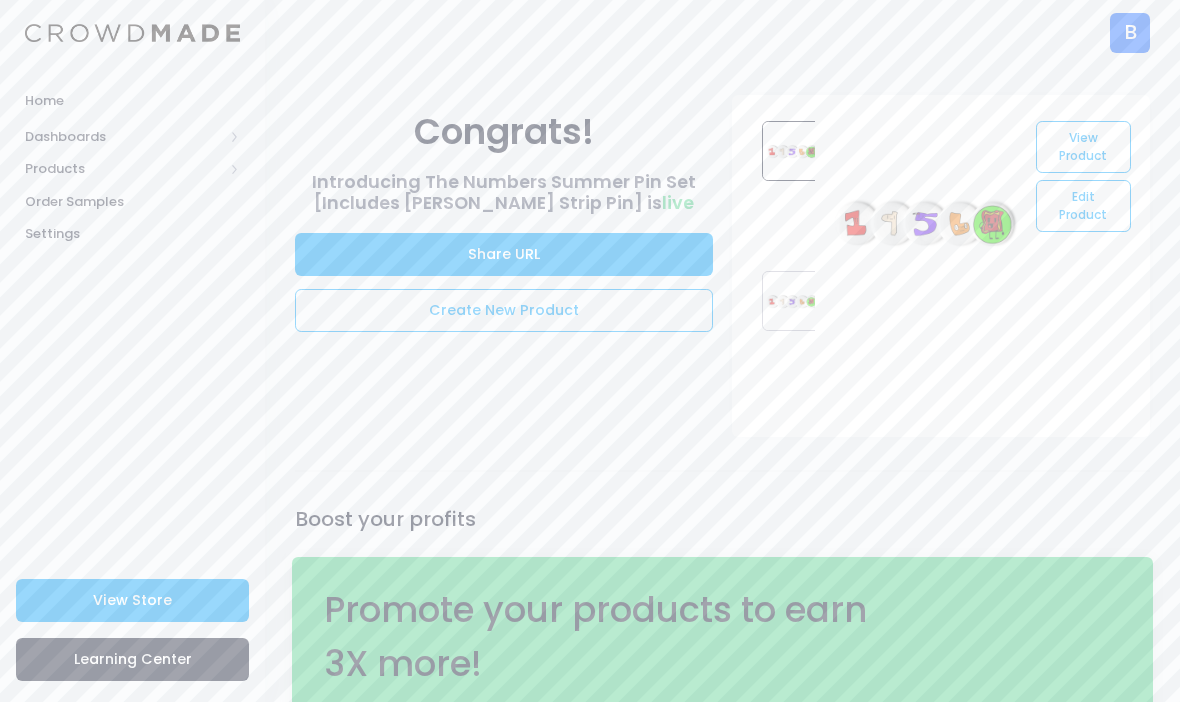 click on "View Store" at bounding box center (132, 600) 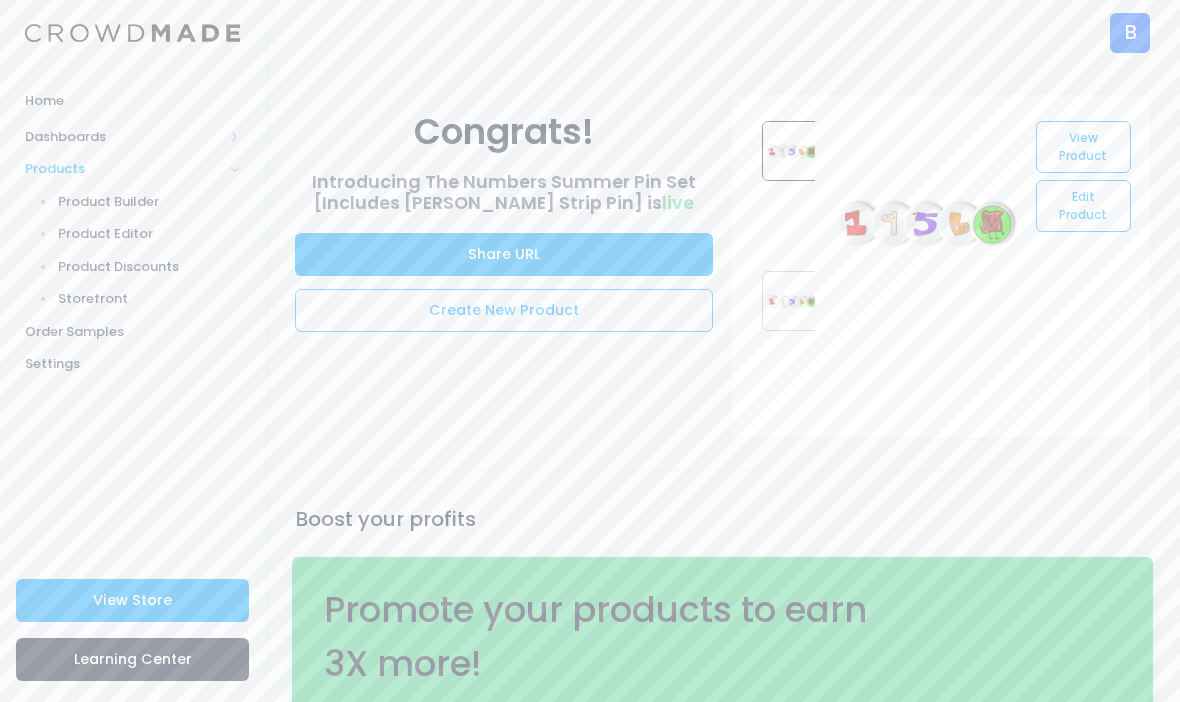 click on "Product Builder" at bounding box center (149, 202) 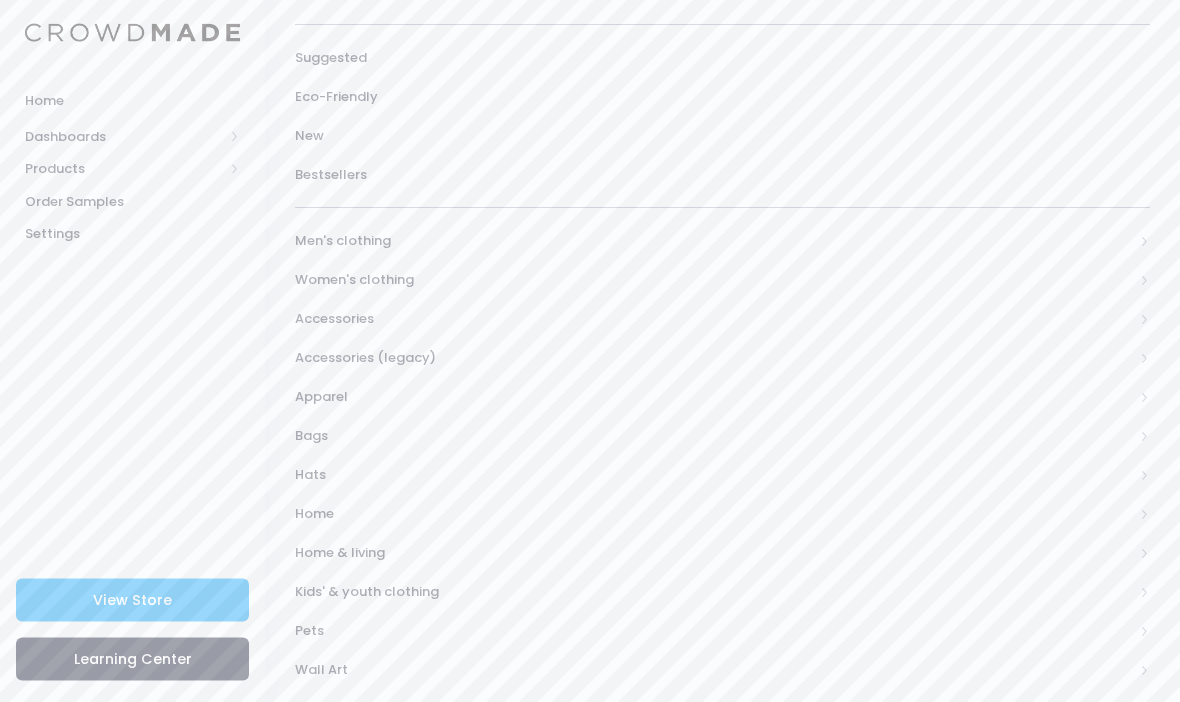 scroll, scrollTop: 206, scrollLeft: 0, axis: vertical 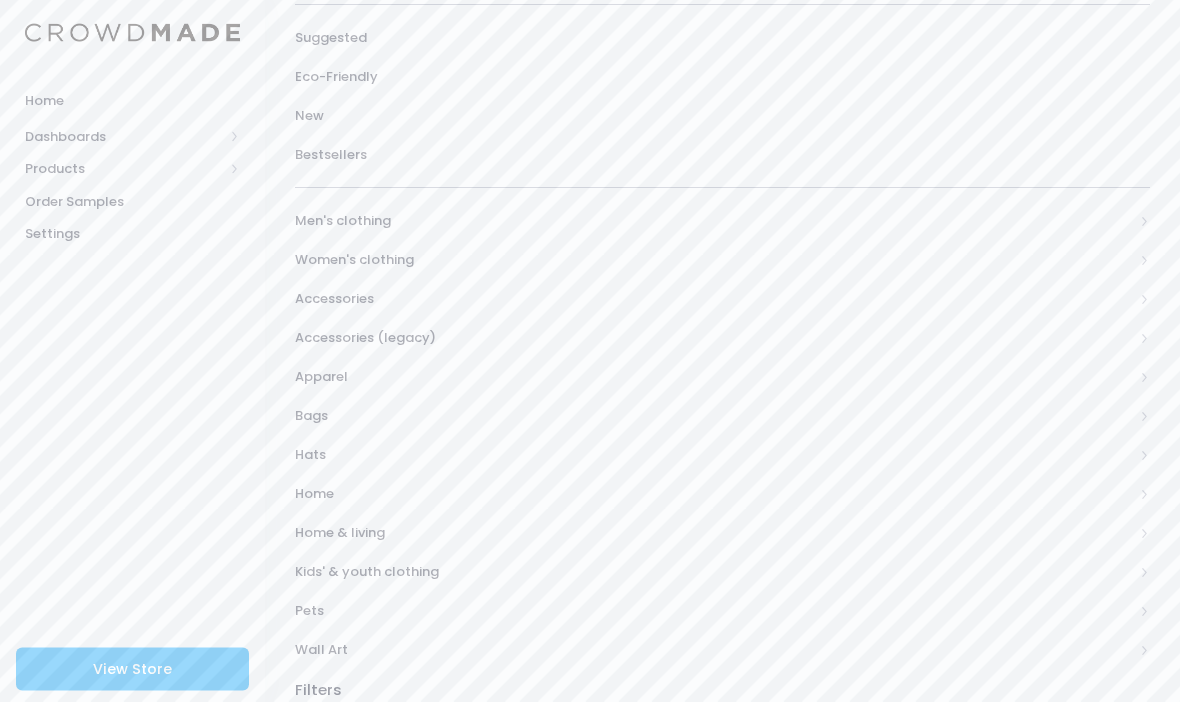 click on "Accessories" at bounding box center (714, 300) 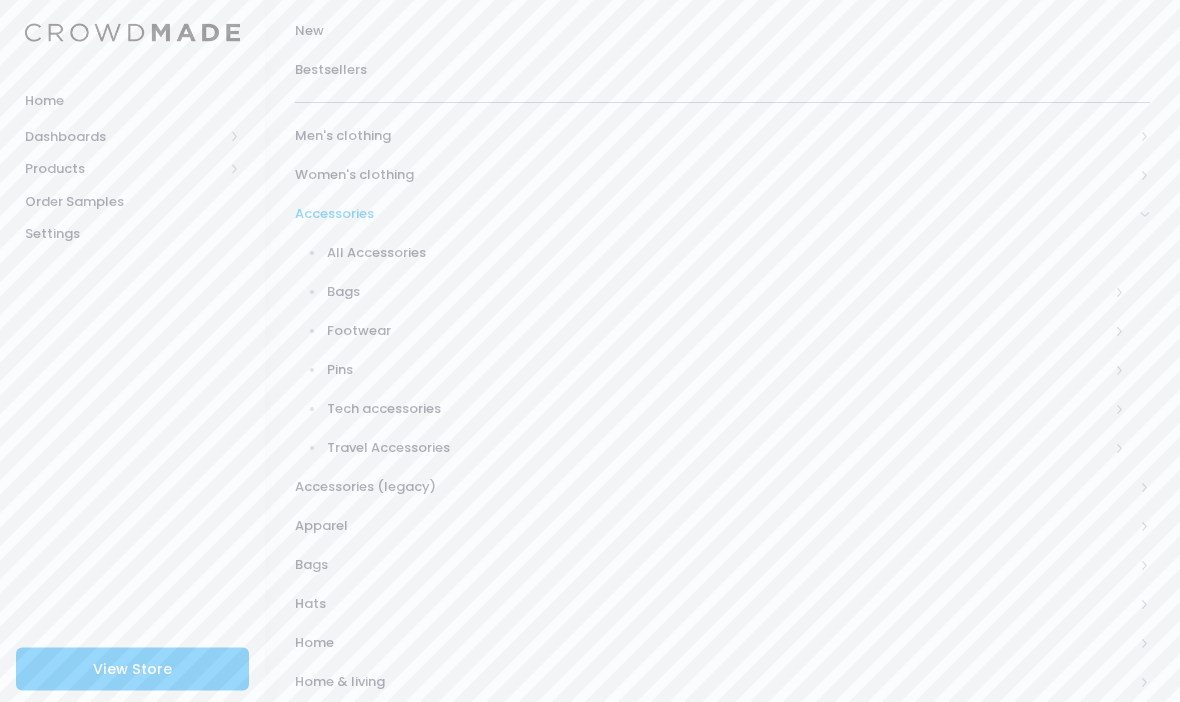 click on "Bags" at bounding box center (718, 293) 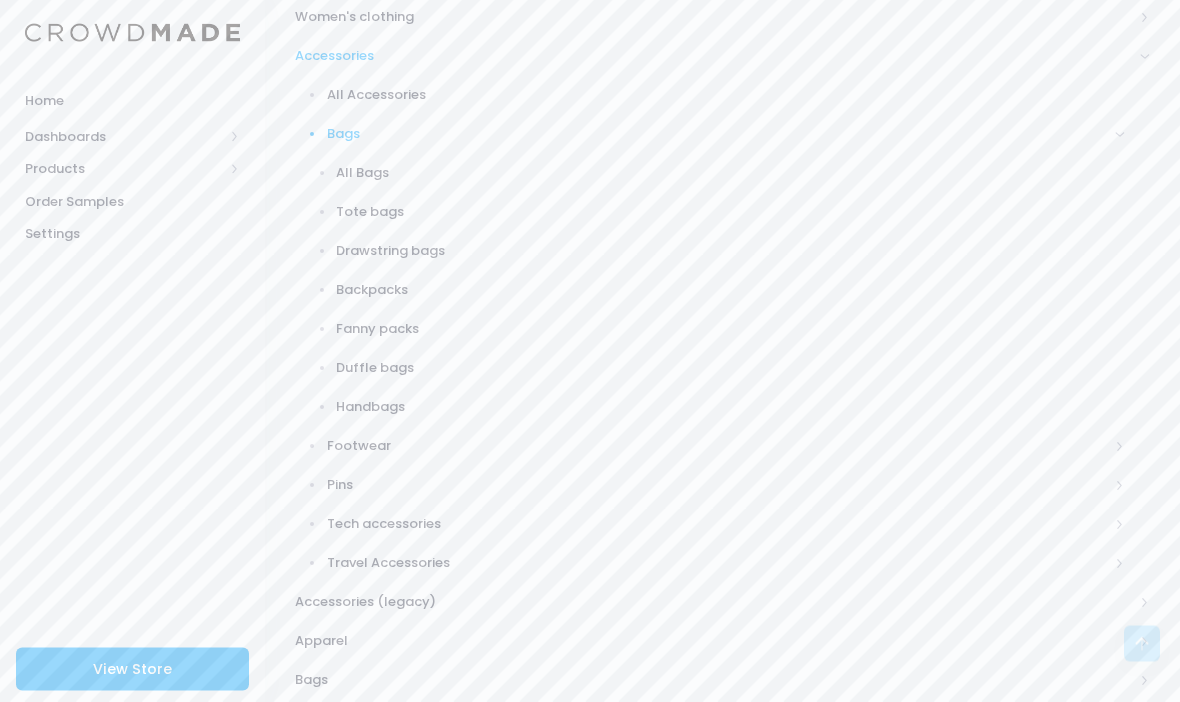 scroll, scrollTop: 450, scrollLeft: 0, axis: vertical 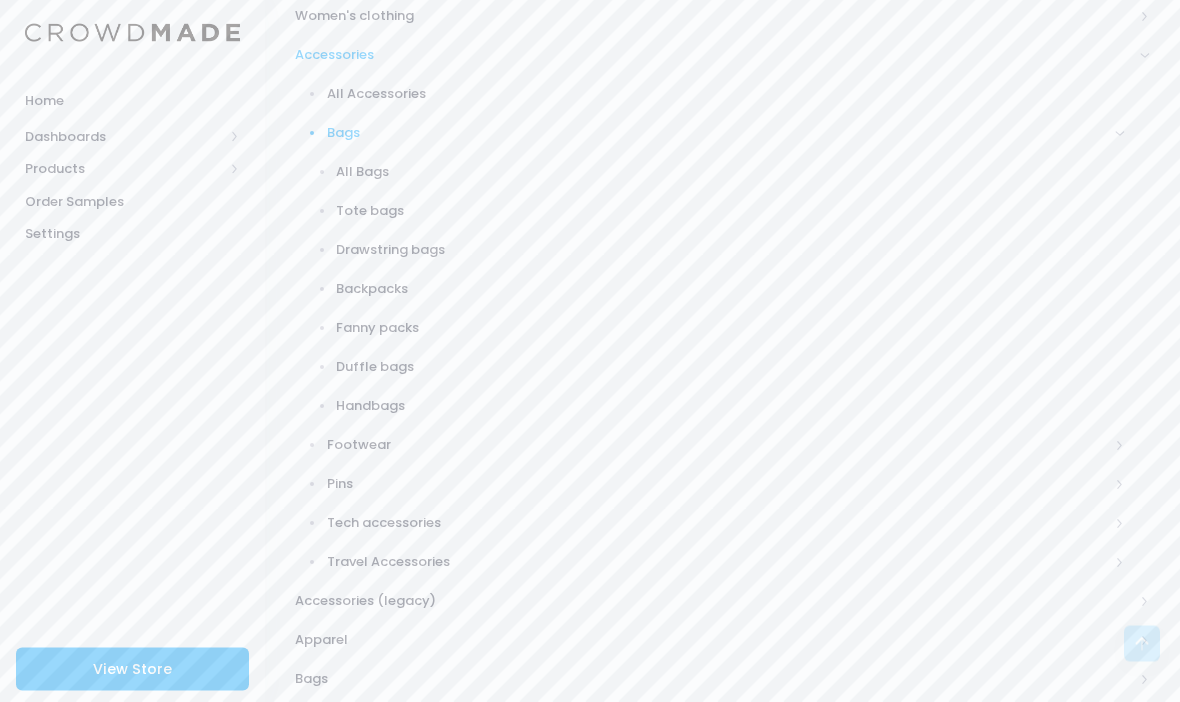 click on "Backpacks" at bounding box center [730, 290] 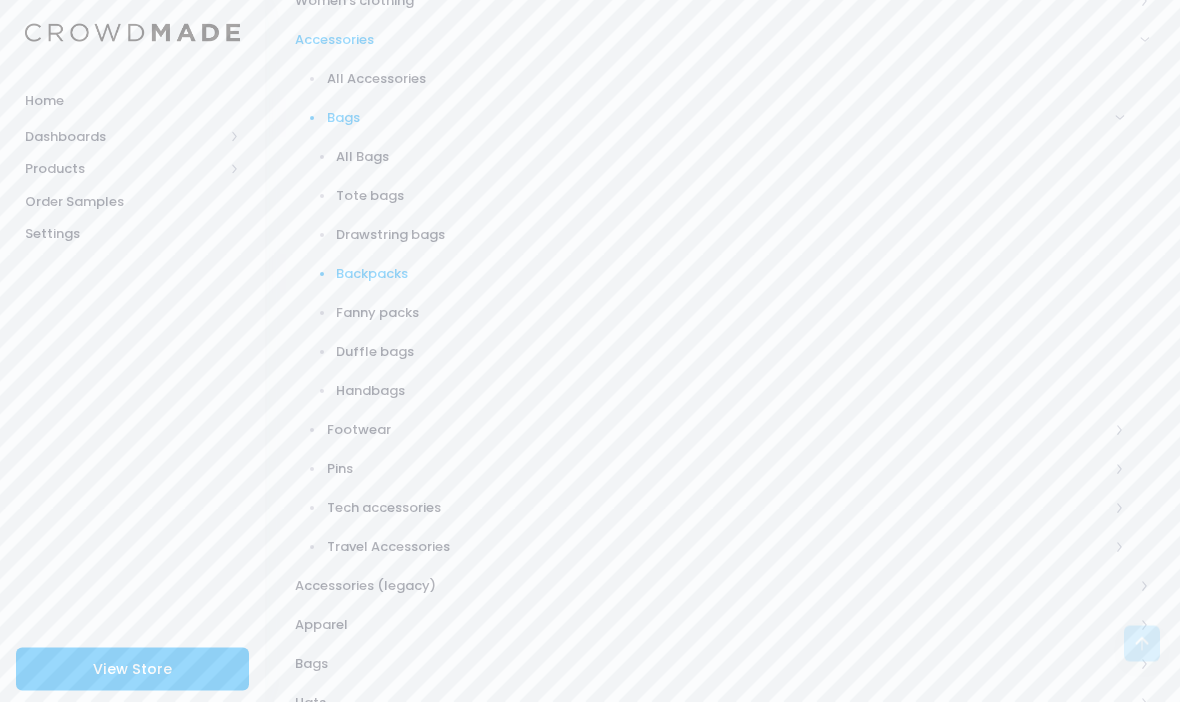scroll, scrollTop: 505, scrollLeft: 0, axis: vertical 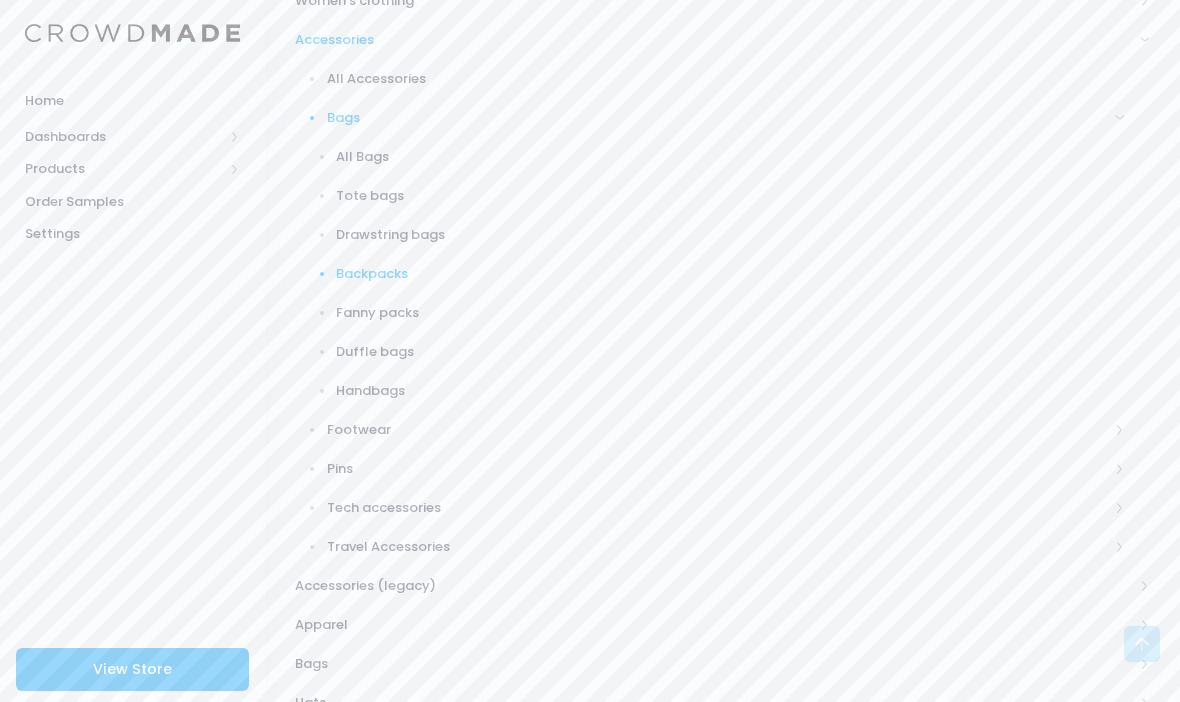 click on "Footwear" at bounding box center (718, 430) 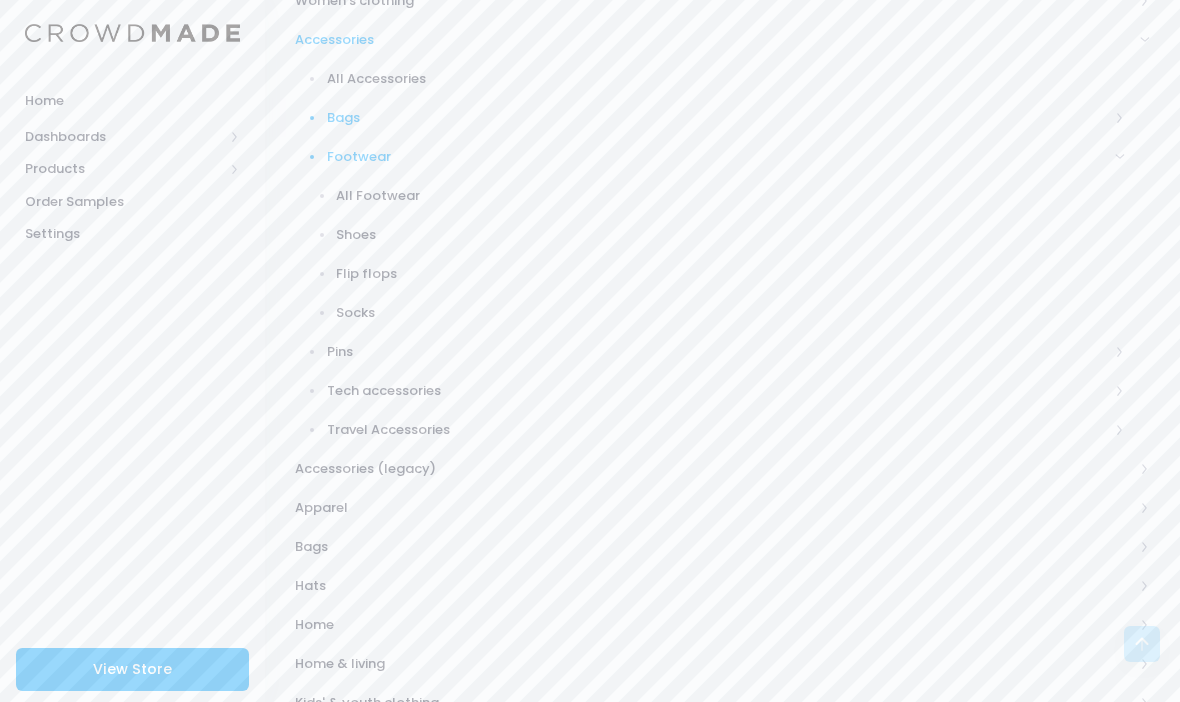 click on "Shoes" at bounding box center [730, 235] 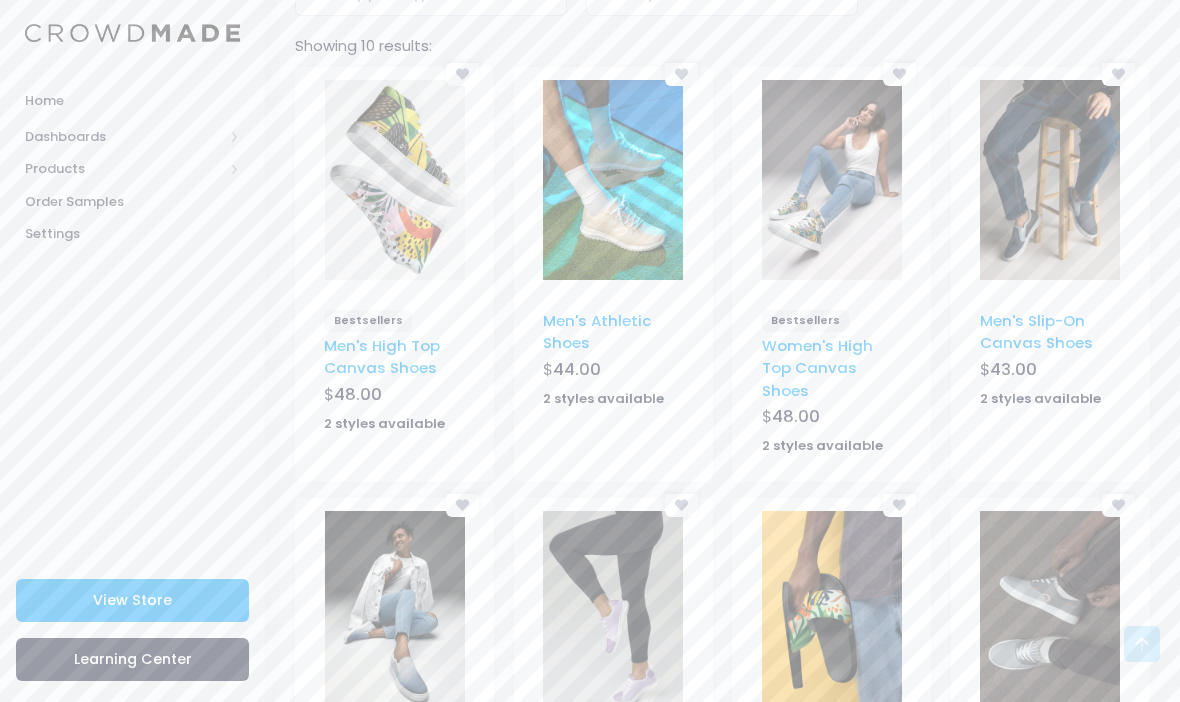 scroll, scrollTop: 1370, scrollLeft: 0, axis: vertical 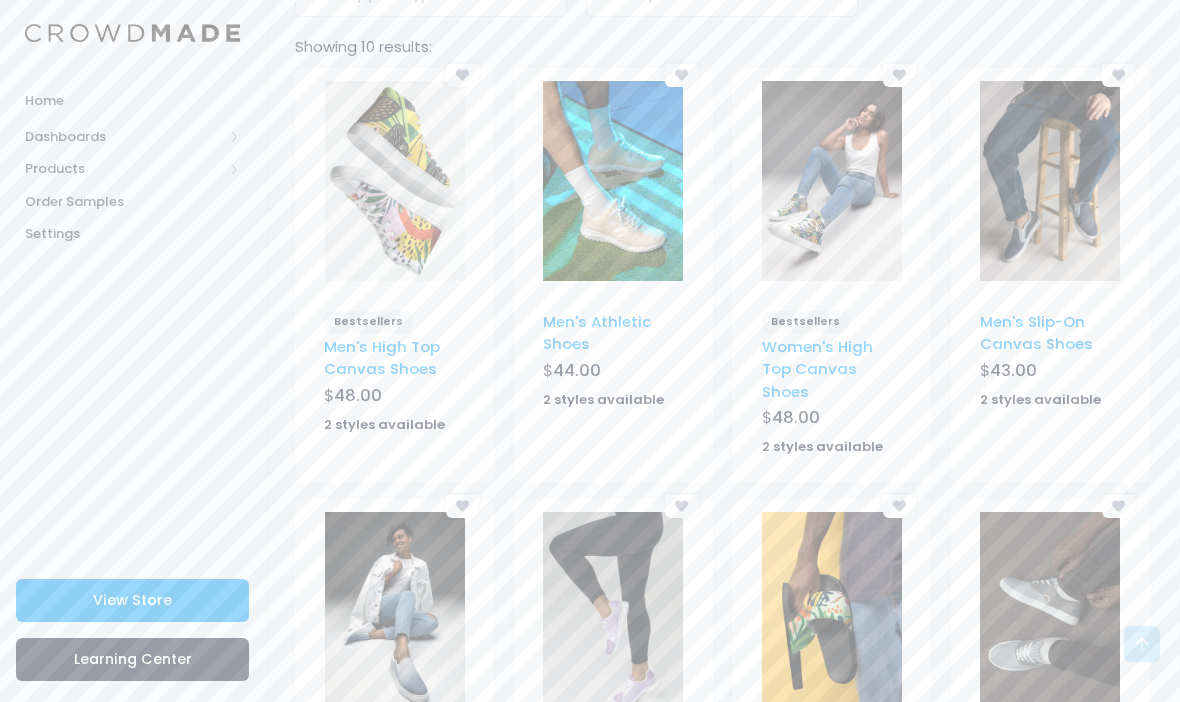 click at bounding box center (613, 181) 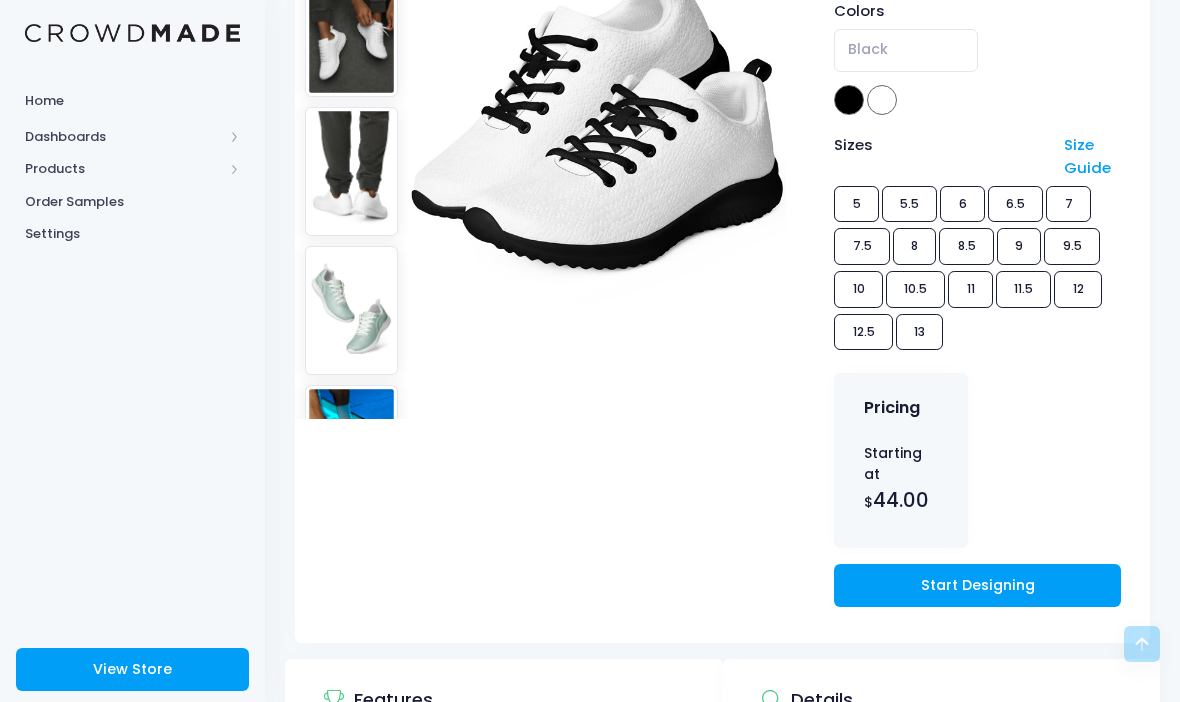 scroll, scrollTop: 394, scrollLeft: 0, axis: vertical 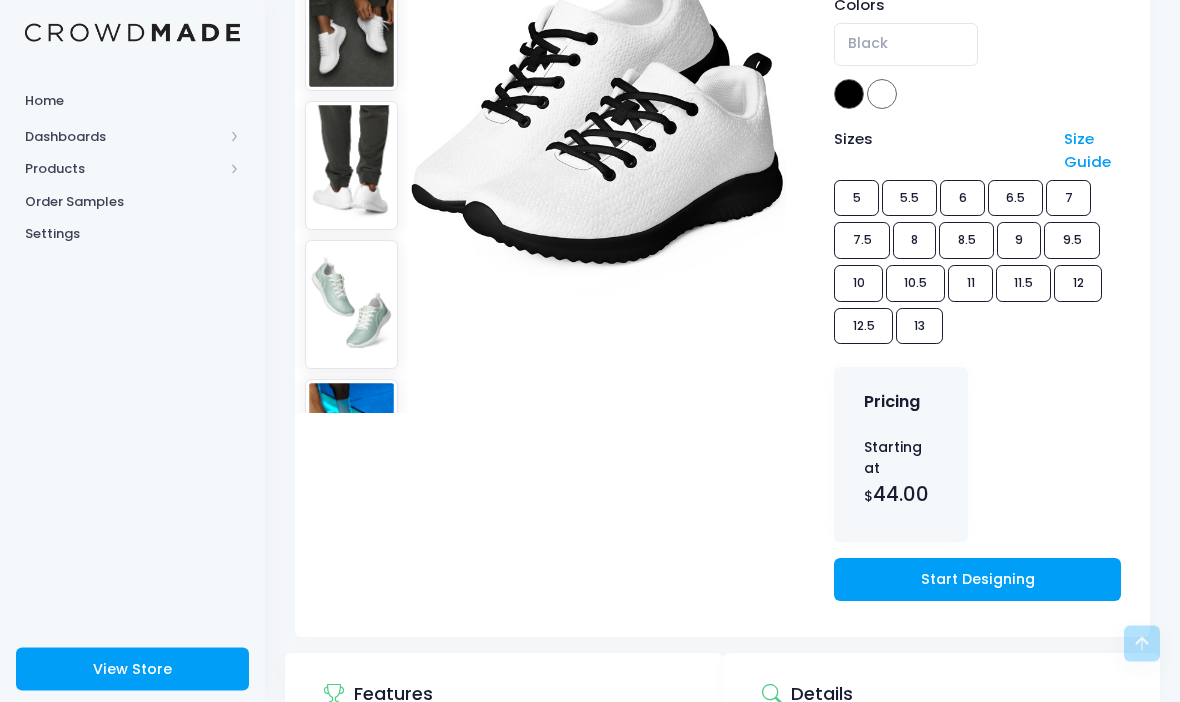 click on "Start Designing" at bounding box center [977, 580] 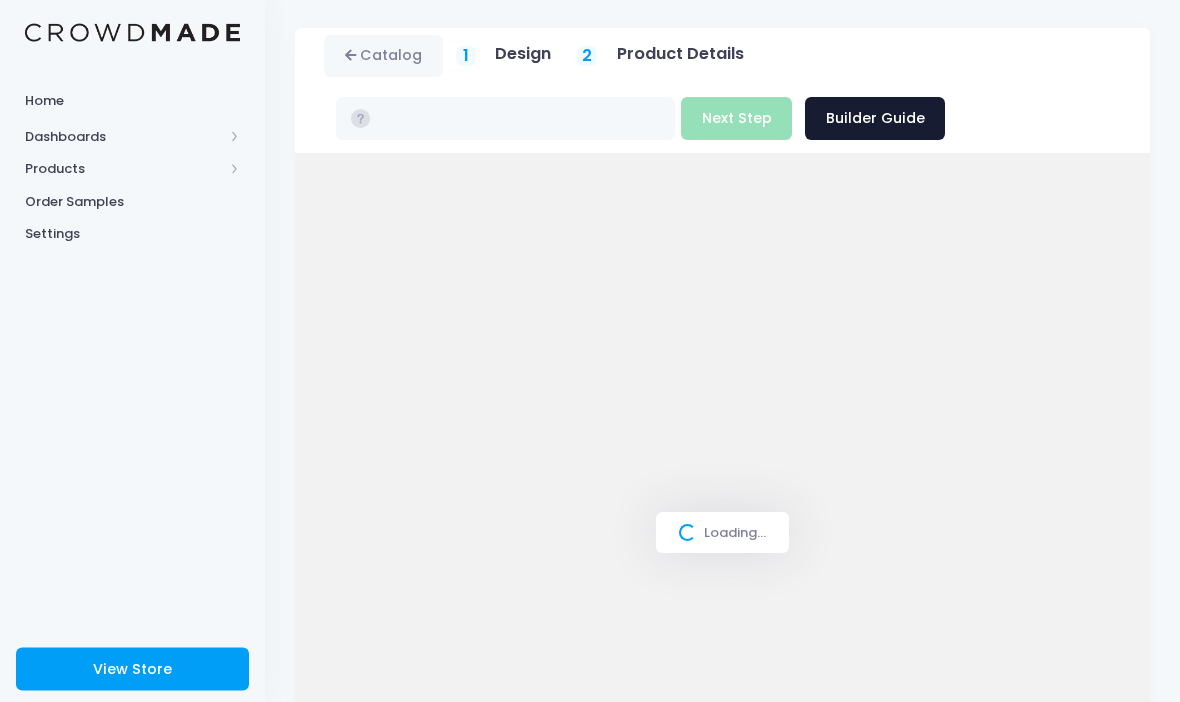 scroll, scrollTop: 74, scrollLeft: 0, axis: vertical 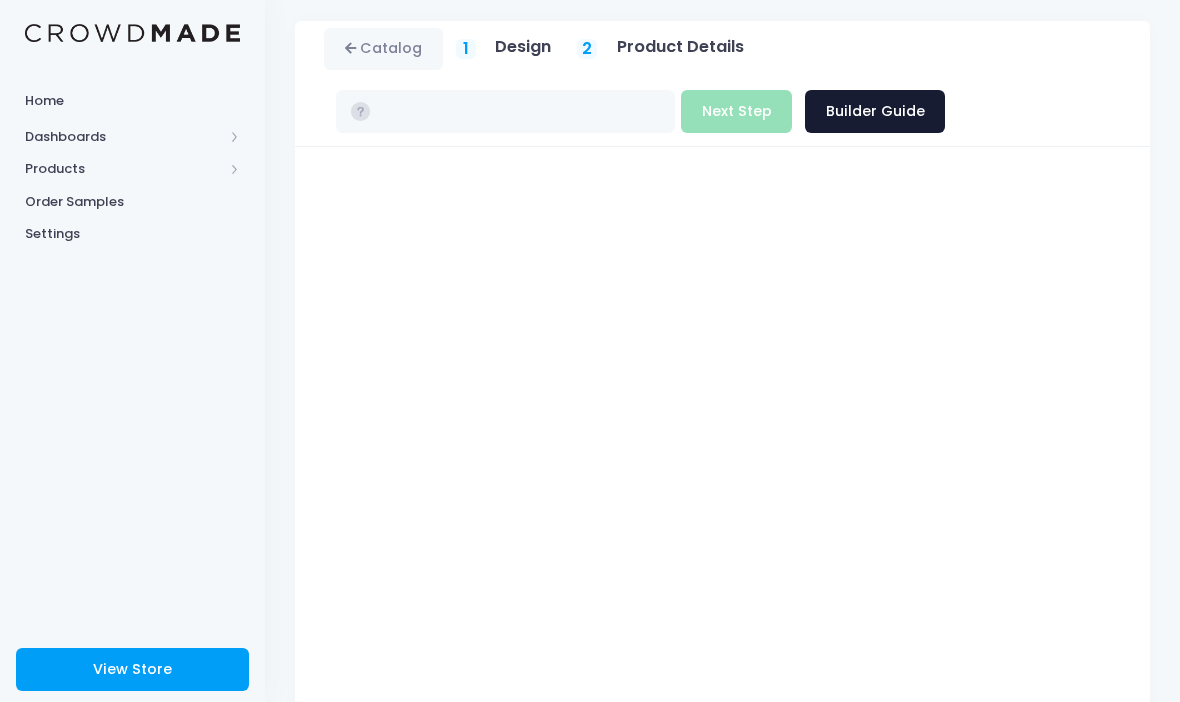 type on "$44.00" 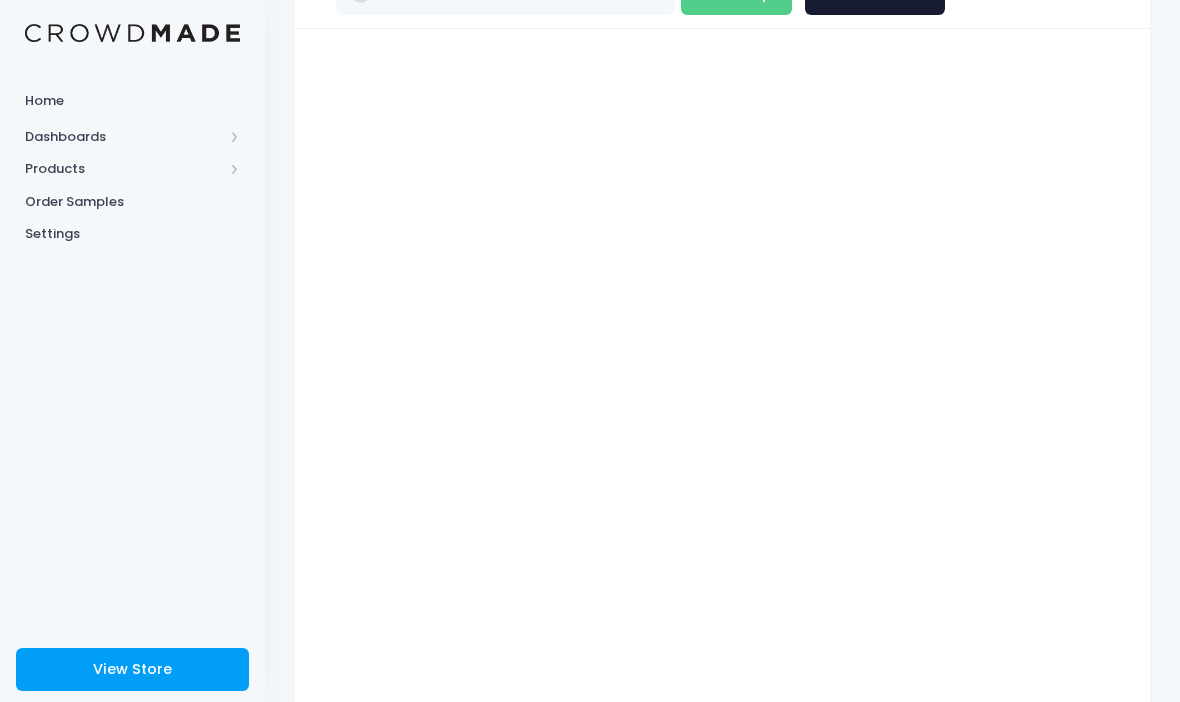scroll, scrollTop: 0, scrollLeft: 0, axis: both 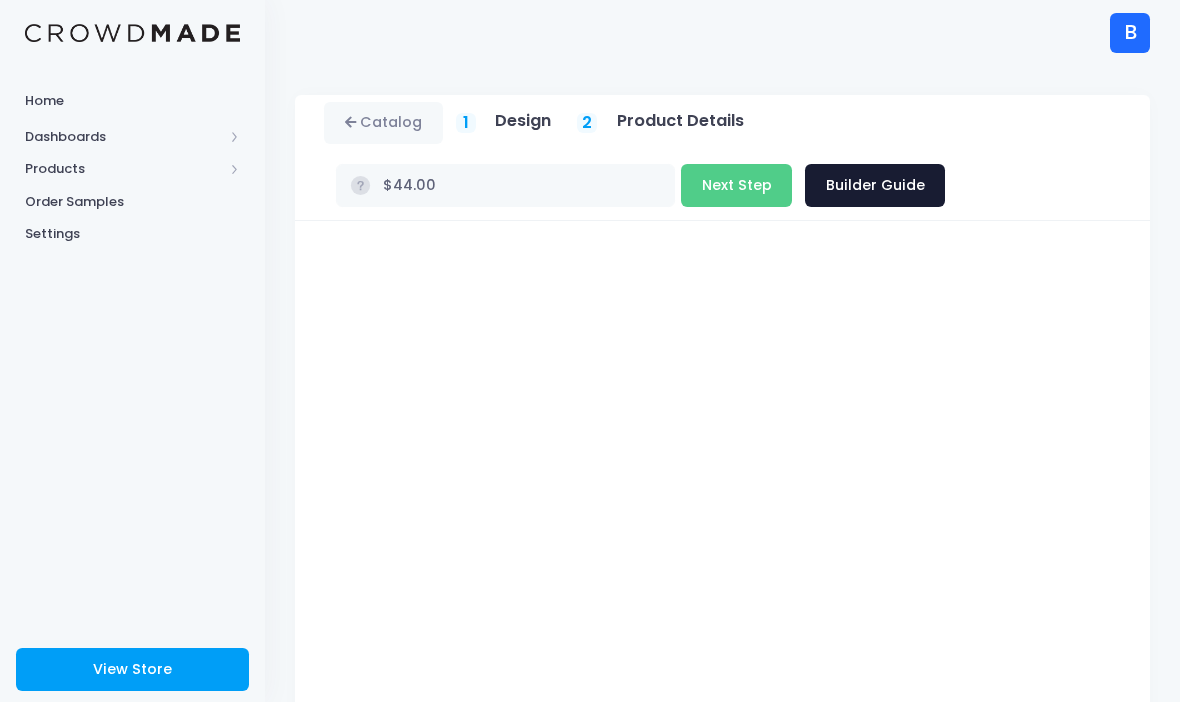 click on "Catalog
1
Design
2
Product Details" at bounding box center [722, 158] 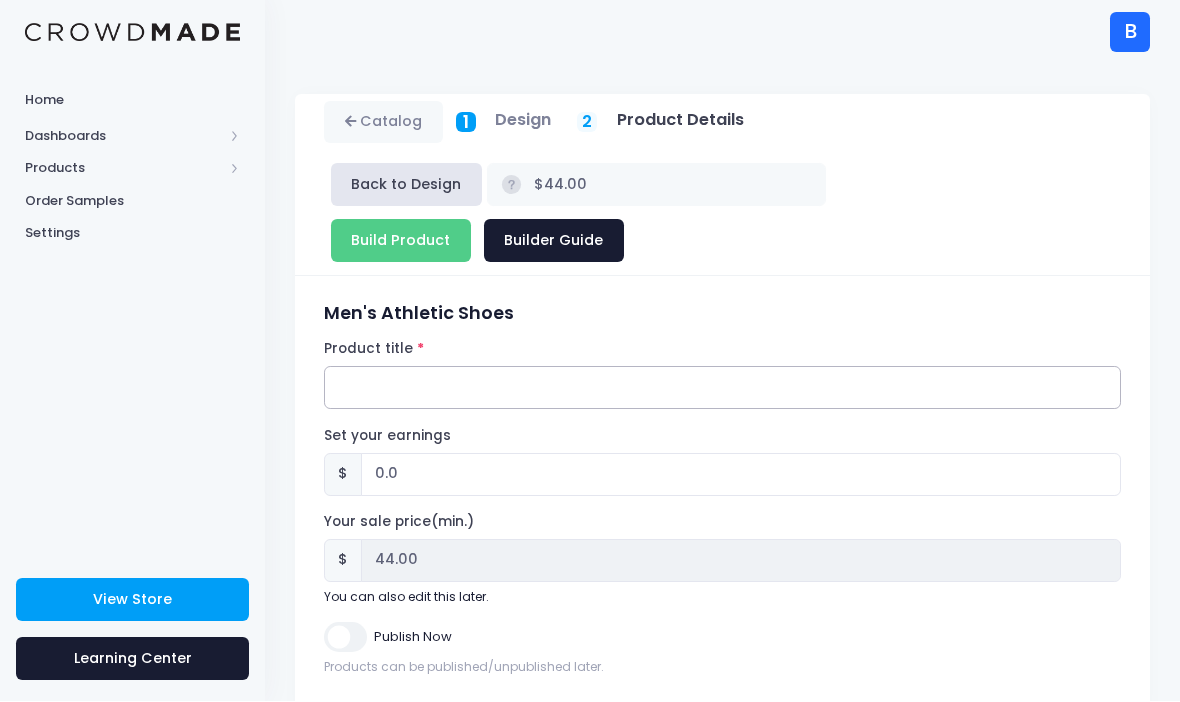 click on "Product title" at bounding box center (722, 388) 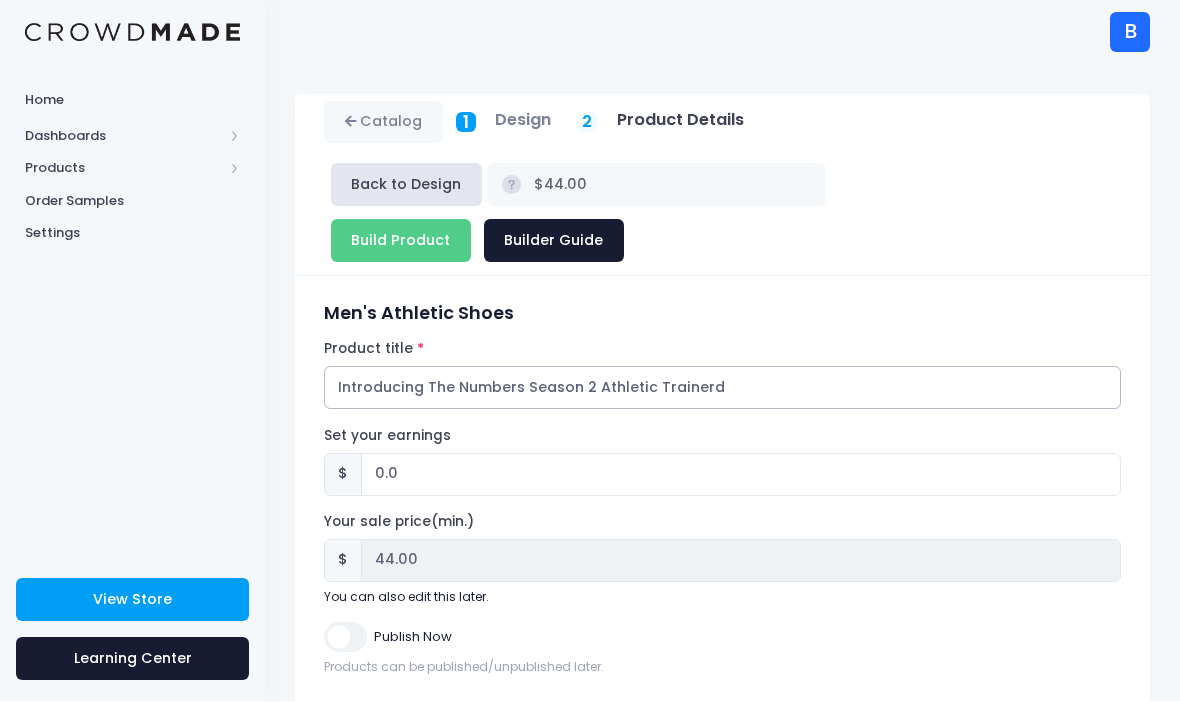 click on "Introducing The Numbers Season 2 Athletic Trainerd" at bounding box center (722, 388) 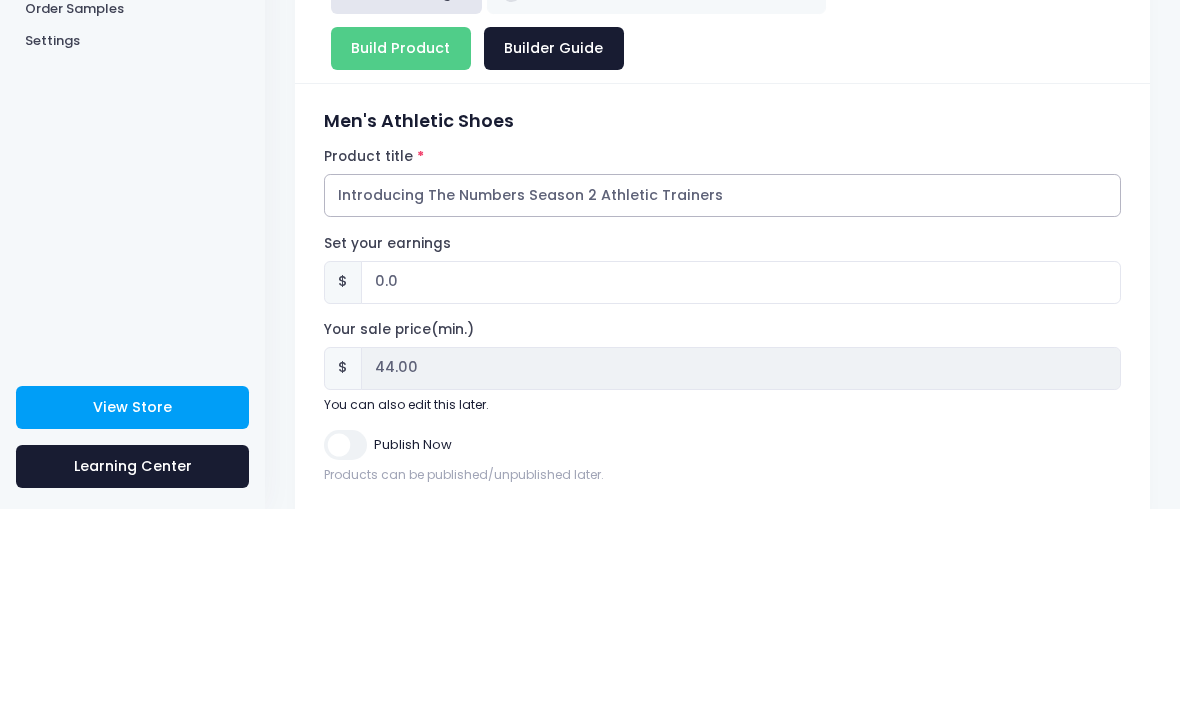 type on "Introducing The Numbers Season 2 Athletic Trainers" 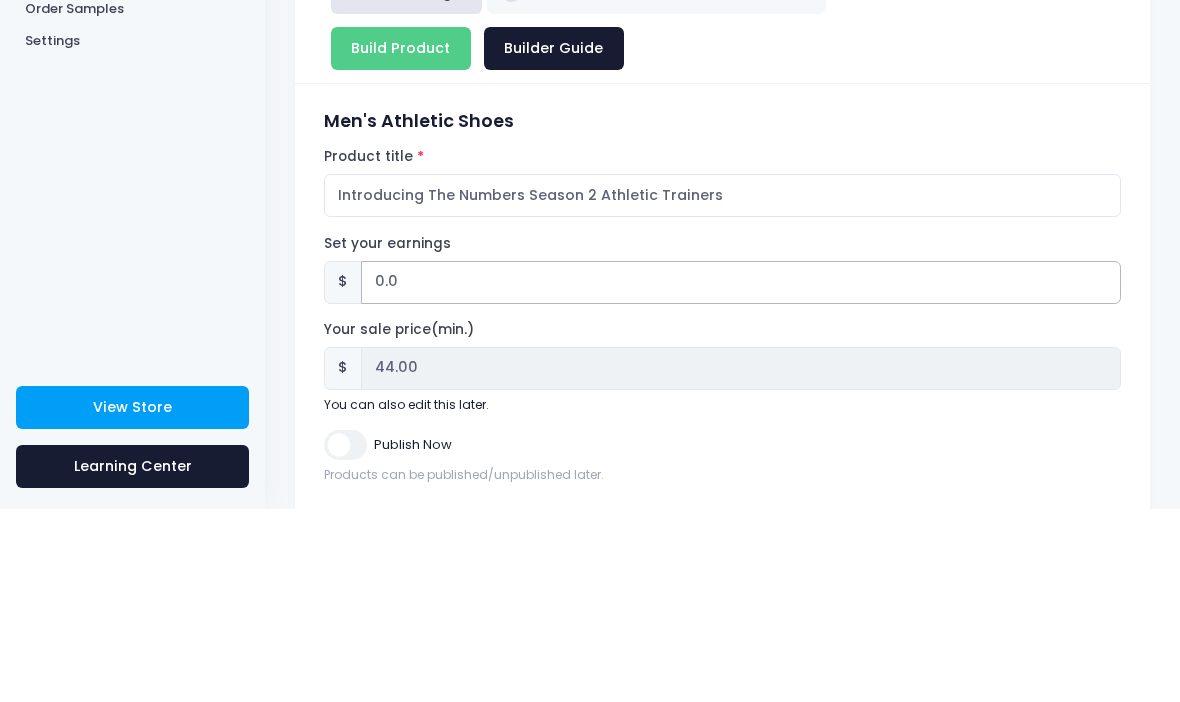click on "0.0" at bounding box center (741, 475) 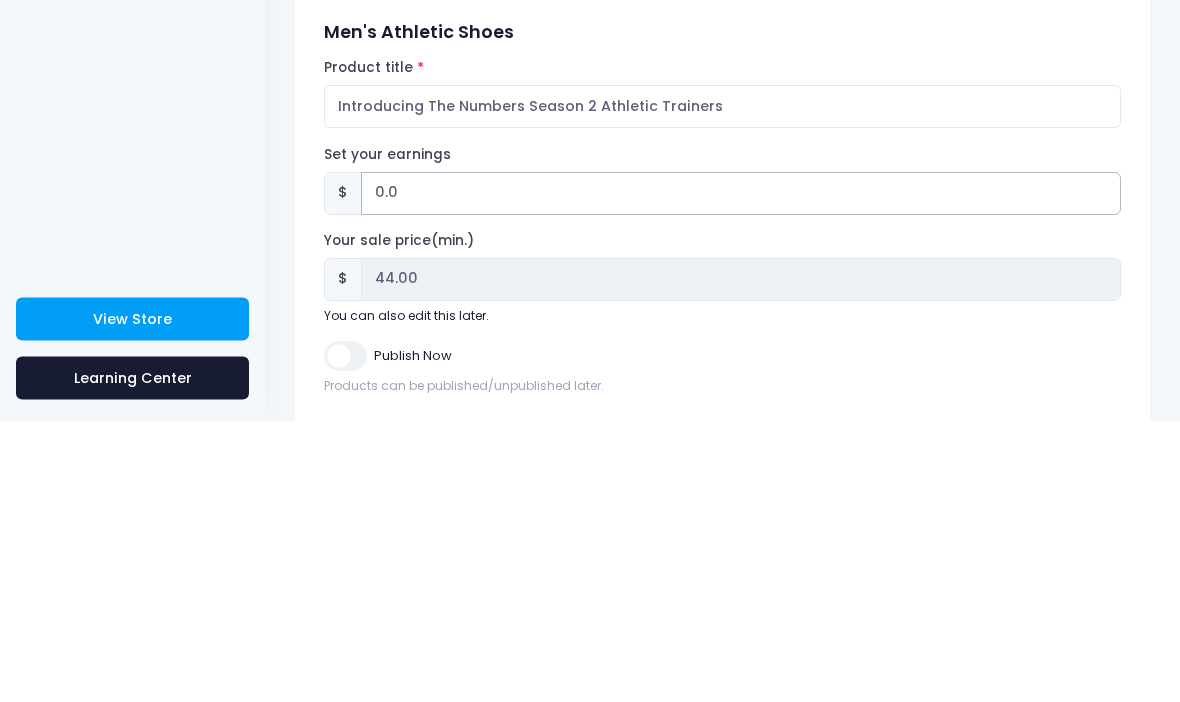 type on "0" 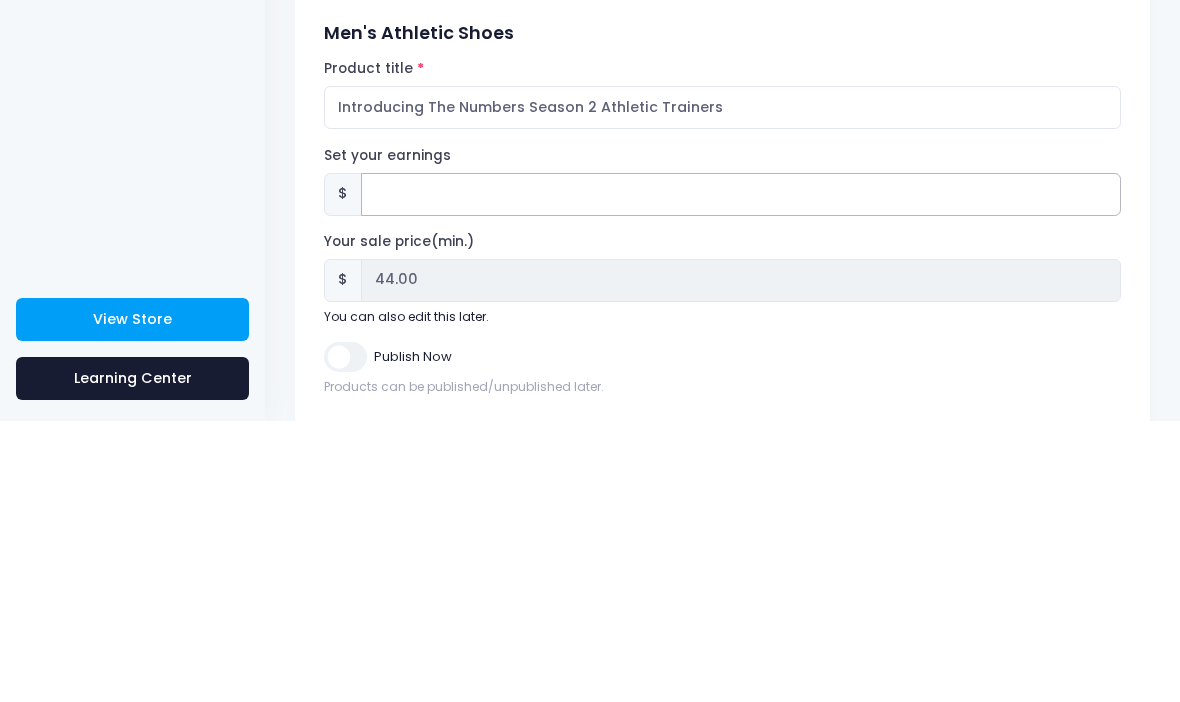 type on "3" 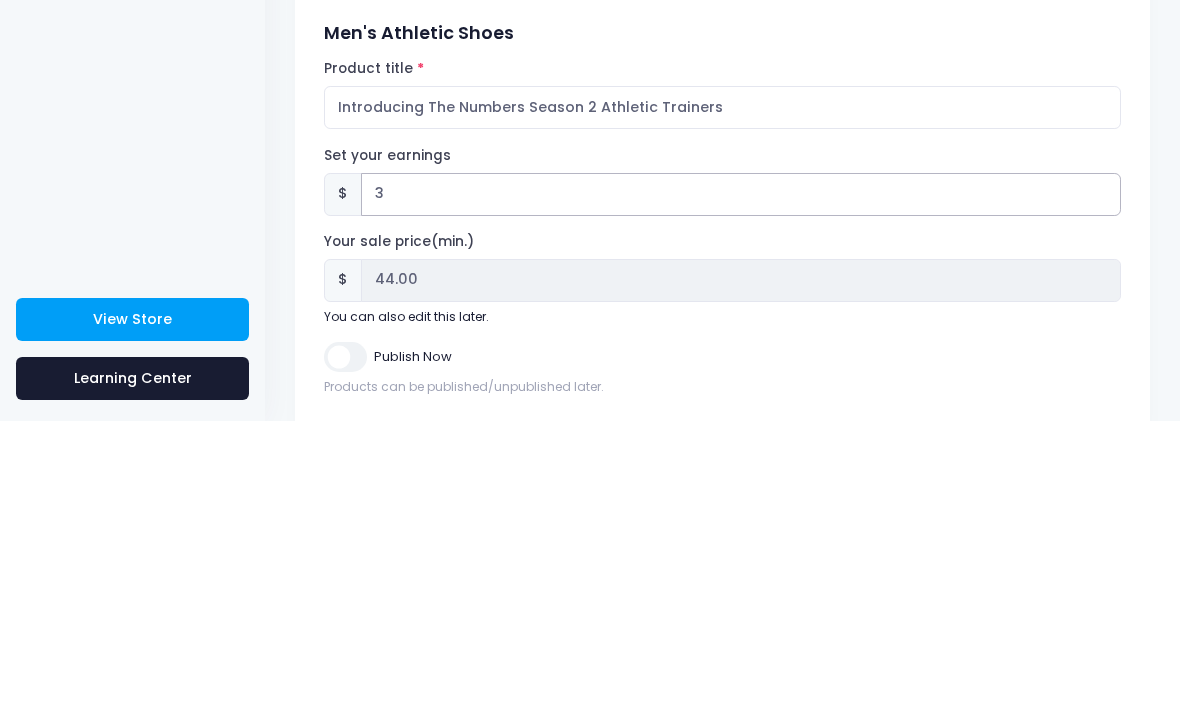 type on "$47.00" 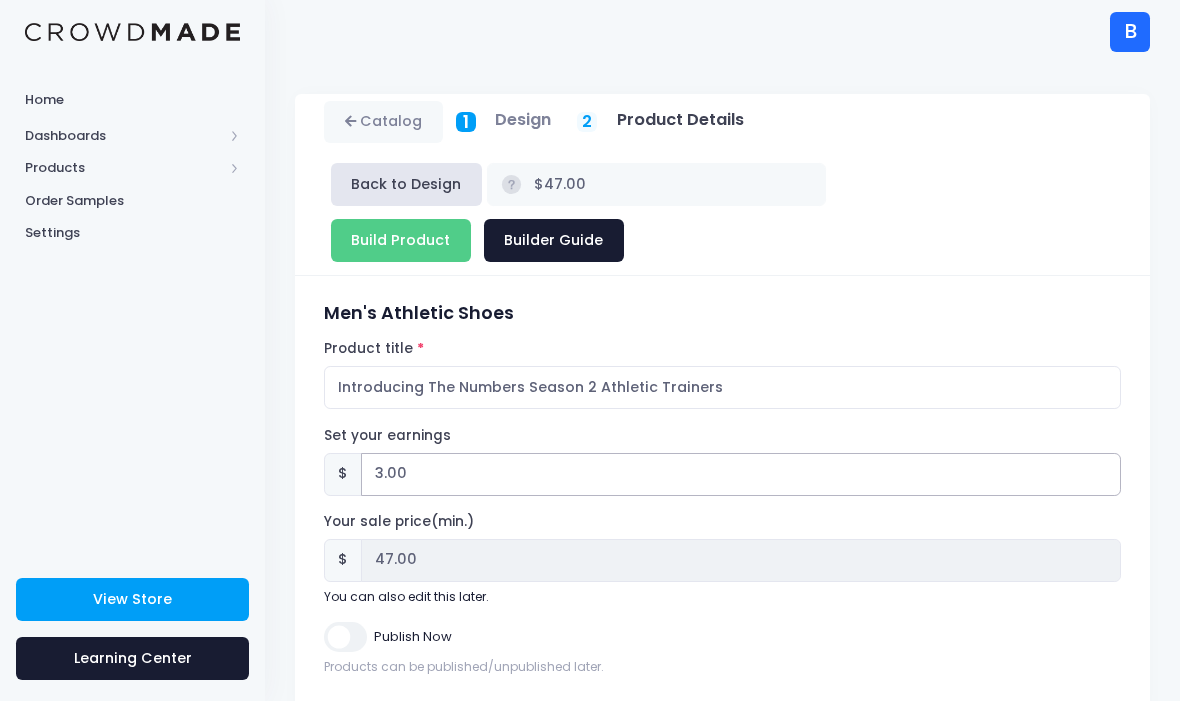 type on "3.00" 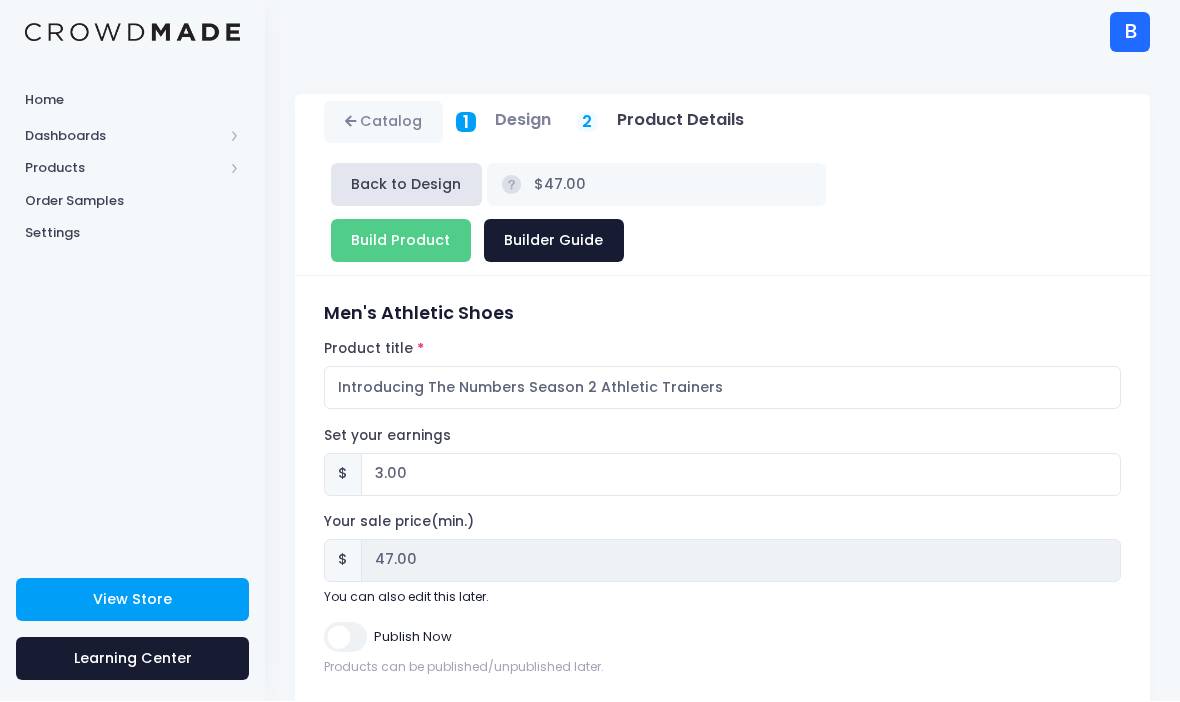 click on "Publish Now" at bounding box center (345, 637) 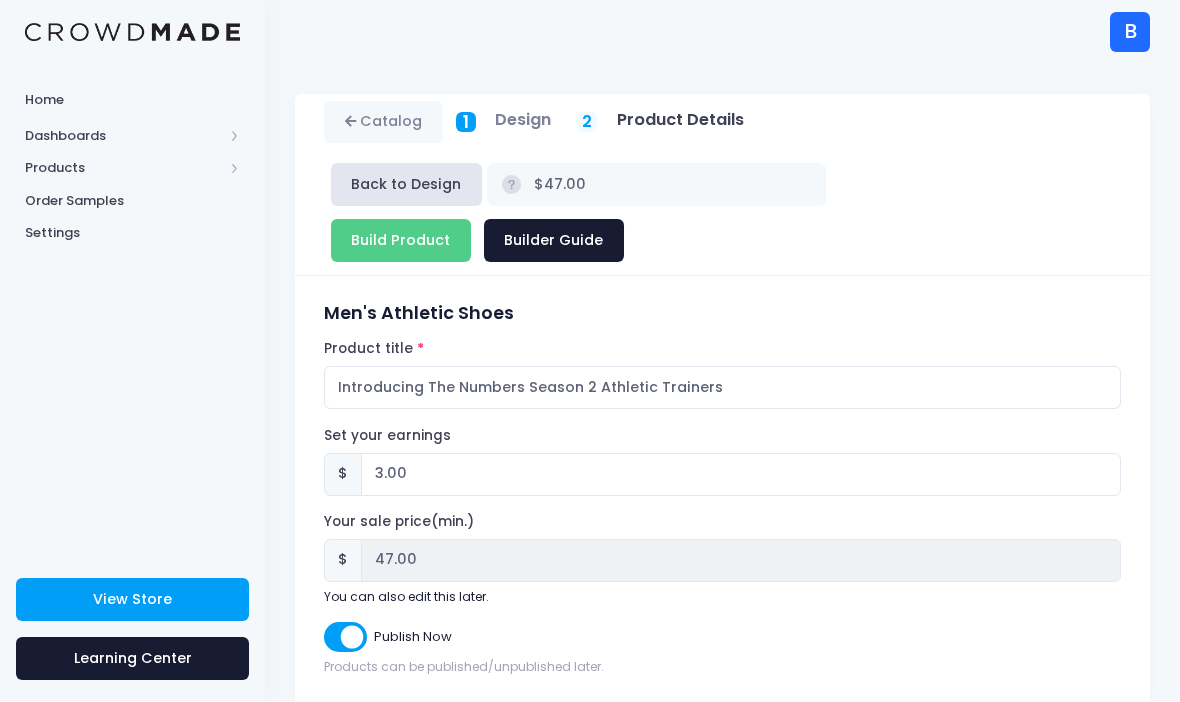 click on "Build Product" at bounding box center [401, 241] 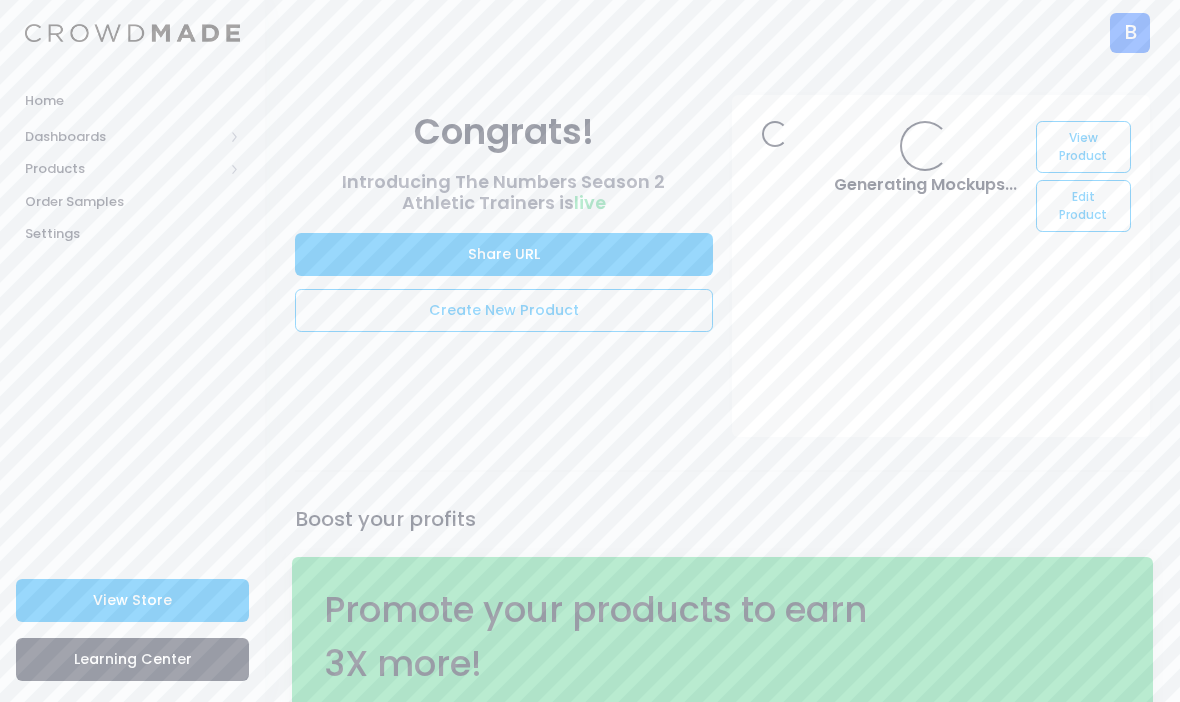 scroll, scrollTop: 0, scrollLeft: 0, axis: both 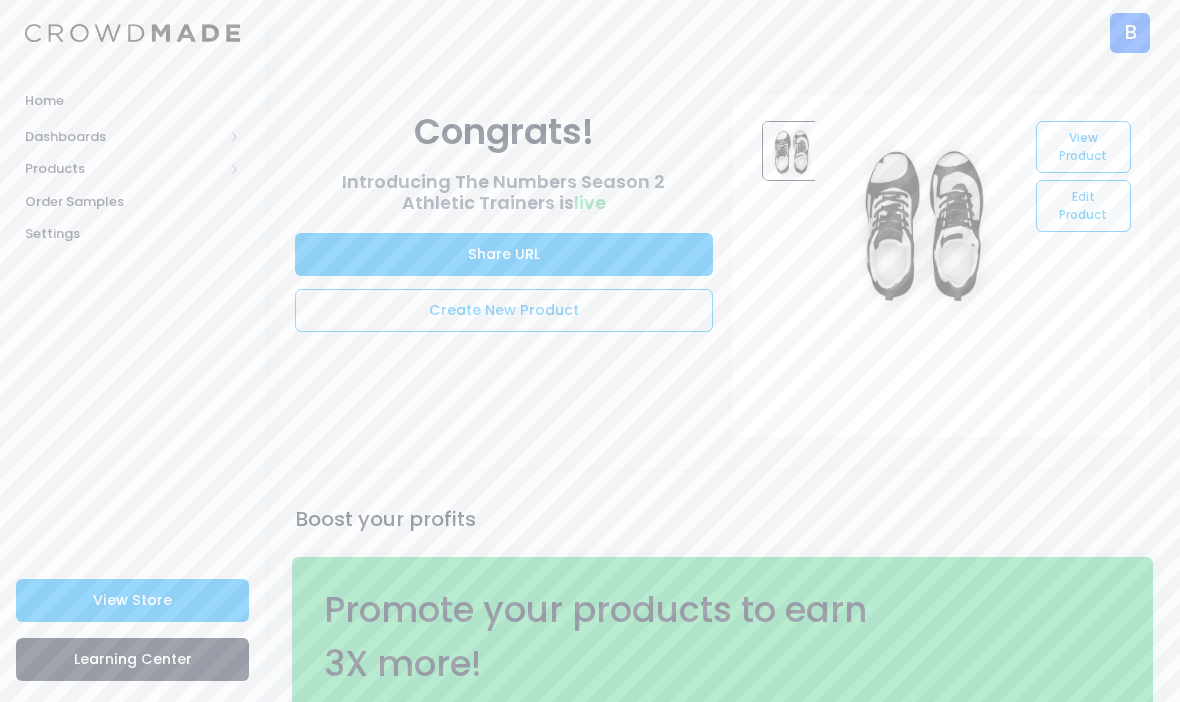click on "View Store" at bounding box center (132, 600) 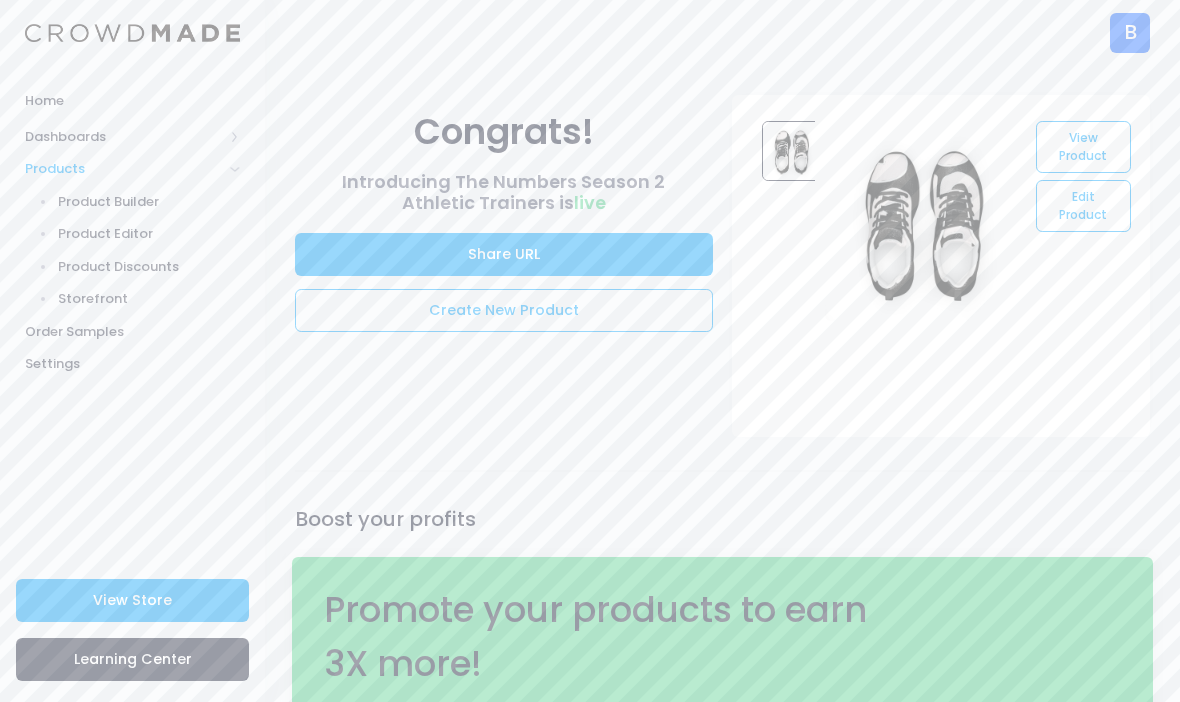 click on "Product Builder" at bounding box center [149, 202] 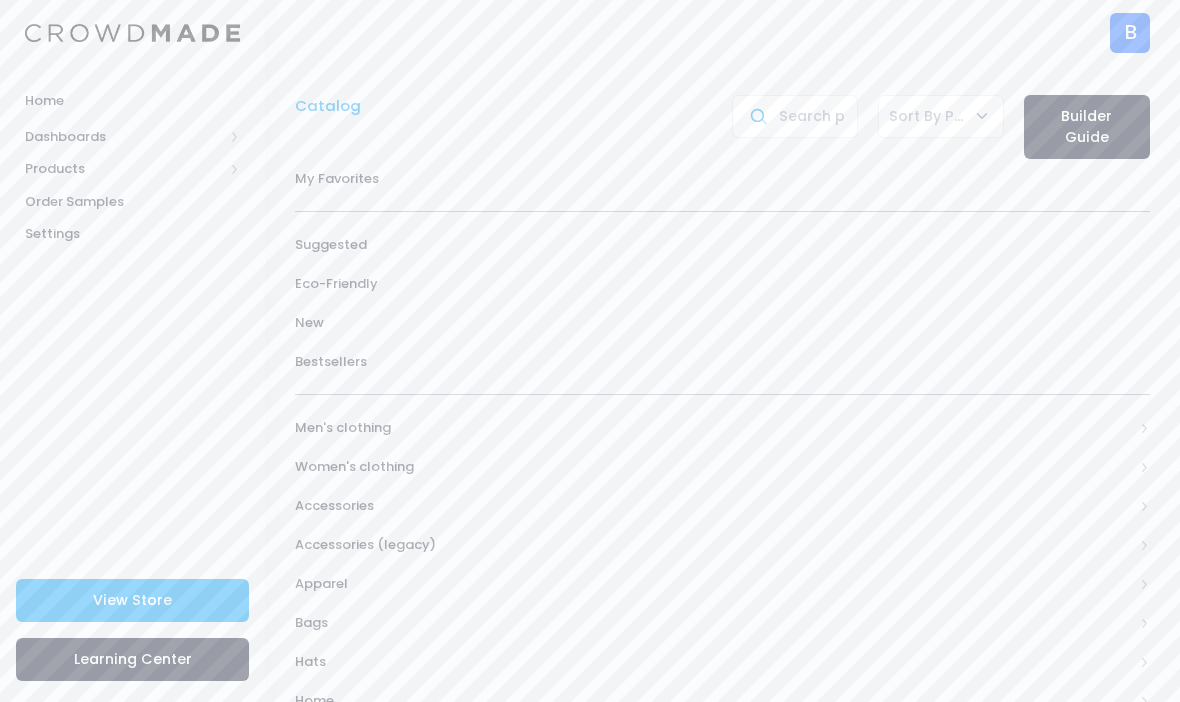 scroll, scrollTop: 0, scrollLeft: 0, axis: both 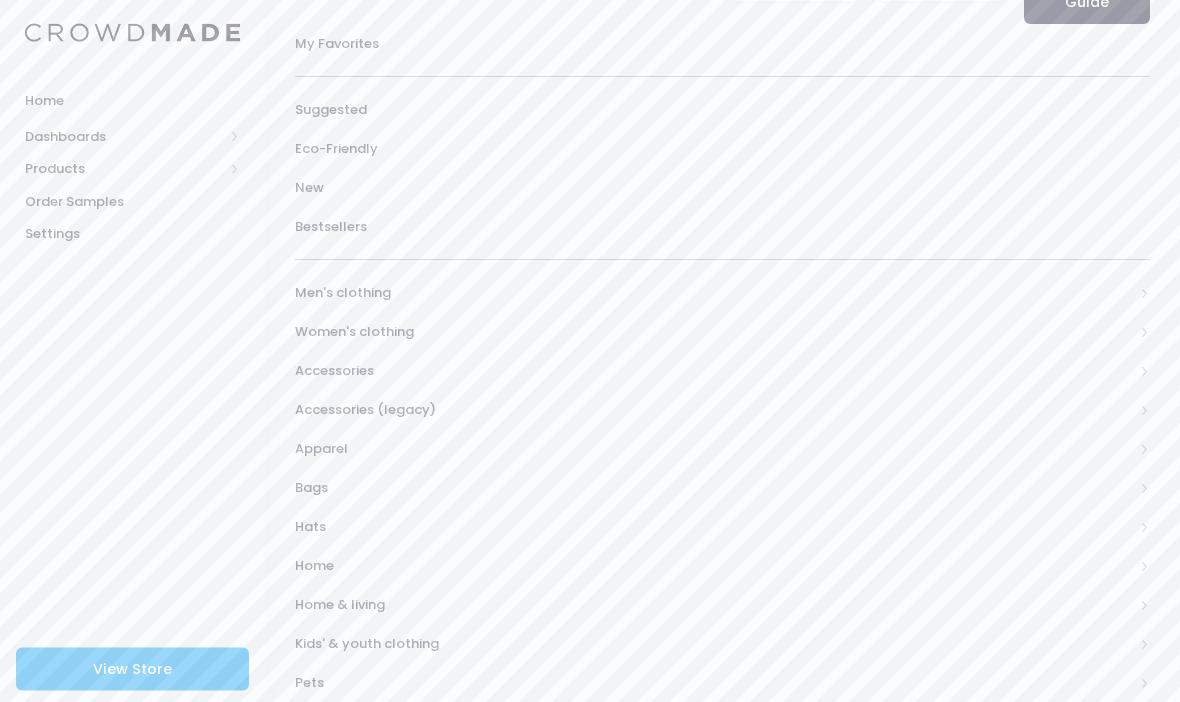 click on "Apparel" at bounding box center (714, 450) 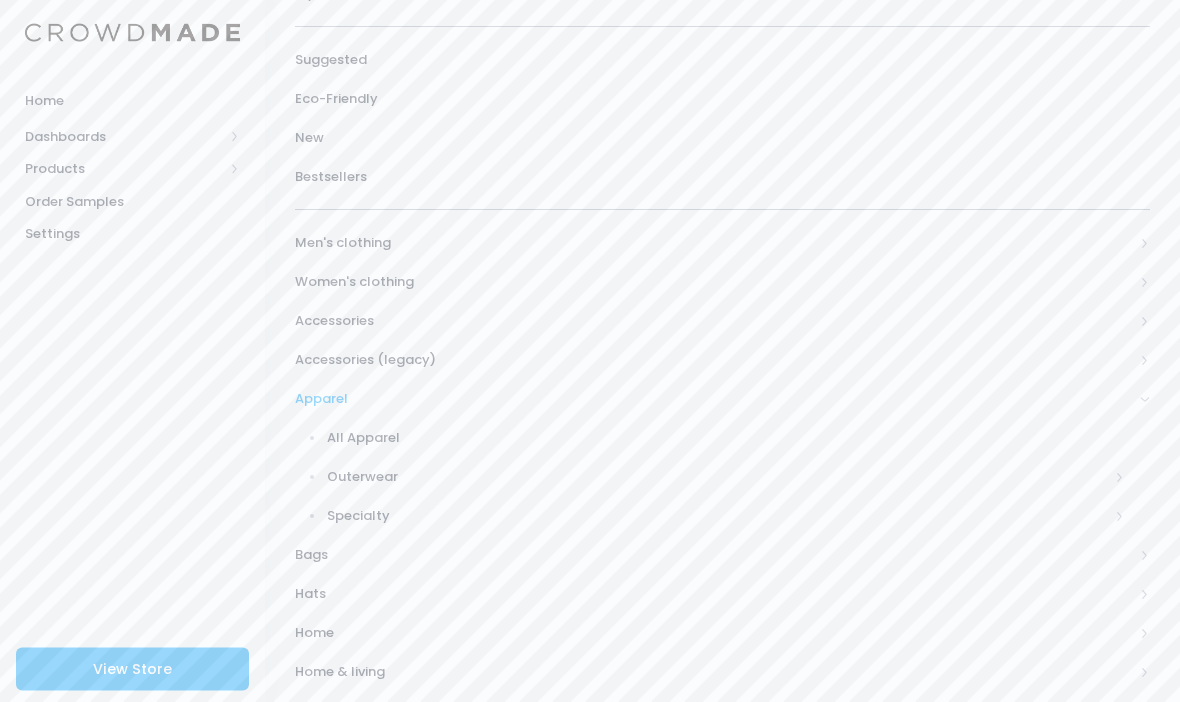 click on "Apparel" at bounding box center [714, 400] 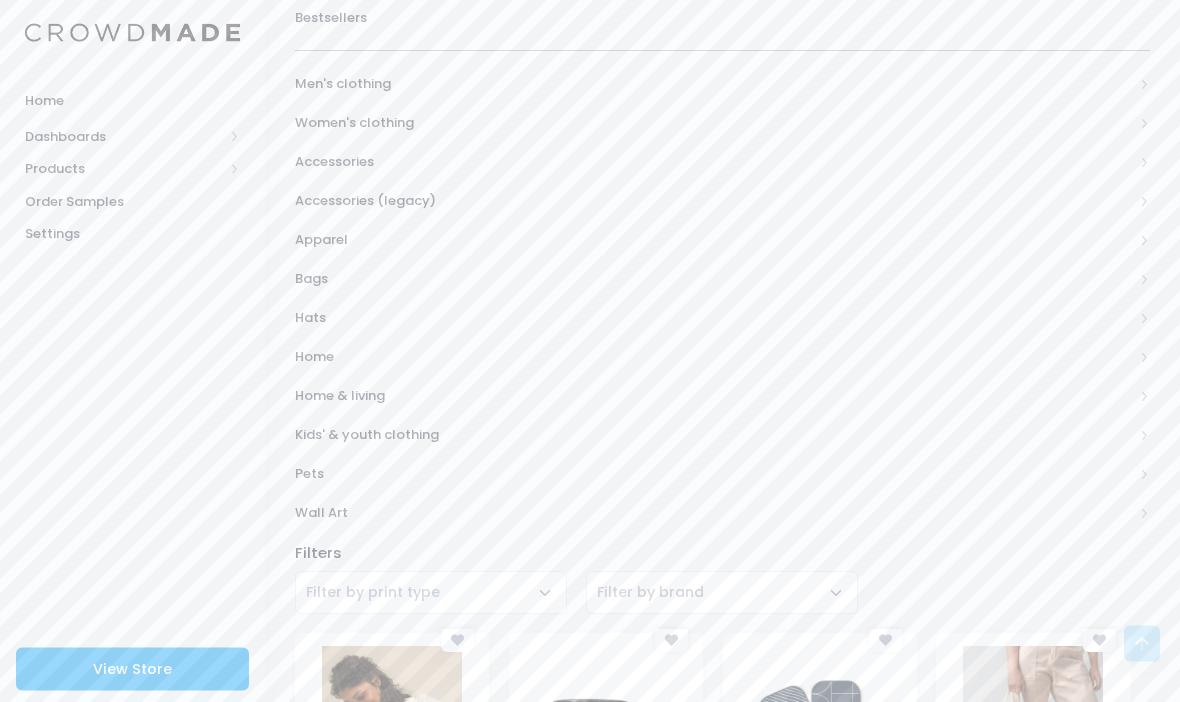 scroll, scrollTop: 342, scrollLeft: 0, axis: vertical 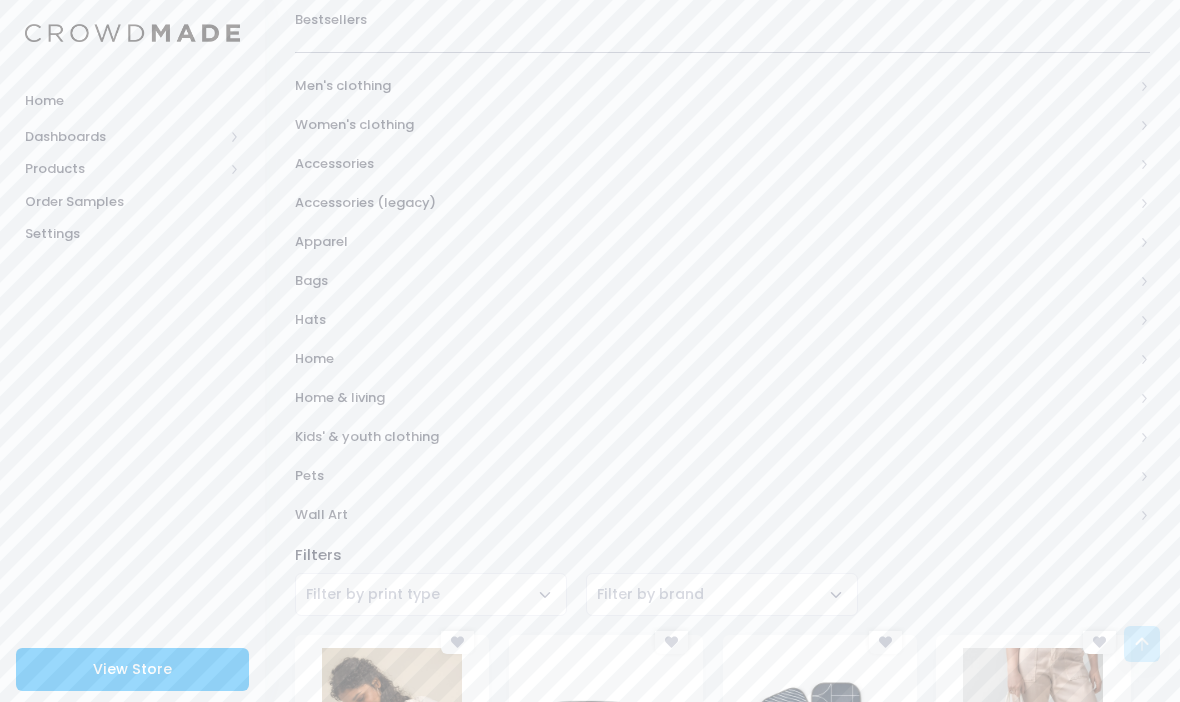 click on "Kids' & youth clothing" at bounding box center (714, 437) 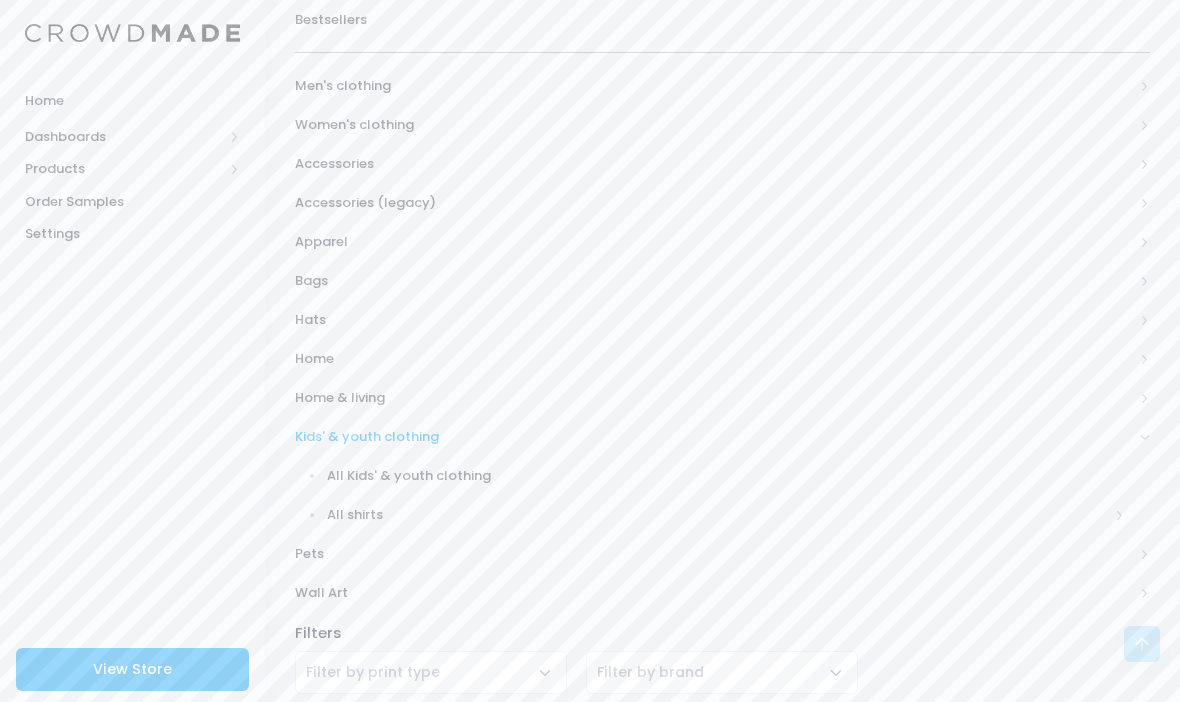 click on "Kids' & youth clothing" at bounding box center (714, 437) 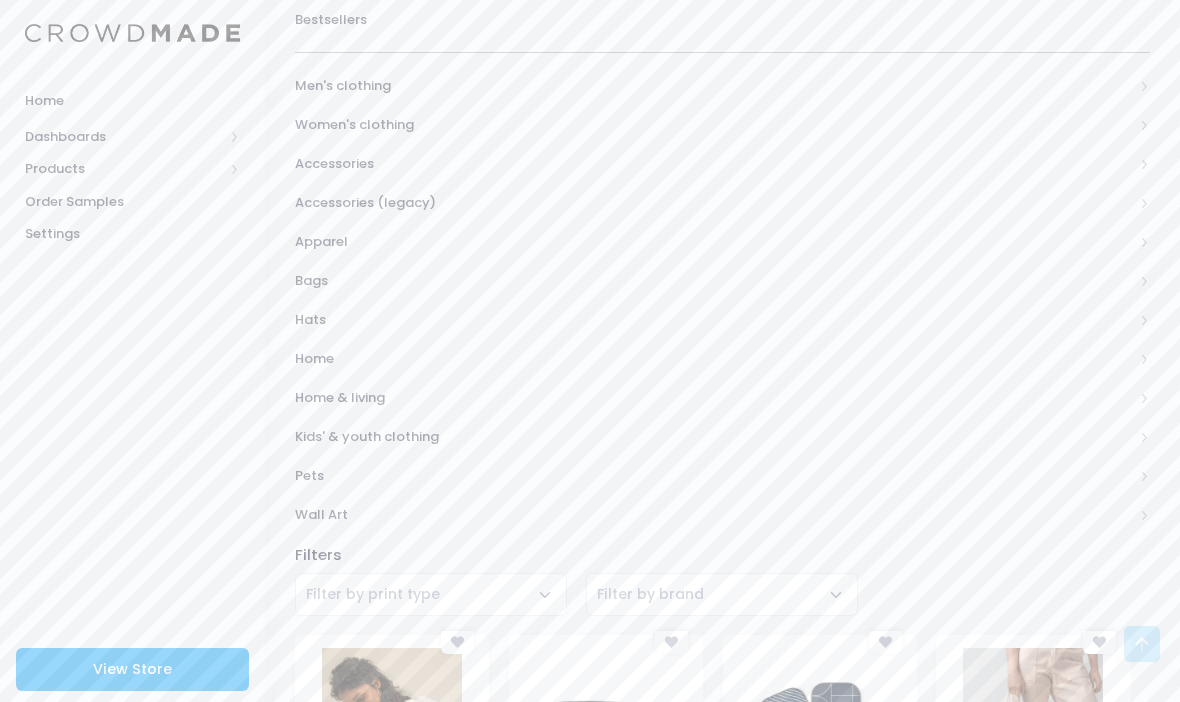 click on "Home & living" at bounding box center (722, 397) 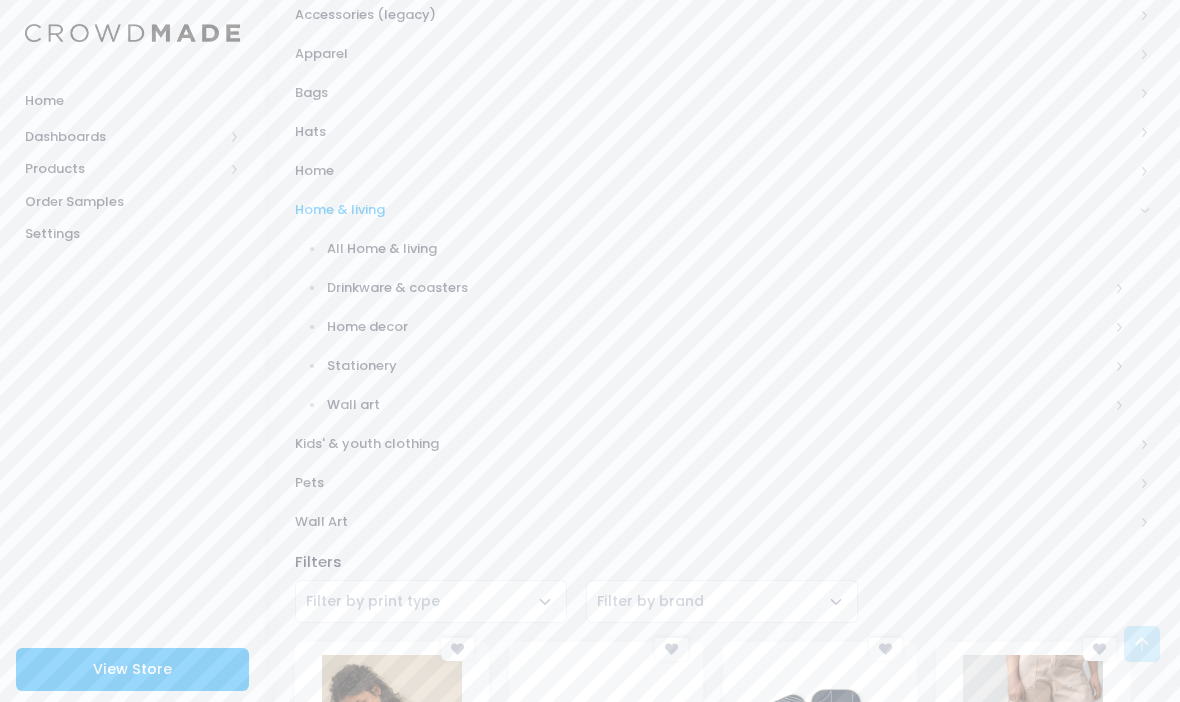 scroll, scrollTop: 531, scrollLeft: 0, axis: vertical 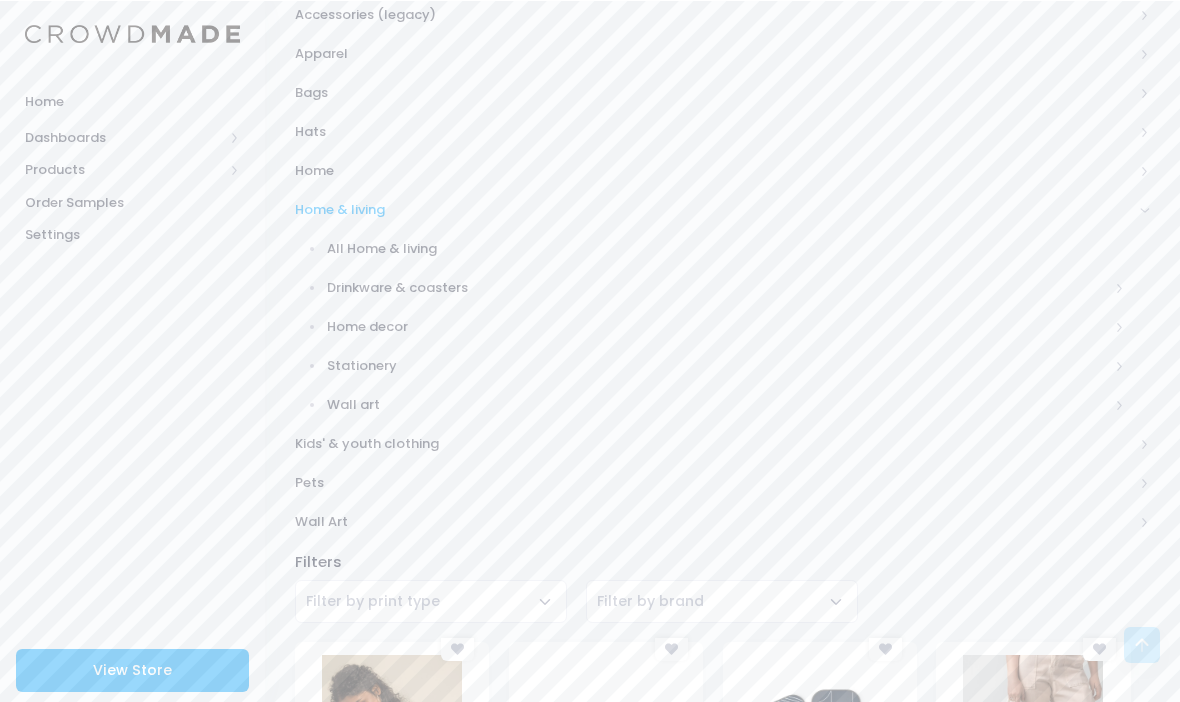 click on "Wall Art" at bounding box center [714, 521] 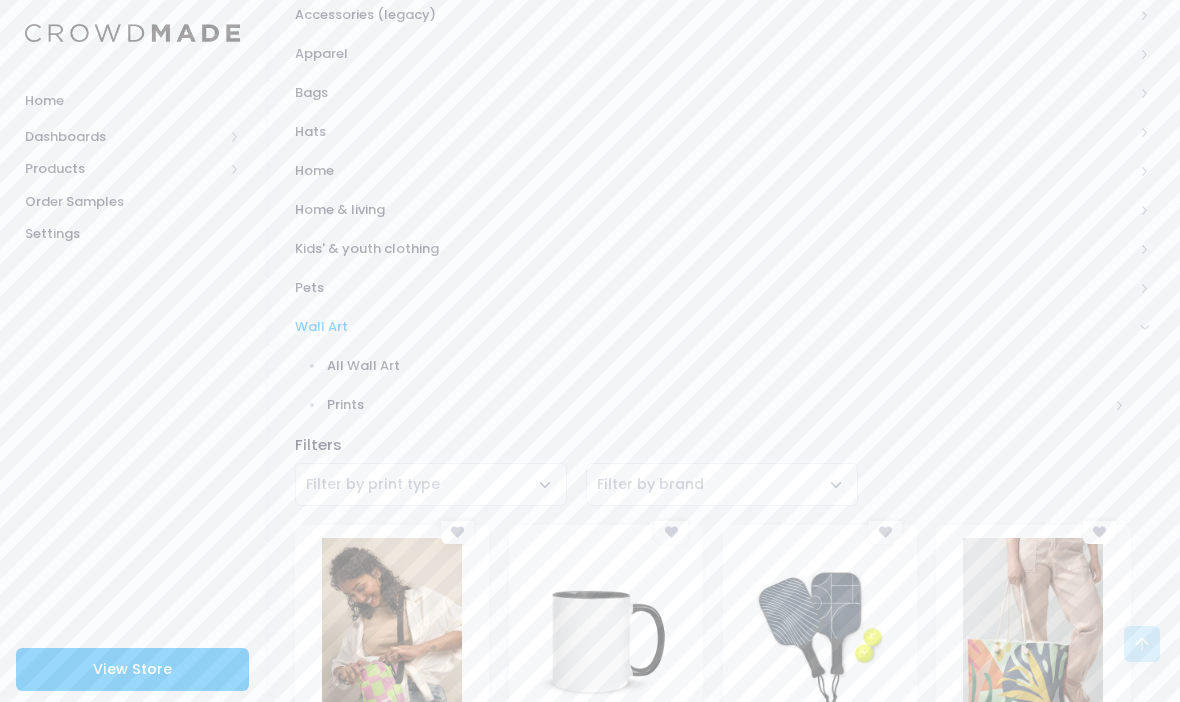 click on "Prints" at bounding box center (718, 405) 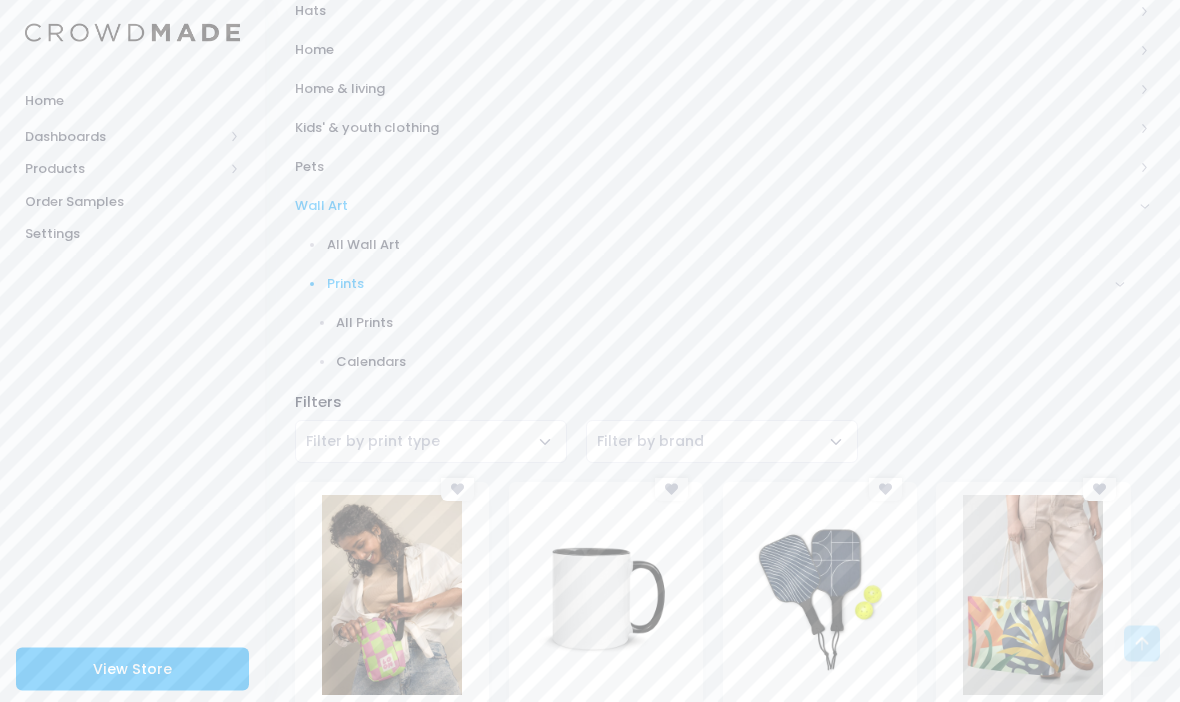 scroll, scrollTop: 658, scrollLeft: 0, axis: vertical 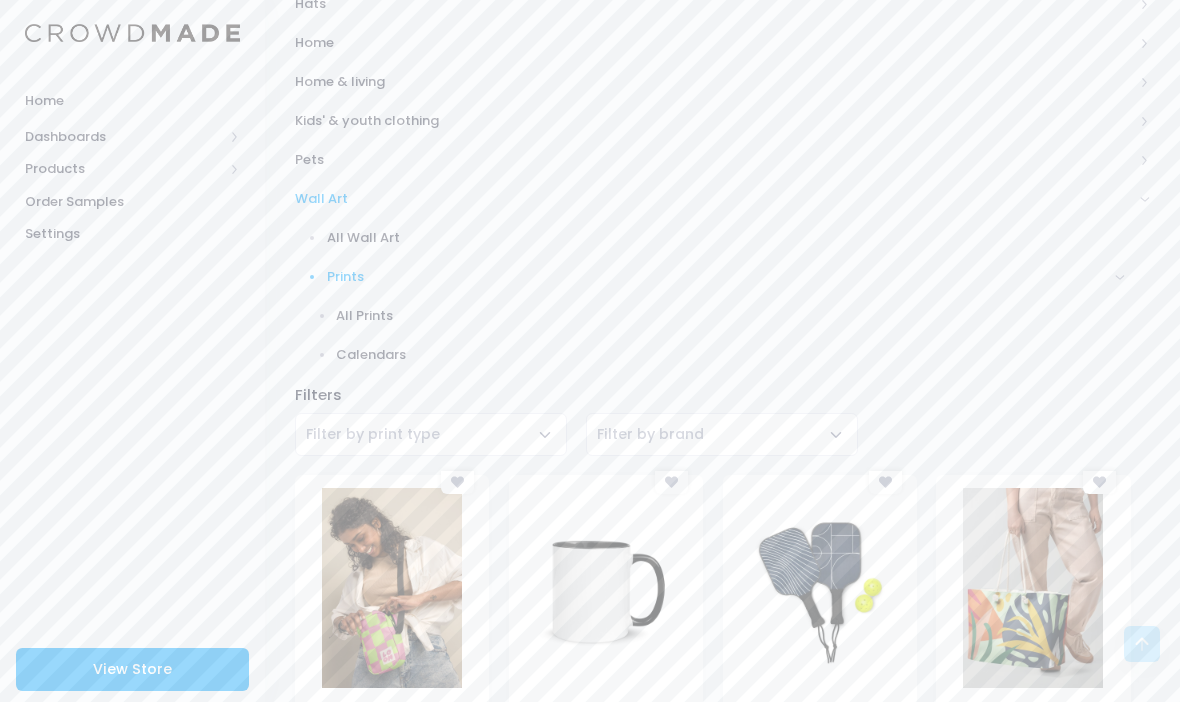 click on "All Prints" at bounding box center (730, 316) 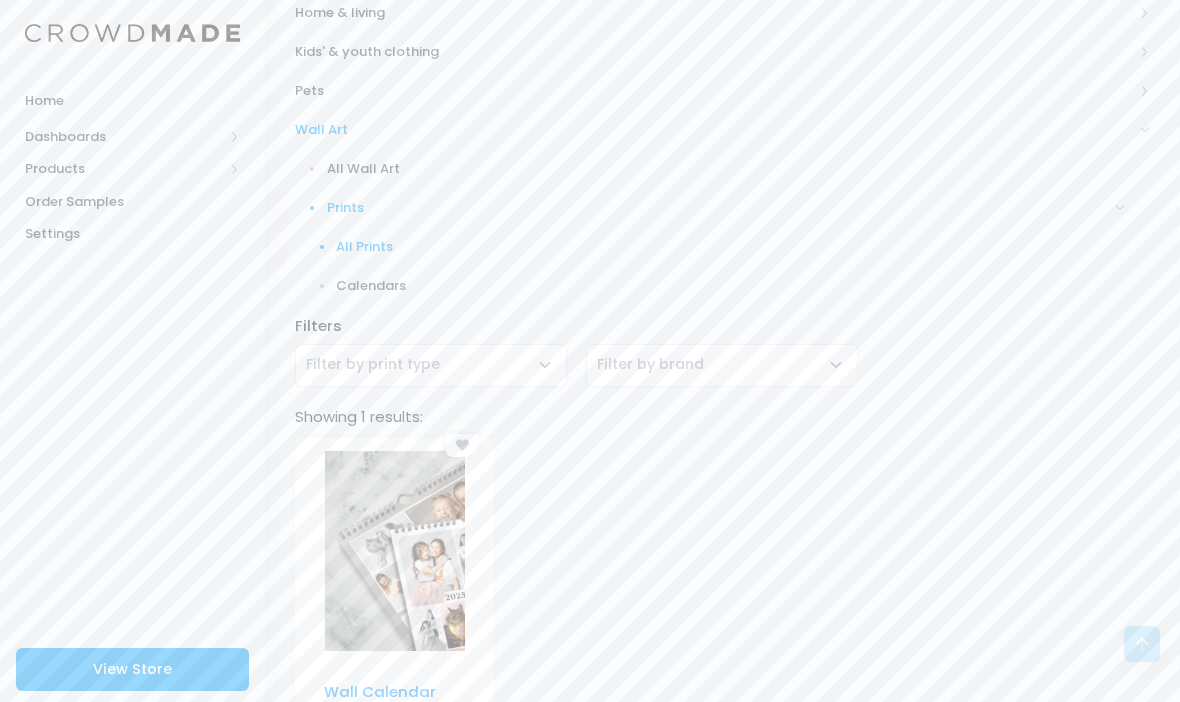 scroll, scrollTop: 832, scrollLeft: 0, axis: vertical 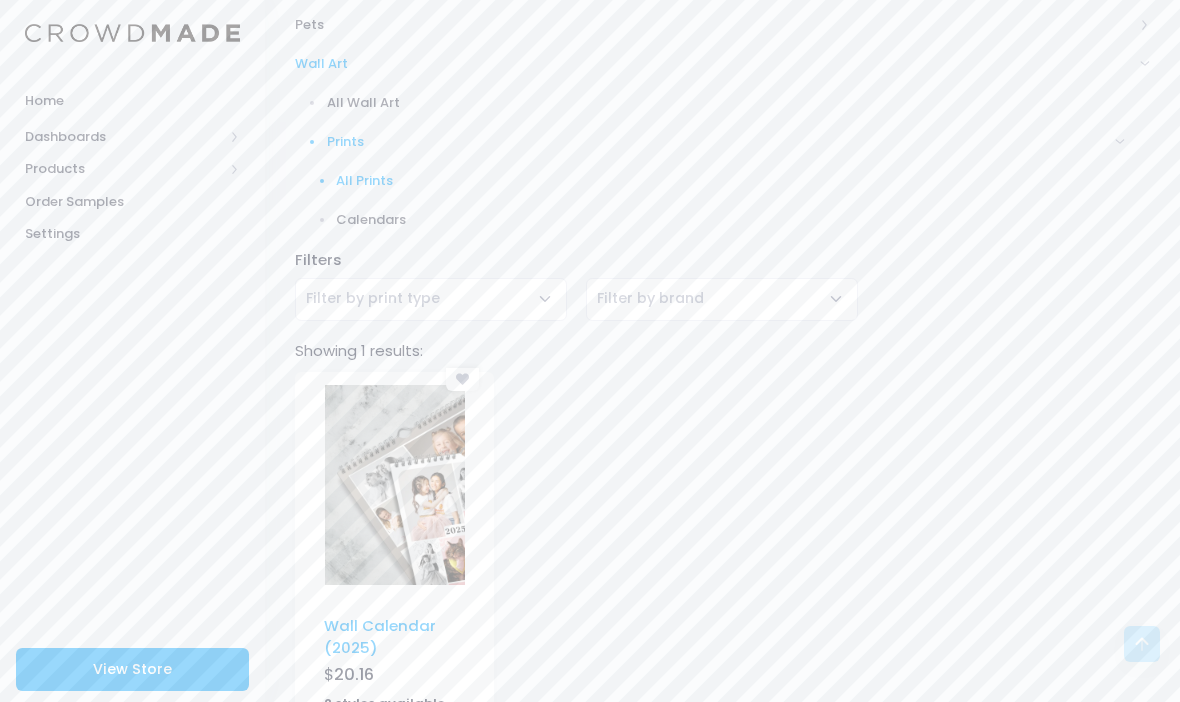 click at bounding box center [395, 485] 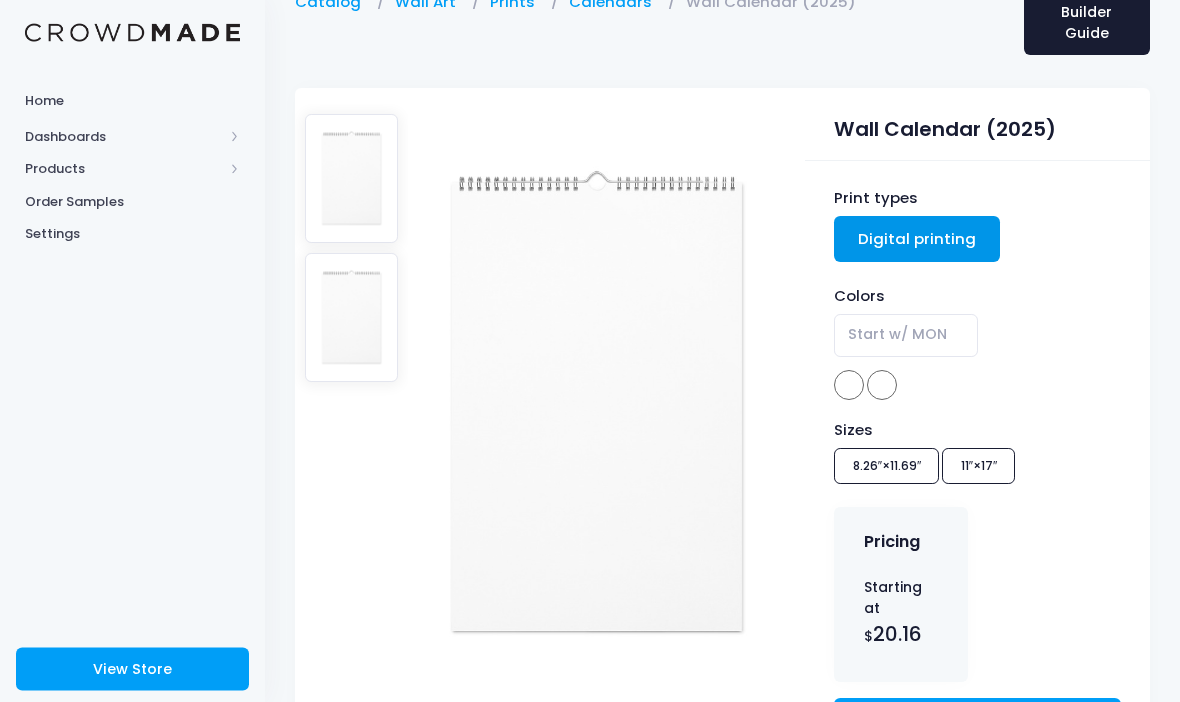 scroll, scrollTop: 104, scrollLeft: 0, axis: vertical 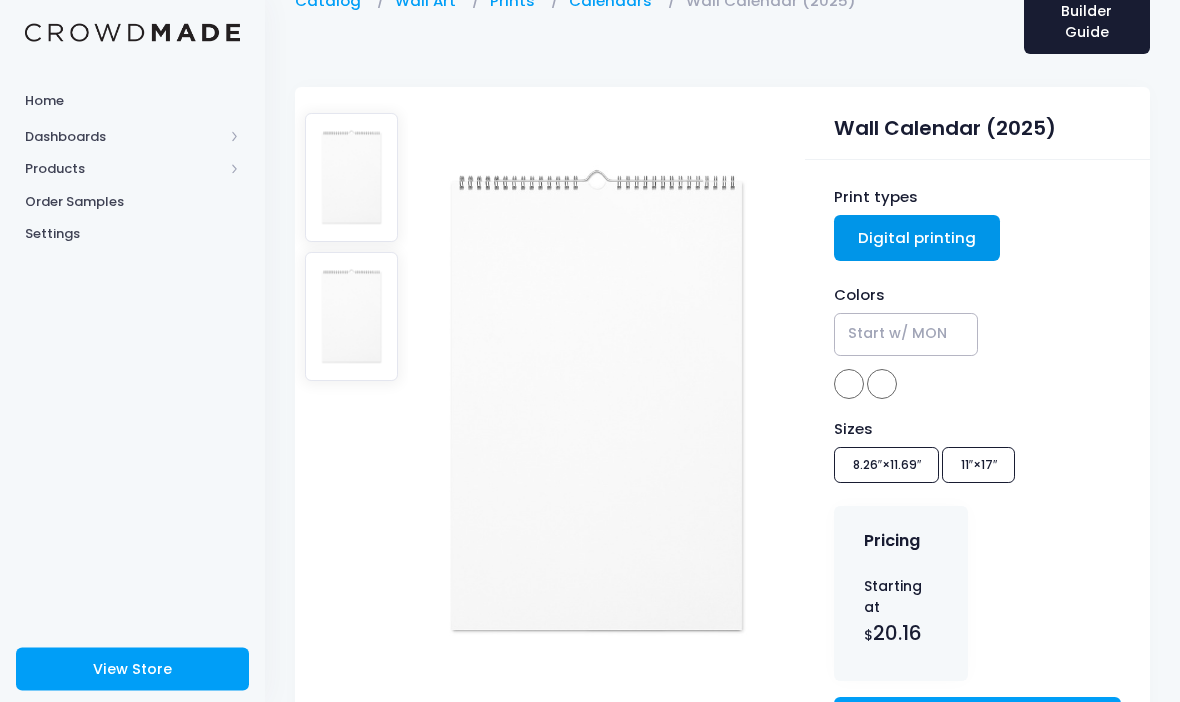 click on "Start w/ MON" at bounding box center (905, 335) 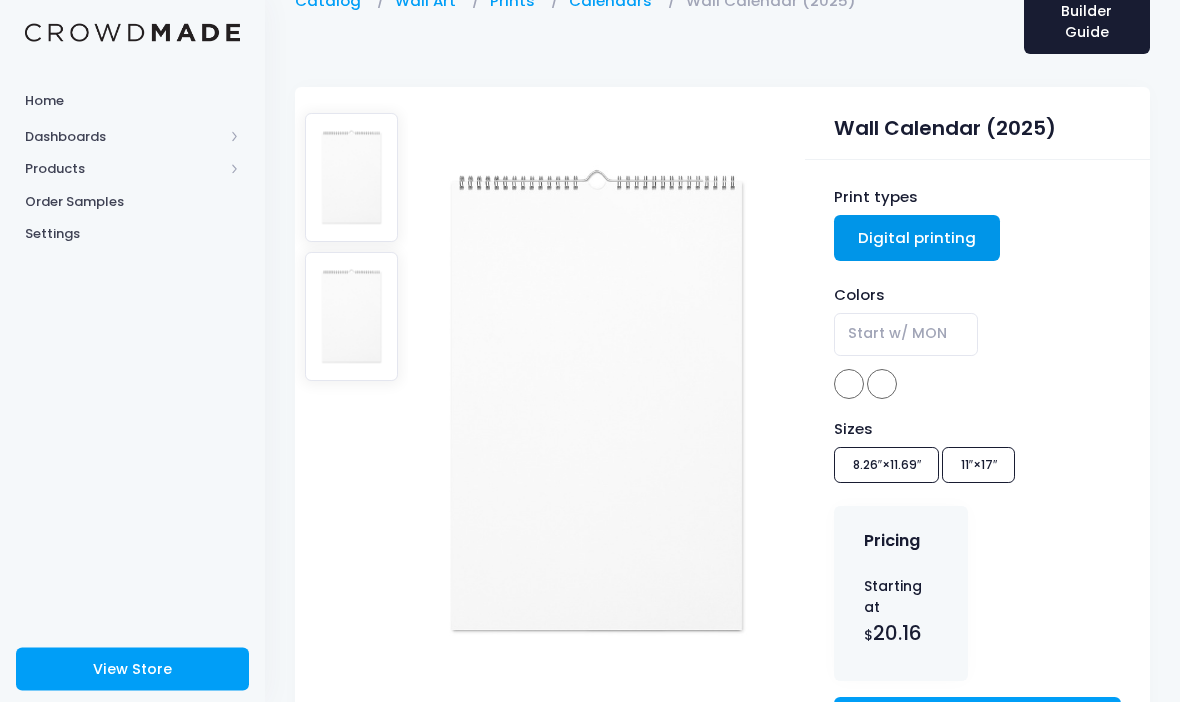 scroll, scrollTop: 105, scrollLeft: 0, axis: vertical 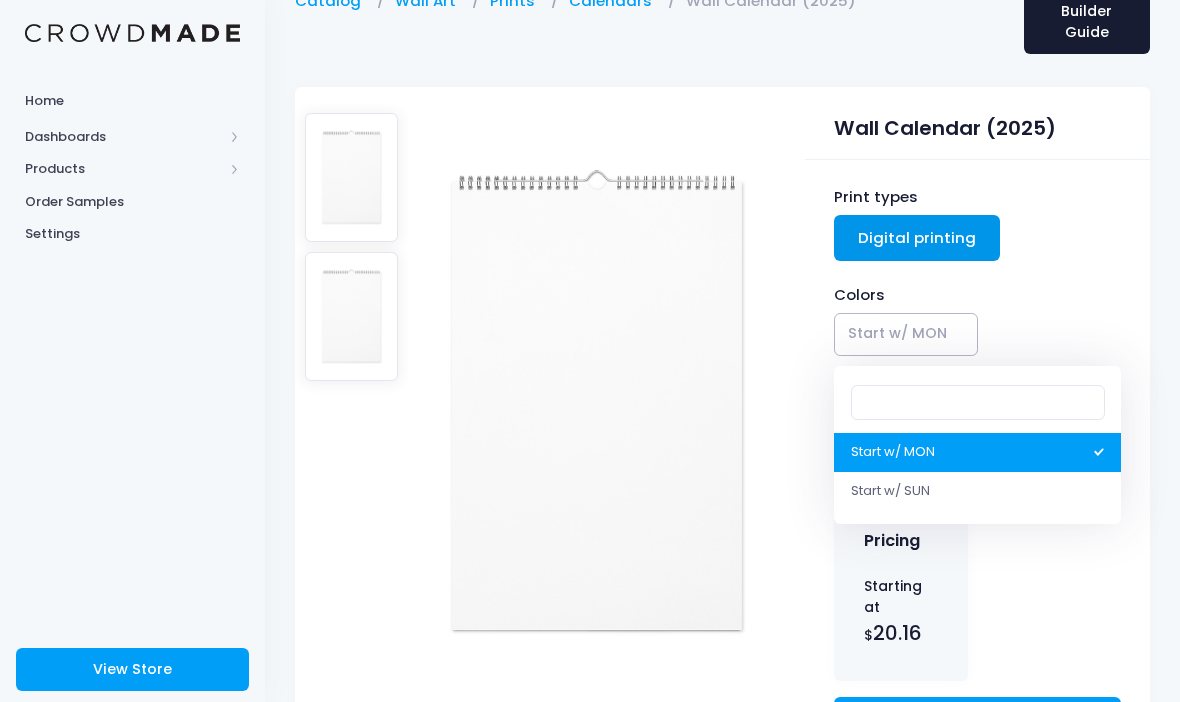 select on "Start w/ SUN" 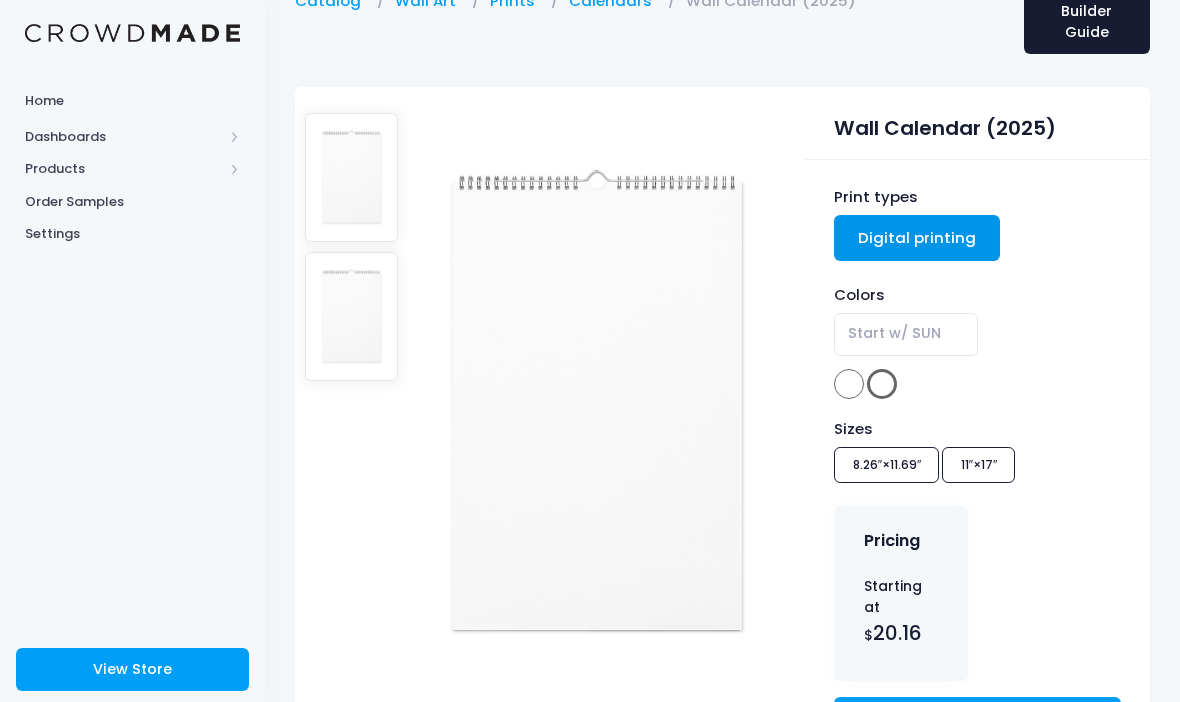 click on "Start Designing" at bounding box center (977, 718) 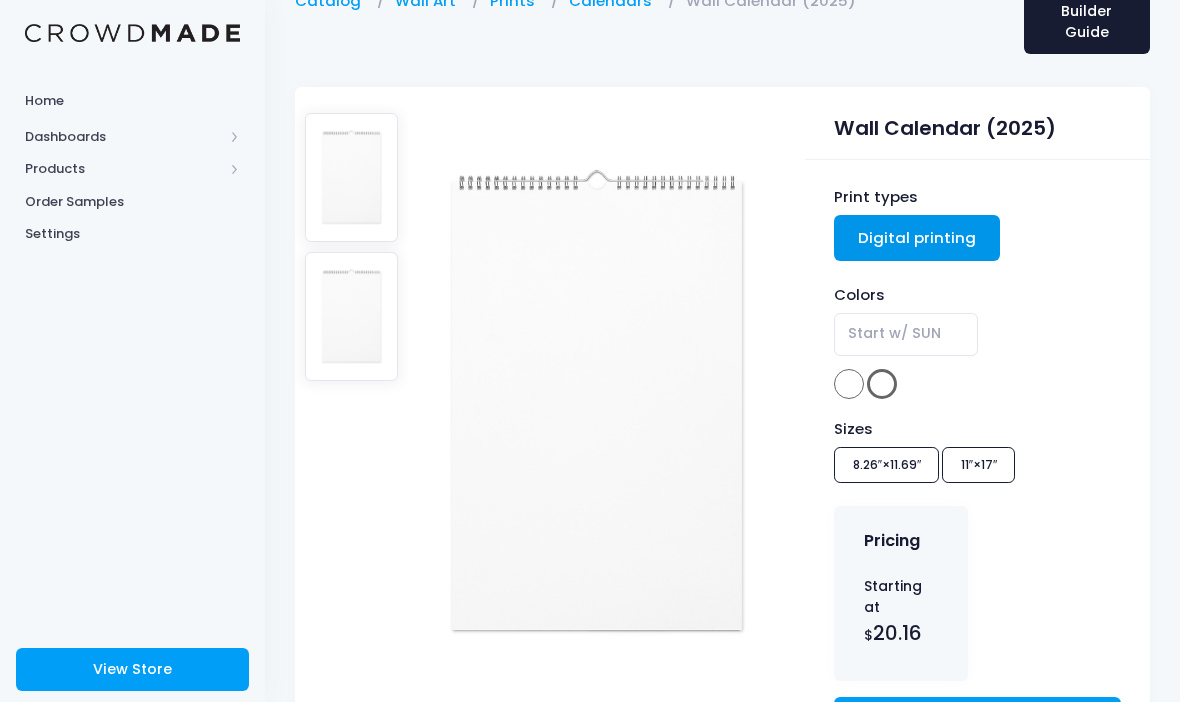 scroll, scrollTop: 140, scrollLeft: 0, axis: vertical 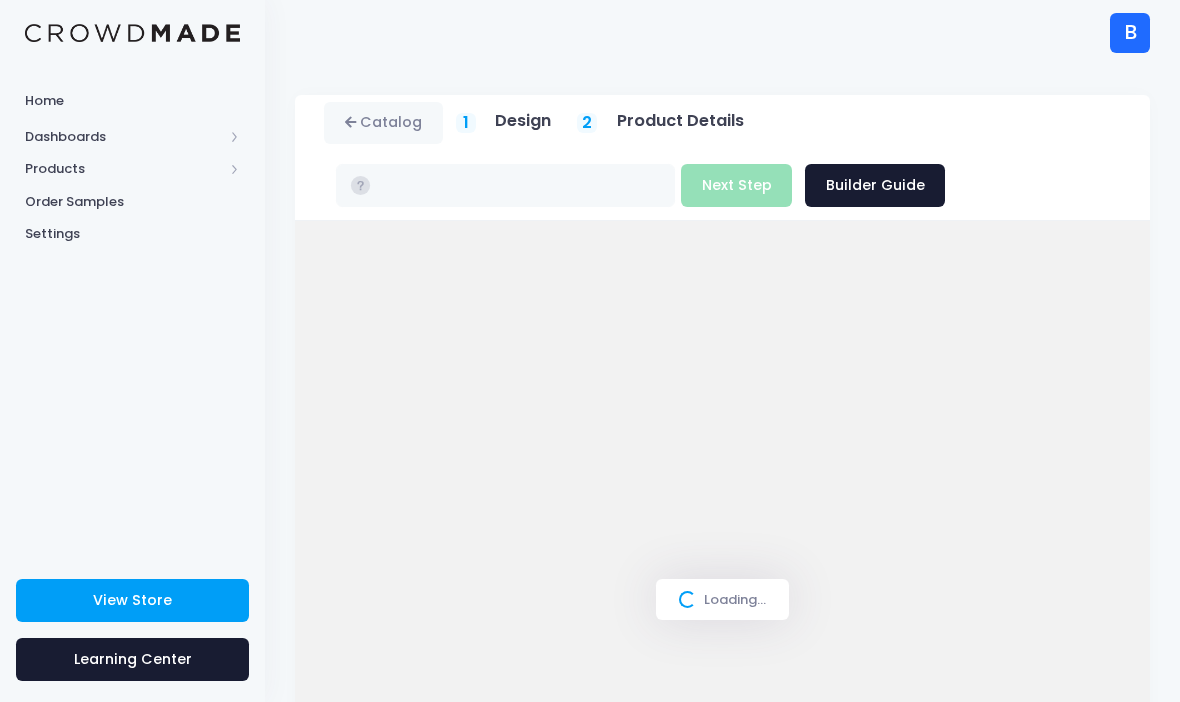 type on "$20.16 - $26.11" 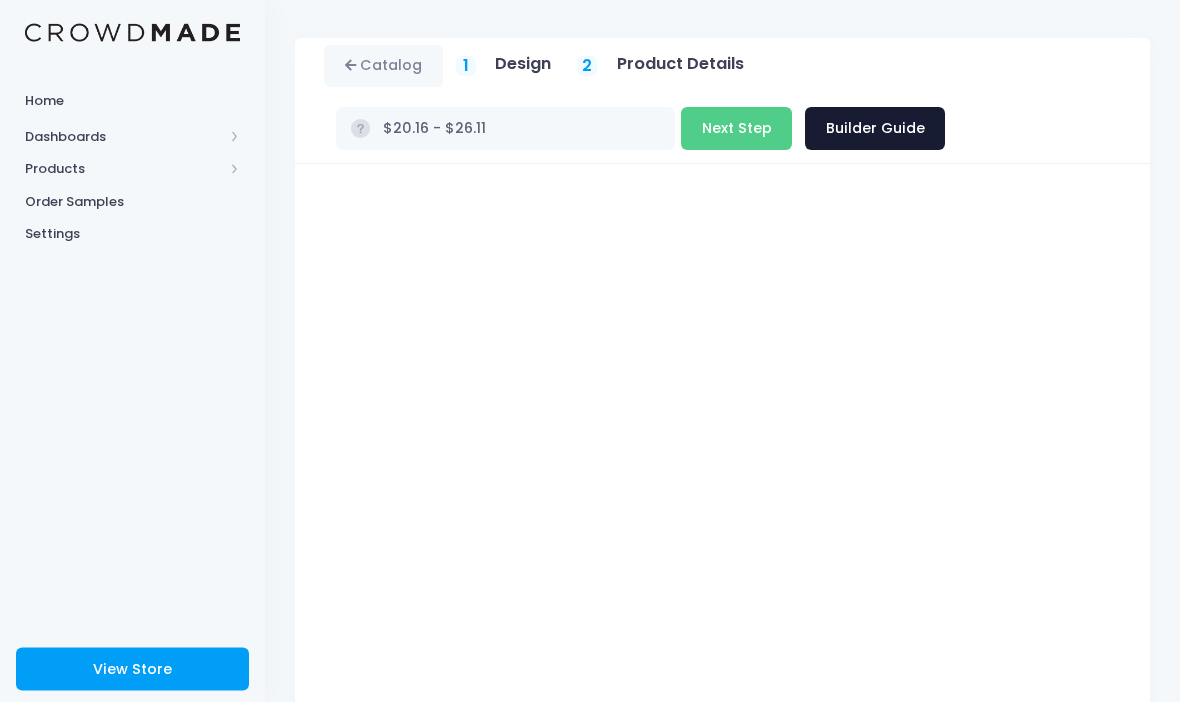 scroll, scrollTop: 56, scrollLeft: 0, axis: vertical 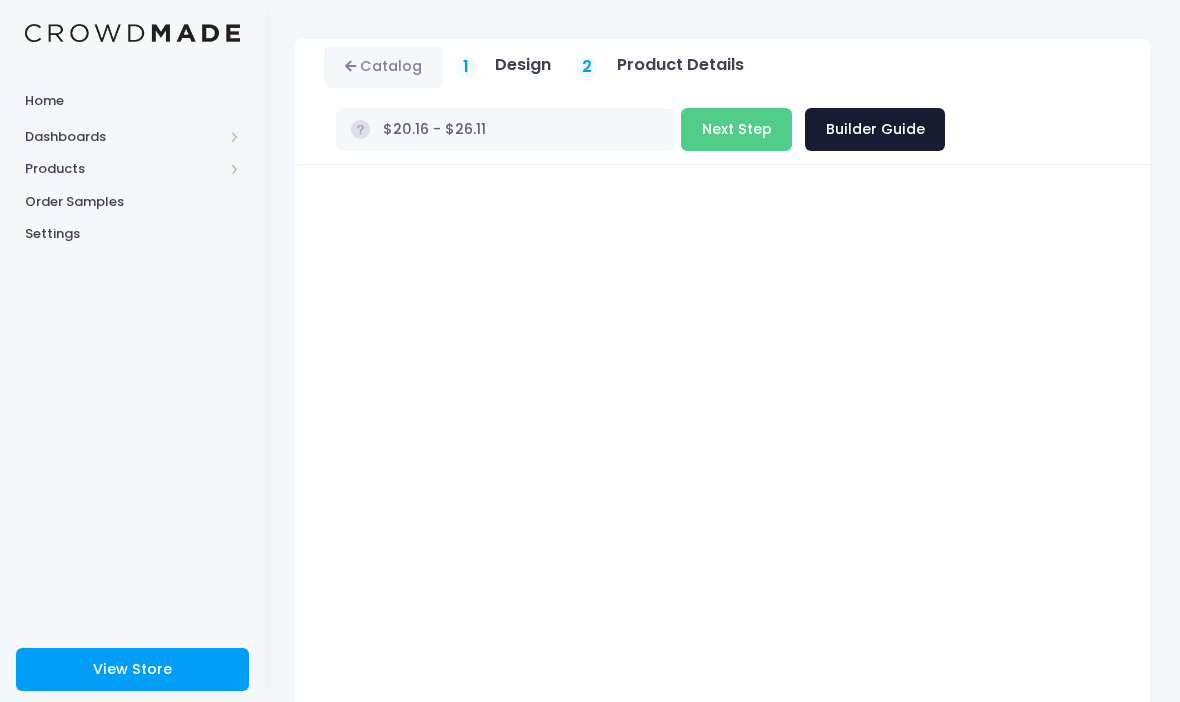 click on "Next Step" at bounding box center (736, 129) 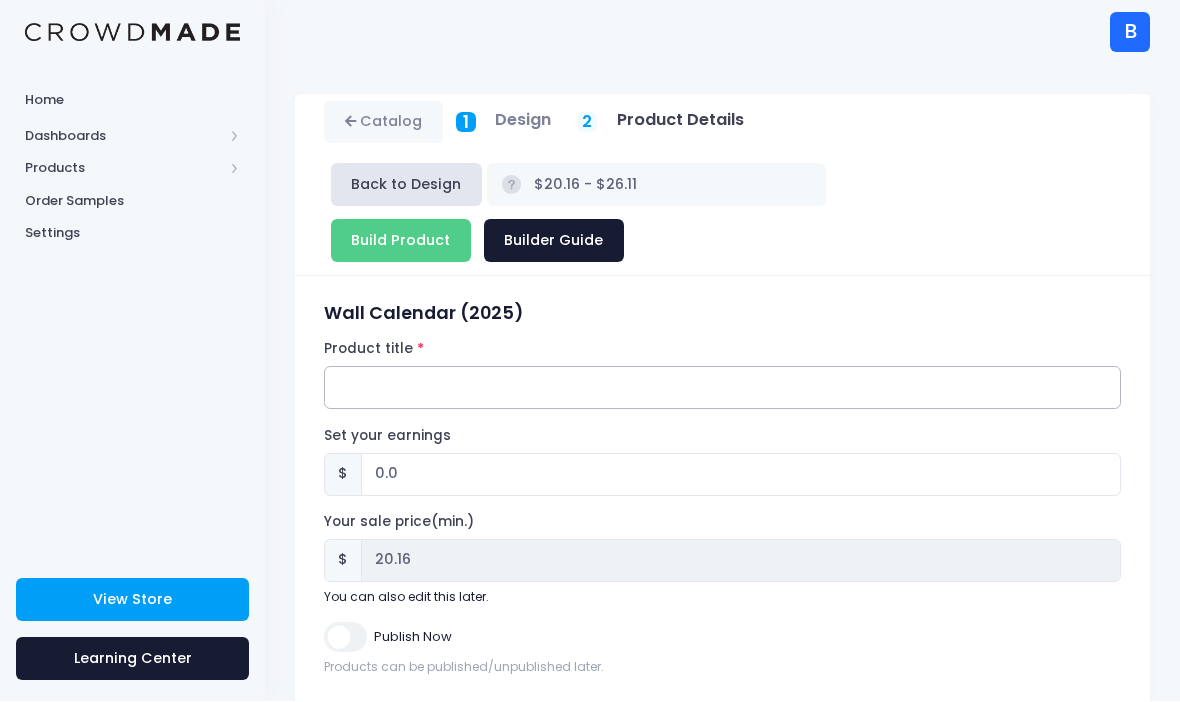 click on "Product title" at bounding box center [722, 388] 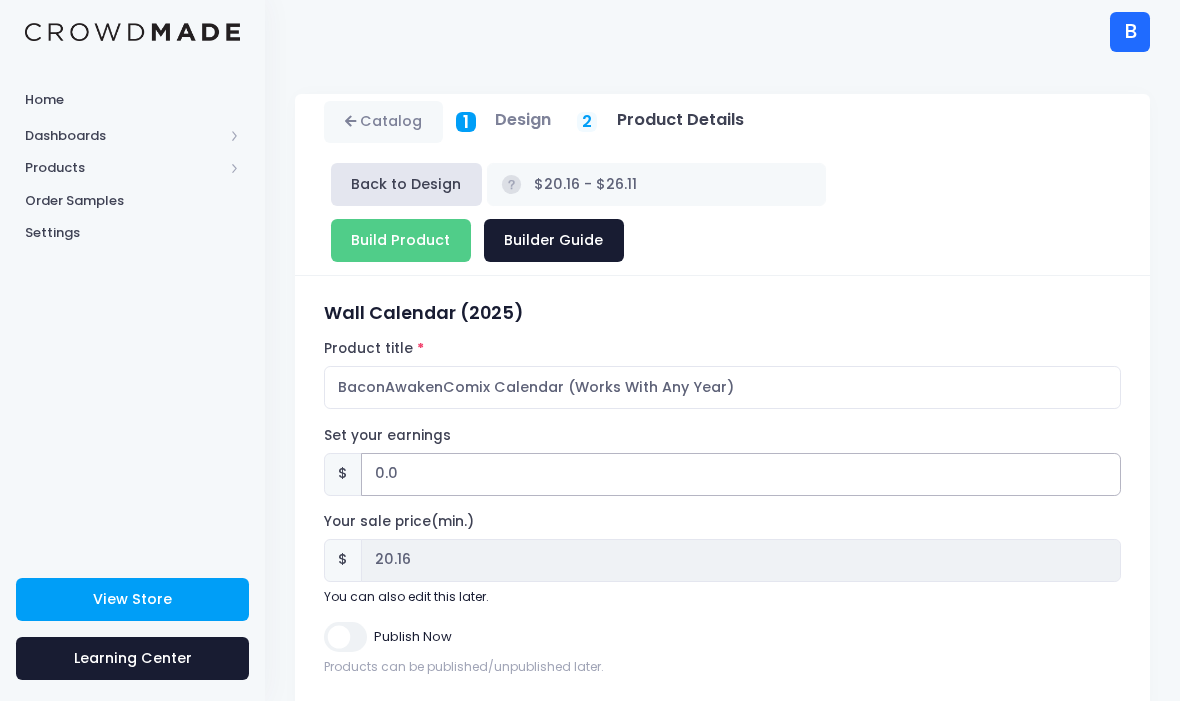click on "0.0" at bounding box center [741, 475] 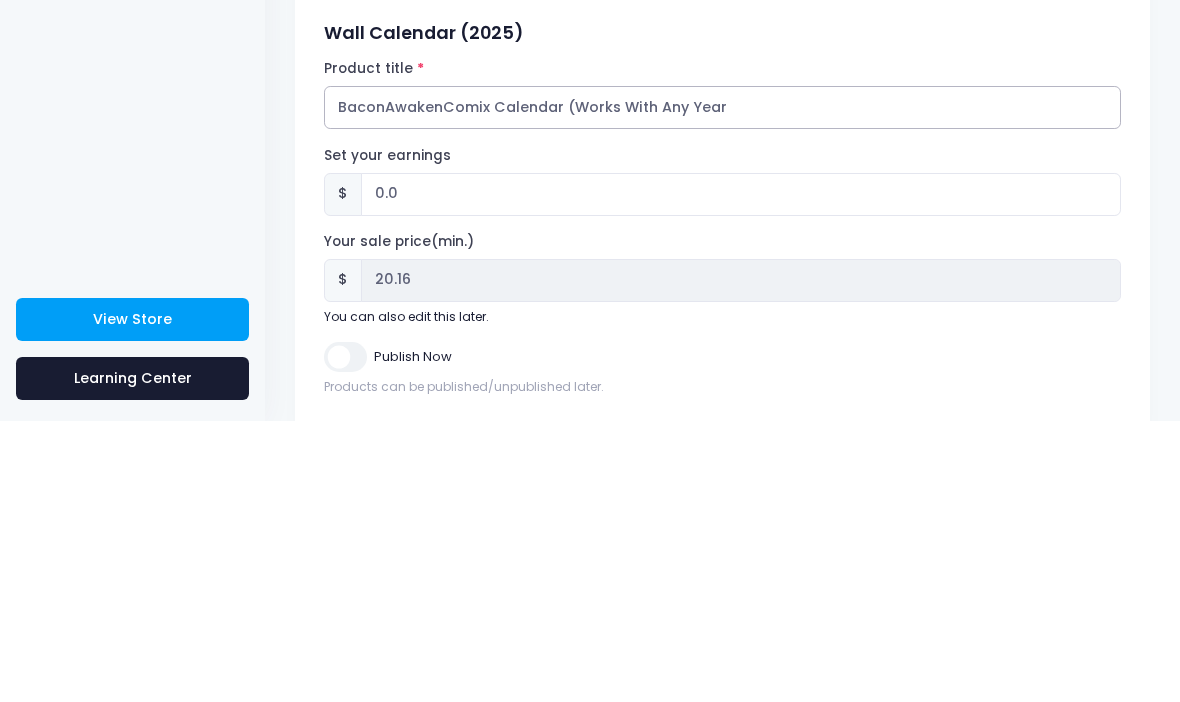 type on "BaconAwakenComix Calendar (Works With Any Year)" 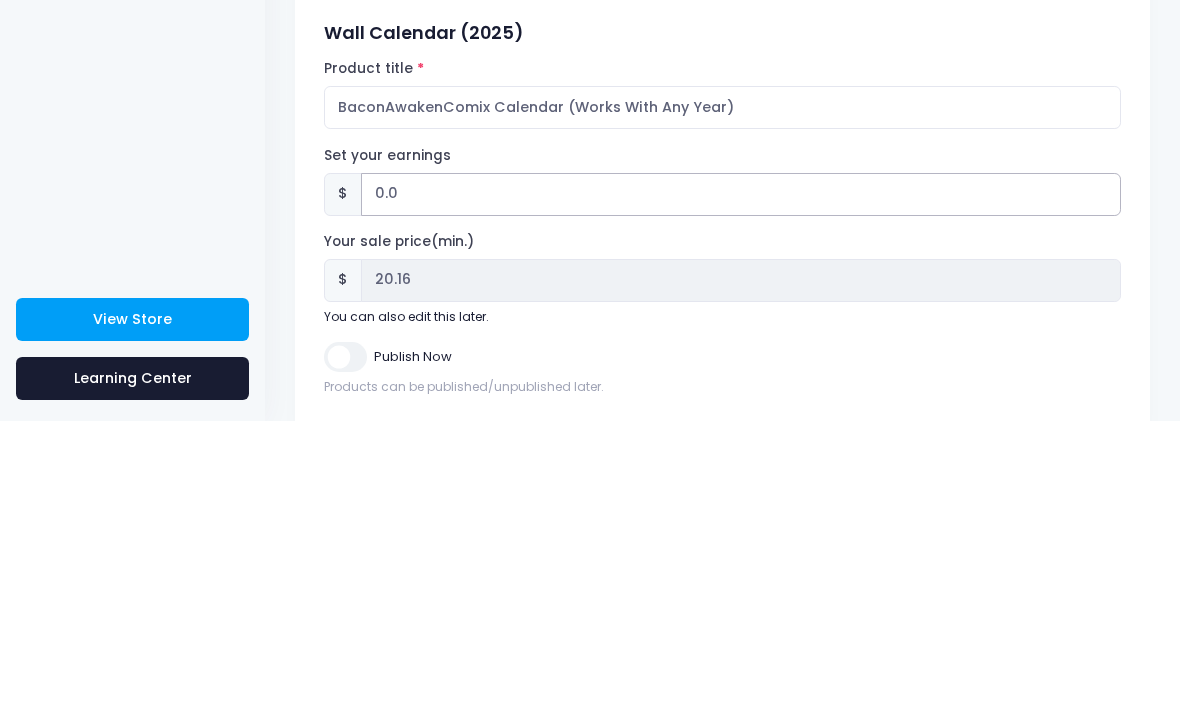 click on "0.0" at bounding box center [741, 475] 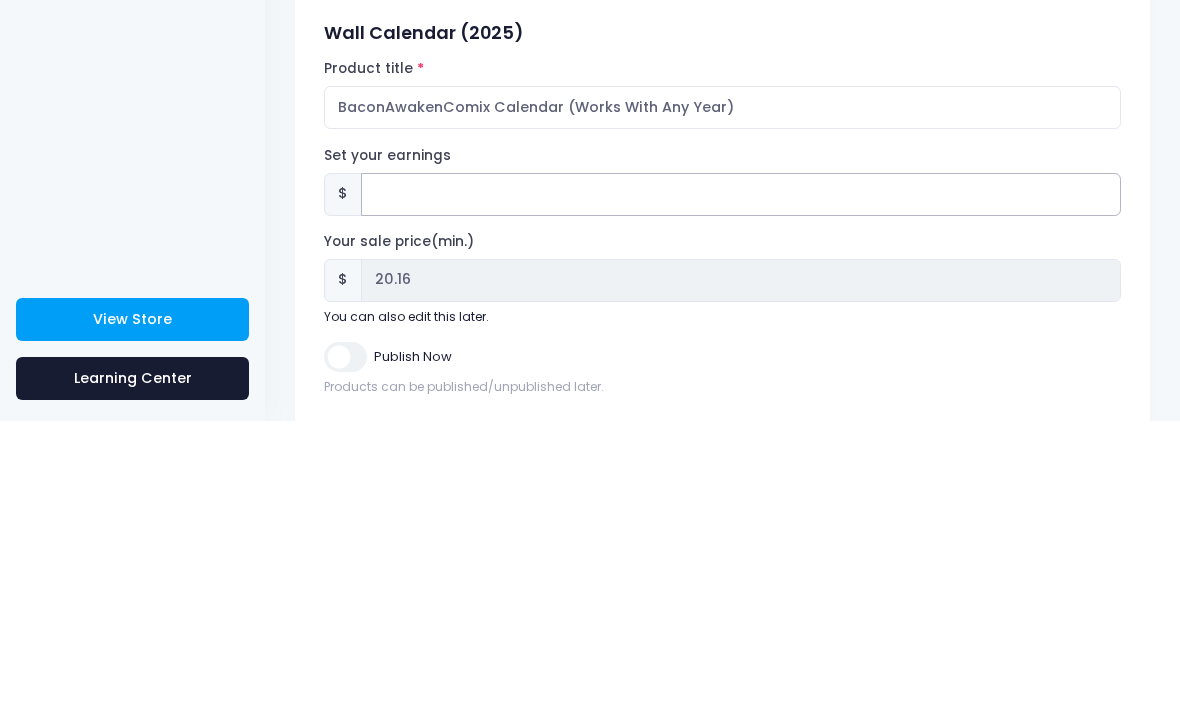 type on "3" 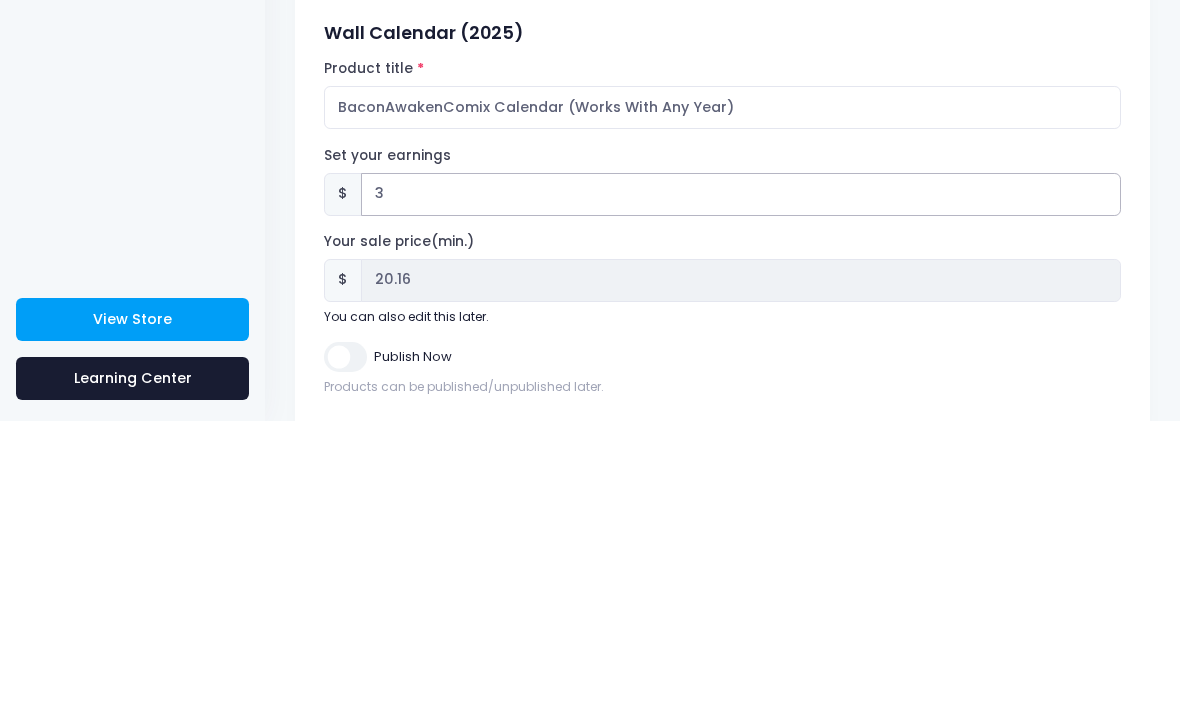 type on "$23.16 - $29.11" 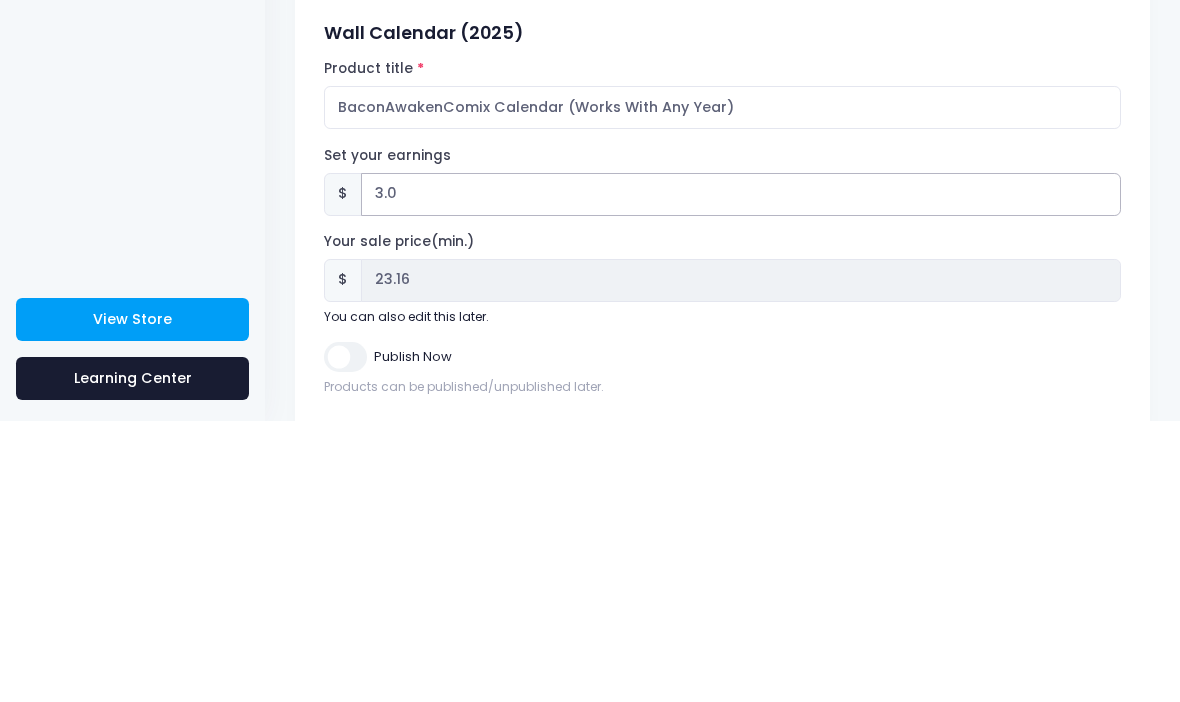 type on "3" 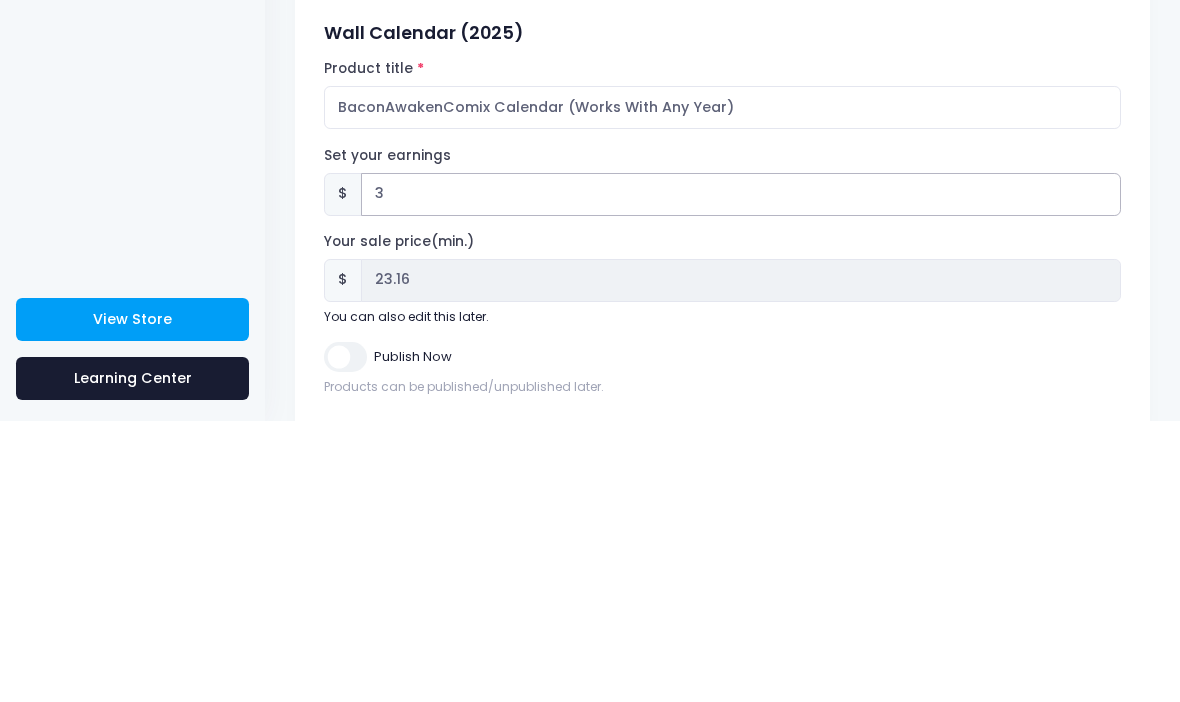 type 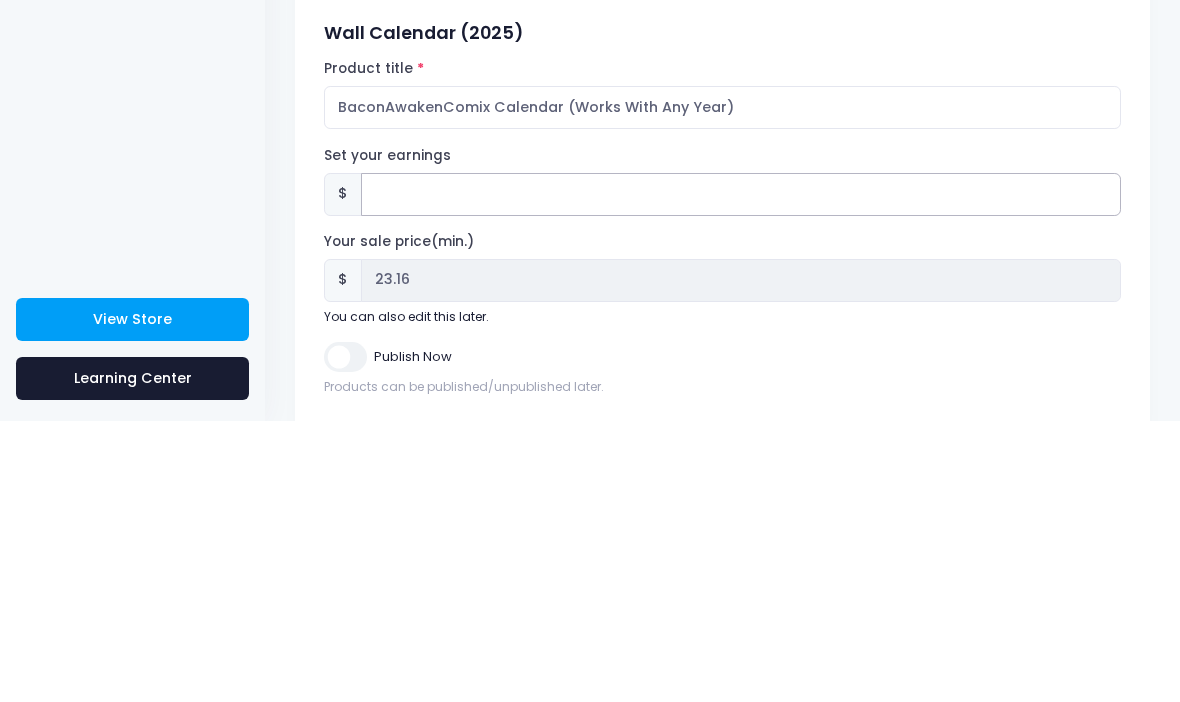 type on "$20.16 - $26.11" 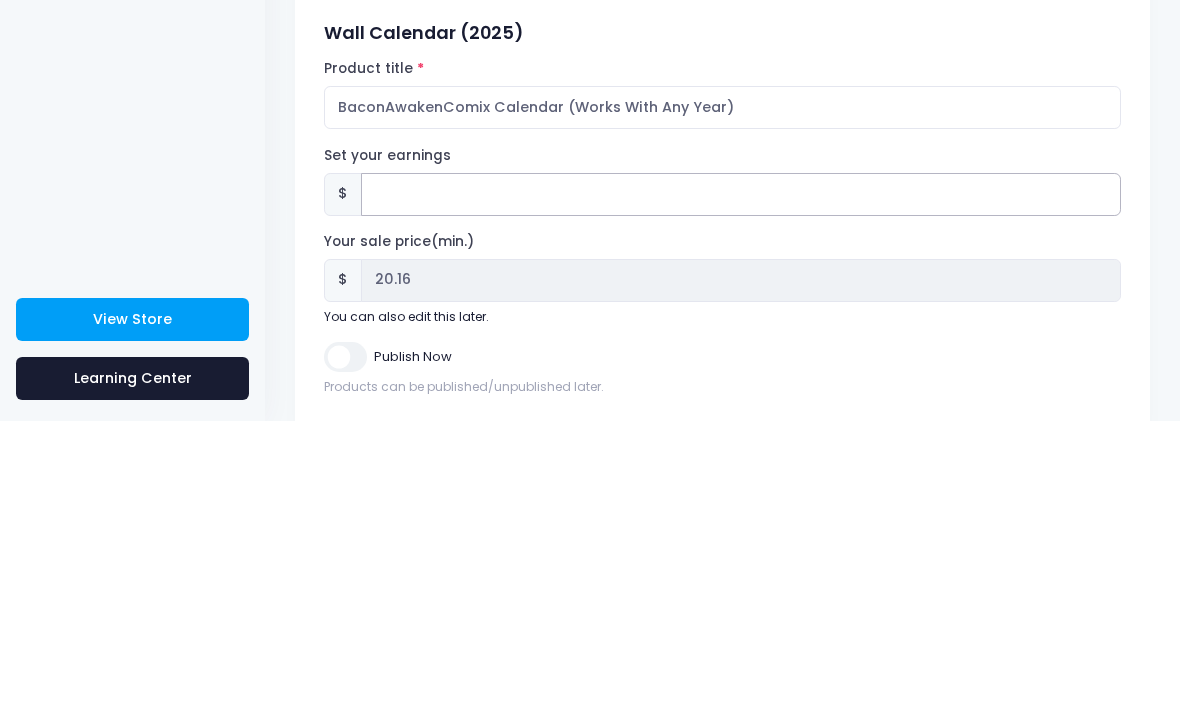 type on "9" 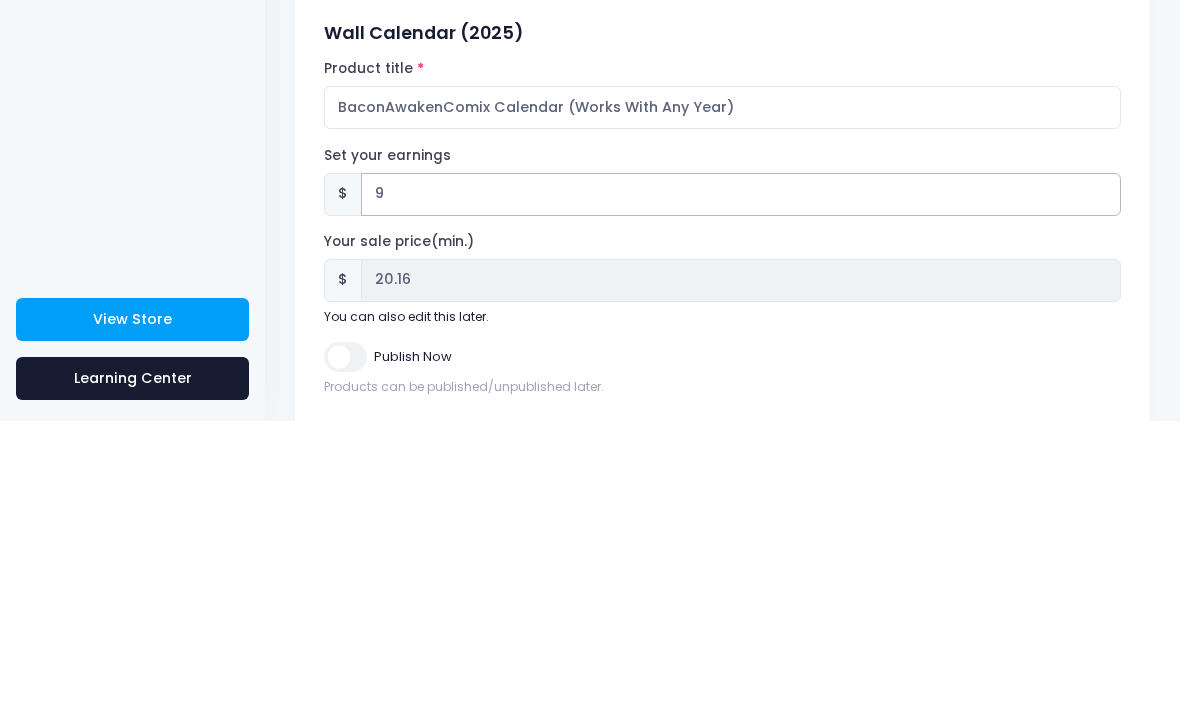 type on "$29.16 - $35.11" 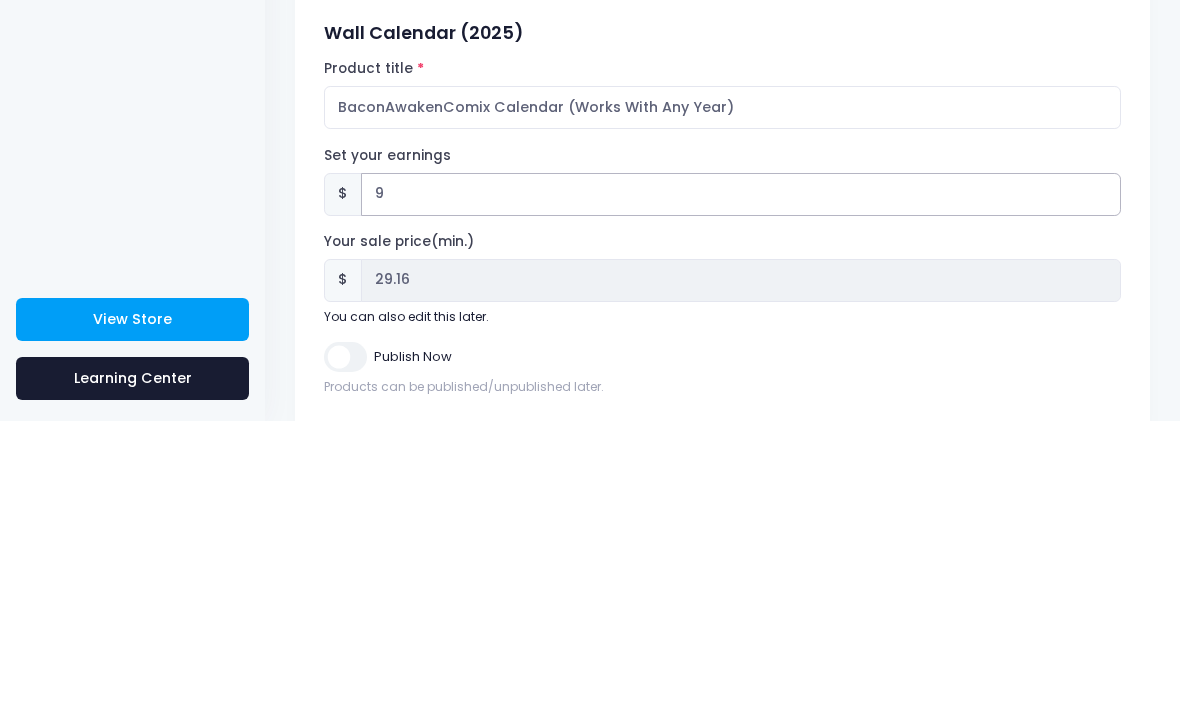 type on "99" 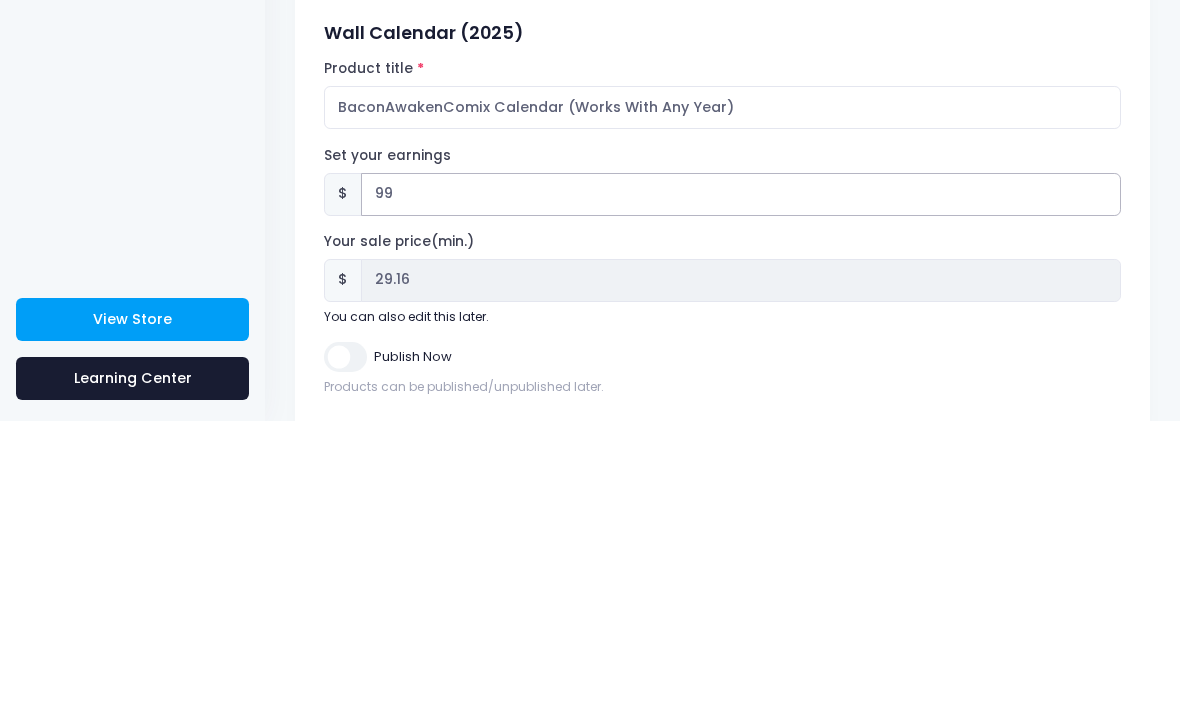 type on "$119.16 - $125.11" 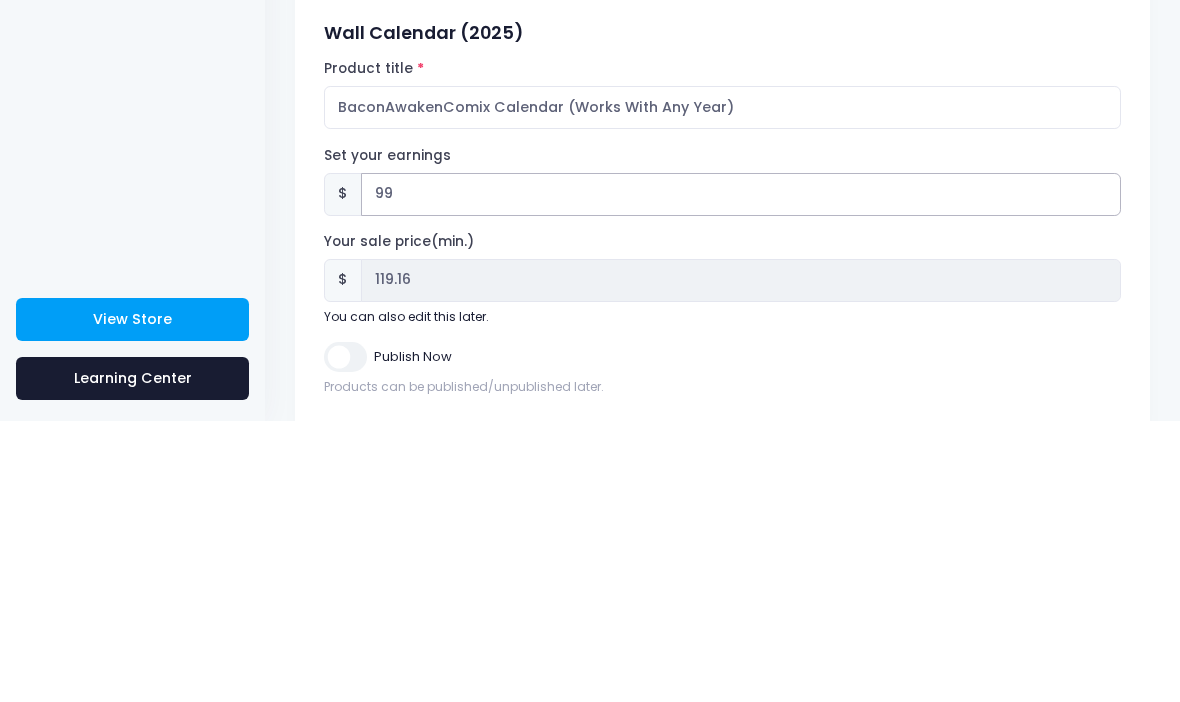 type on "999" 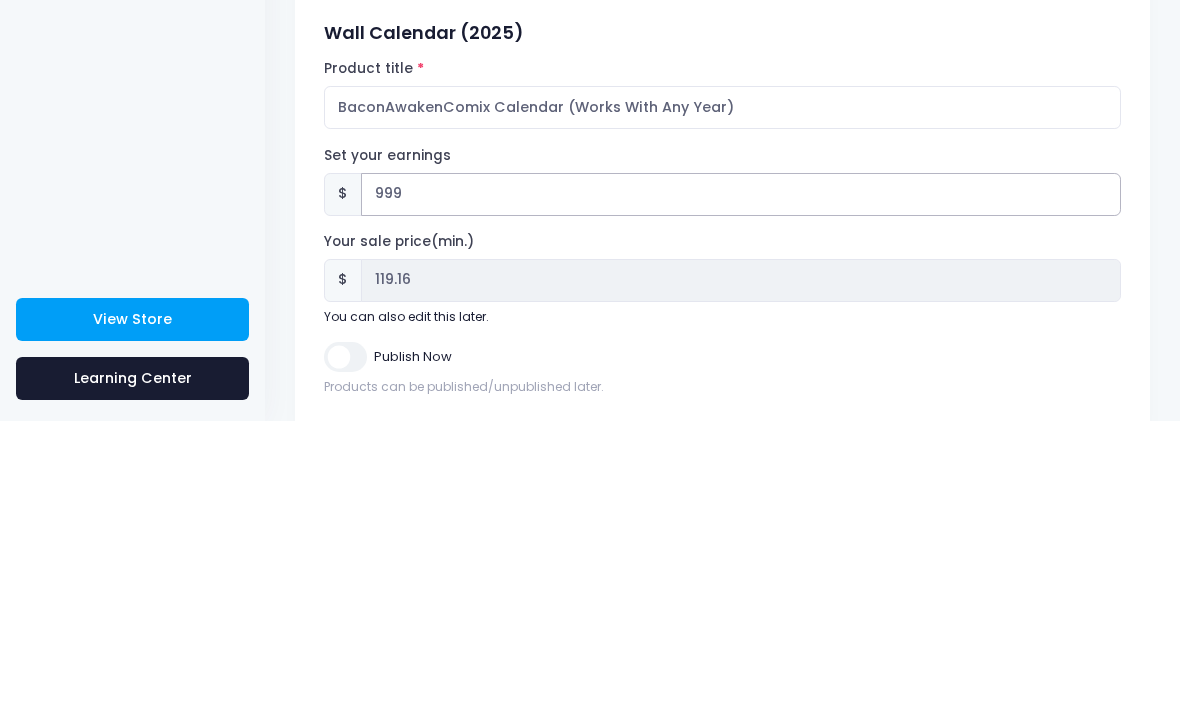 type on "$1019.16 - $1025.11" 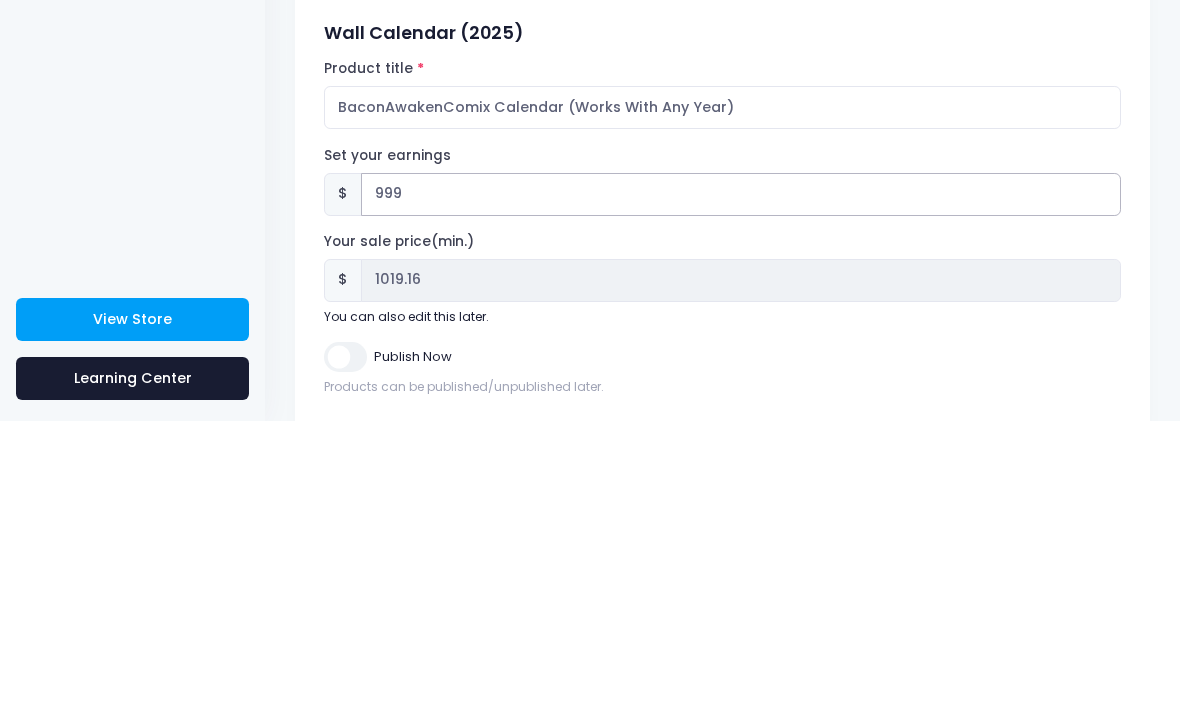 type on "99" 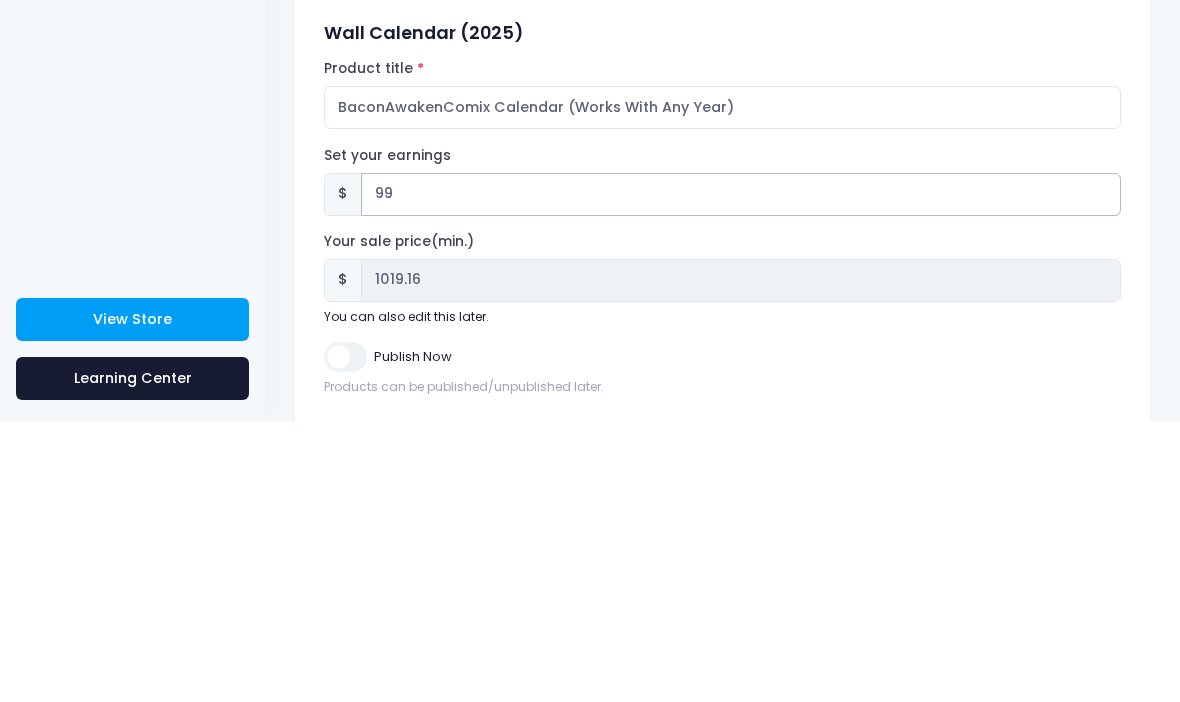 type on "$119.16 - $125.11" 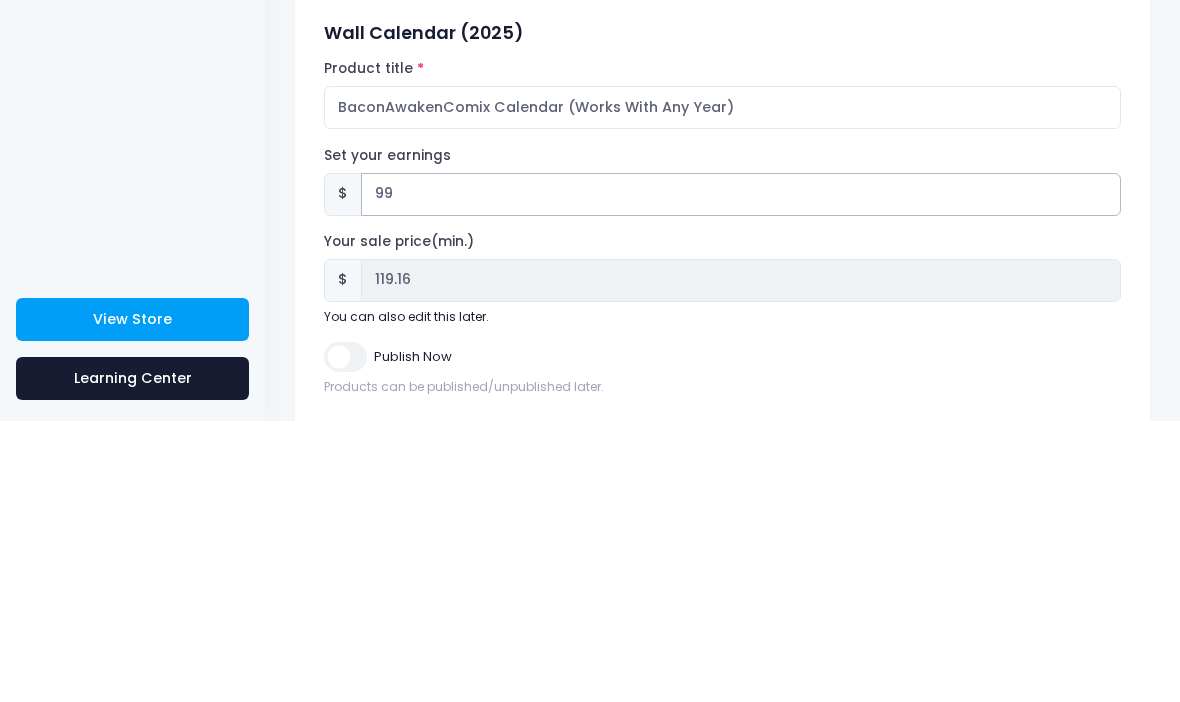 type on "9" 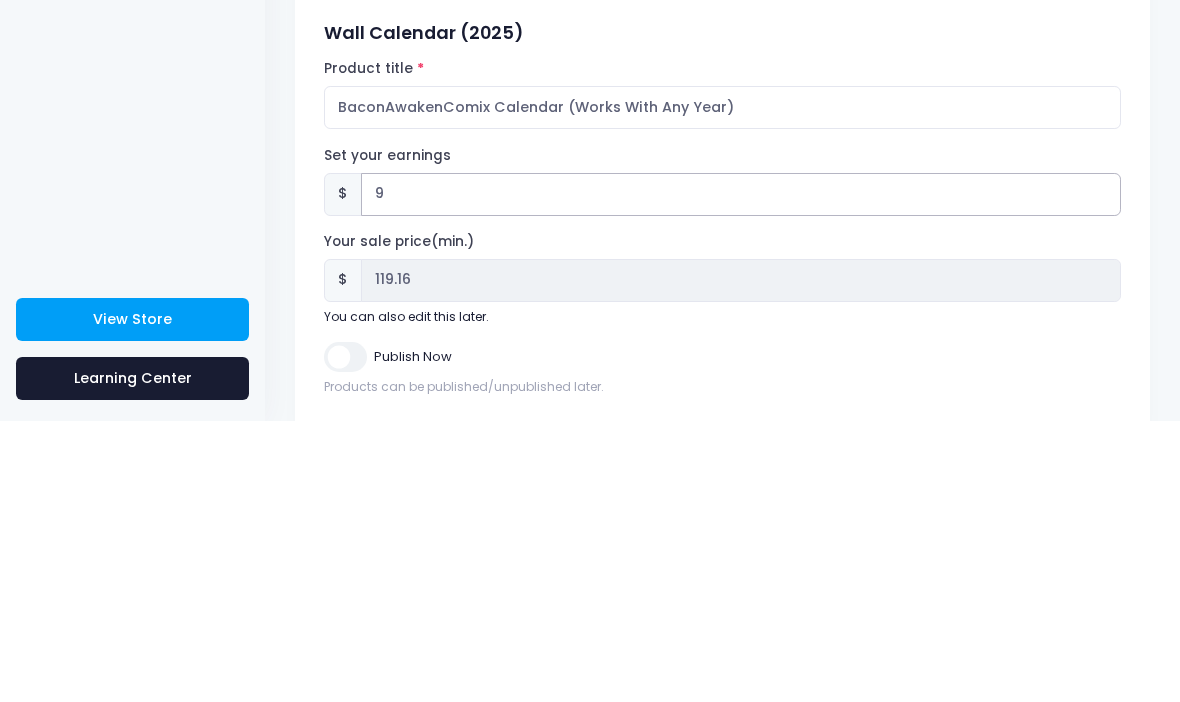 type on "$29.16 - $35.11" 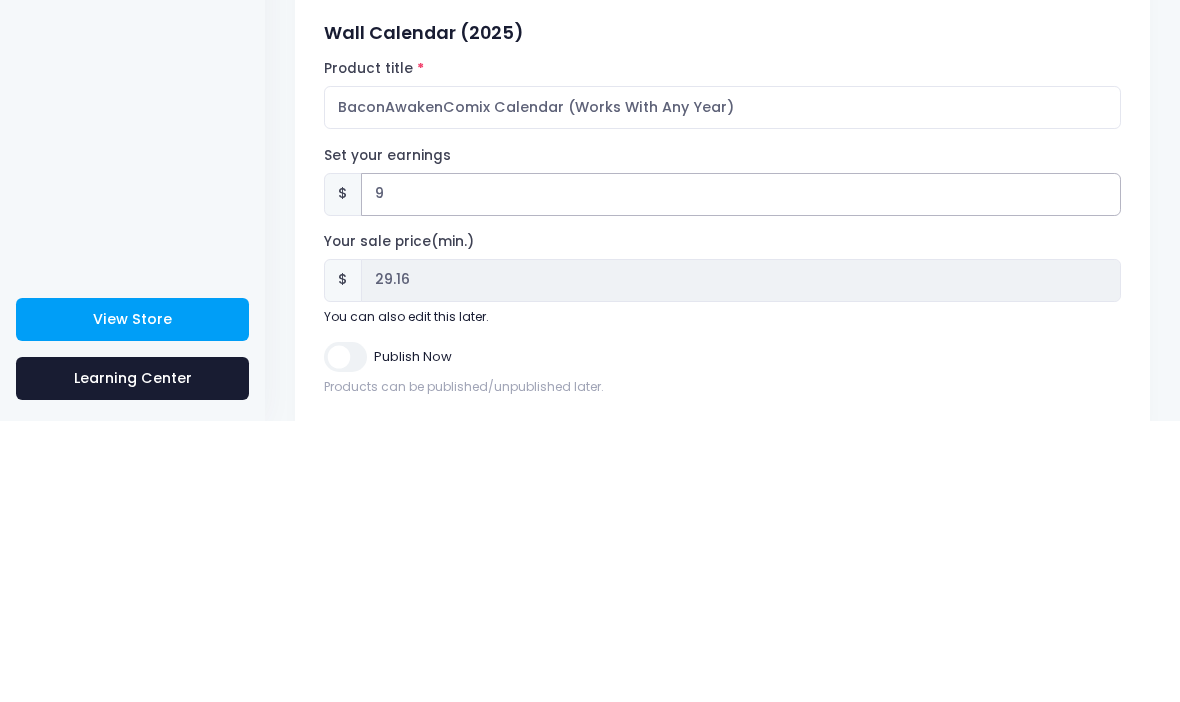 type 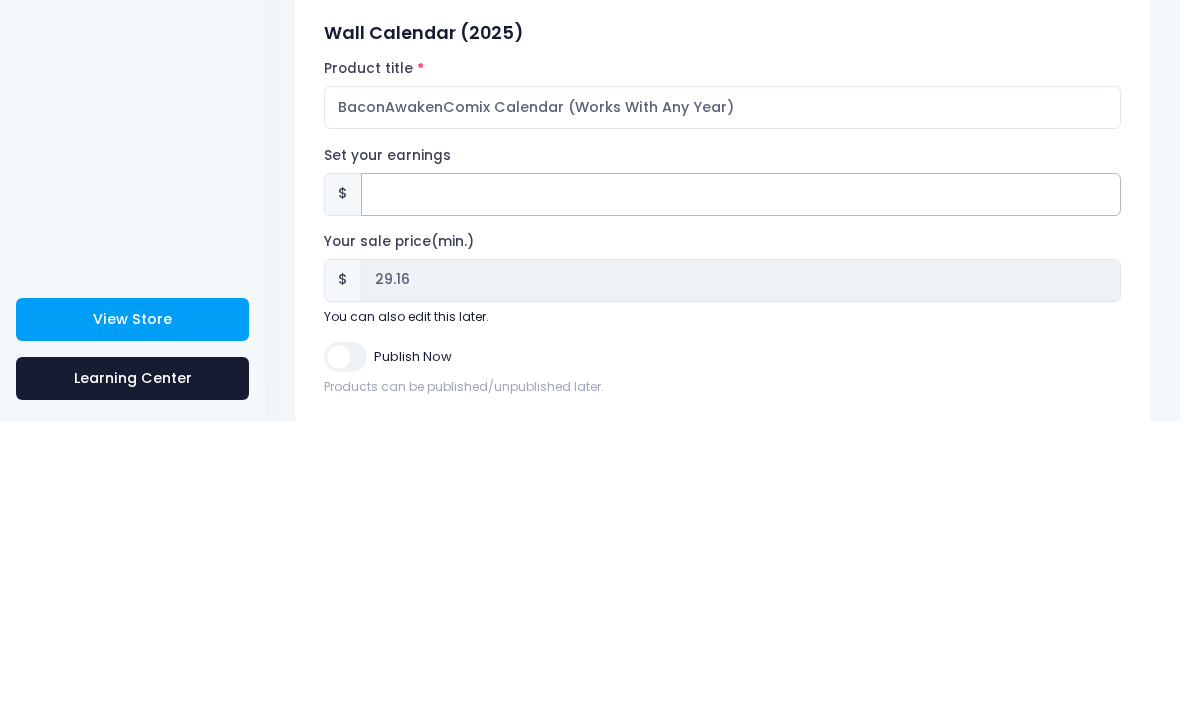 type on "$20.16 - $26.11" 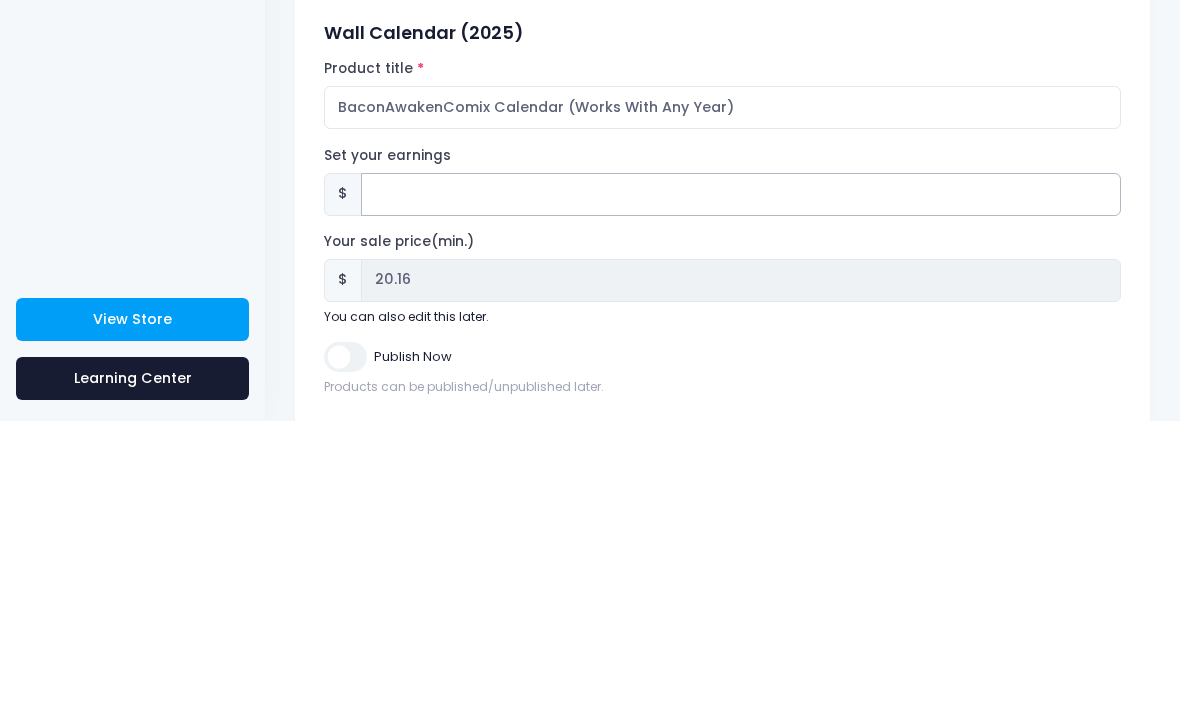 type on "0" 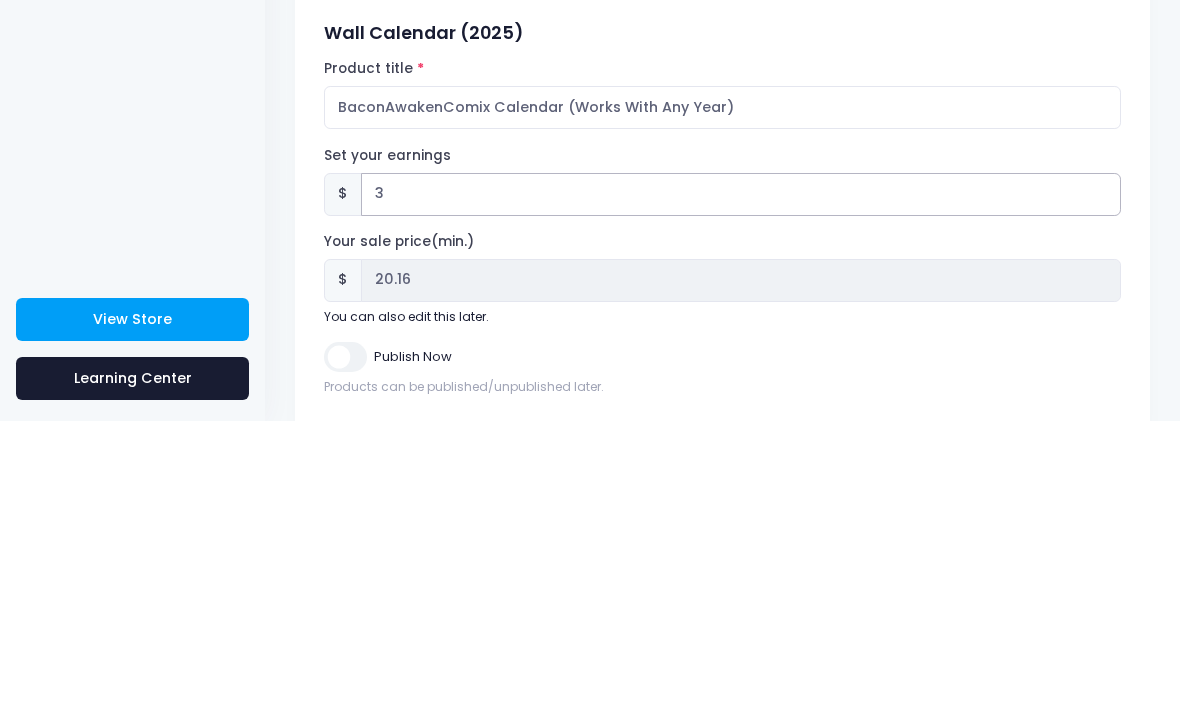 type on "$23.16 - $29.11" 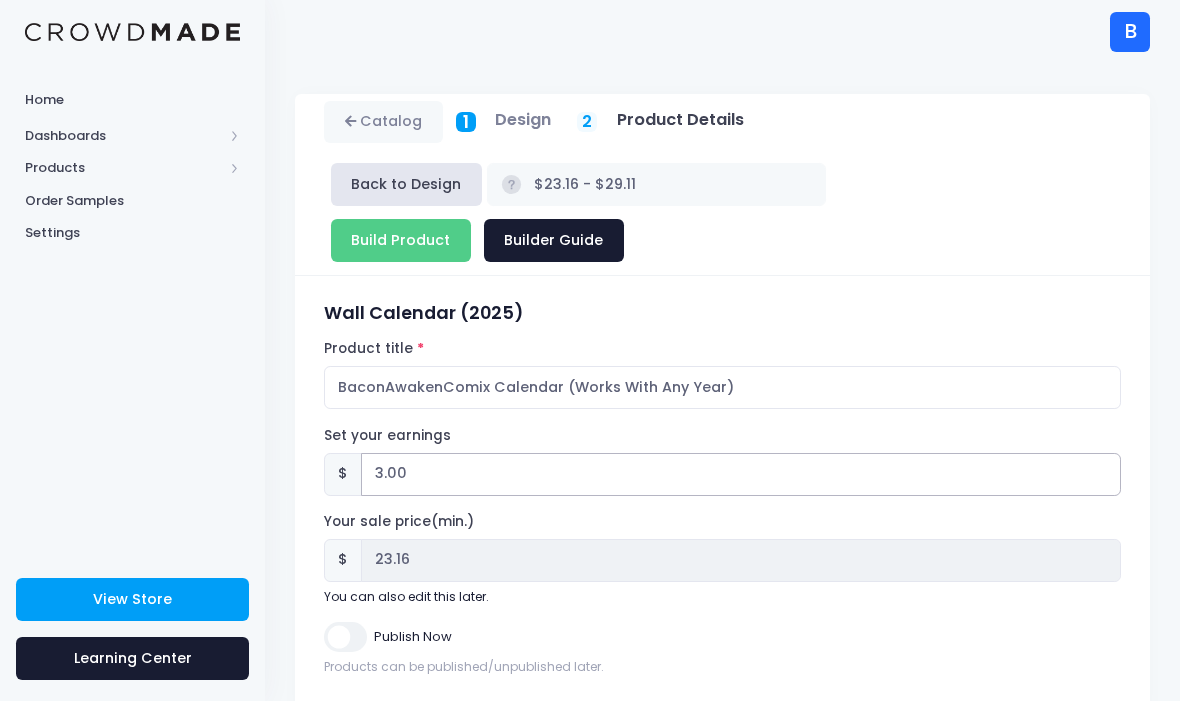 type on "3.00" 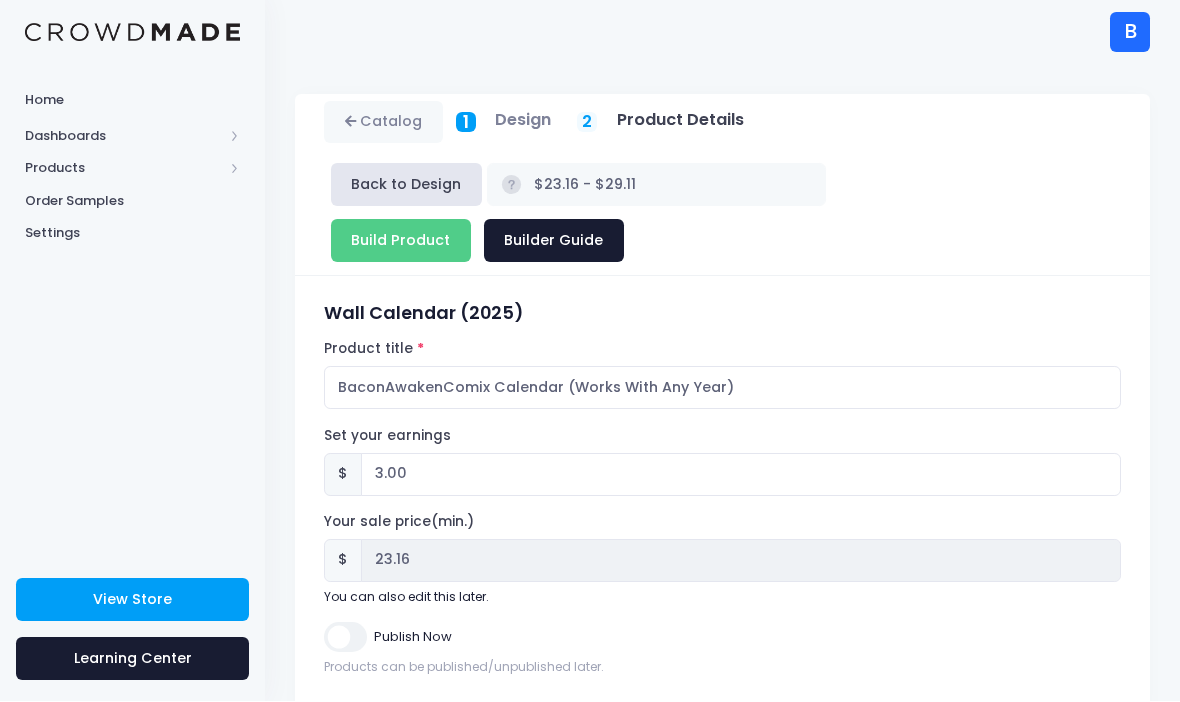 click on "Publish Now" at bounding box center (345, 637) 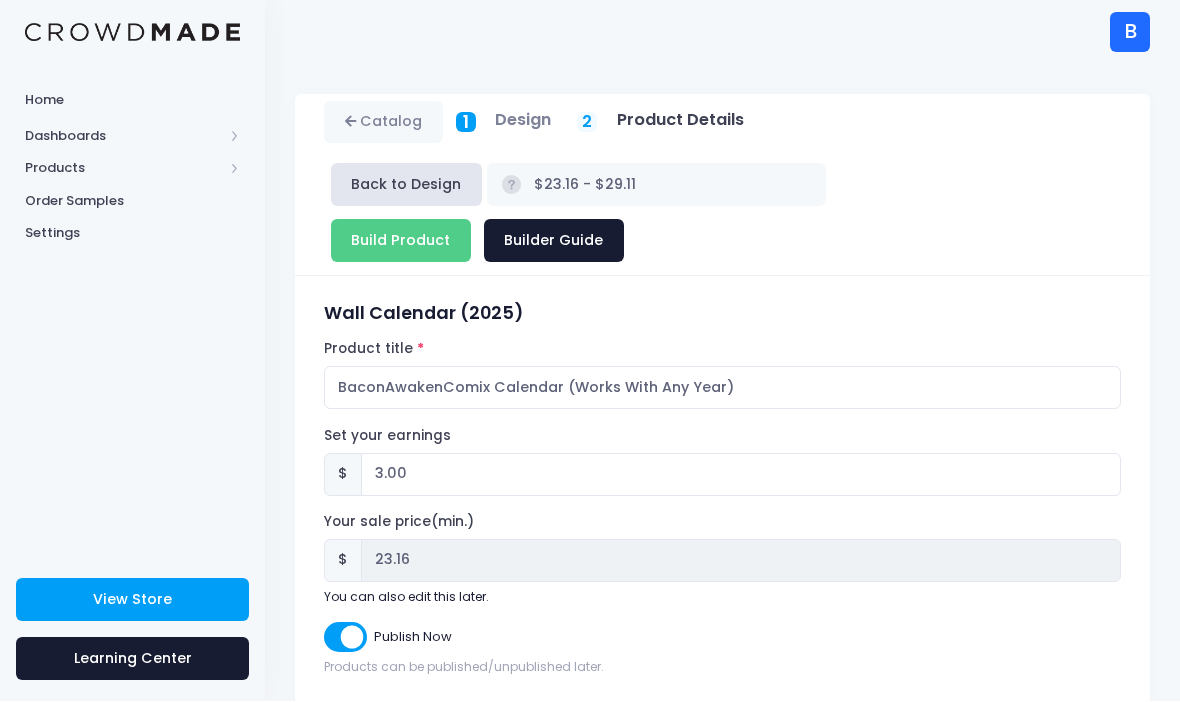 click on "Build Product" at bounding box center (401, 241) 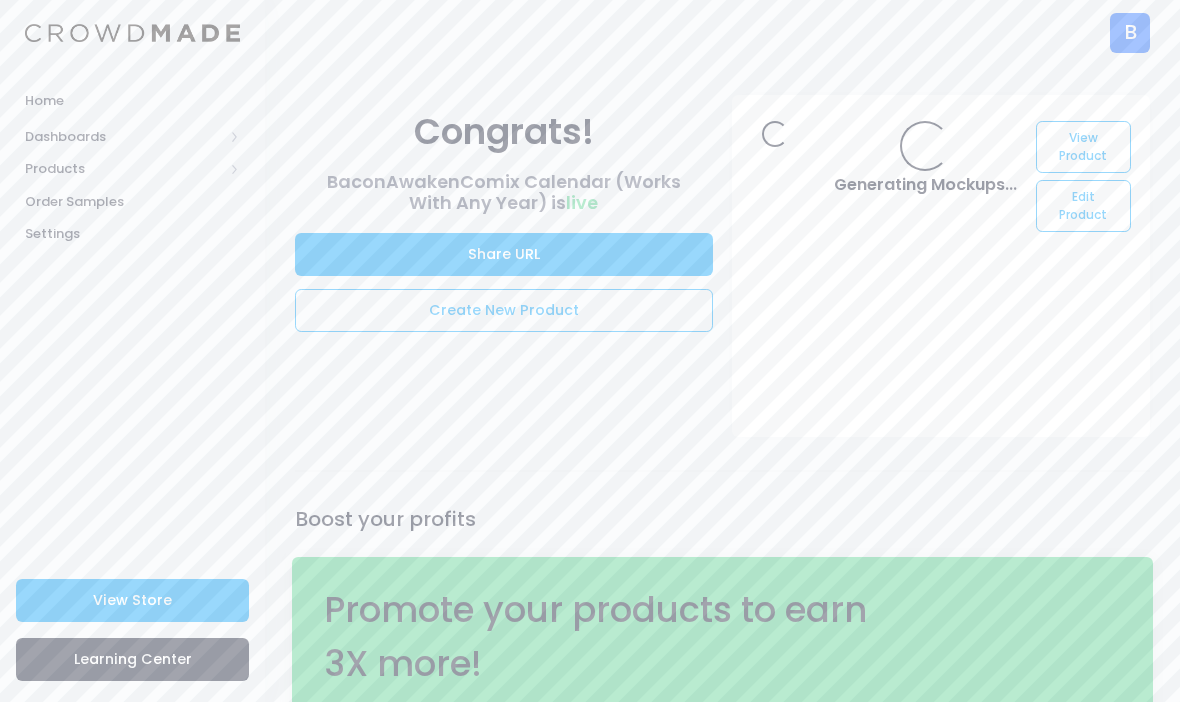 scroll, scrollTop: 0, scrollLeft: 0, axis: both 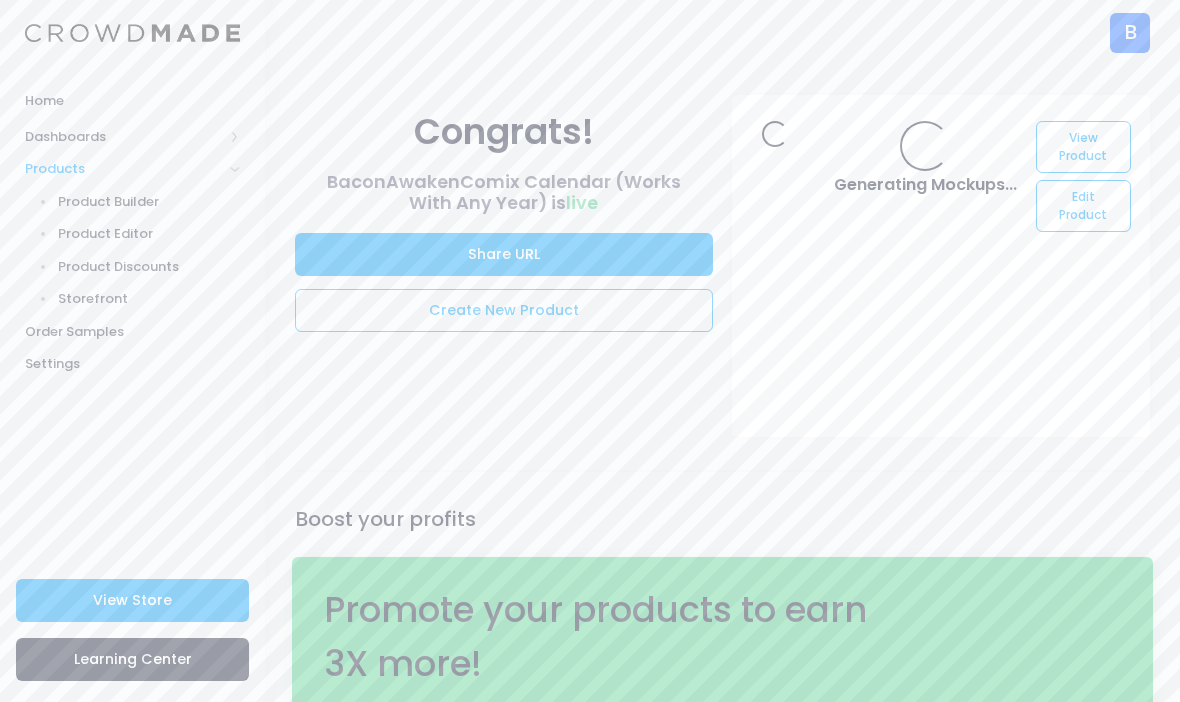 click on "Product Builder" at bounding box center [149, 202] 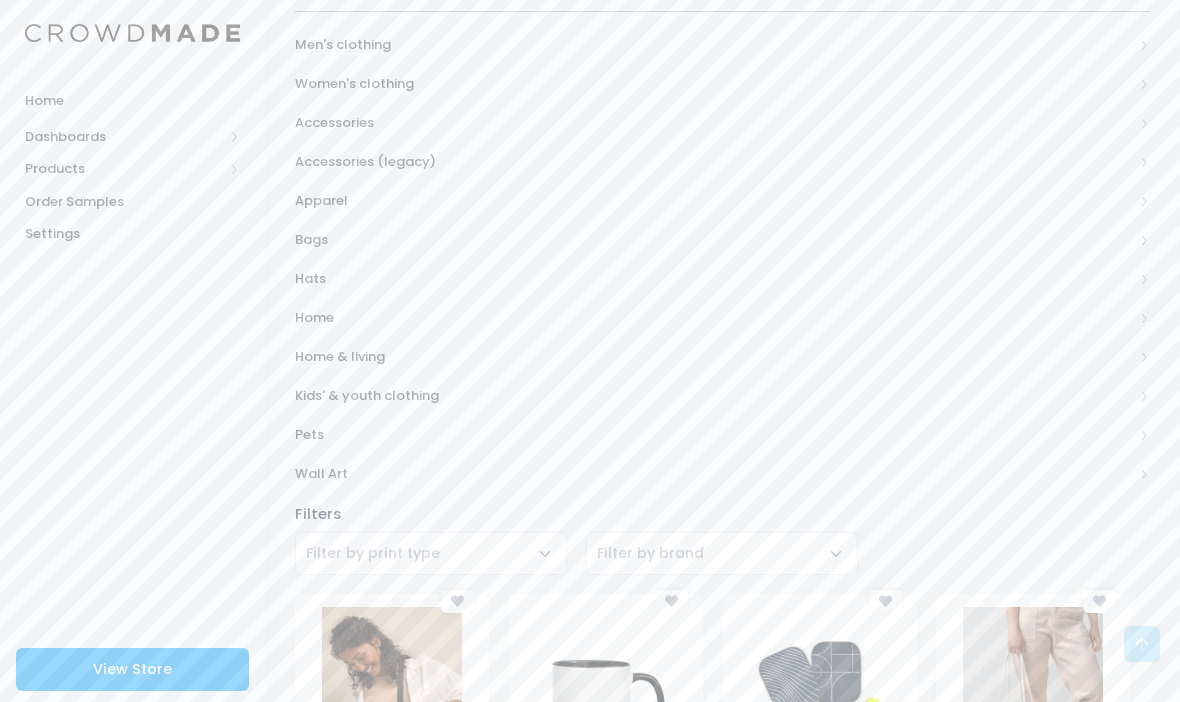 scroll, scrollTop: 381, scrollLeft: 0, axis: vertical 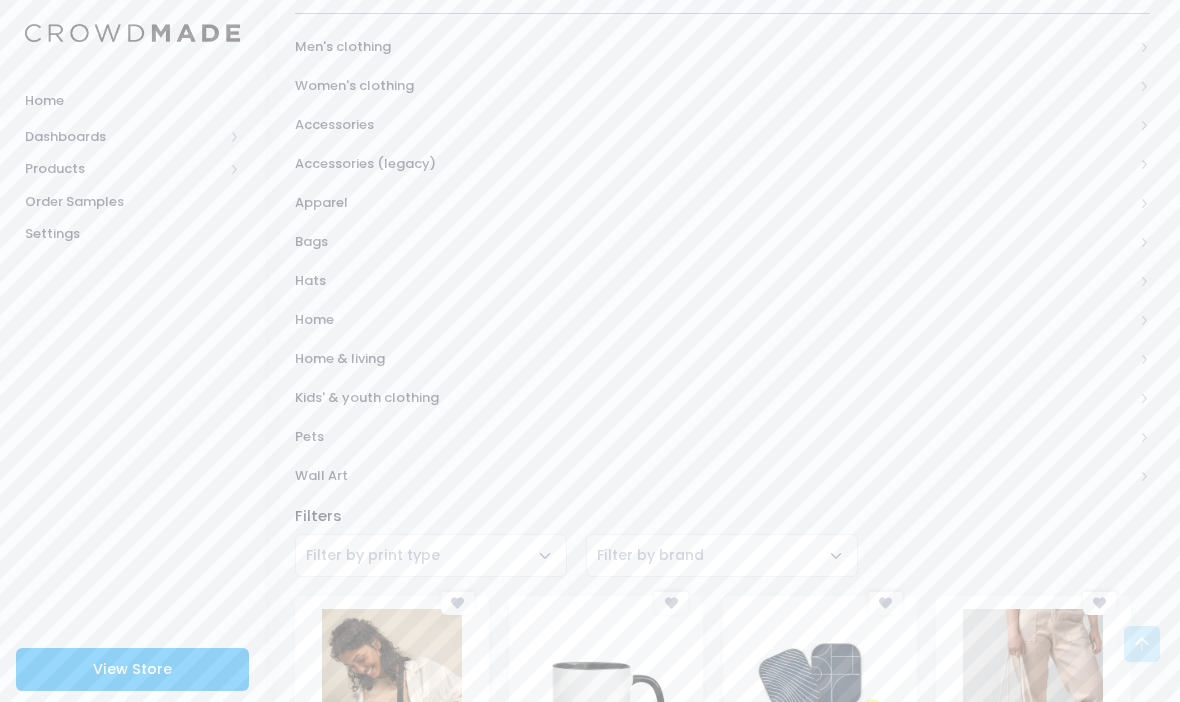 click on "Home & living" at bounding box center (714, 359) 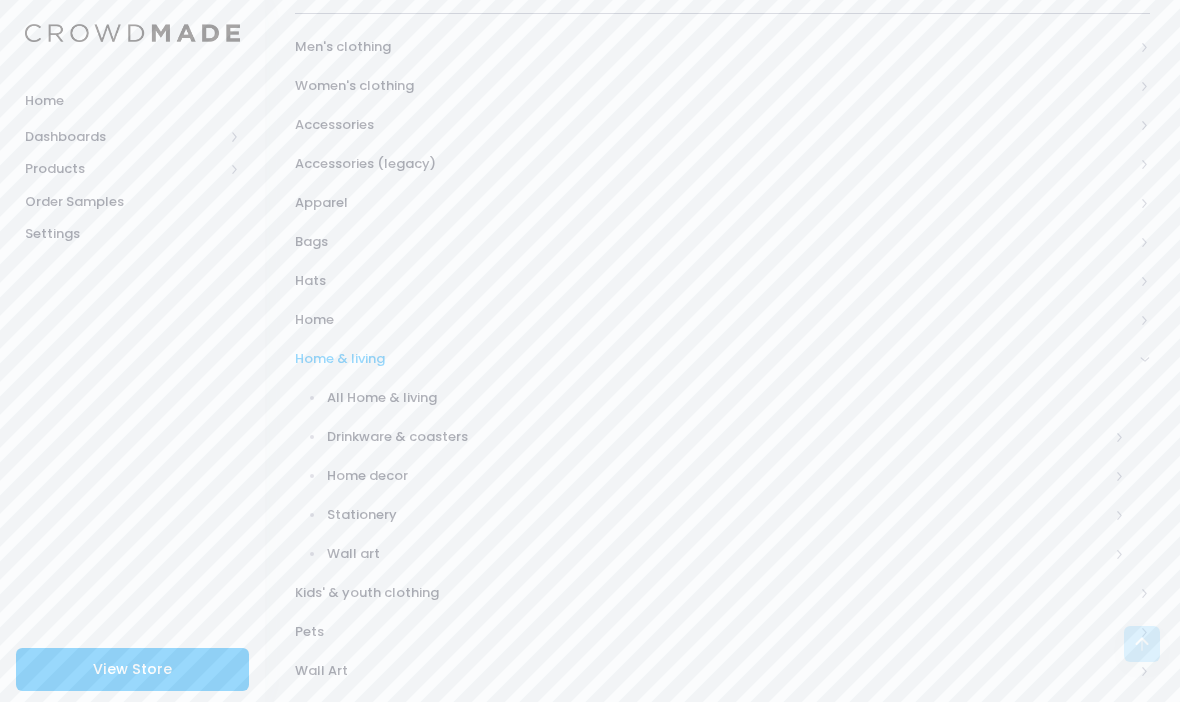 click on "Home decor" at bounding box center [718, 476] 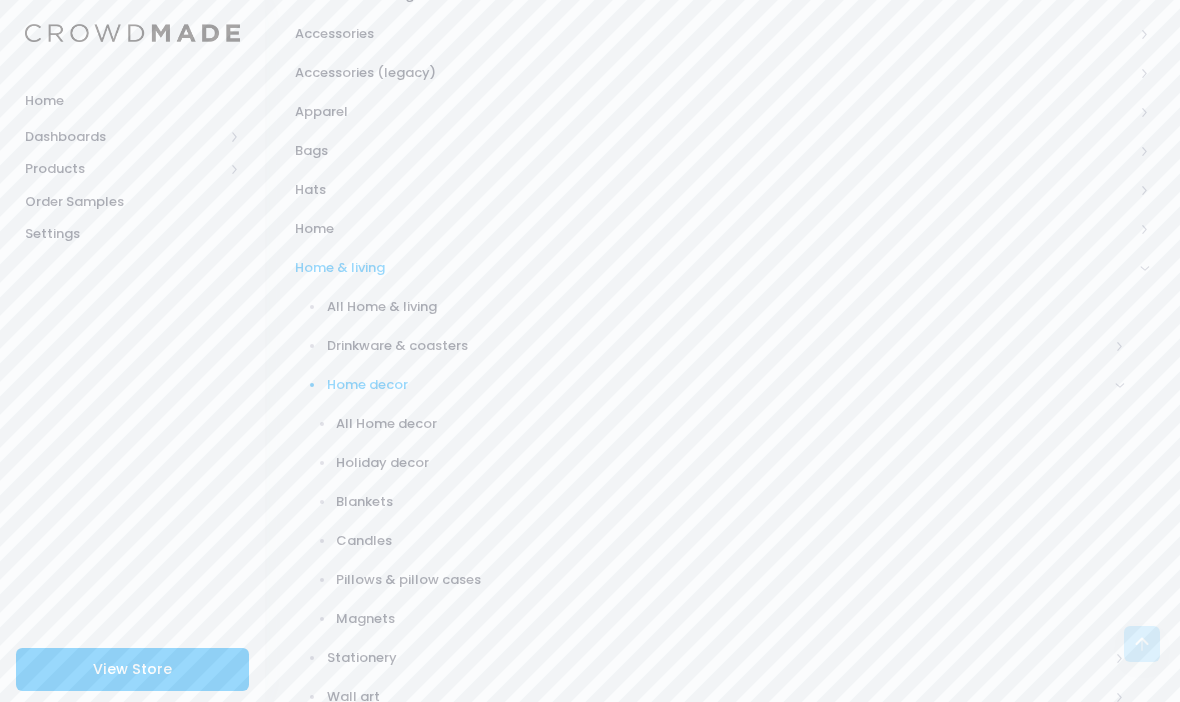 scroll, scrollTop: 475, scrollLeft: 0, axis: vertical 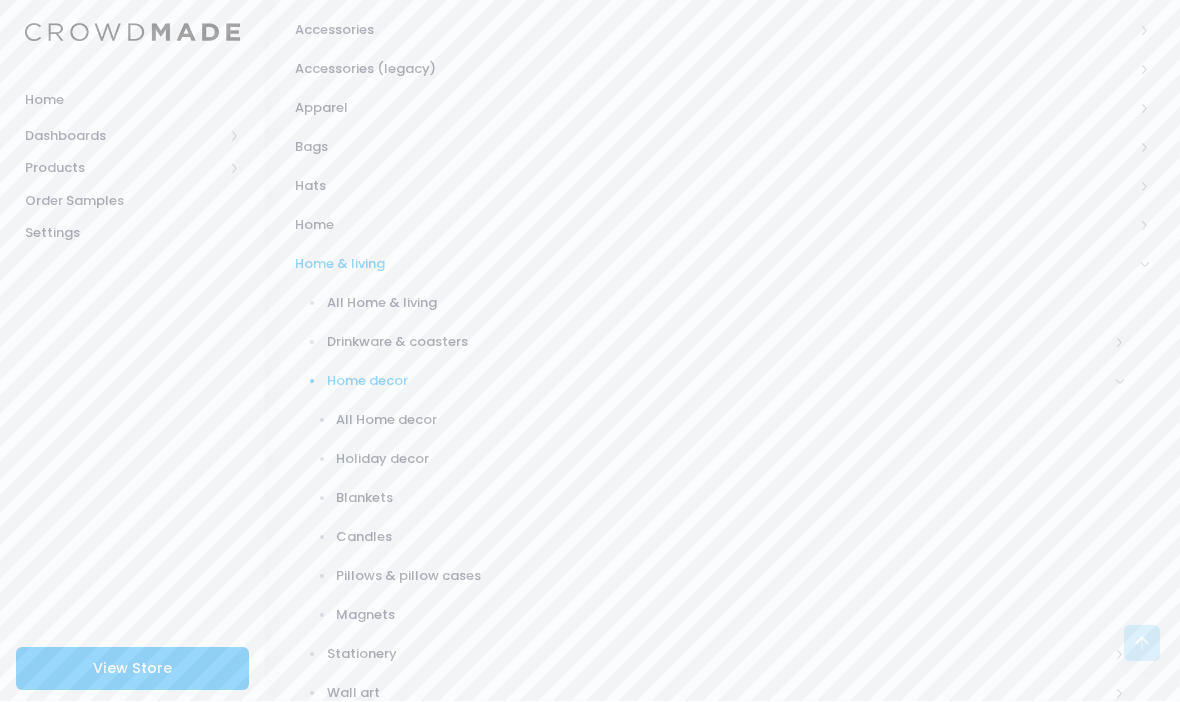 click on "Blankets" at bounding box center [730, 499] 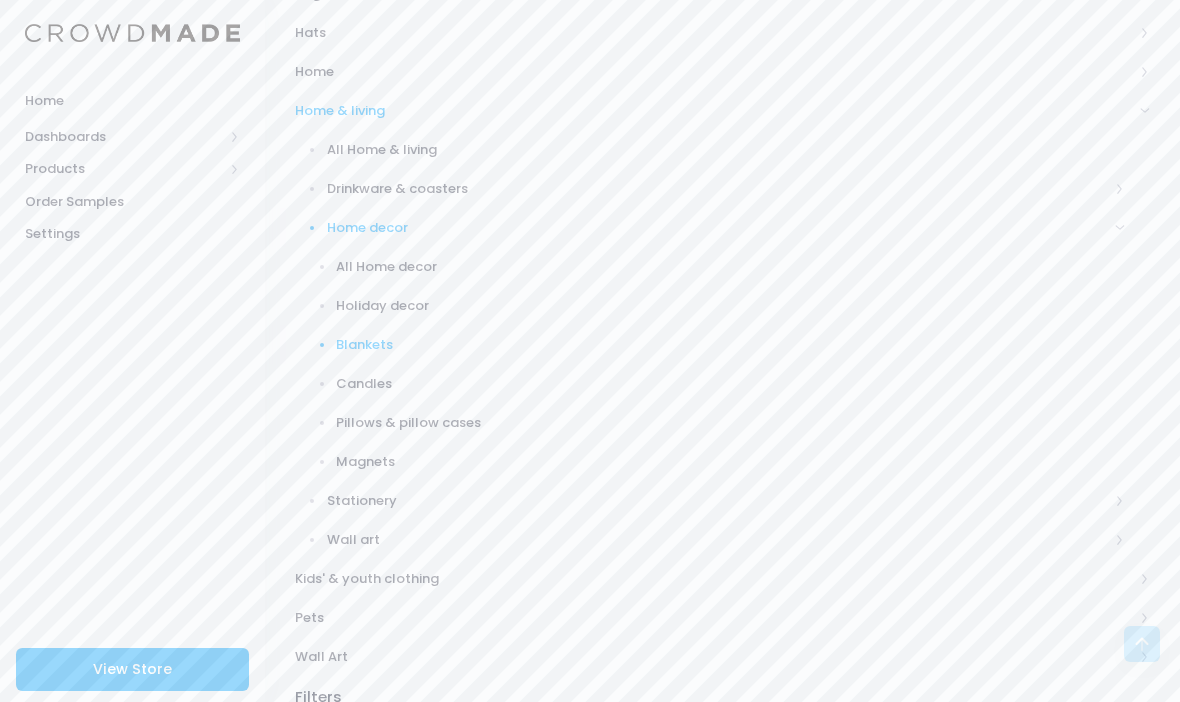scroll, scrollTop: 676, scrollLeft: 0, axis: vertical 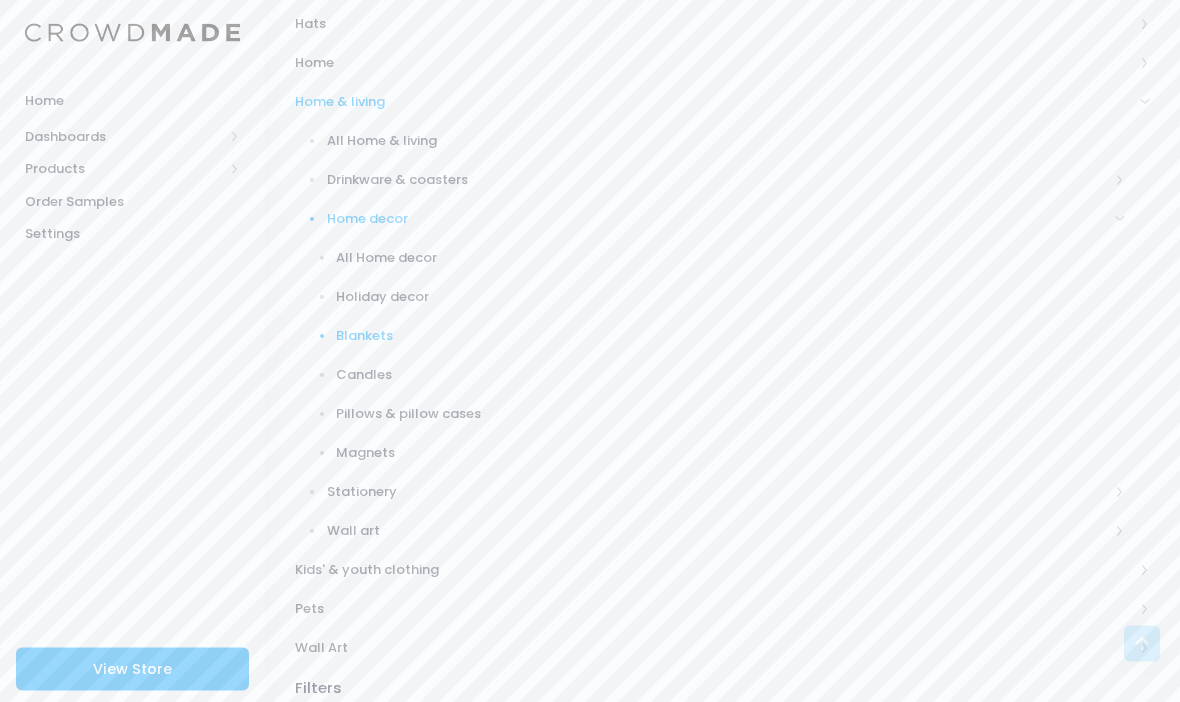 click on "Pets" at bounding box center [714, 610] 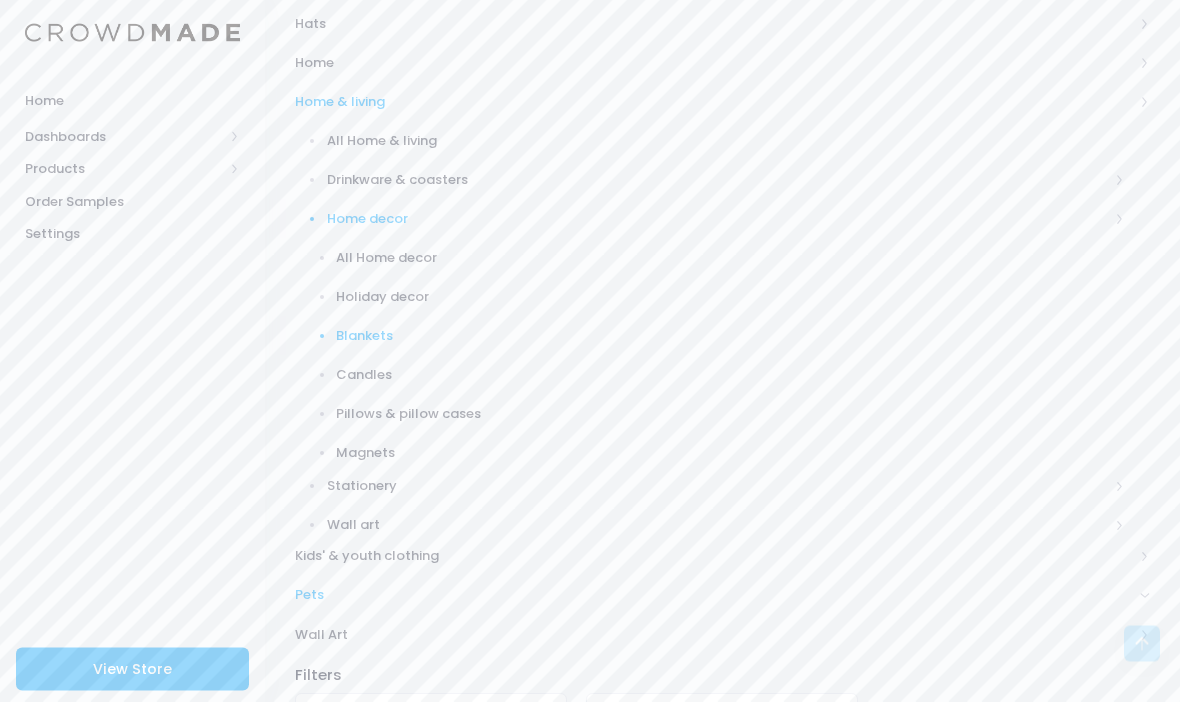scroll, scrollTop: 677, scrollLeft: 0, axis: vertical 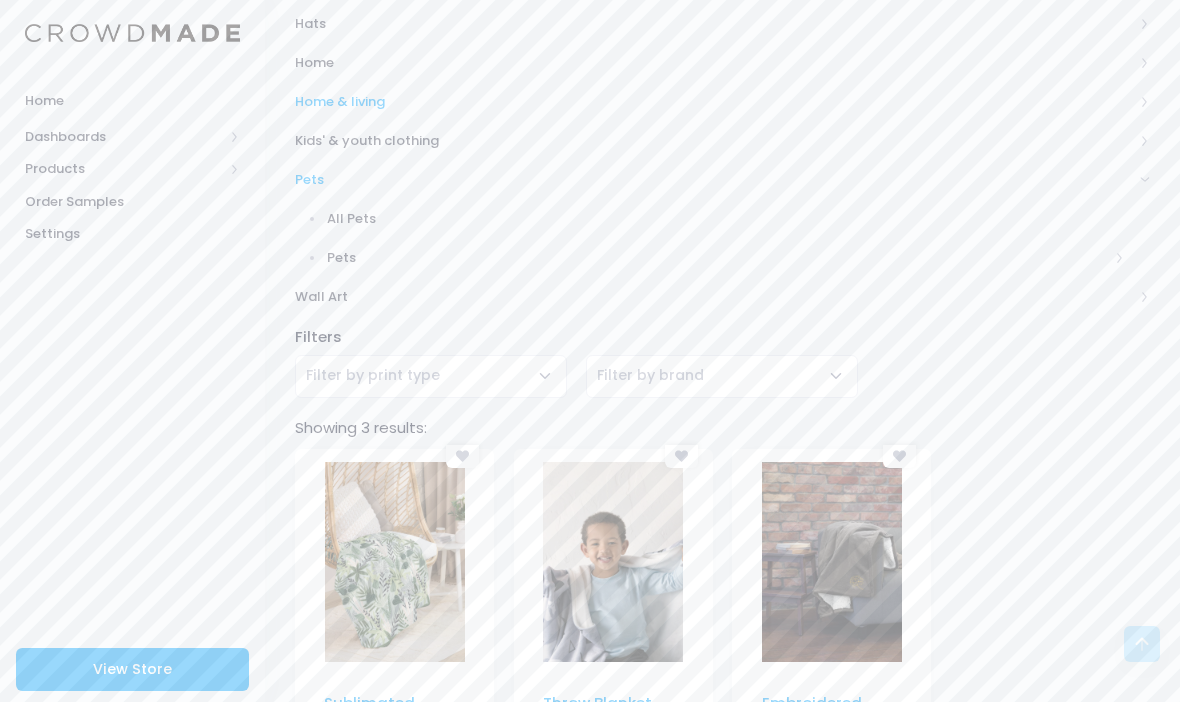 click on "All Pets" at bounding box center [726, 219] 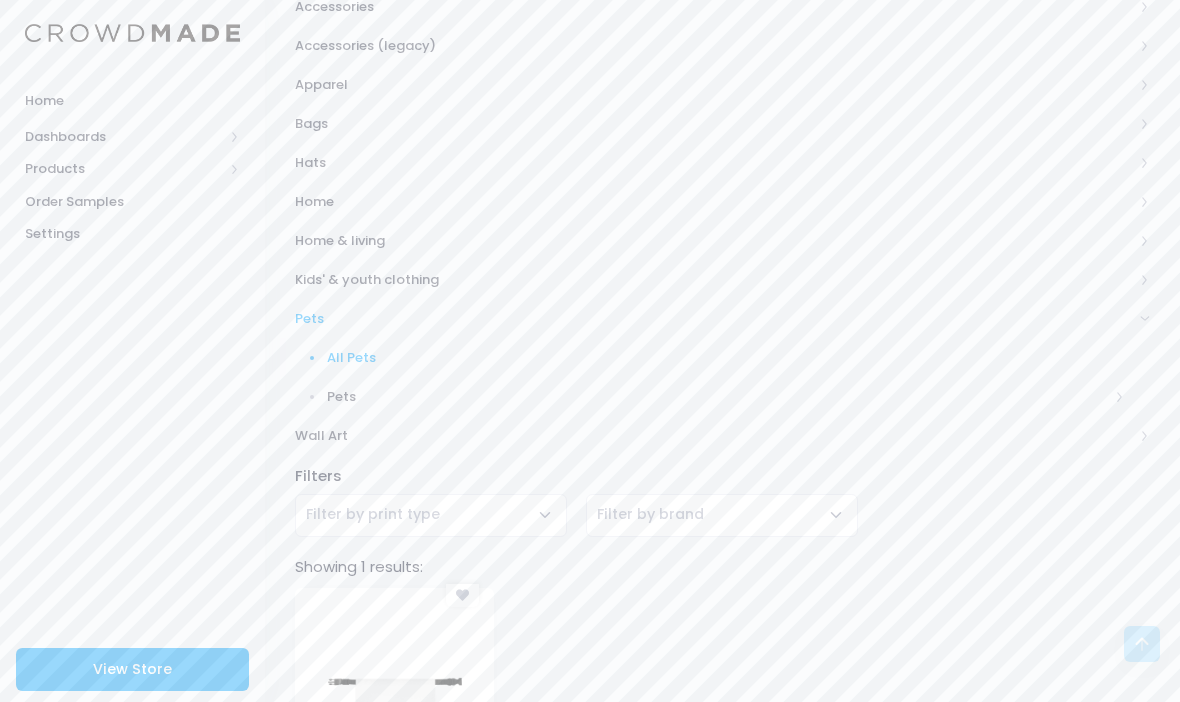 scroll, scrollTop: 509, scrollLeft: 0, axis: vertical 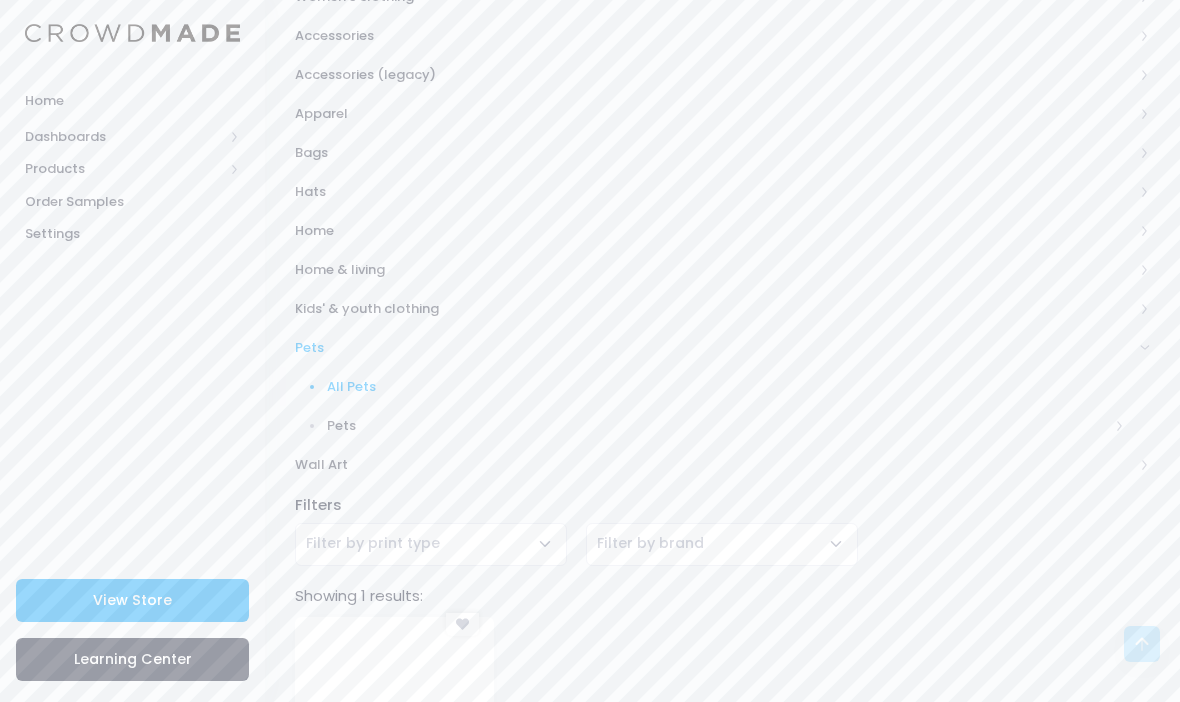 click on "Wall Art" at bounding box center (722, 464) 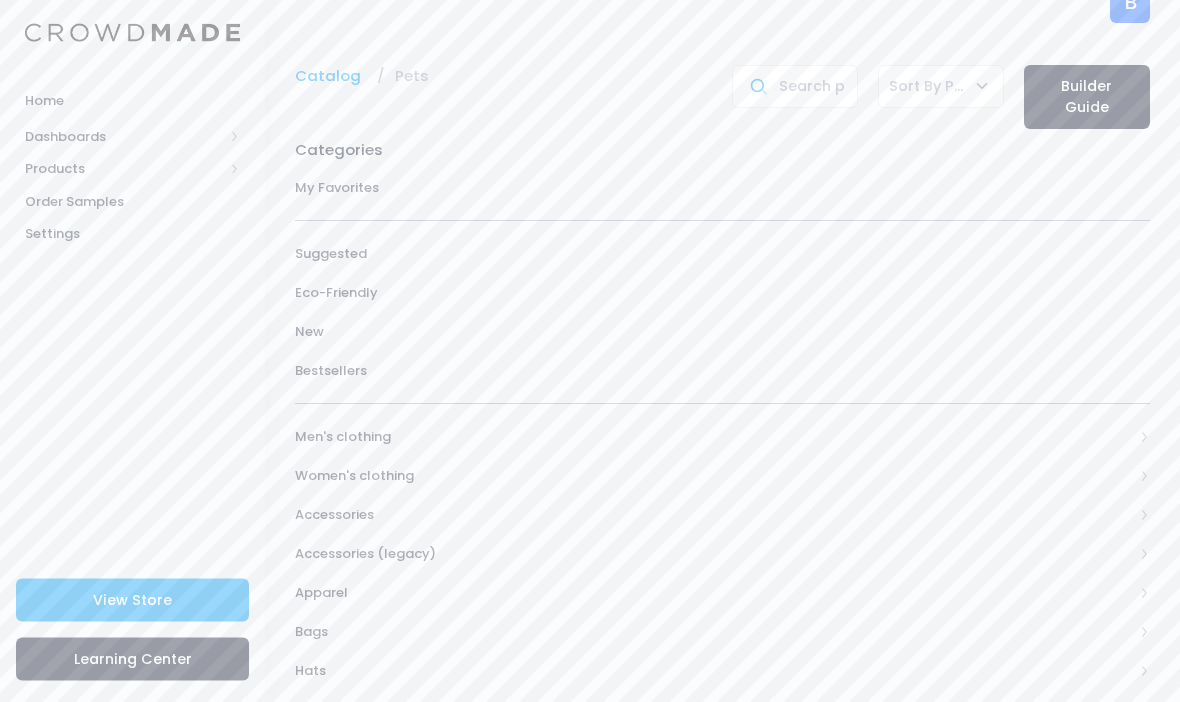 scroll, scrollTop: 3, scrollLeft: 0, axis: vertical 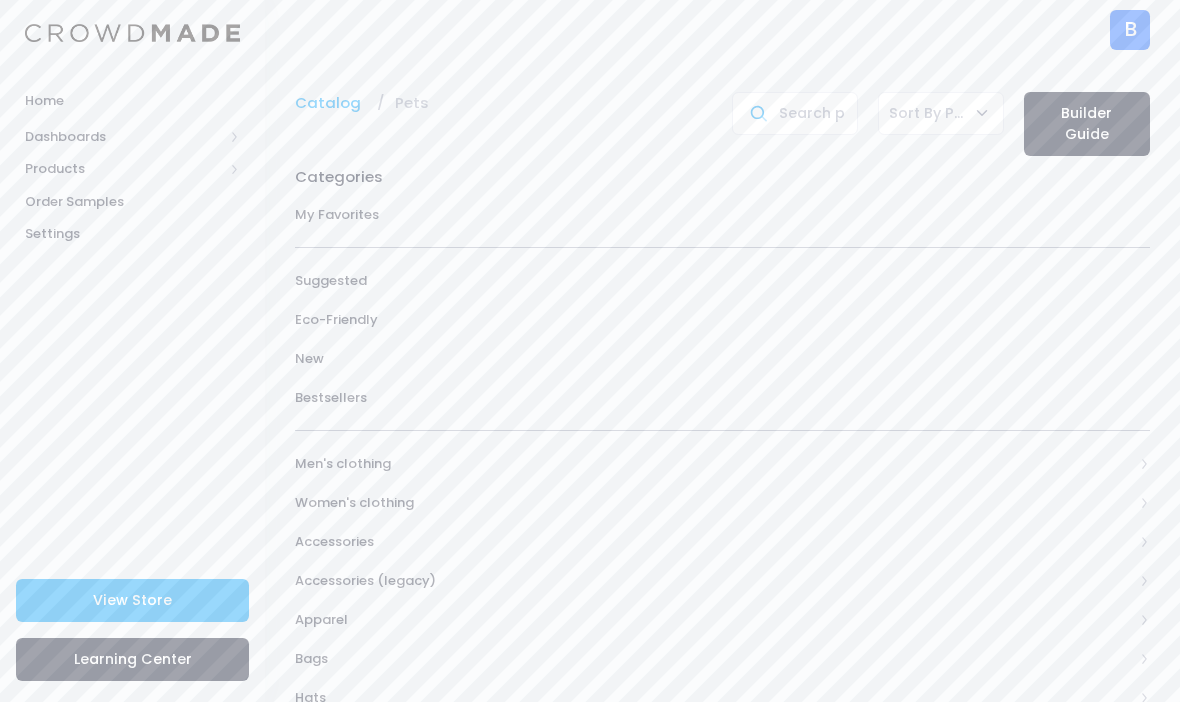 click on "New" at bounding box center (722, 359) 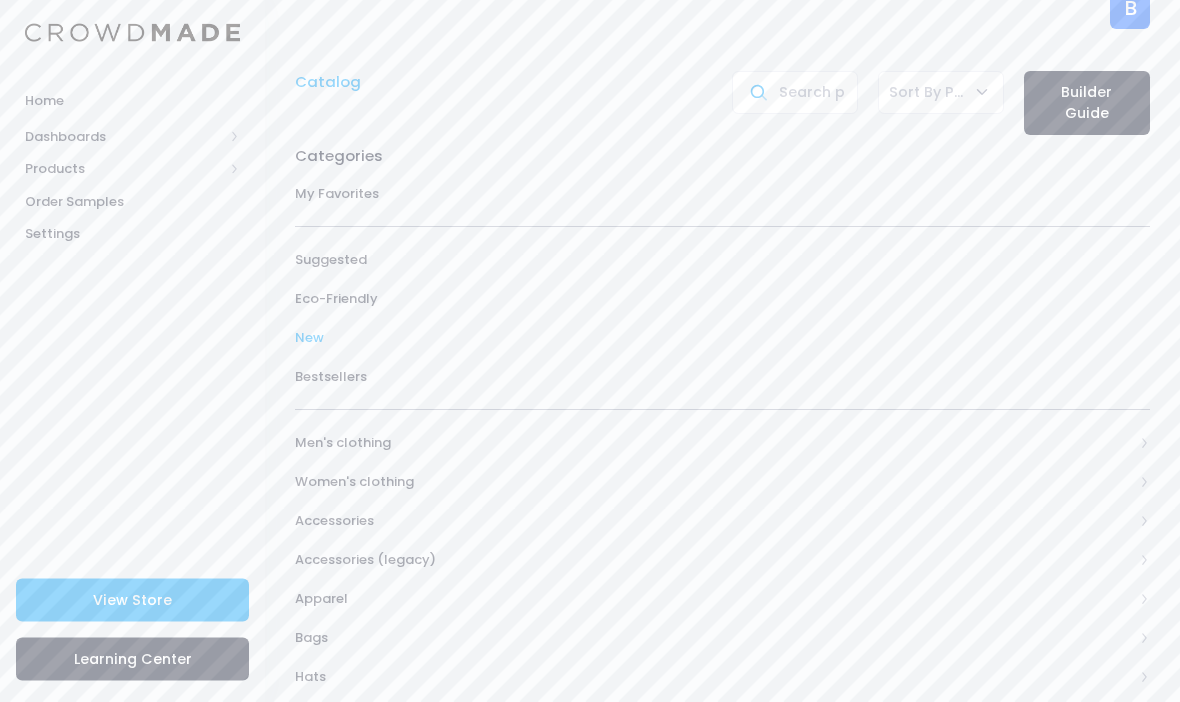 scroll, scrollTop: 0, scrollLeft: 0, axis: both 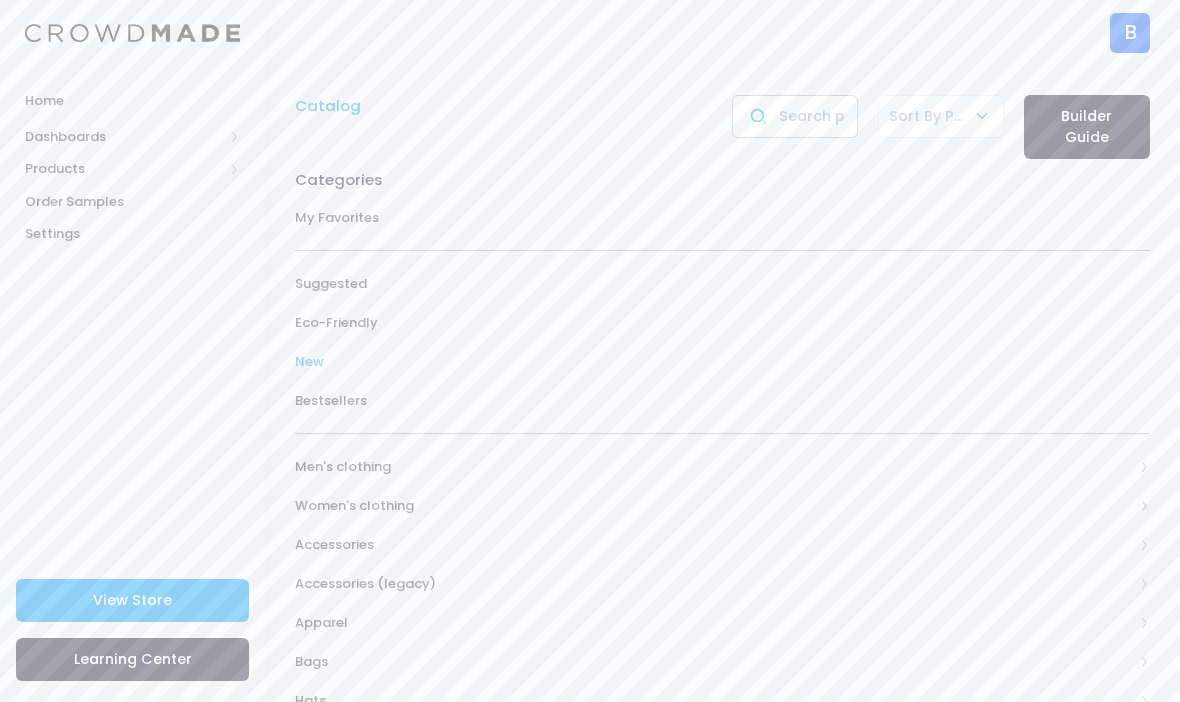 click at bounding box center [795, 116] 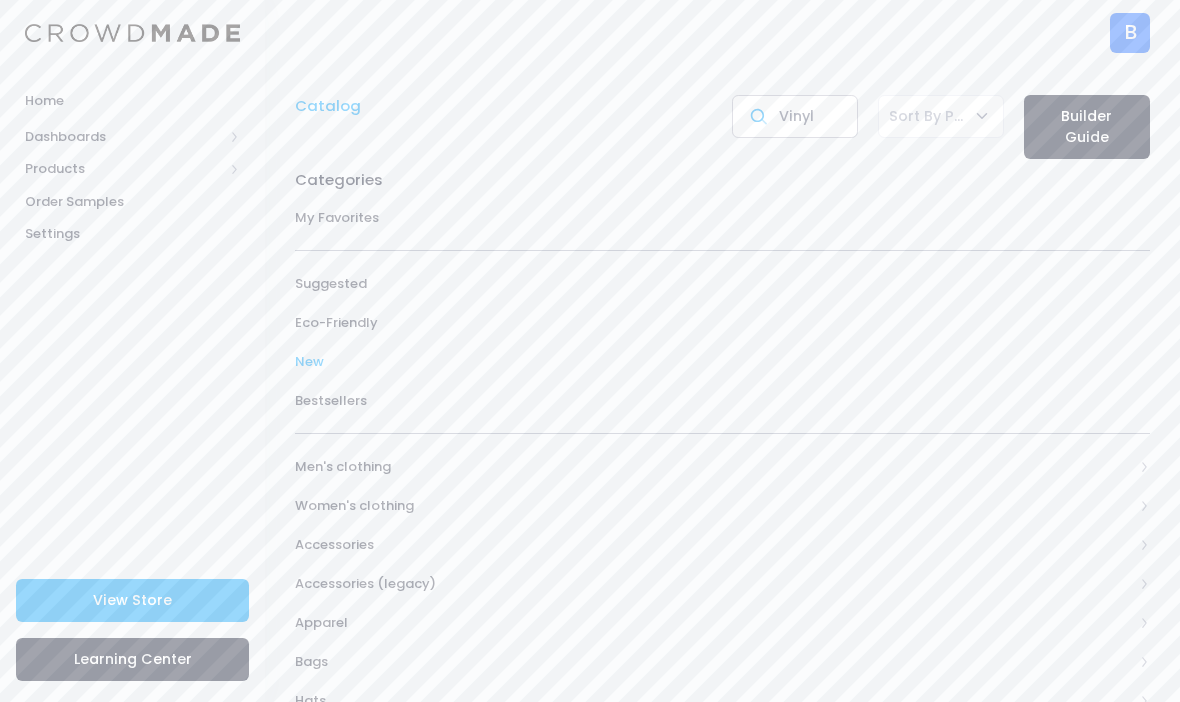 type on "Vinyl" 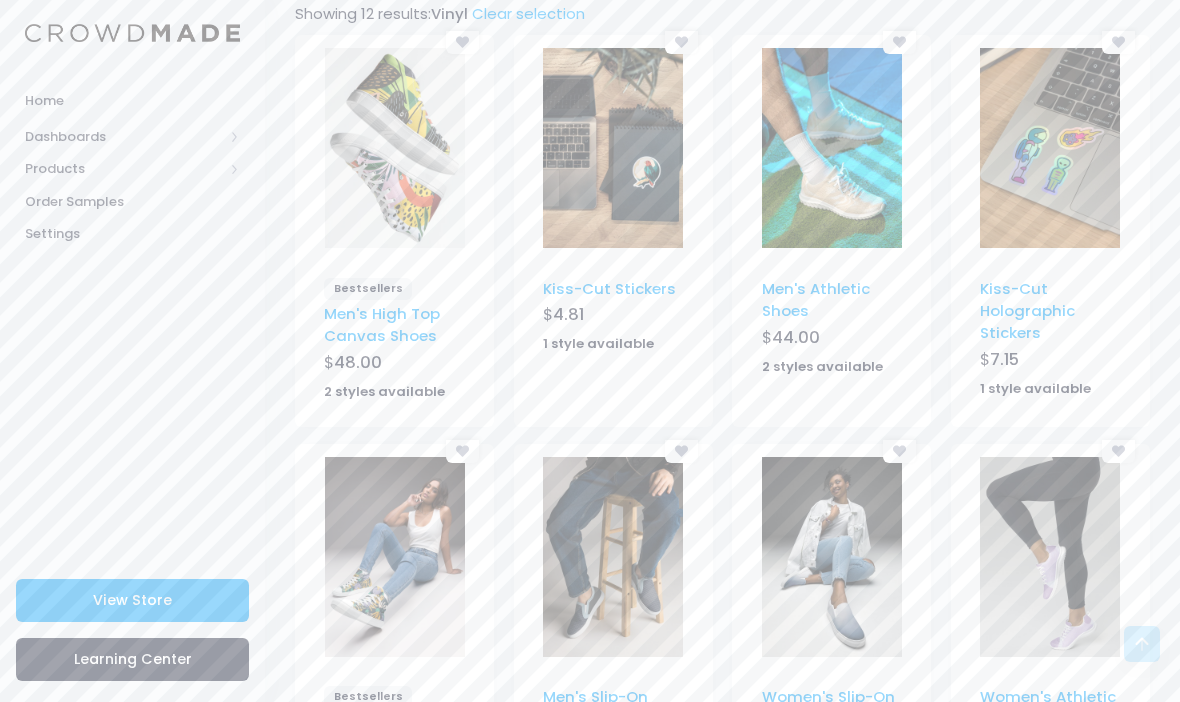 scroll, scrollTop: 1003, scrollLeft: 0, axis: vertical 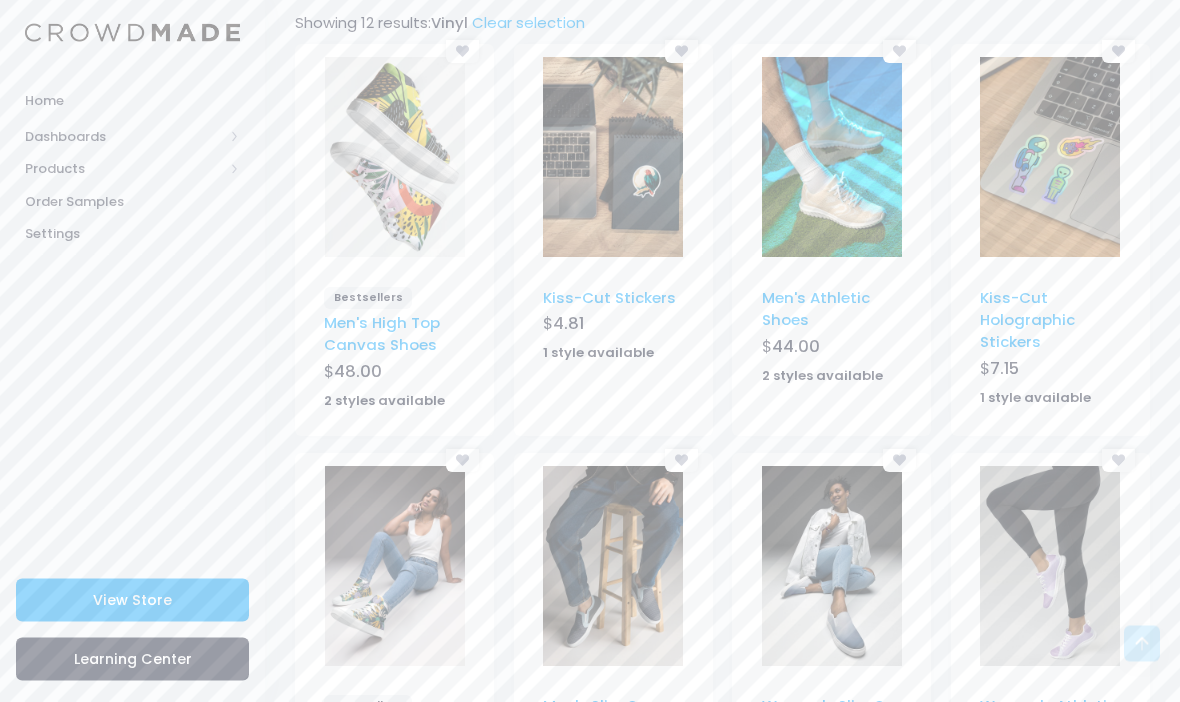 click at bounding box center [1050, 158] 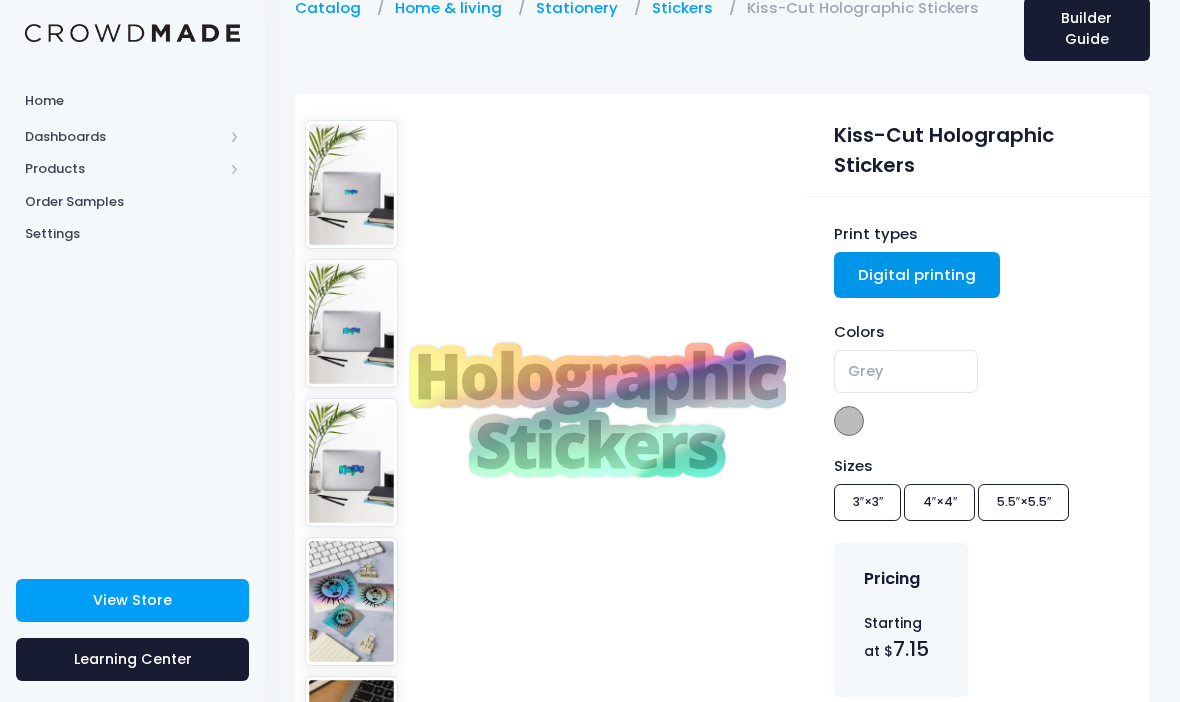 scroll, scrollTop: 99, scrollLeft: 0, axis: vertical 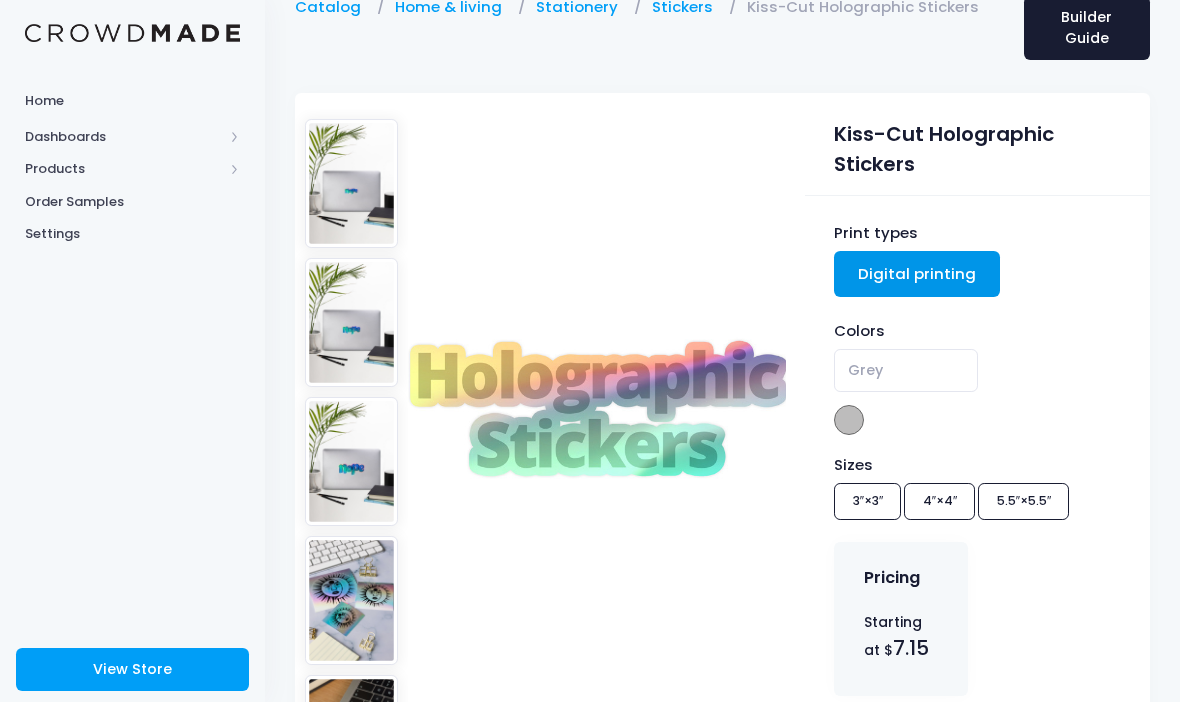 click on "Start Designing" at bounding box center (977, 733) 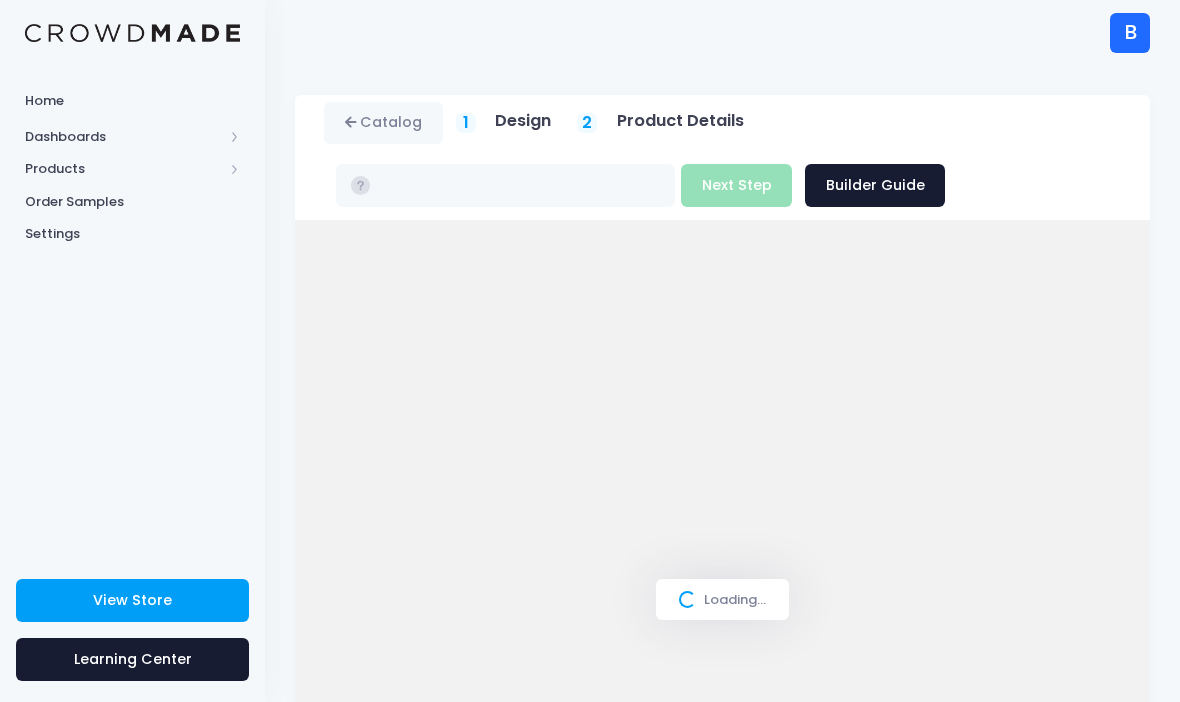 scroll, scrollTop: 0, scrollLeft: 0, axis: both 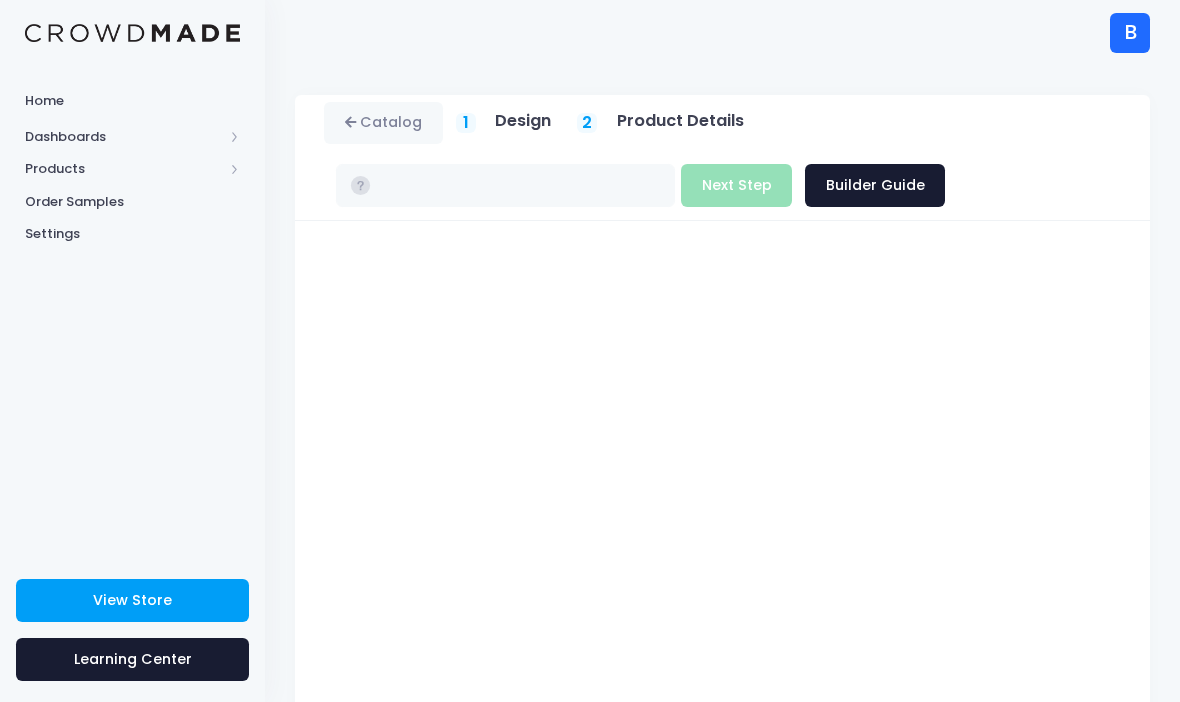 type on "$7.15 - $7.48" 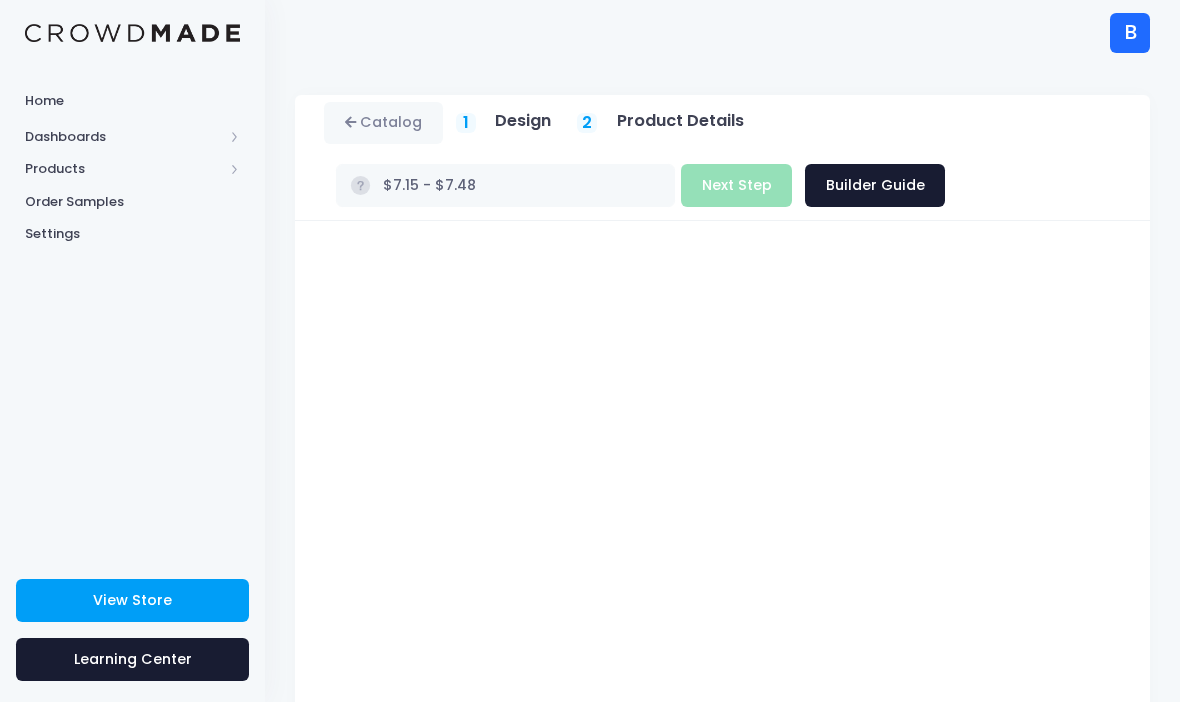click on "Design" at bounding box center (523, 121) 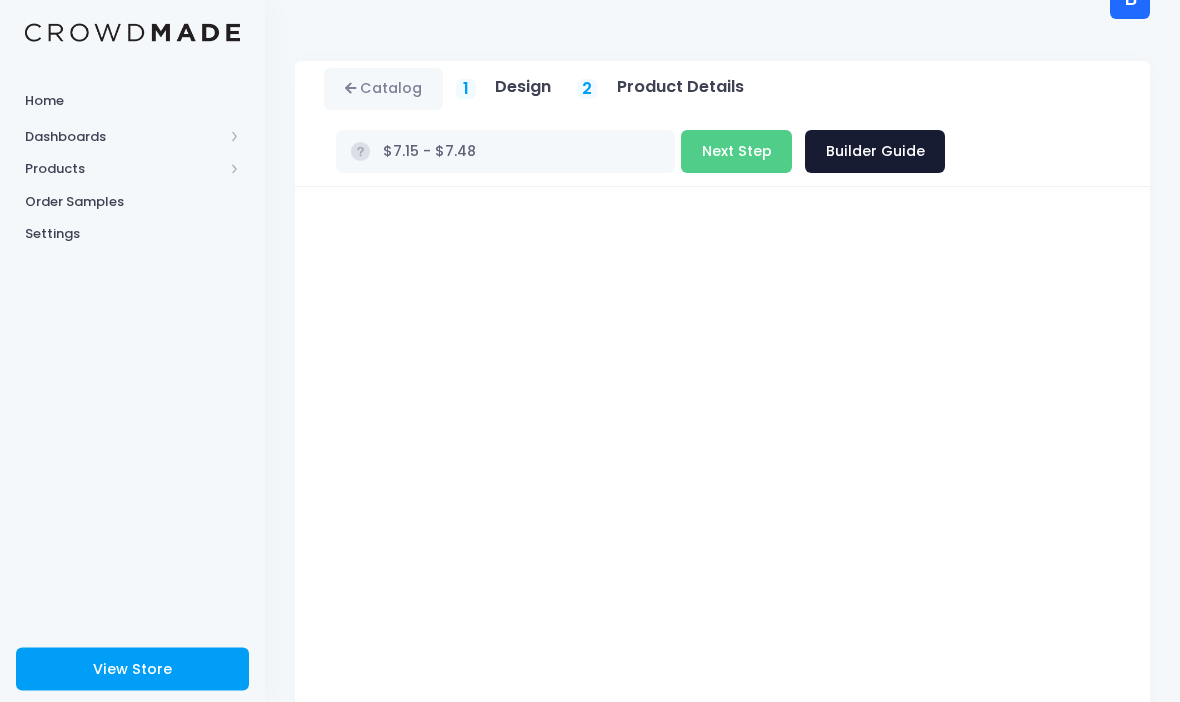 scroll, scrollTop: 0, scrollLeft: 0, axis: both 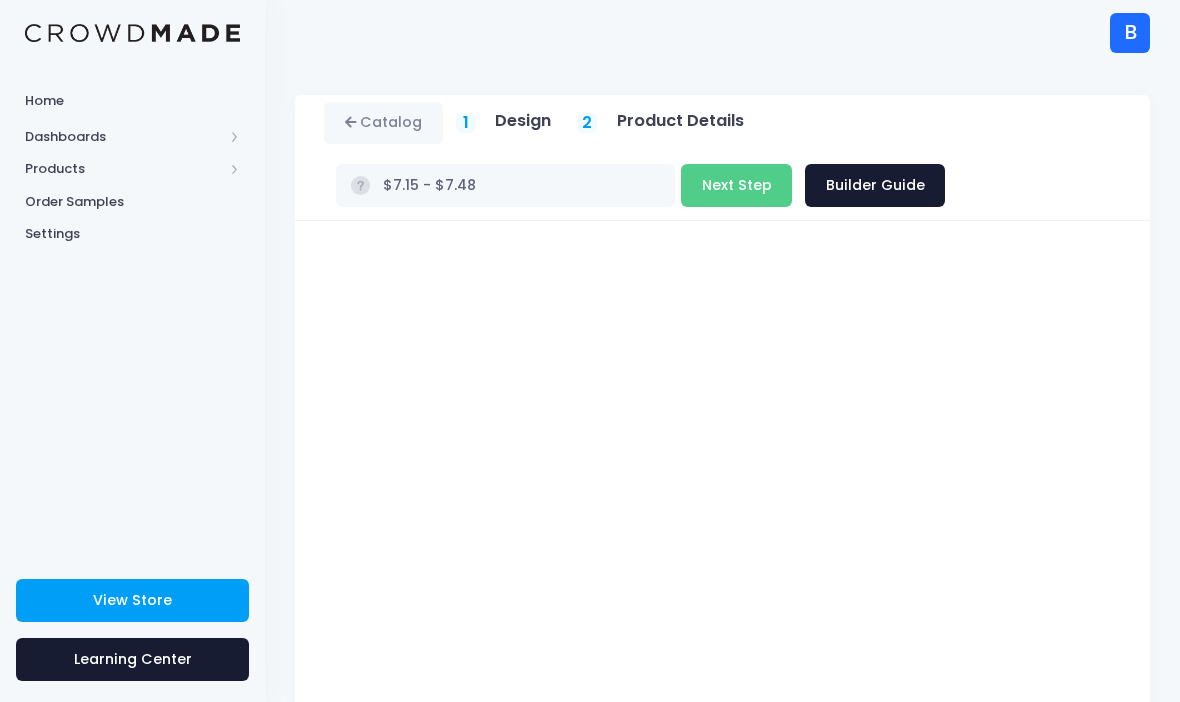 click on "Next Step" at bounding box center (736, 185) 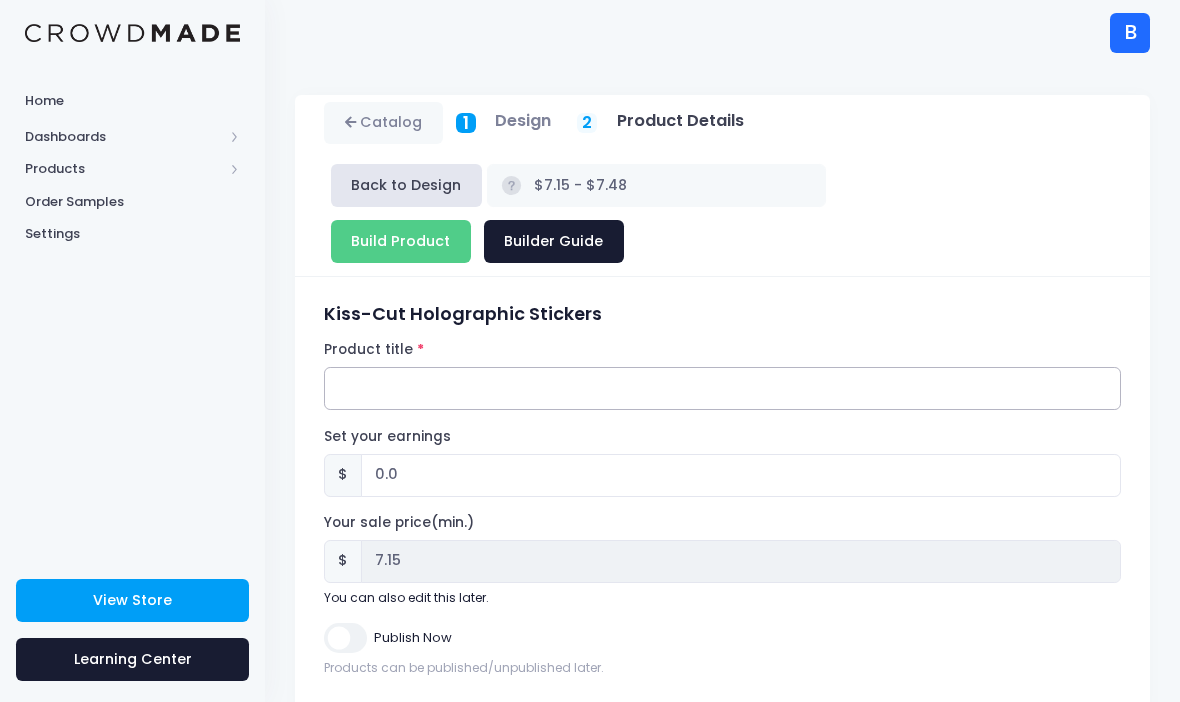 click on "Product title" at bounding box center [722, 388] 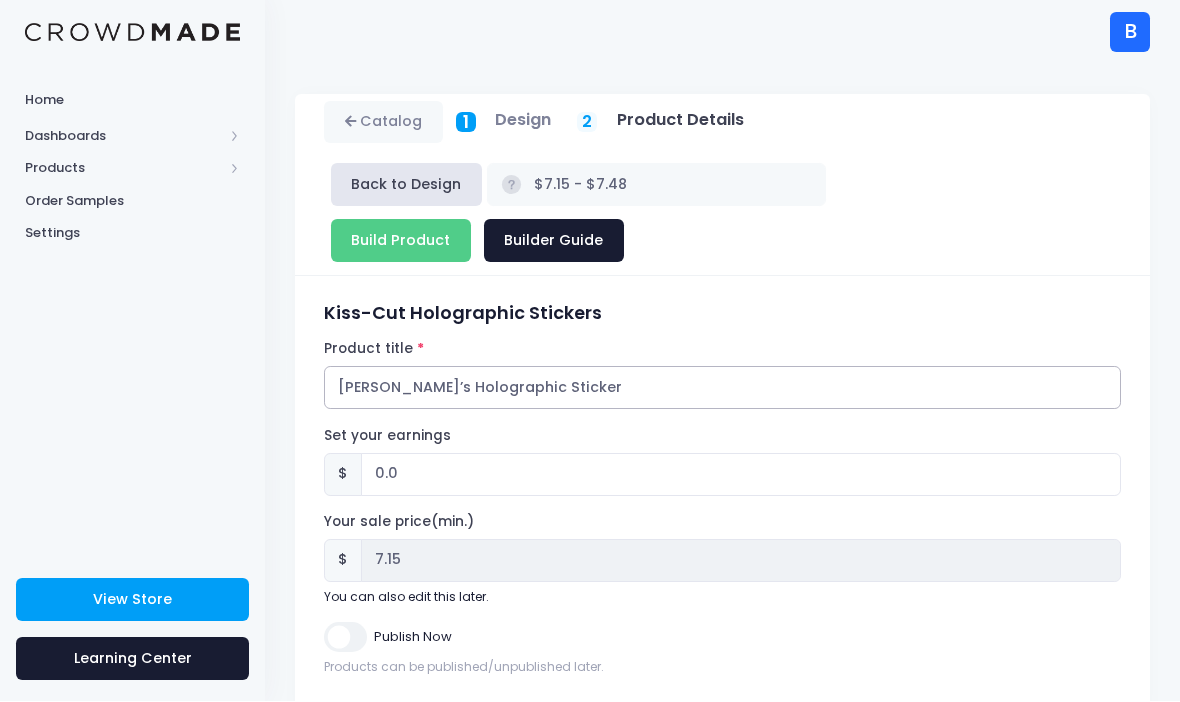 type on "Noah’s Holographic Sticker" 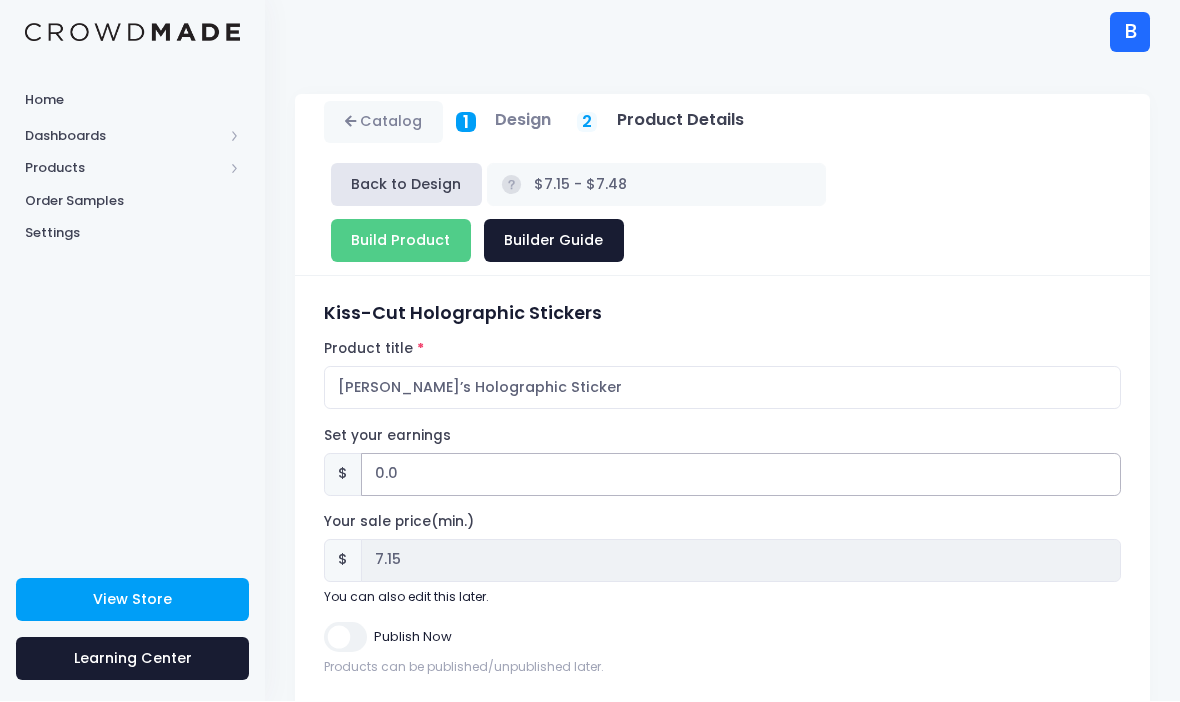 click on "0.0" at bounding box center [741, 475] 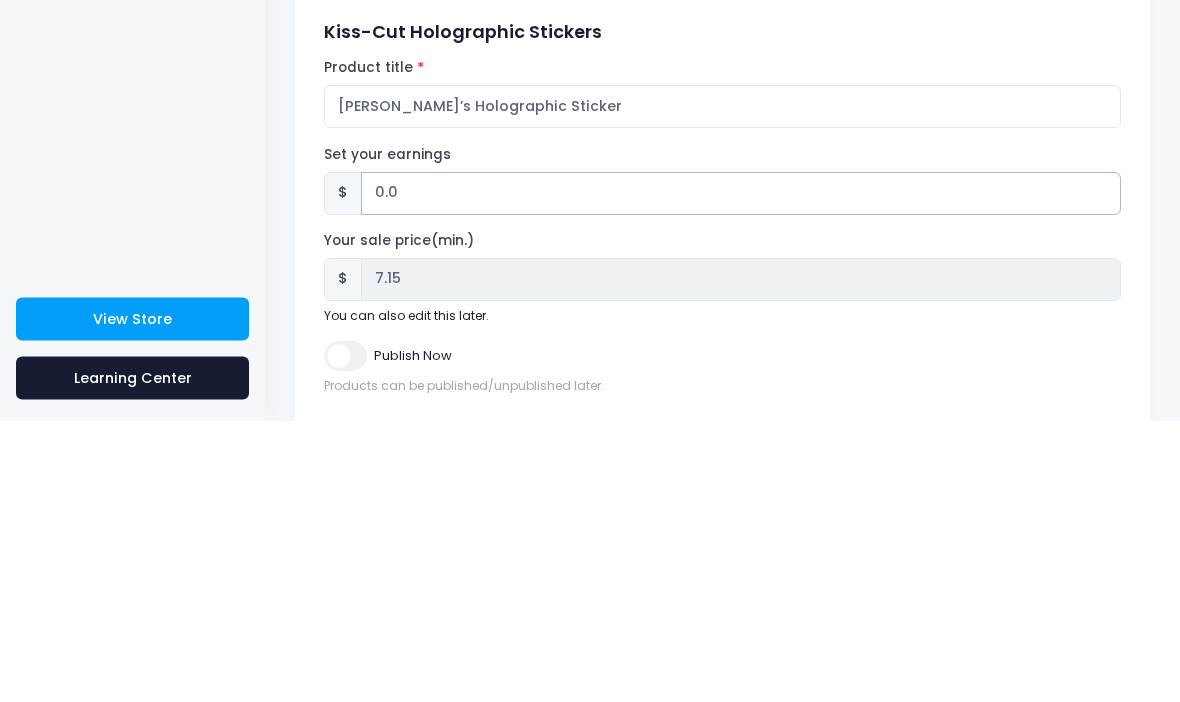 type on "0" 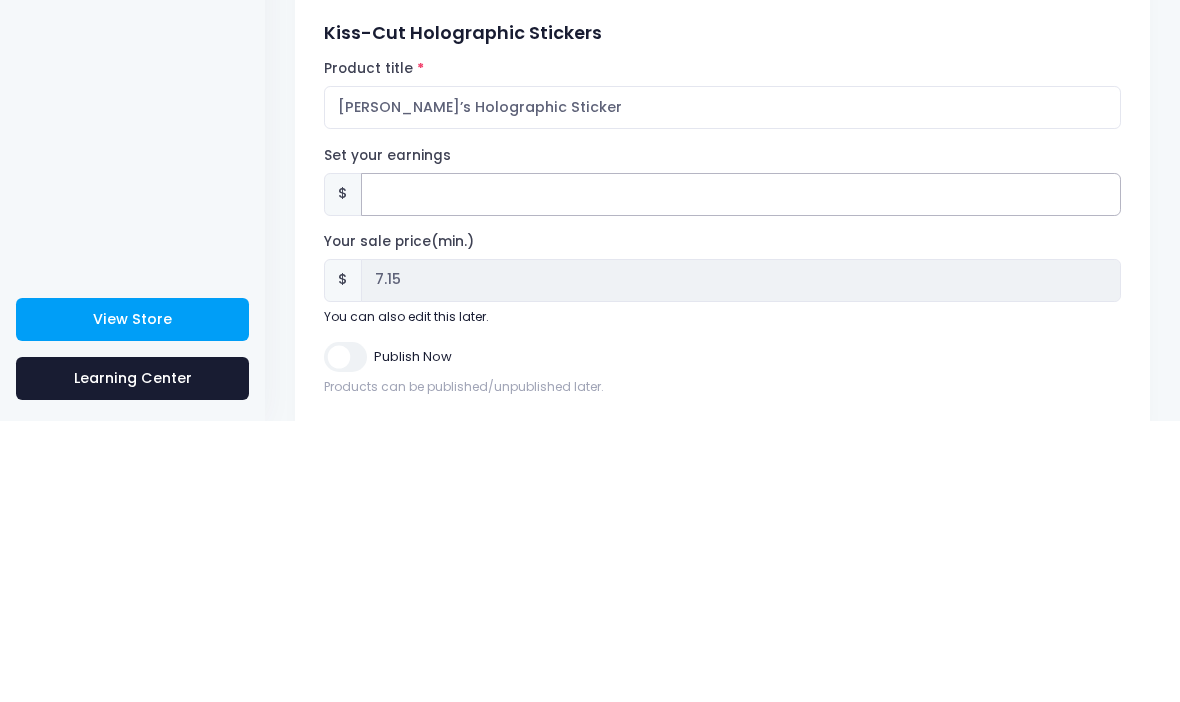 type on "5" 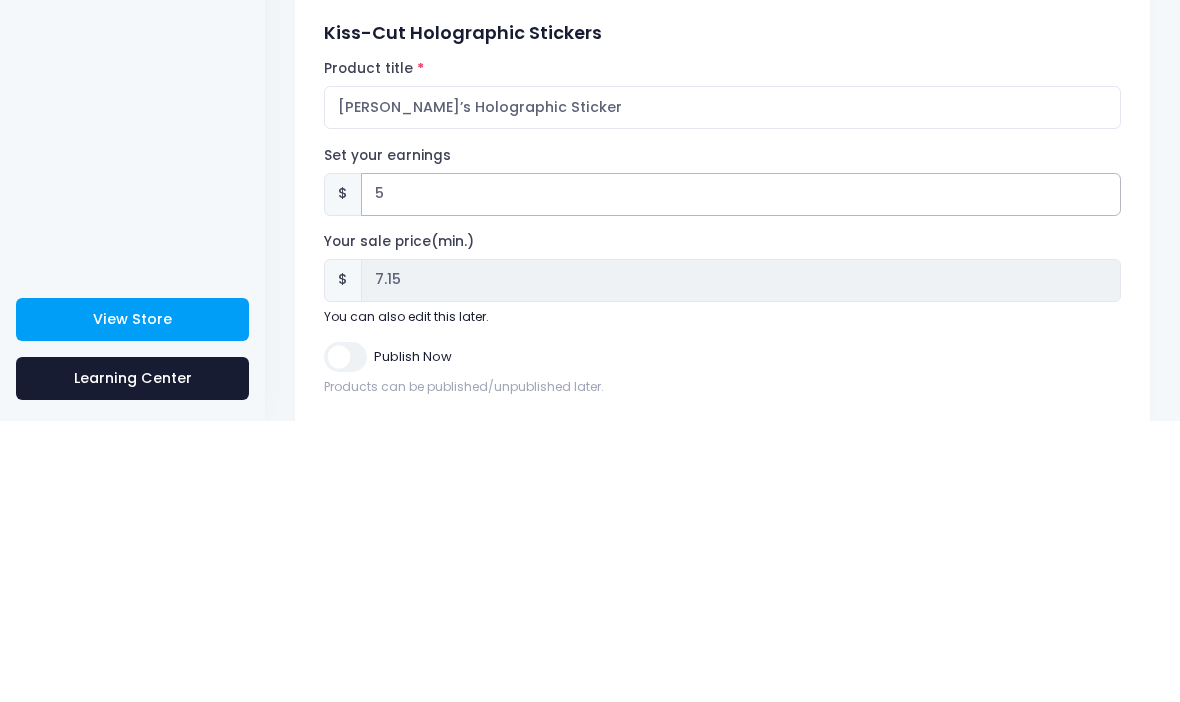 type on "$12.15 - $12.48" 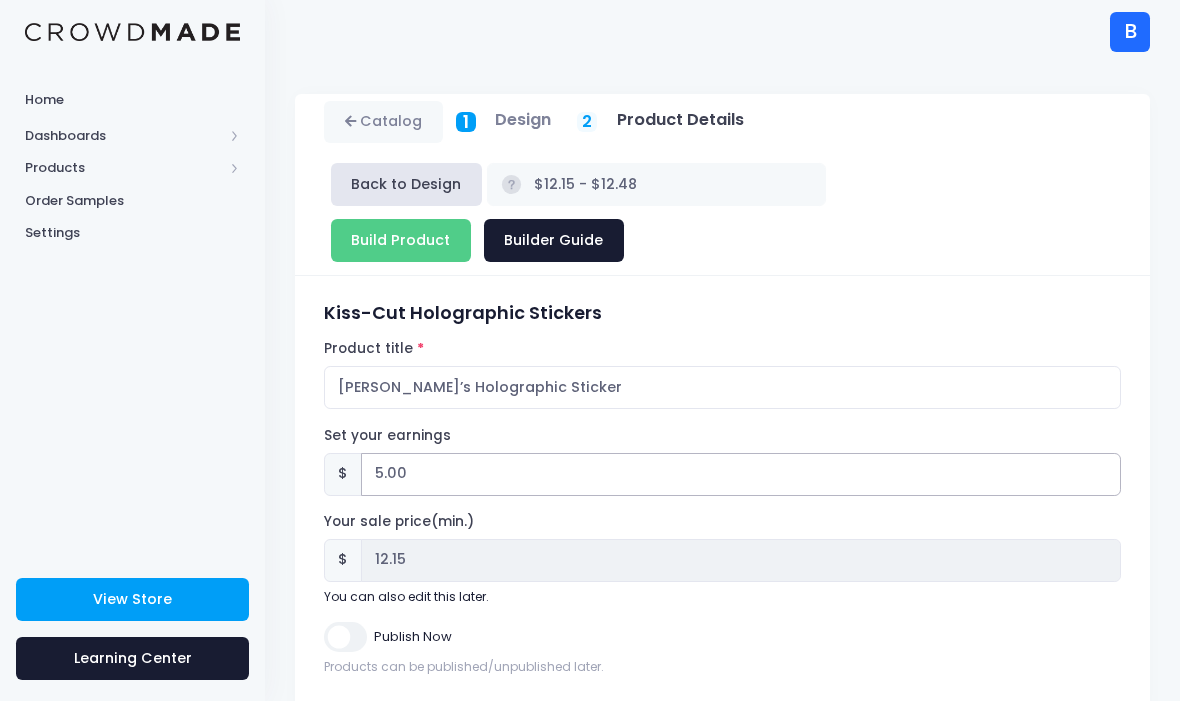 click on "5.00" at bounding box center [741, 475] 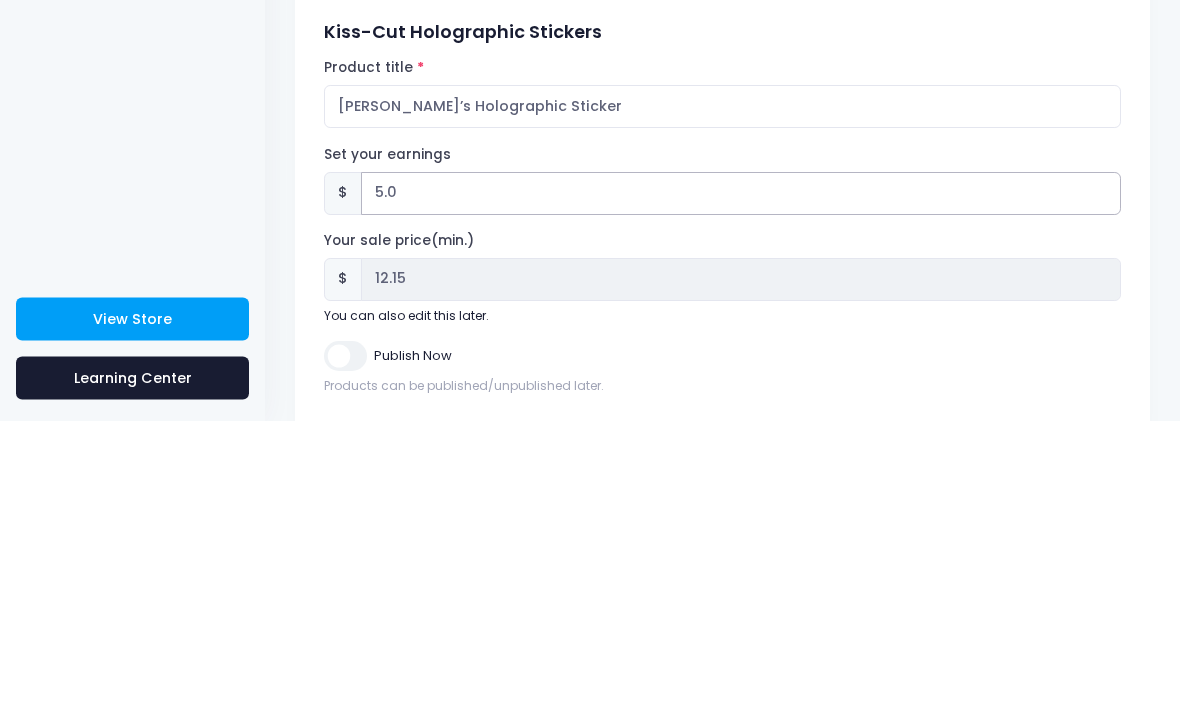 type on "5" 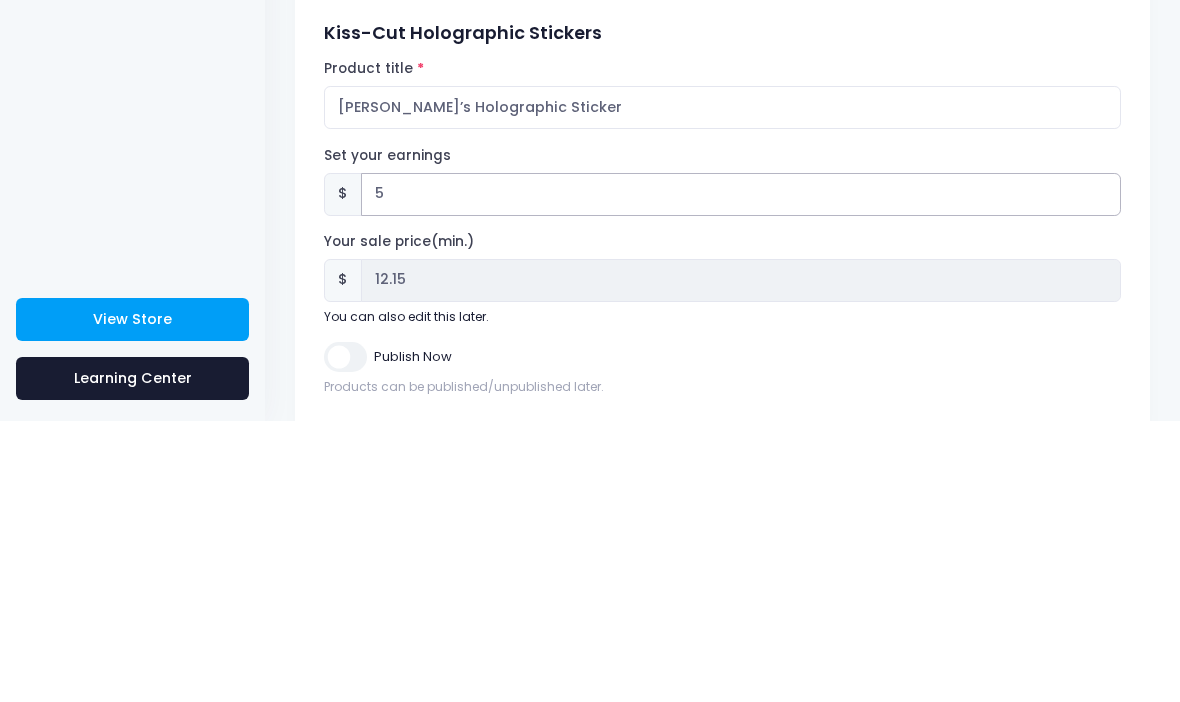 type 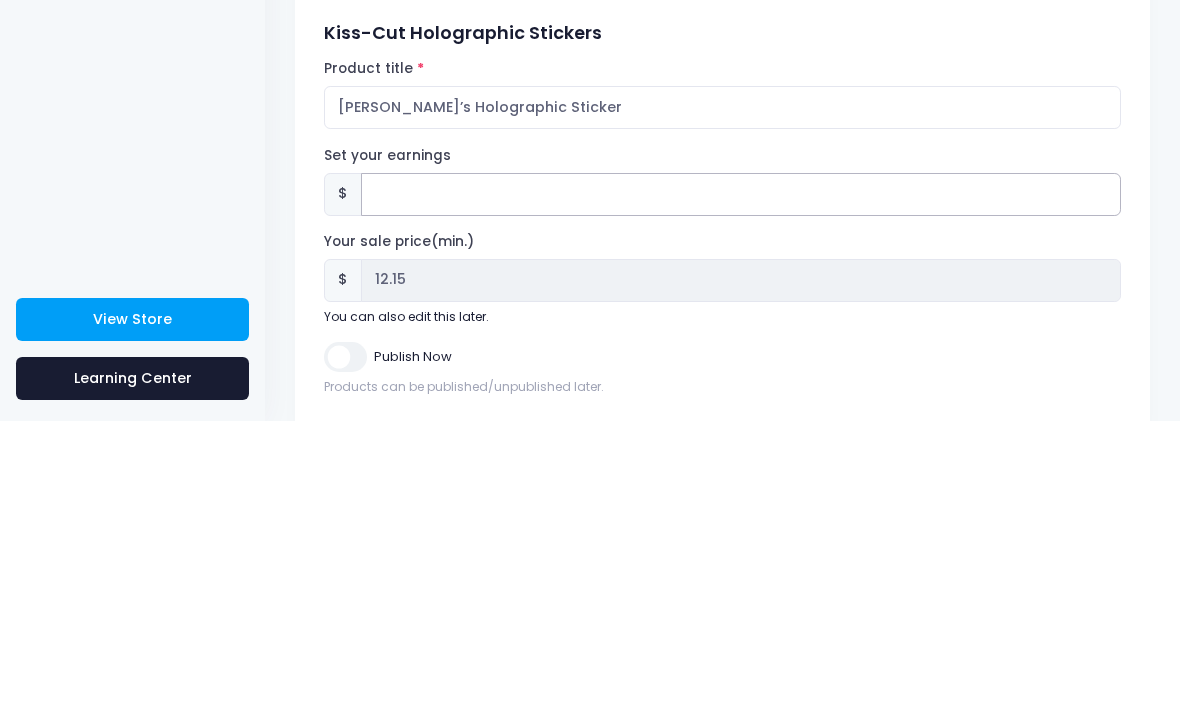 type on "$7.15 - $7.48" 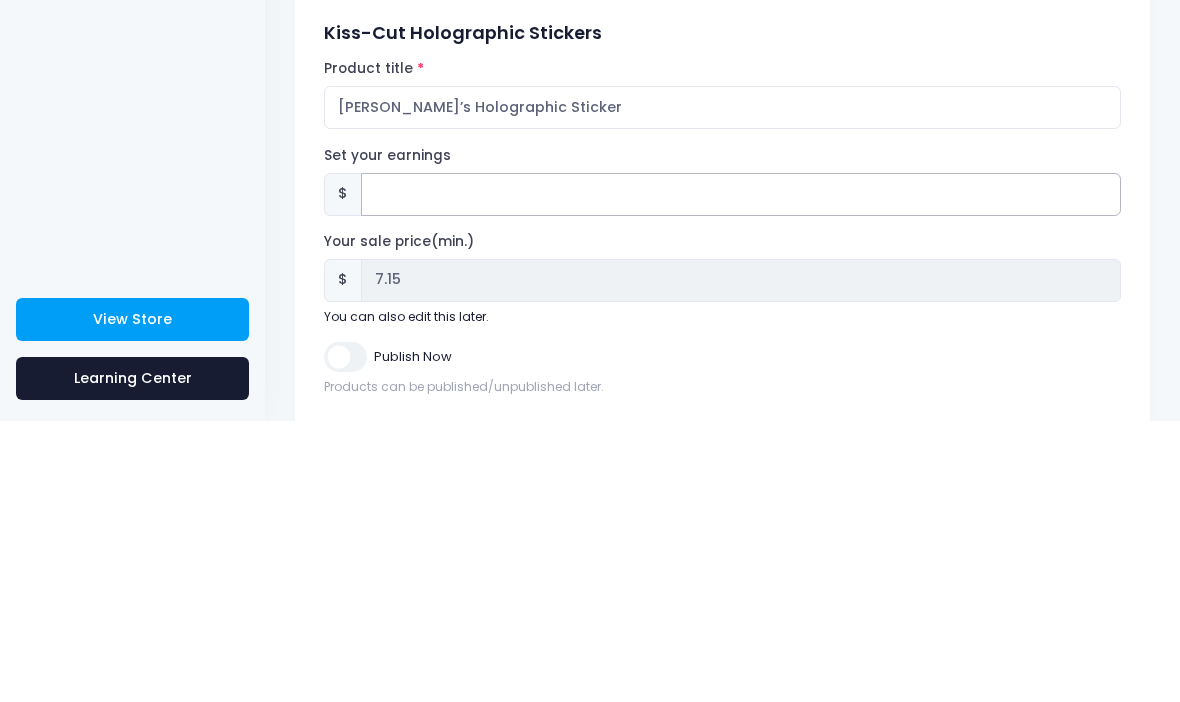 type on "3" 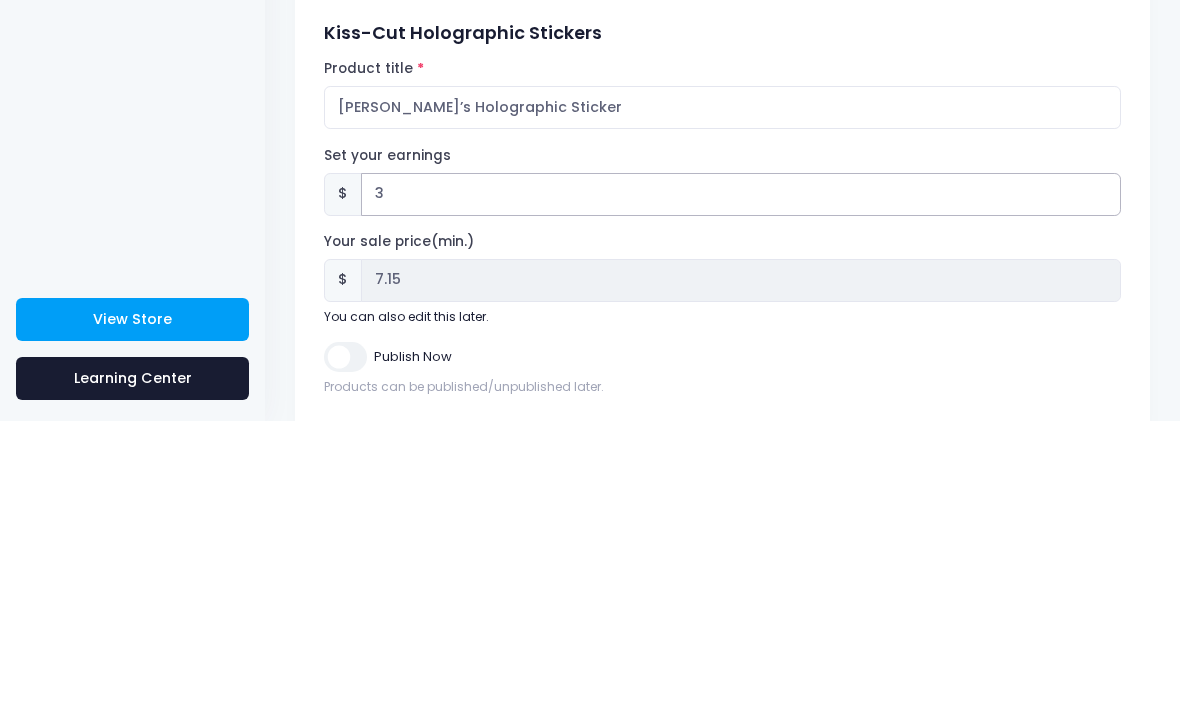 type on "$10.15 - $10.48" 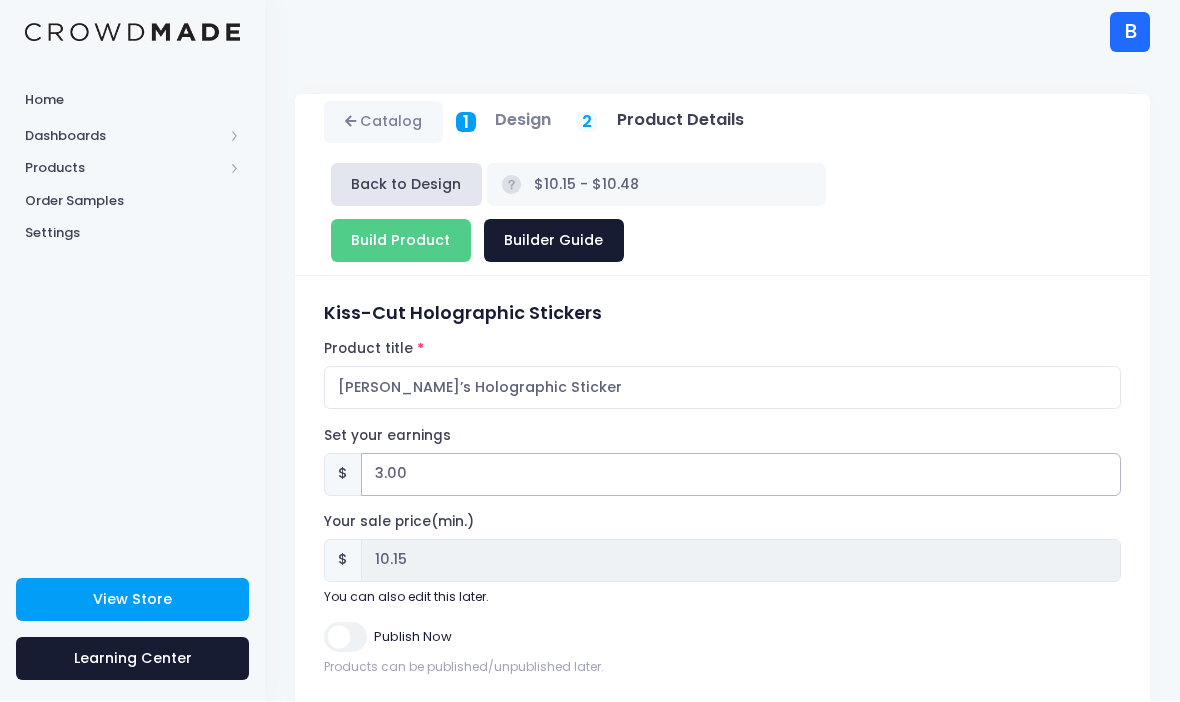 type on "3.00" 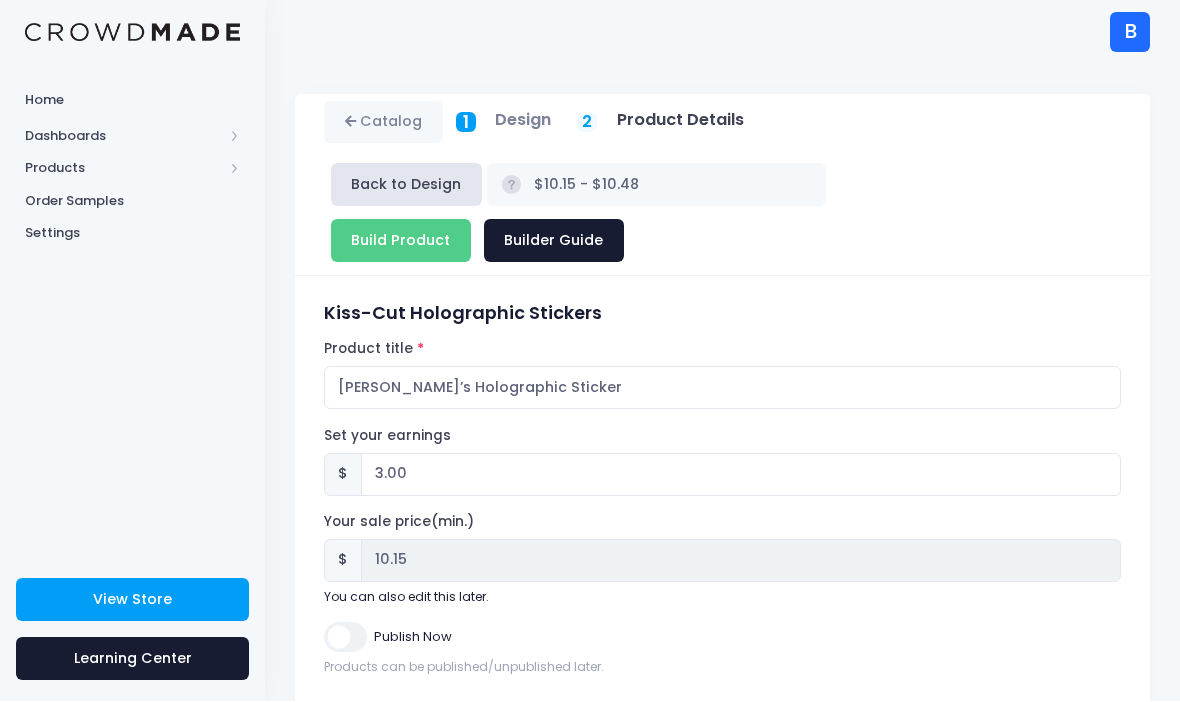 click on "Publish Now" at bounding box center [345, 637] 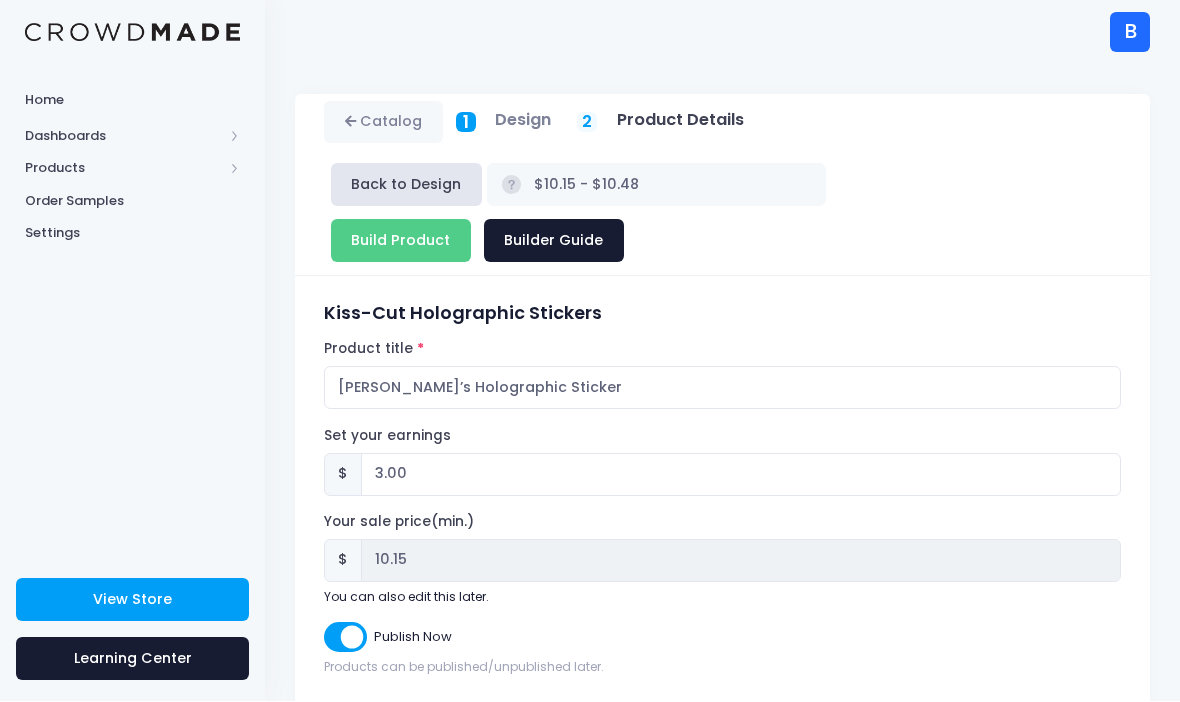 click on "Build Product" at bounding box center [401, 241] 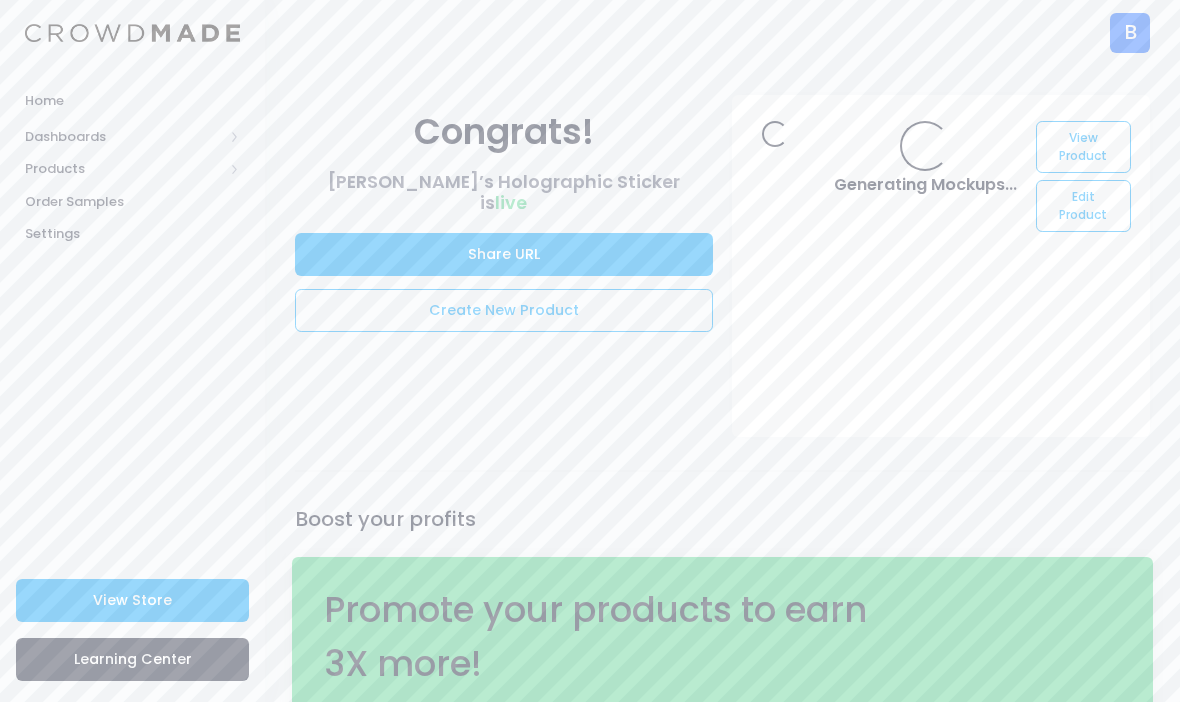scroll, scrollTop: 0, scrollLeft: 0, axis: both 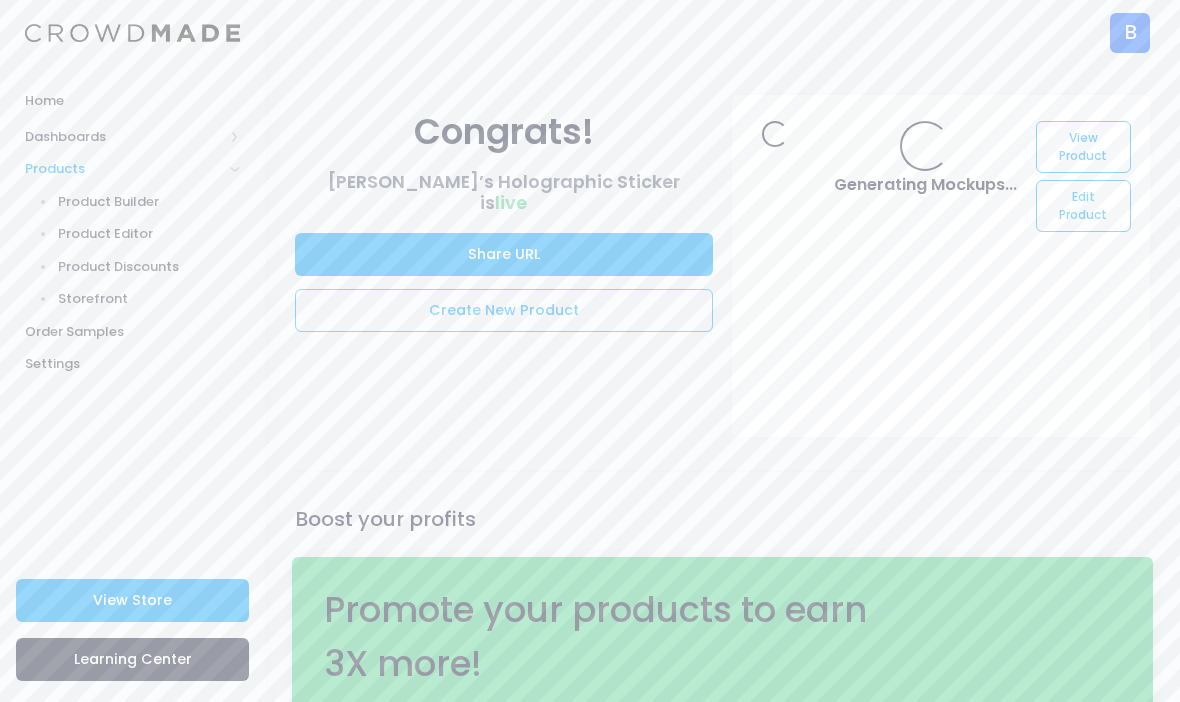 click on "Product Builder" at bounding box center (149, 202) 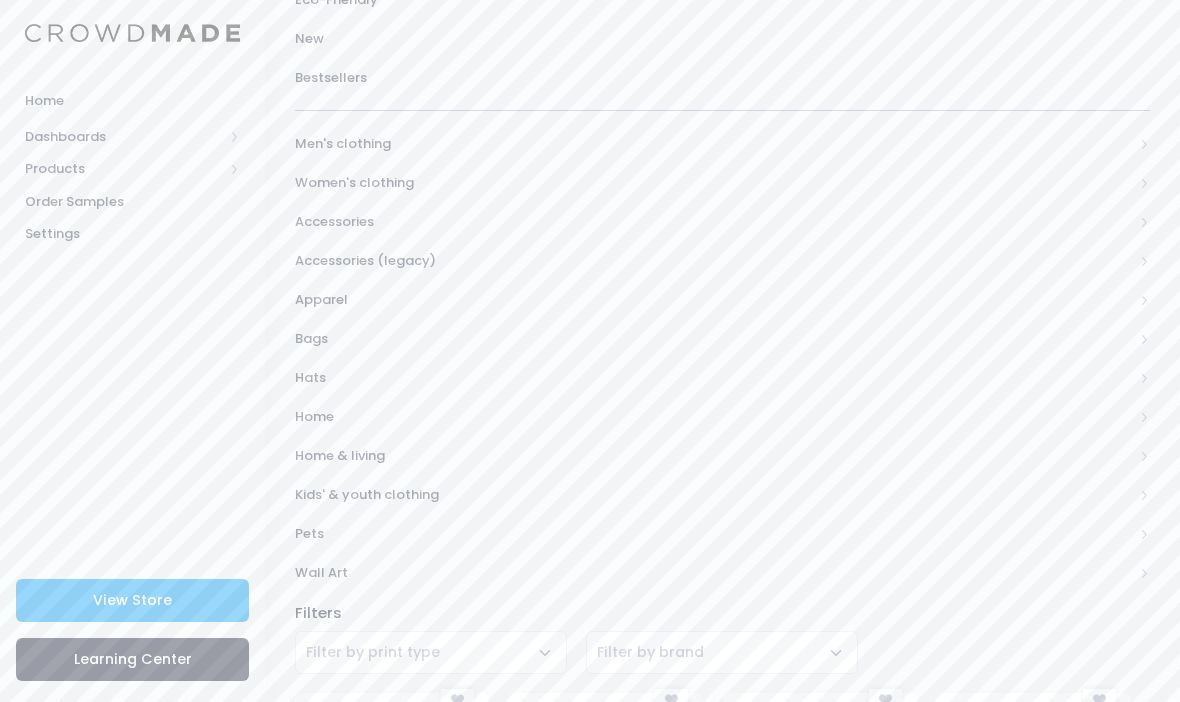 scroll, scrollTop: 0, scrollLeft: 0, axis: both 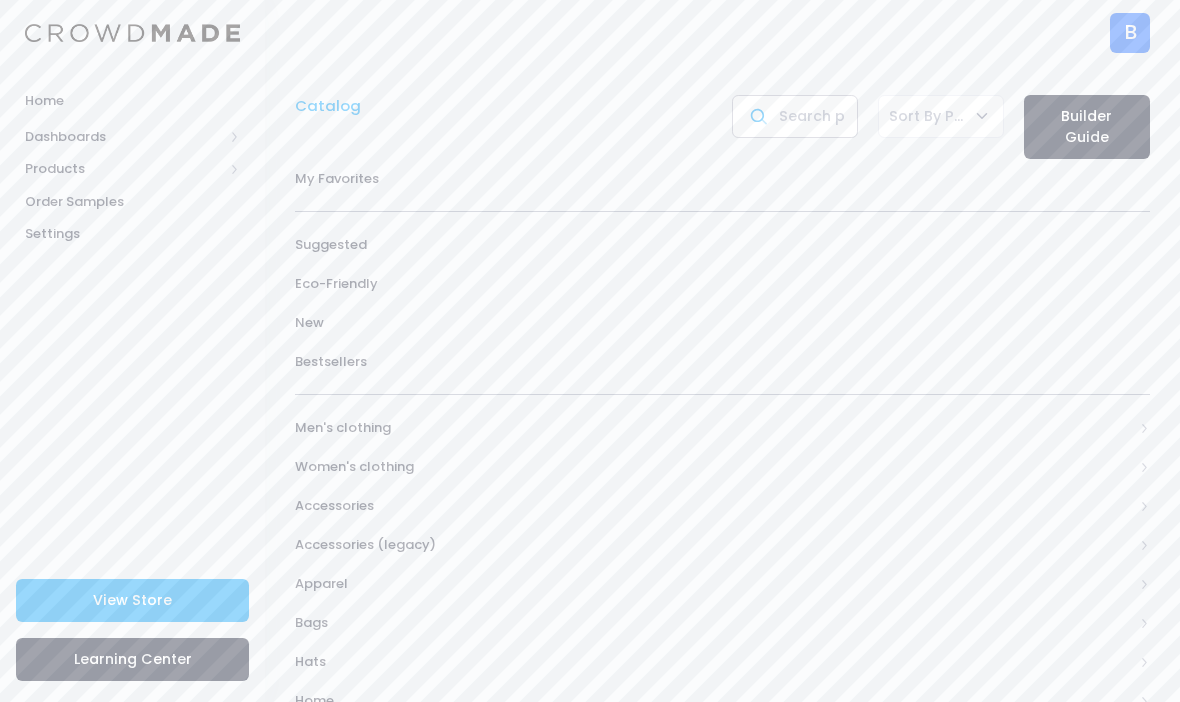 click at bounding box center (795, 116) 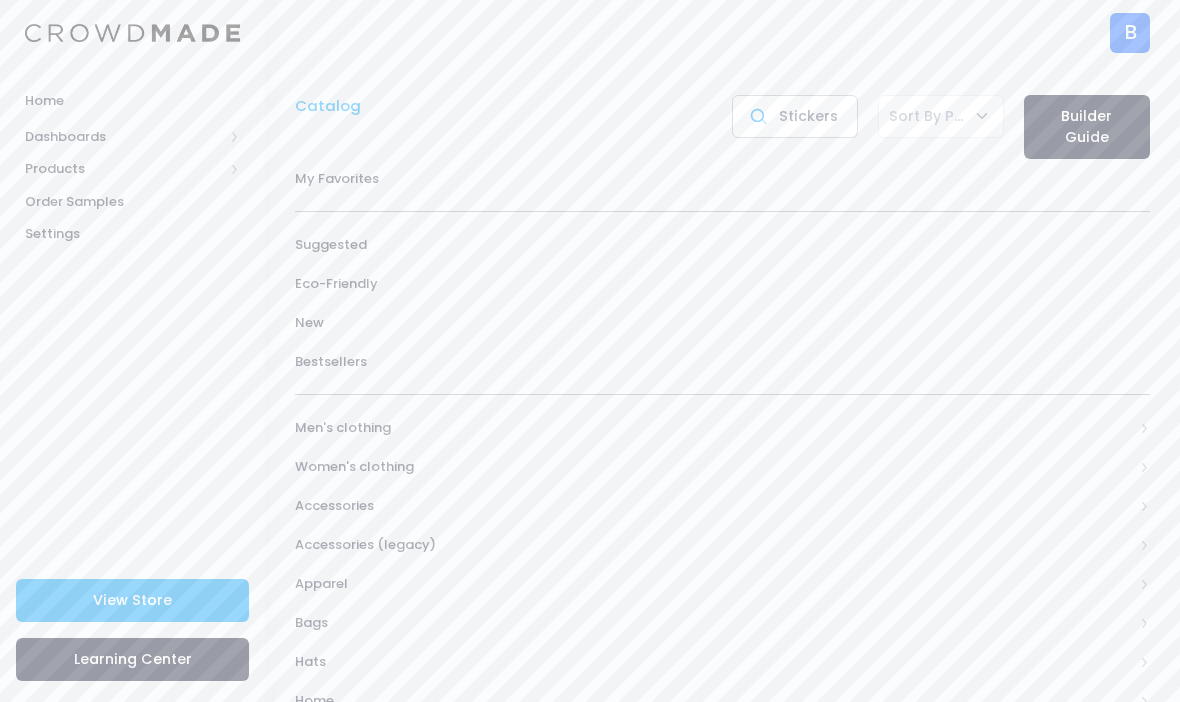 type on "Stickers" 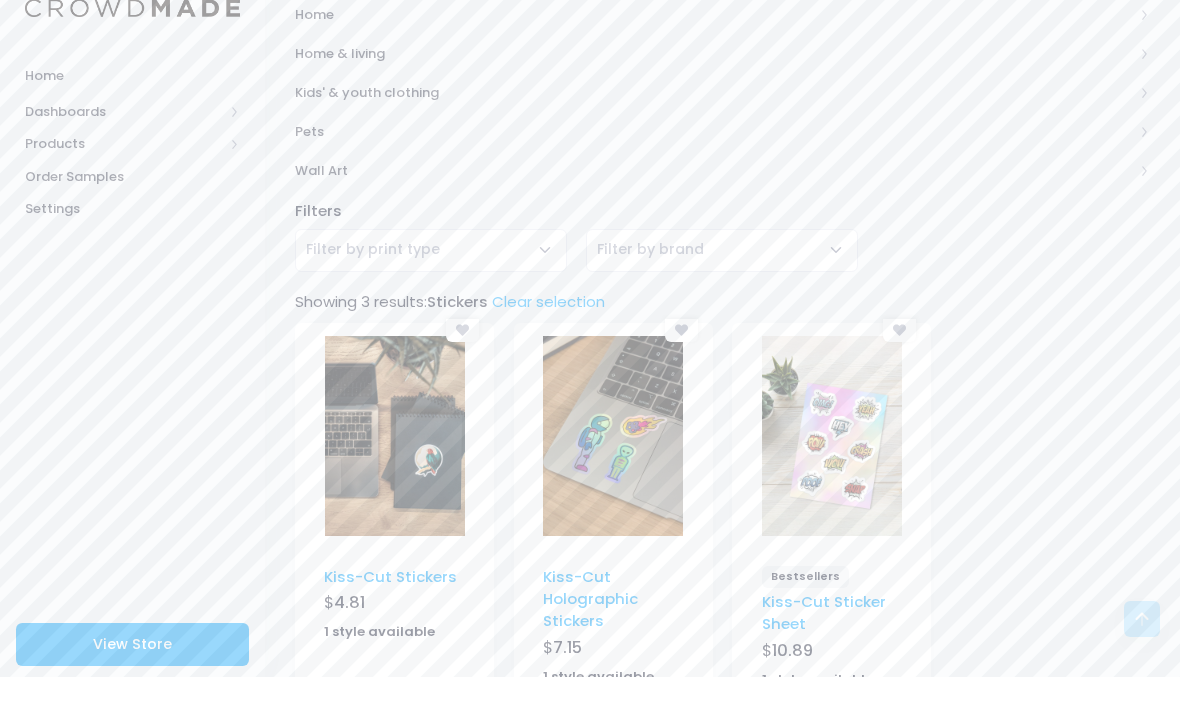 scroll, scrollTop: 703, scrollLeft: 0, axis: vertical 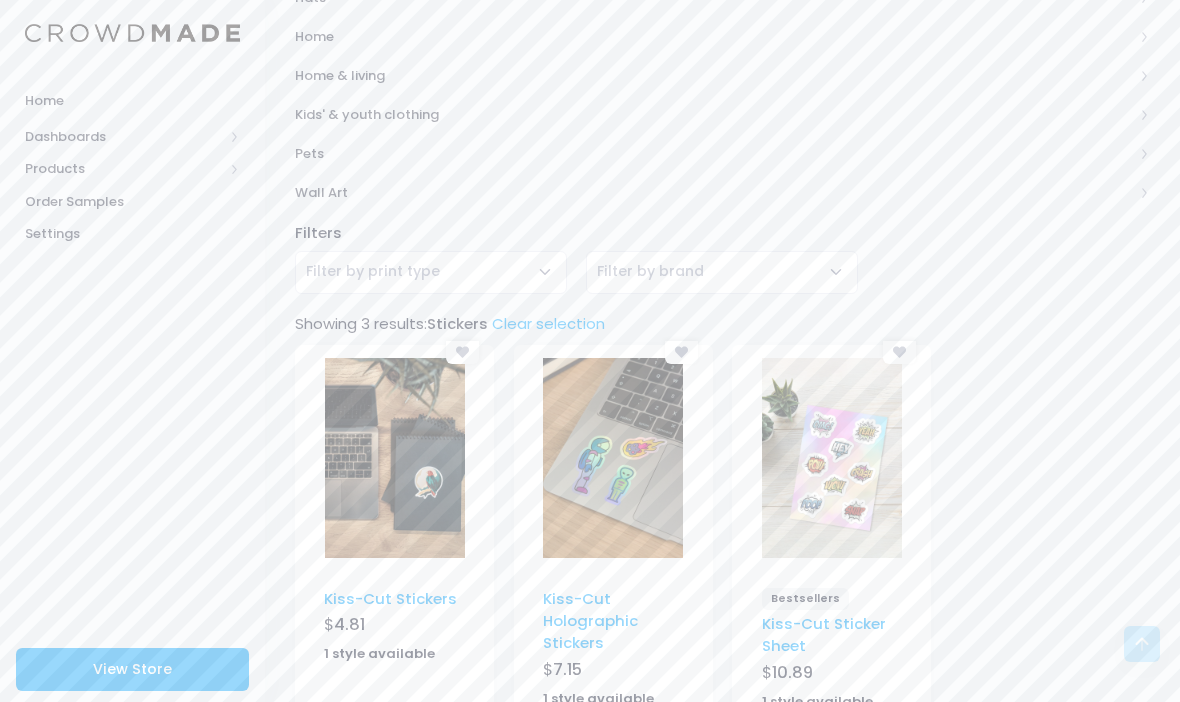 click at bounding box center [613, 459] 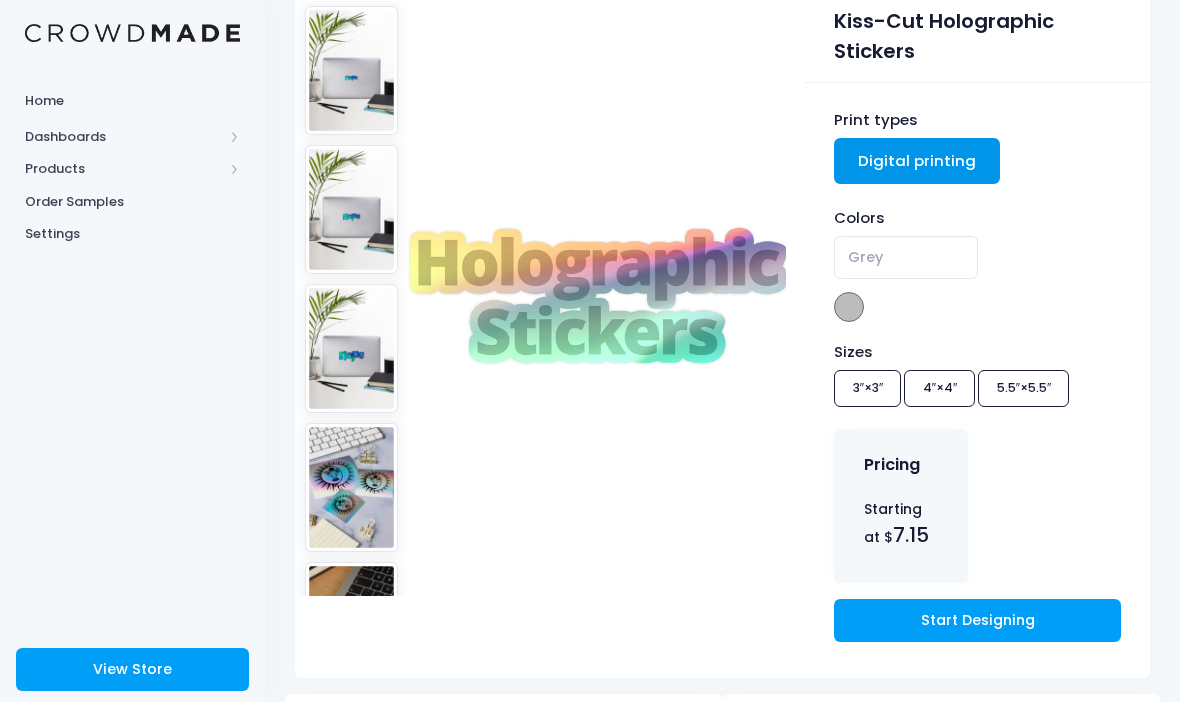 scroll, scrollTop: 227, scrollLeft: 0, axis: vertical 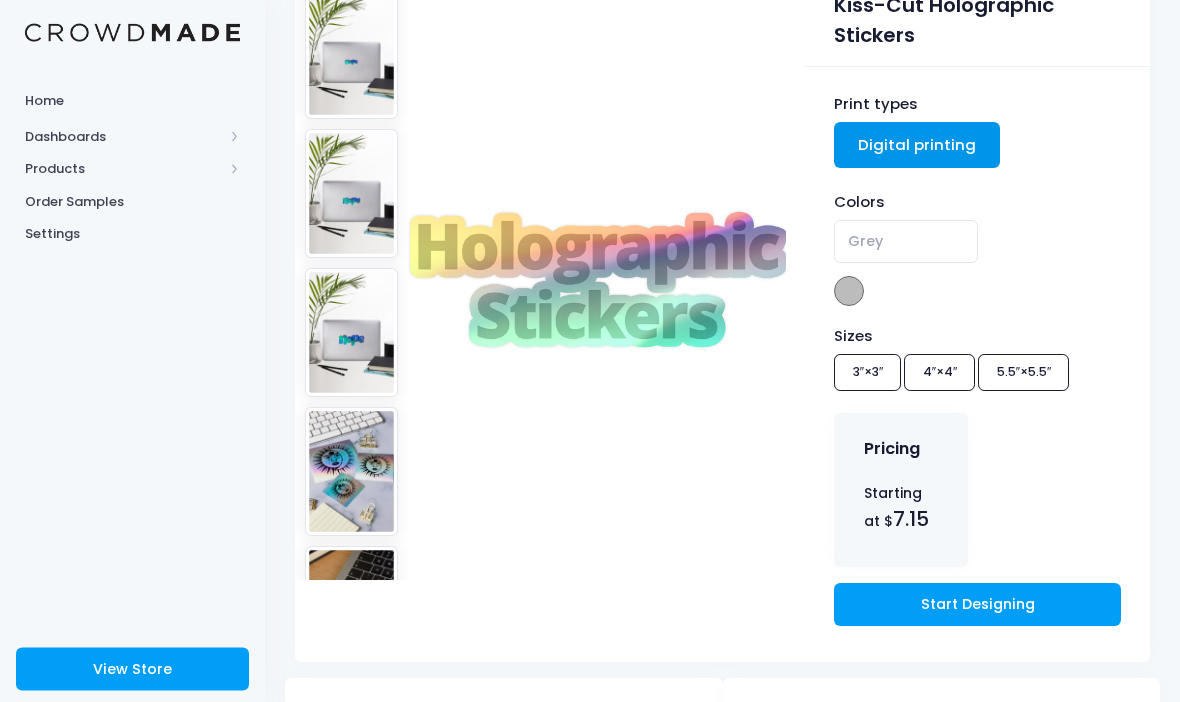 click on "Start Designing" at bounding box center [977, 605] 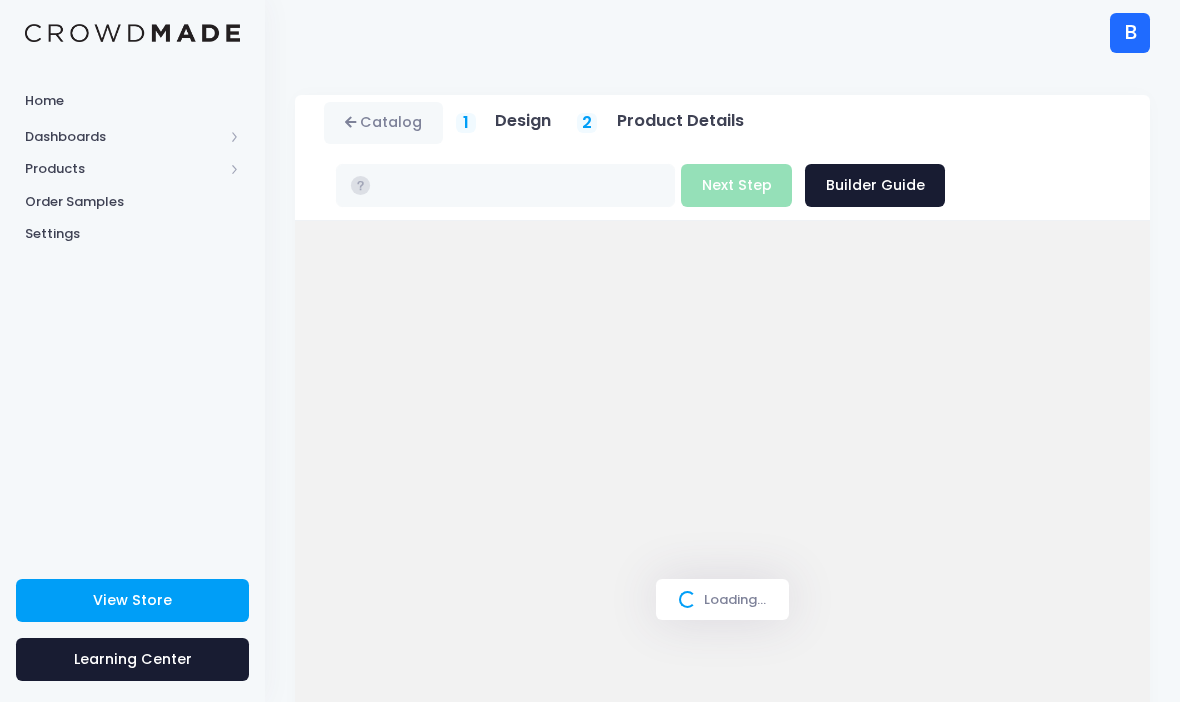 scroll, scrollTop: 0, scrollLeft: 0, axis: both 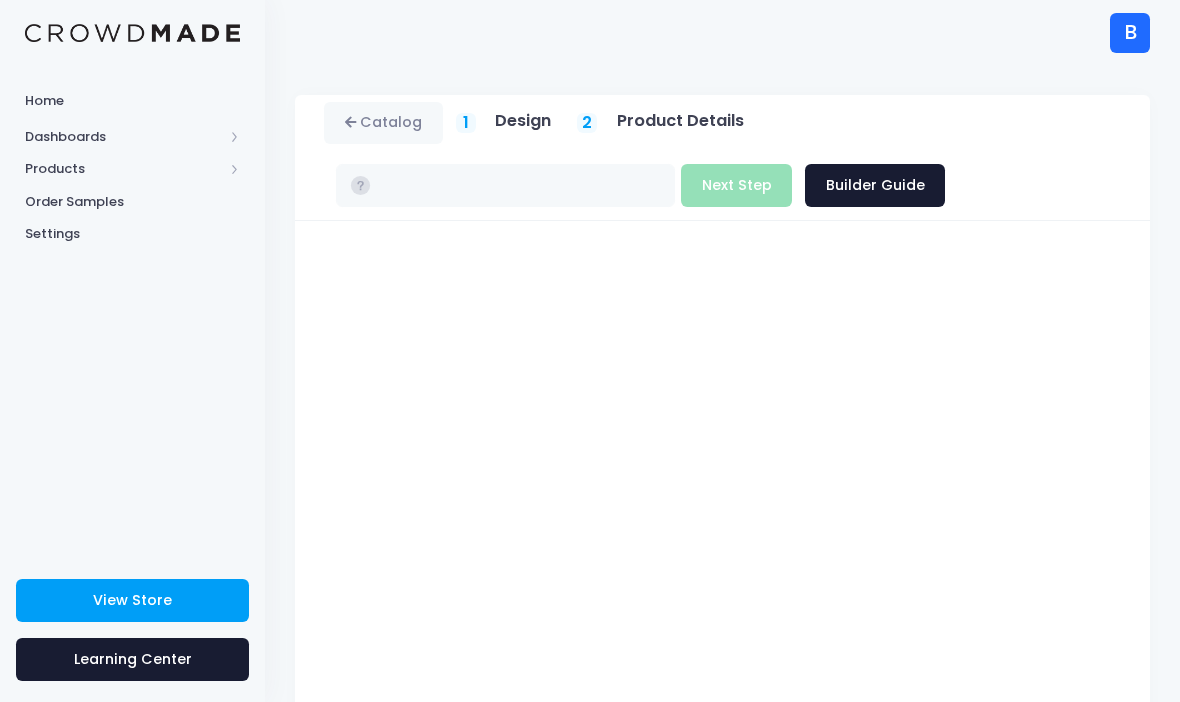 type on "$7.15 - $7.48" 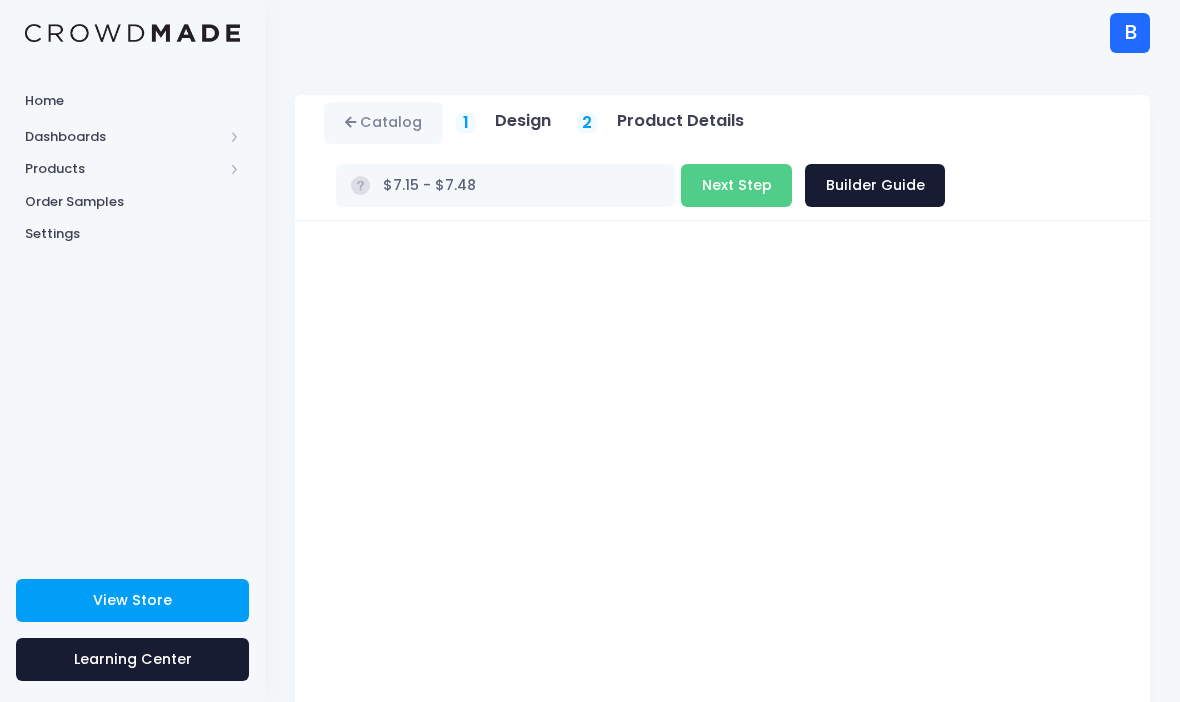 click on "Next Step" at bounding box center (736, 185) 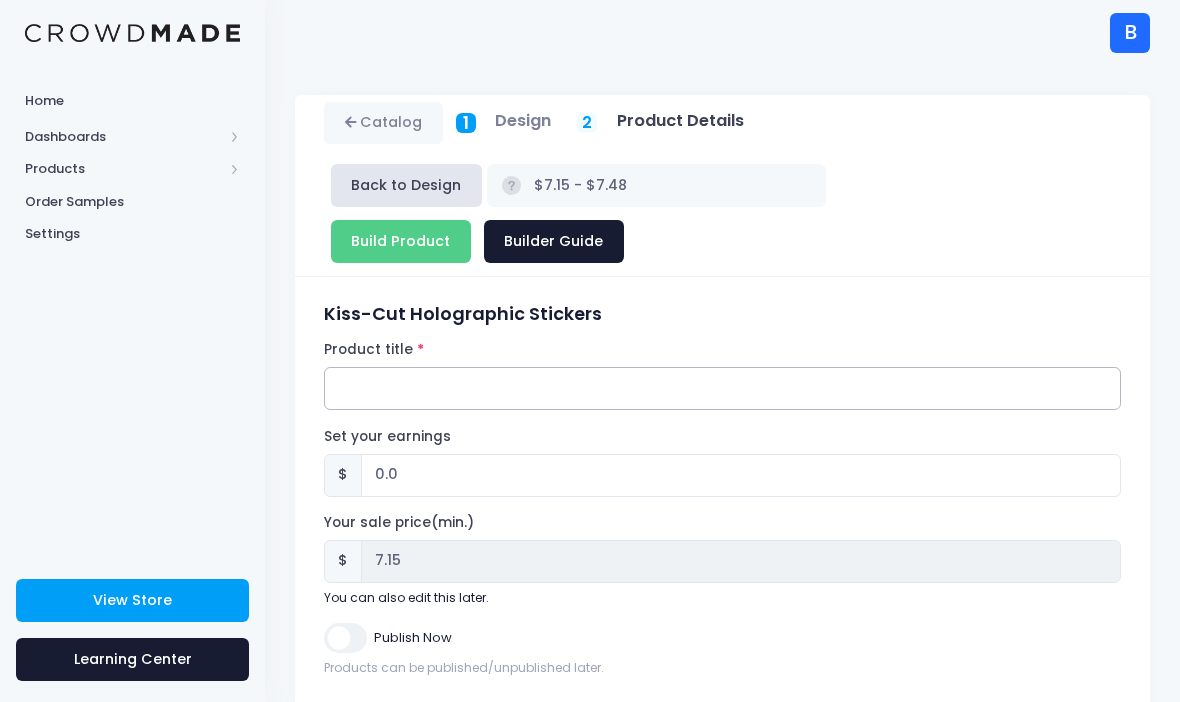 click on "Product title" at bounding box center [722, 388] 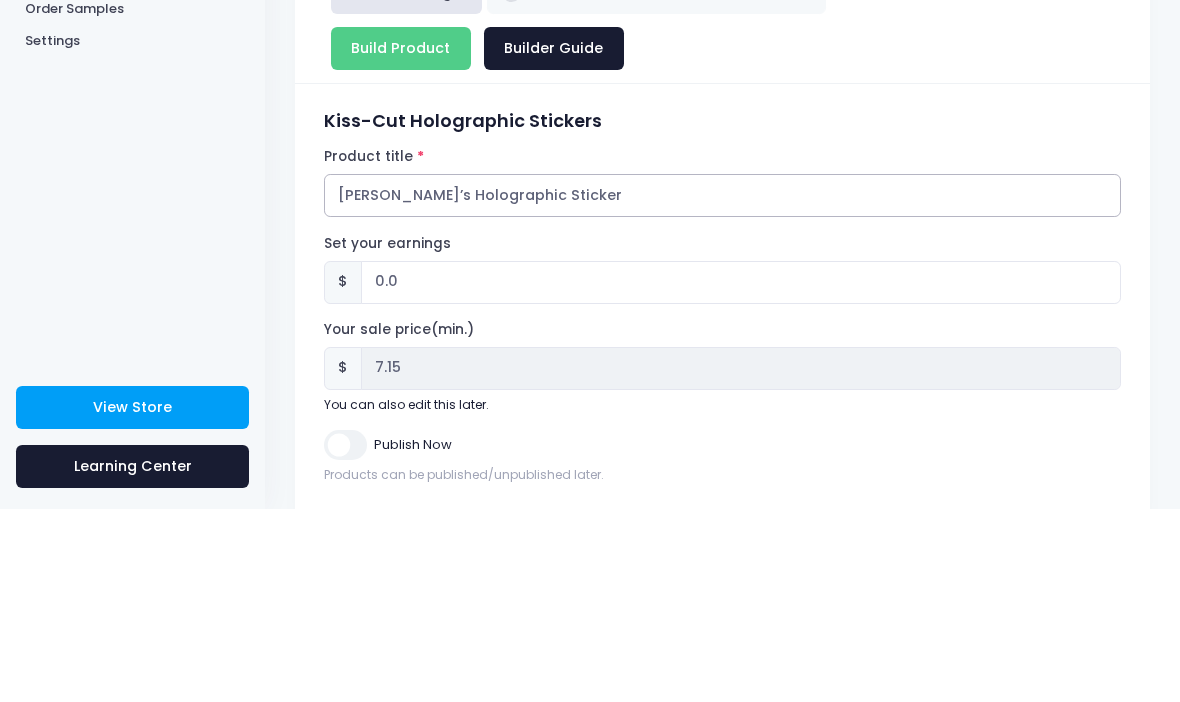 type on "Adam’s Holographic Sticker" 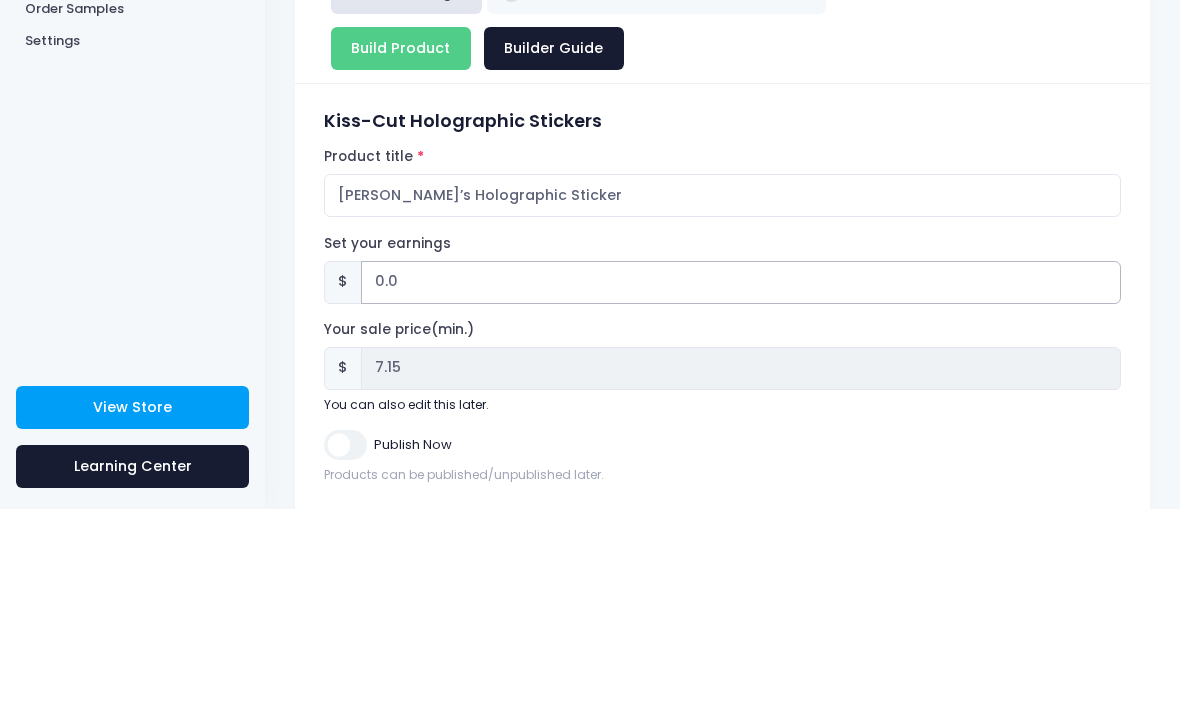 click on "0.0" at bounding box center [741, 475] 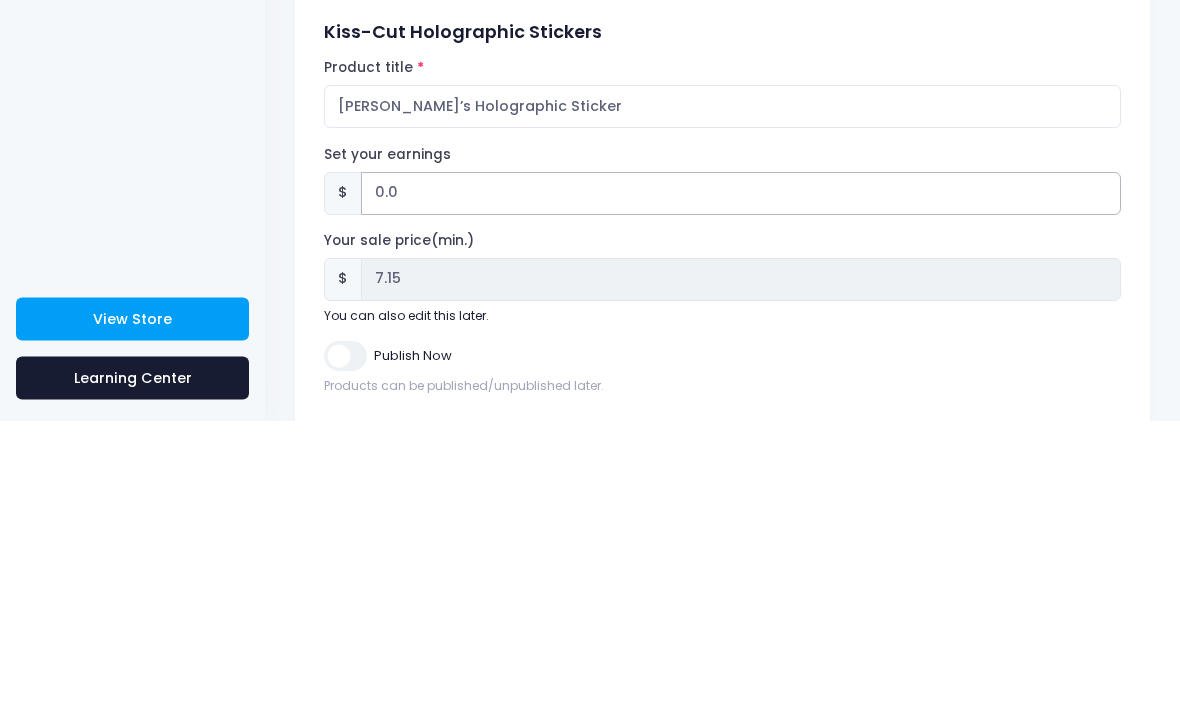 type on "0" 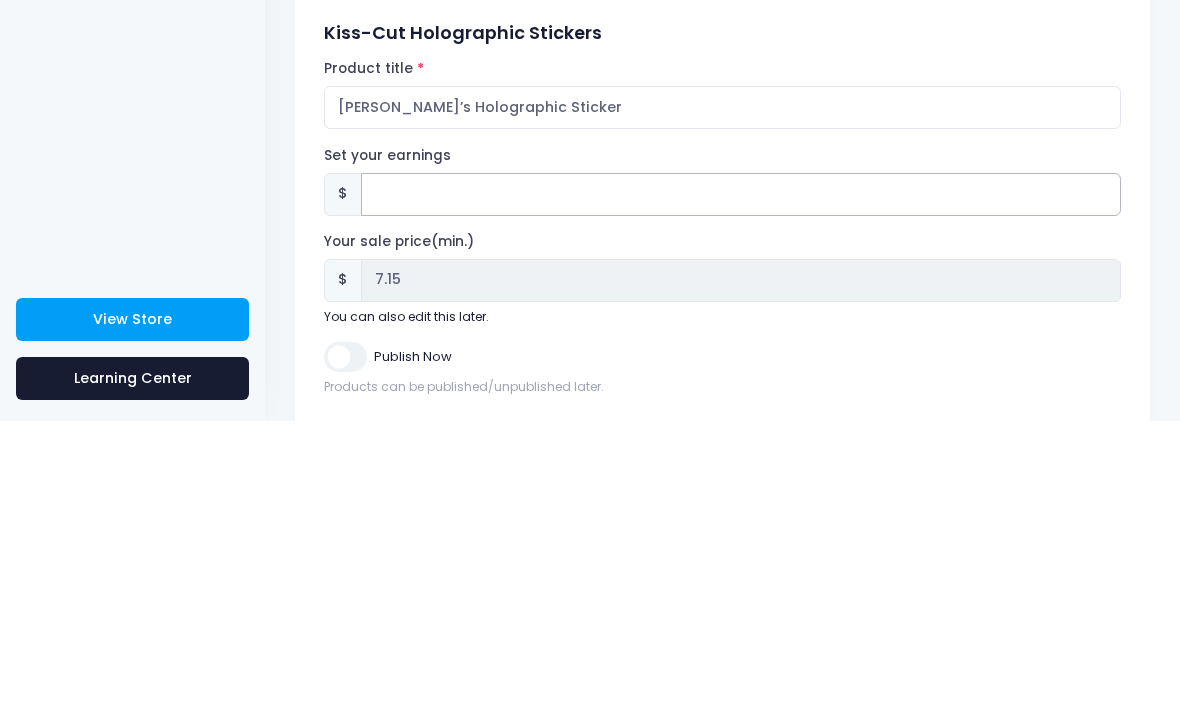 type on "3" 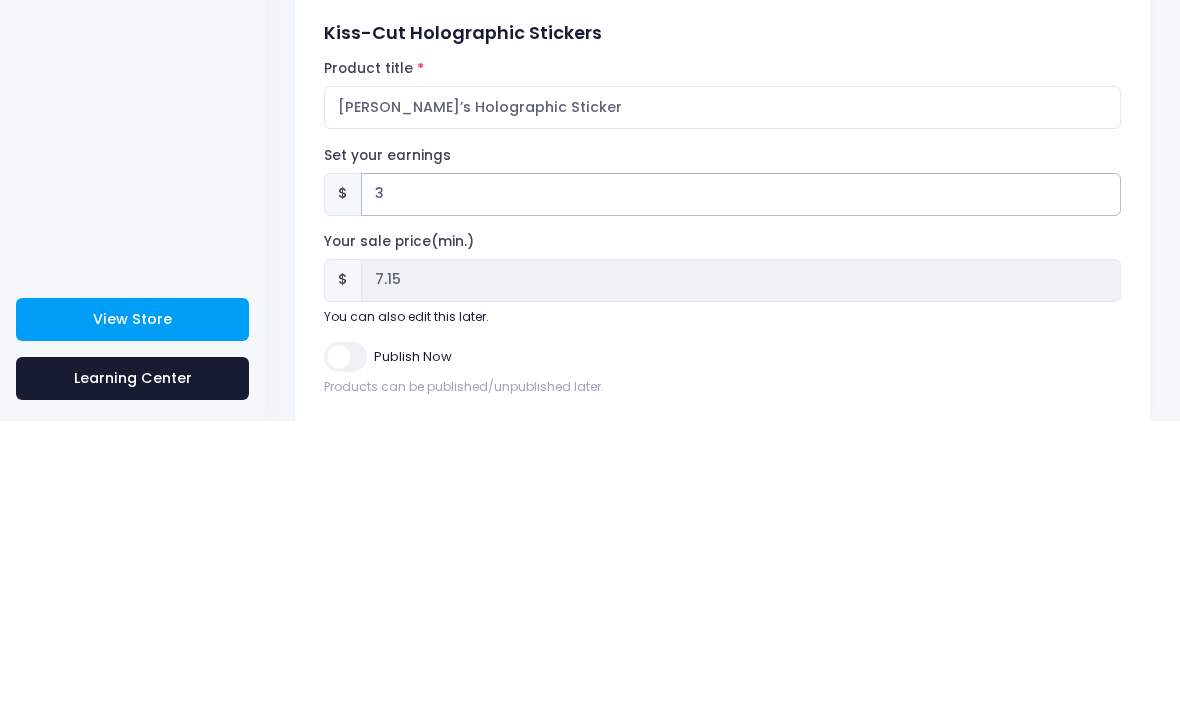 type on "$10.15 - $10.48" 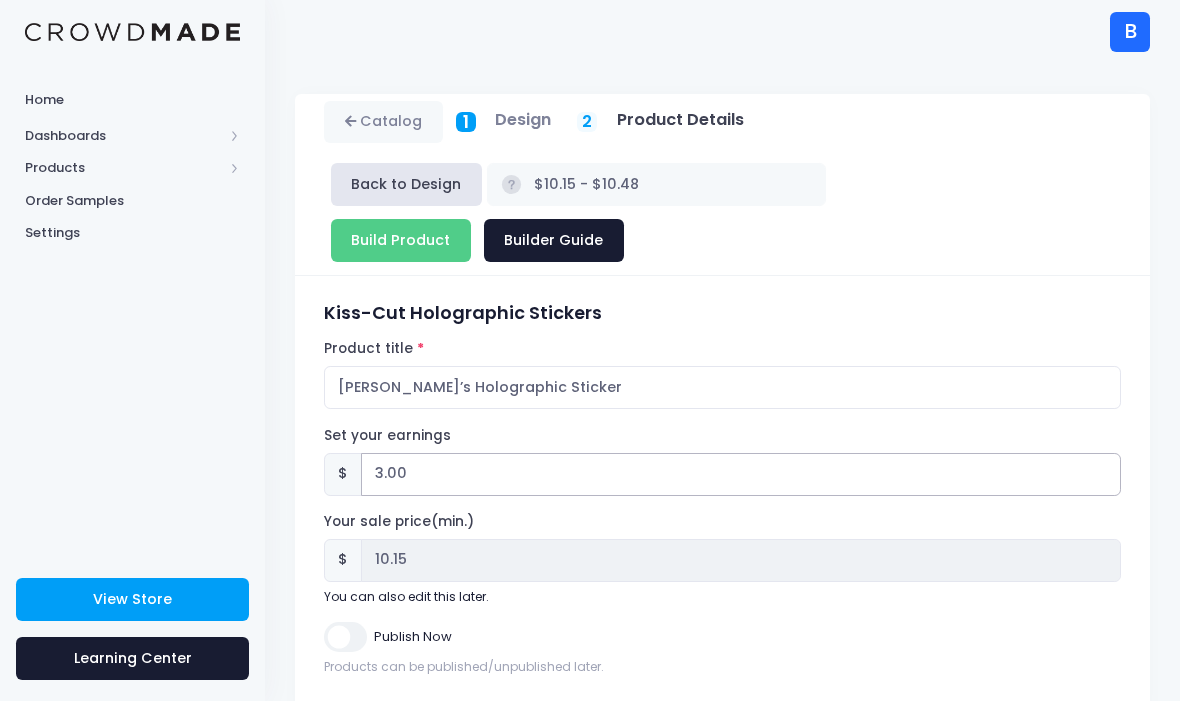 type on "3.00" 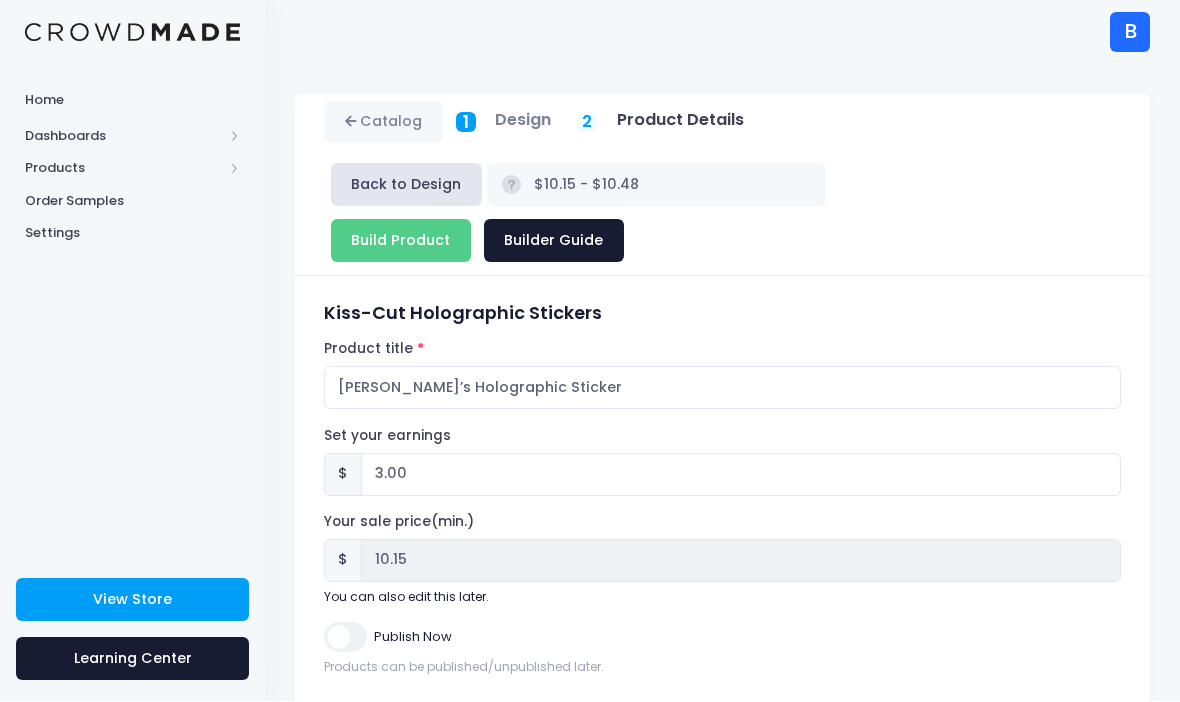 click on "Publish Now" at bounding box center [345, 637] 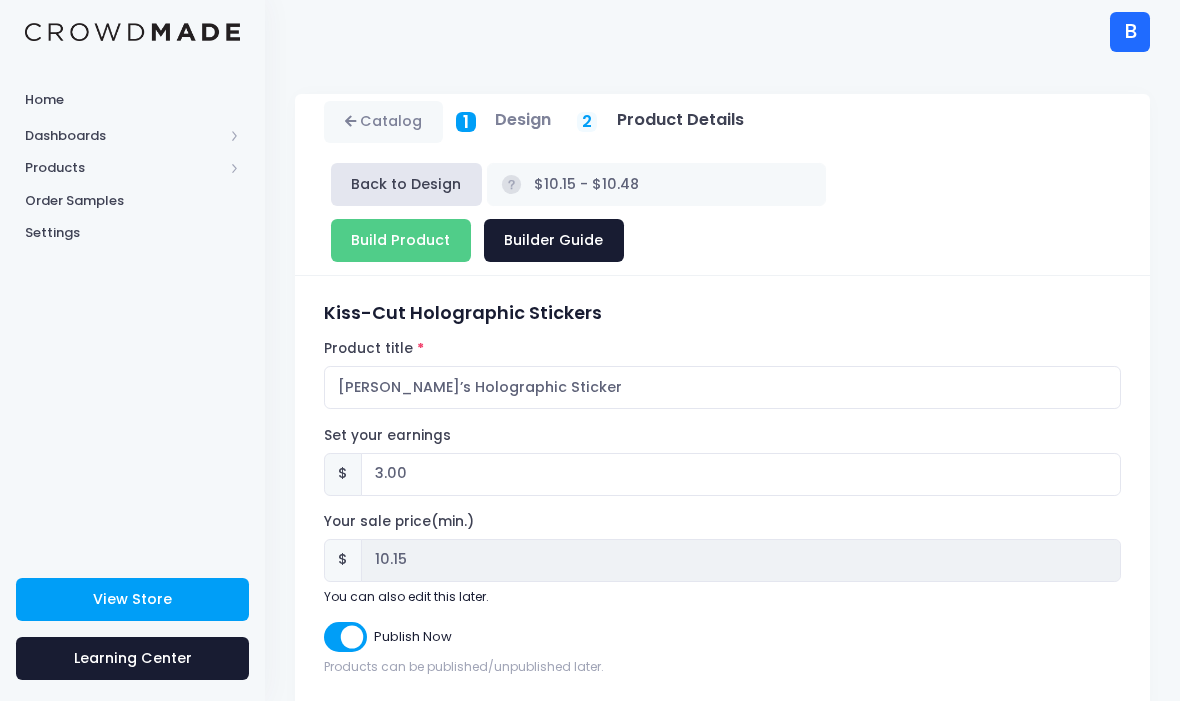 click on "Build Product" at bounding box center (401, 241) 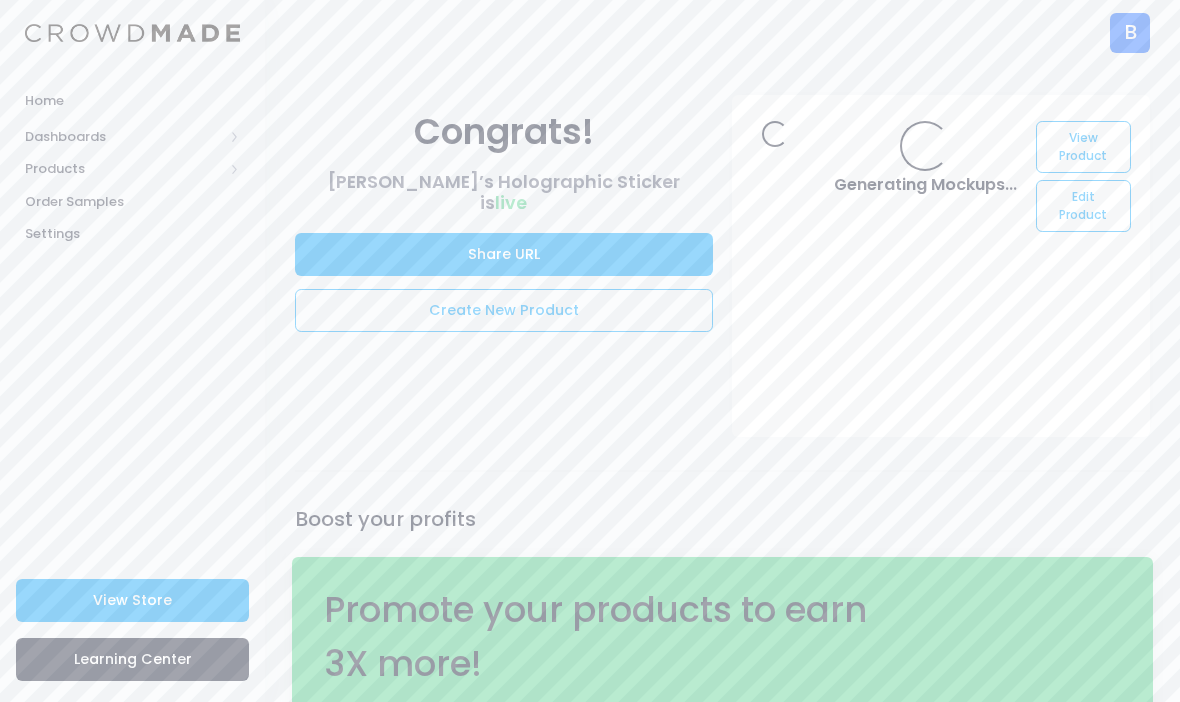 scroll, scrollTop: 0, scrollLeft: 0, axis: both 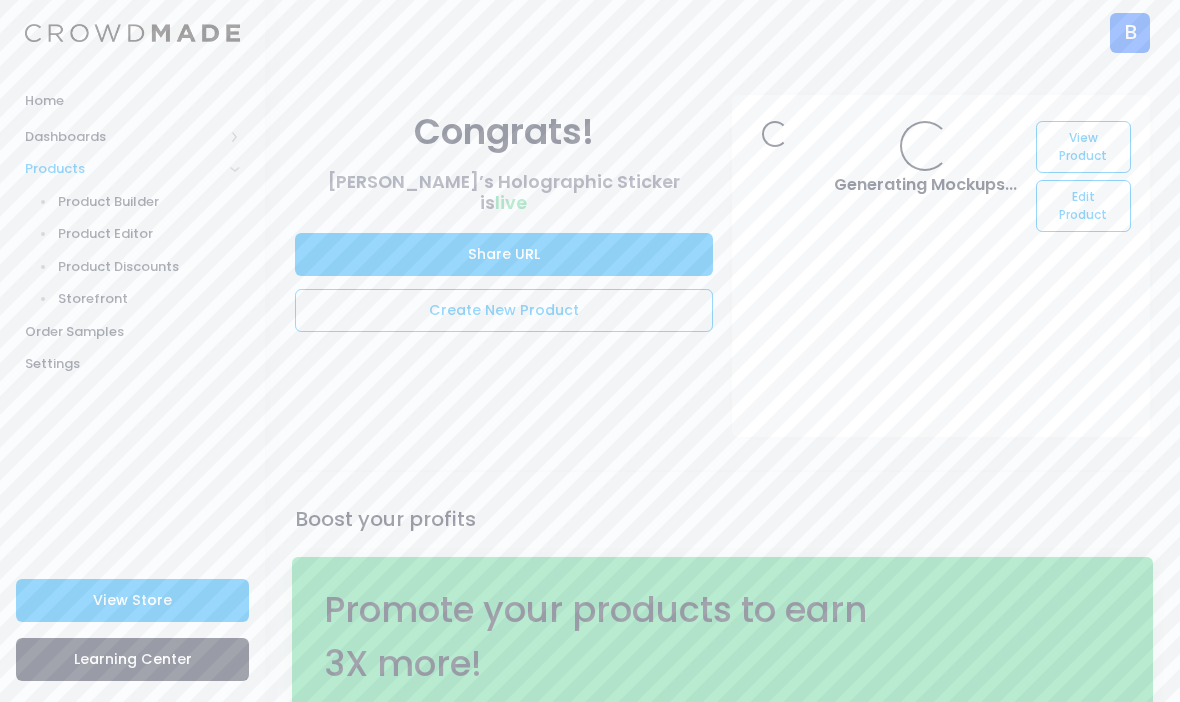 click on "Product Builder" at bounding box center [149, 202] 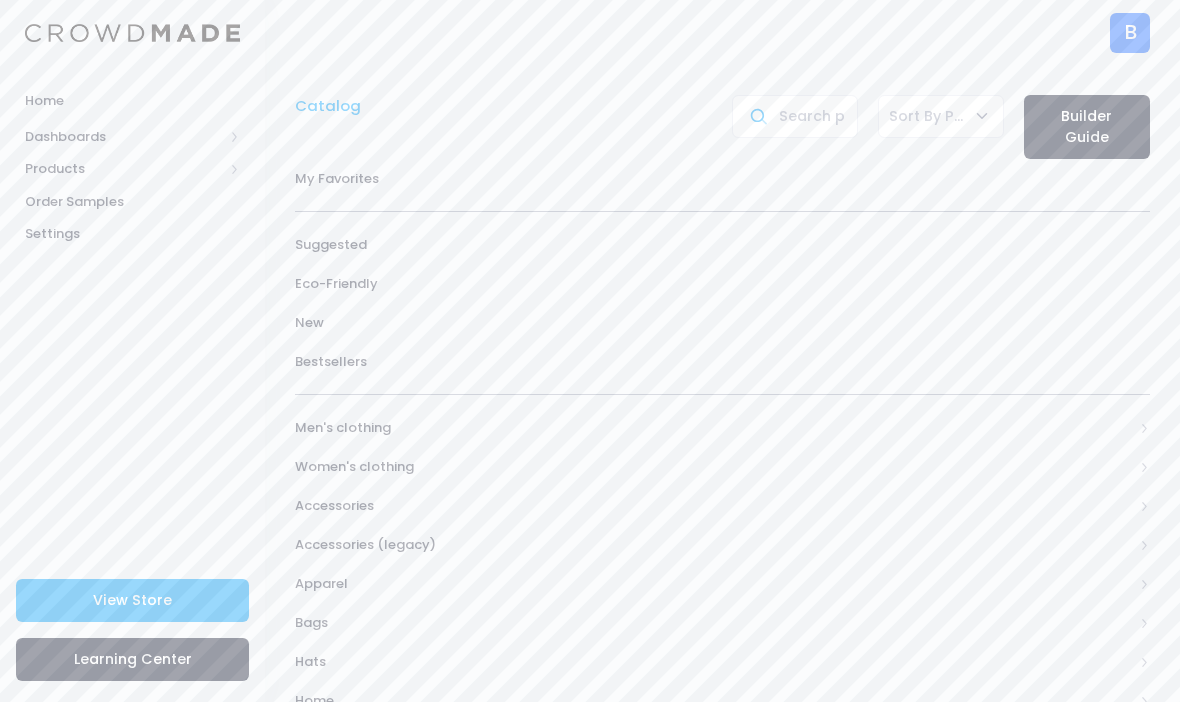 scroll, scrollTop: 0, scrollLeft: 0, axis: both 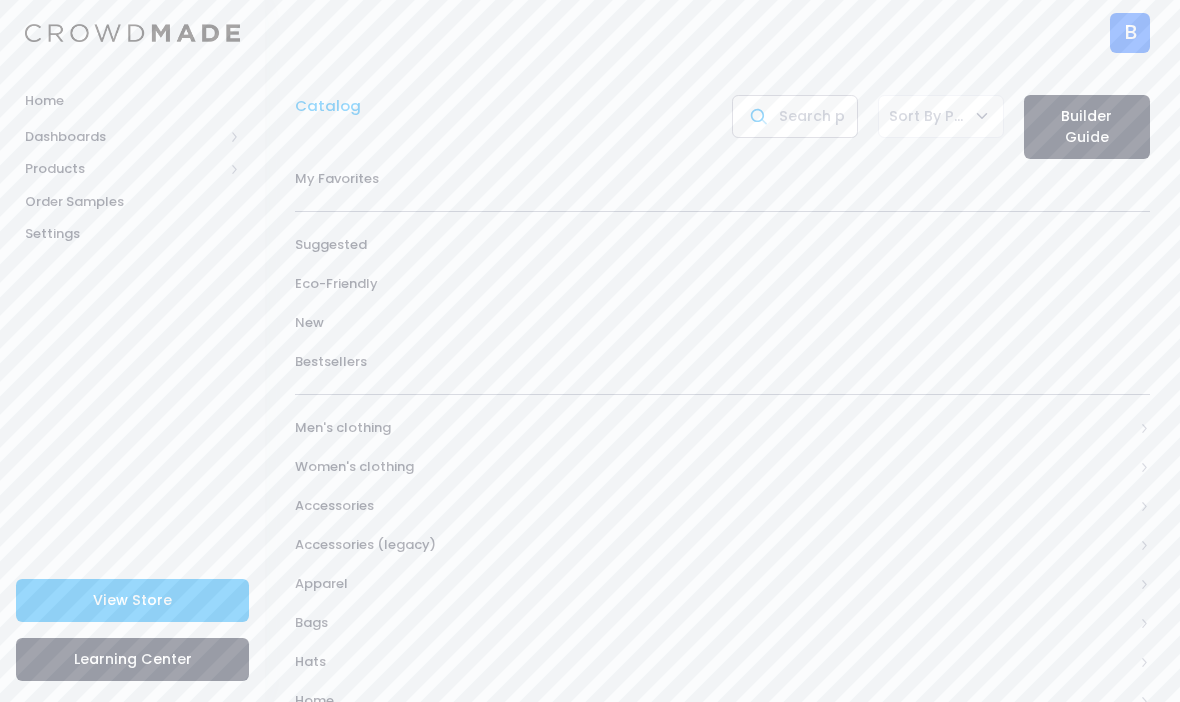 click at bounding box center (795, 116) 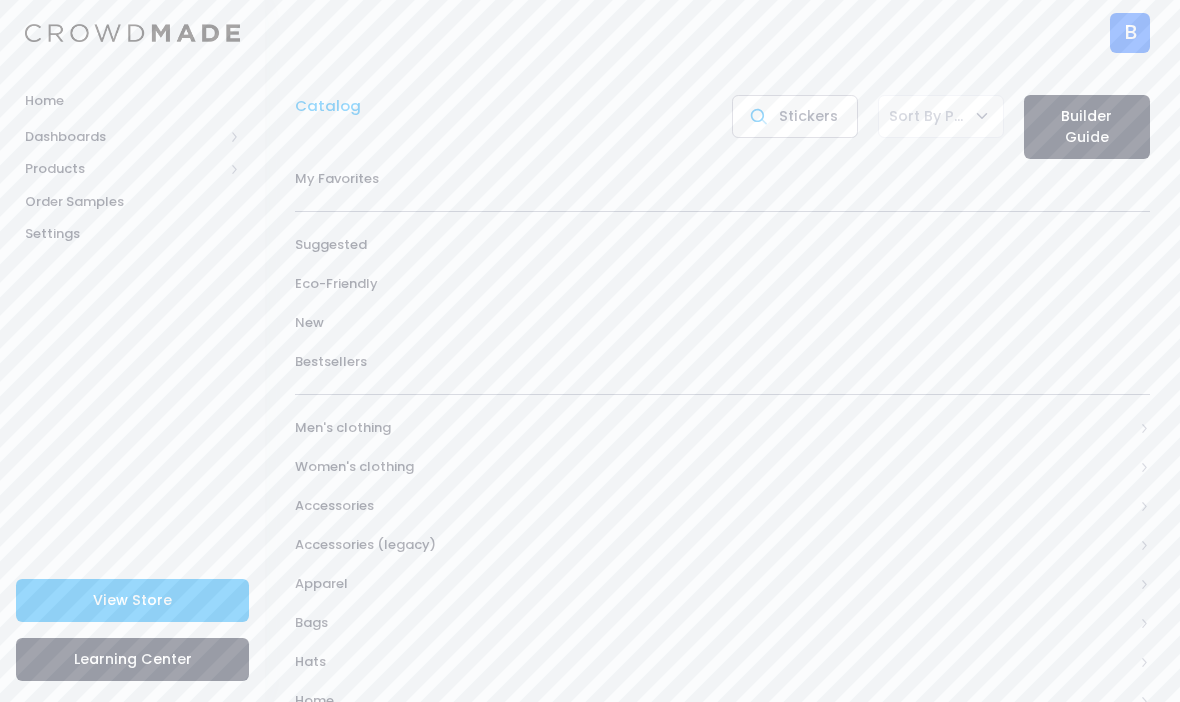 type on "Stickers" 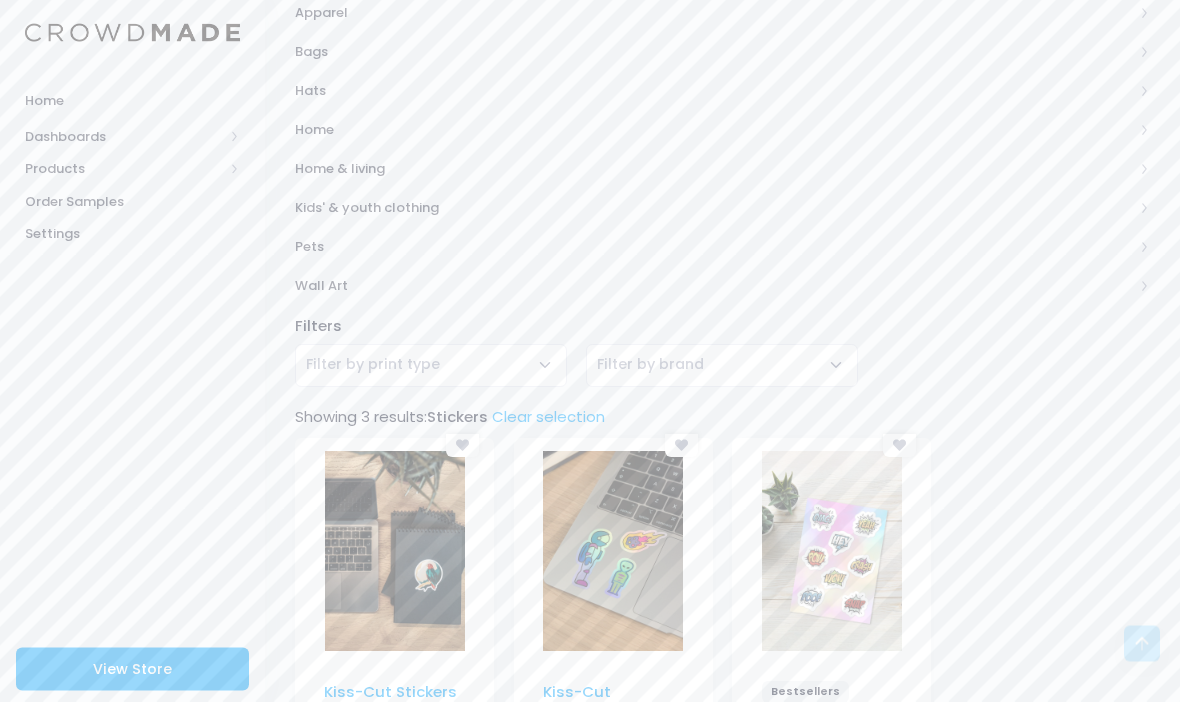 scroll, scrollTop: 703, scrollLeft: 0, axis: vertical 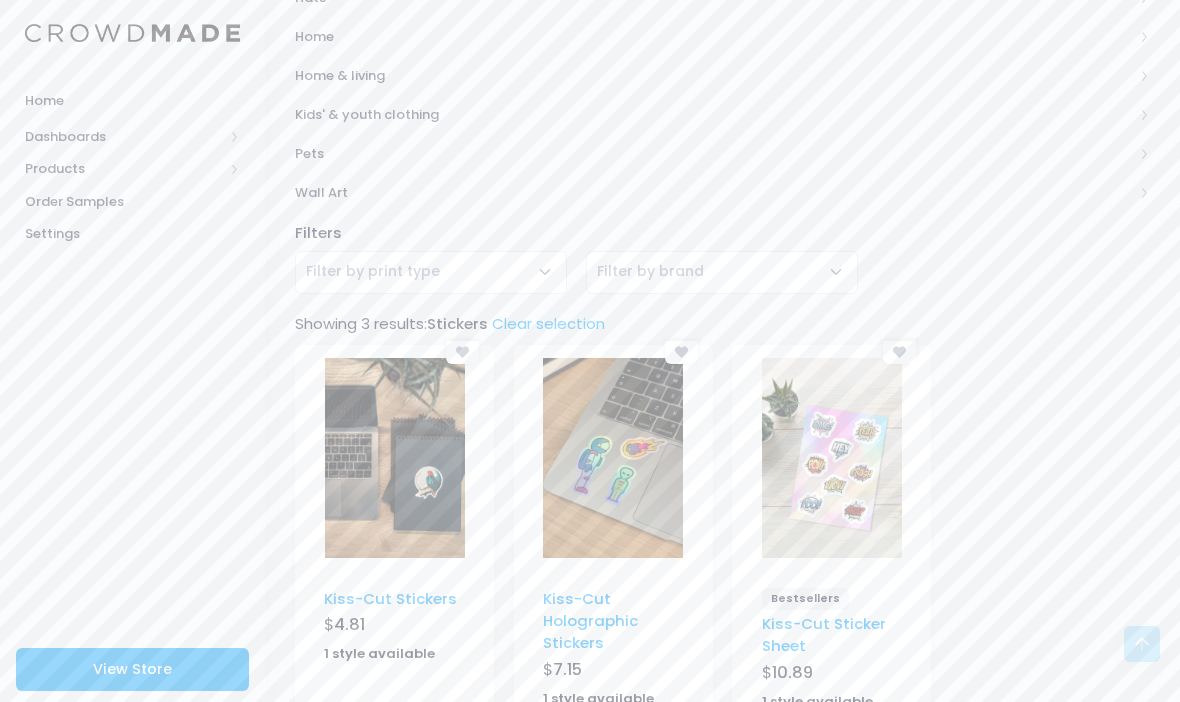 click at bounding box center [613, 458] 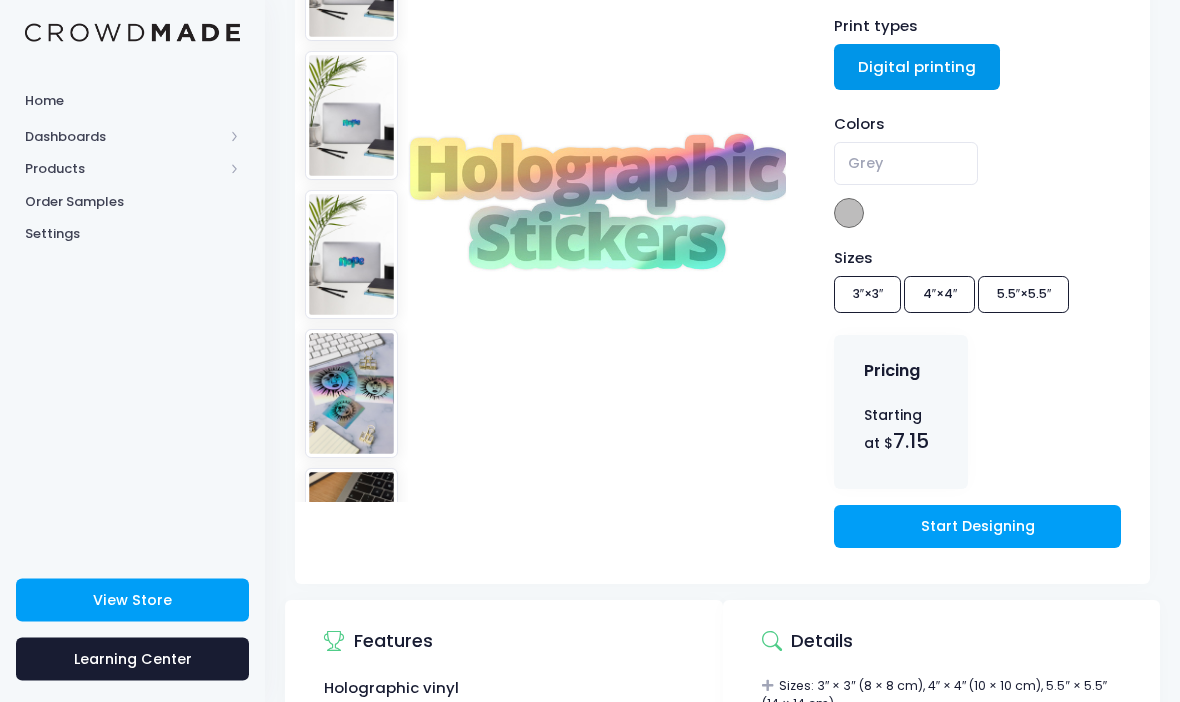 scroll, scrollTop: 323, scrollLeft: 0, axis: vertical 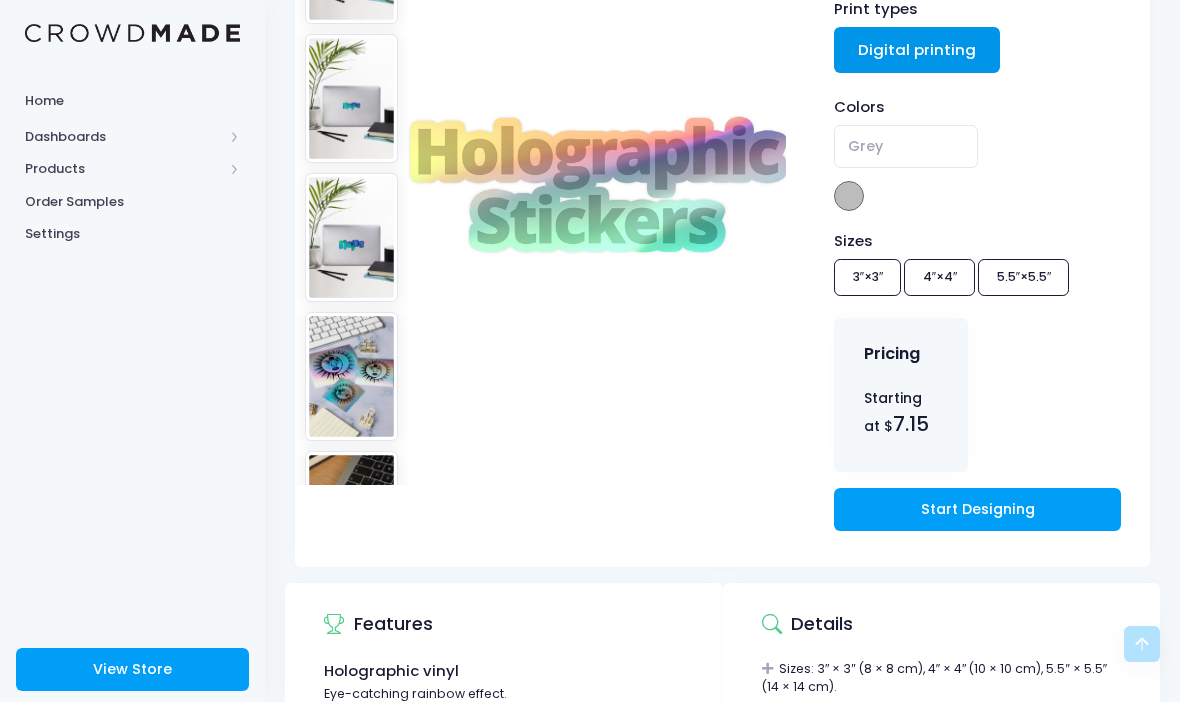 click on "Start Designing" at bounding box center (977, 509) 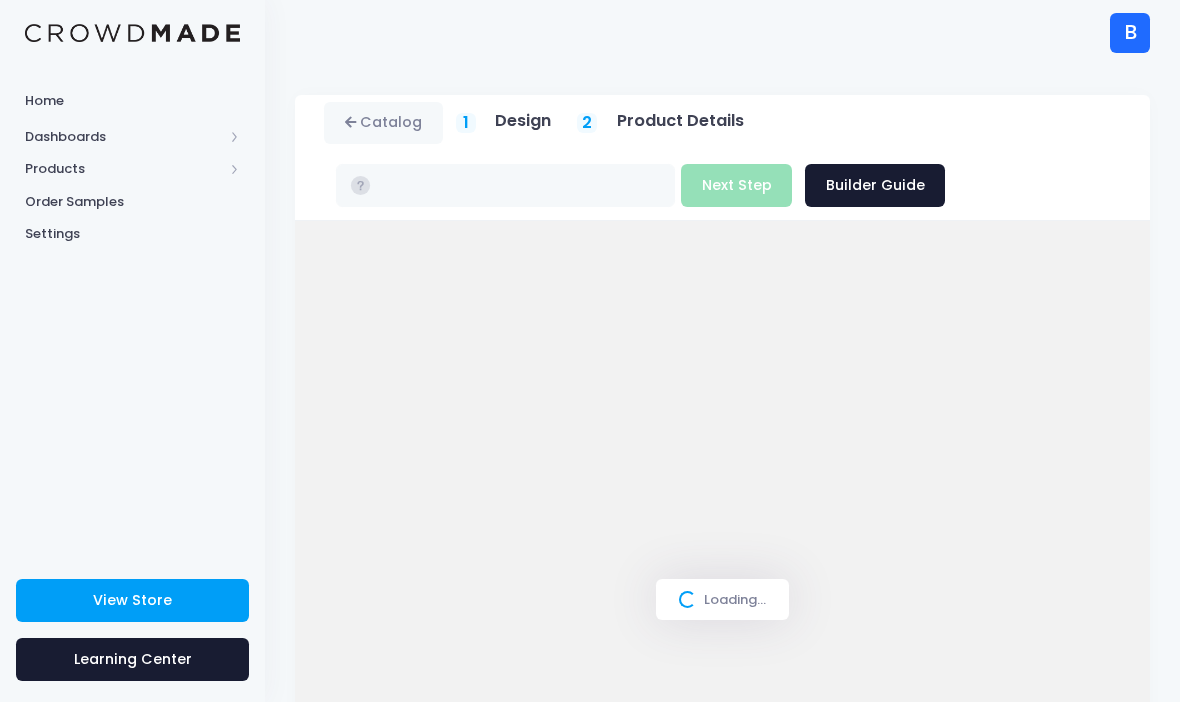 scroll, scrollTop: 0, scrollLeft: 0, axis: both 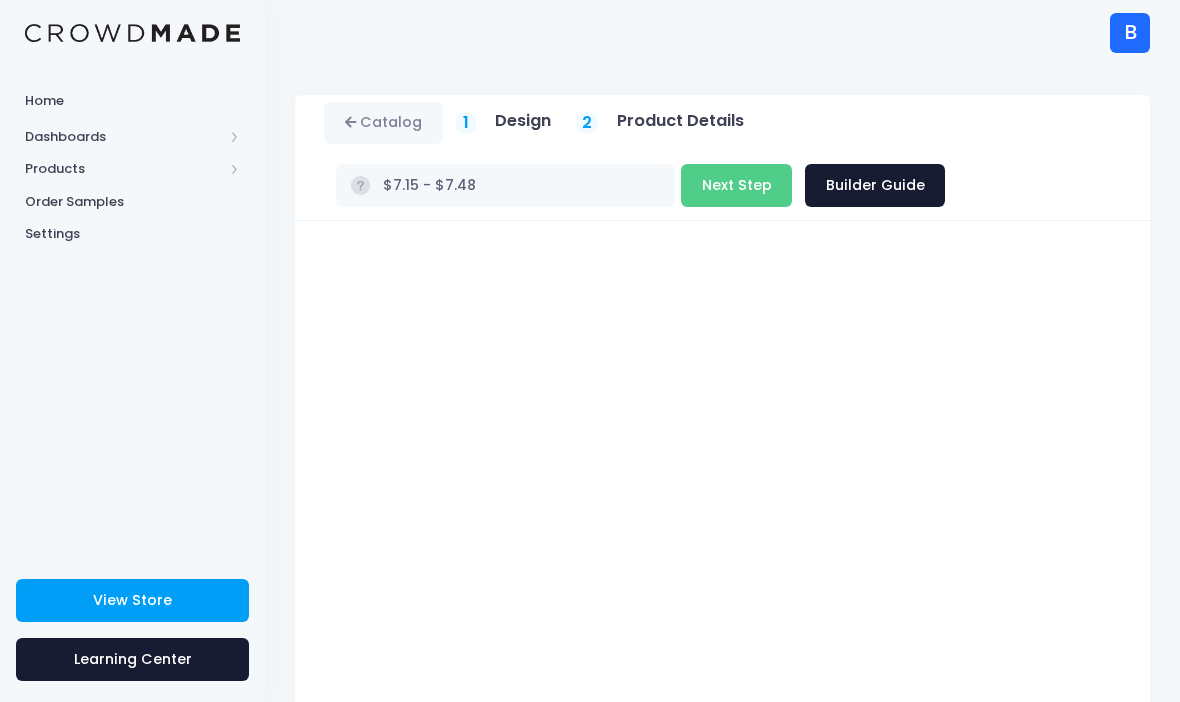 click on "Next Step" at bounding box center (736, 185) 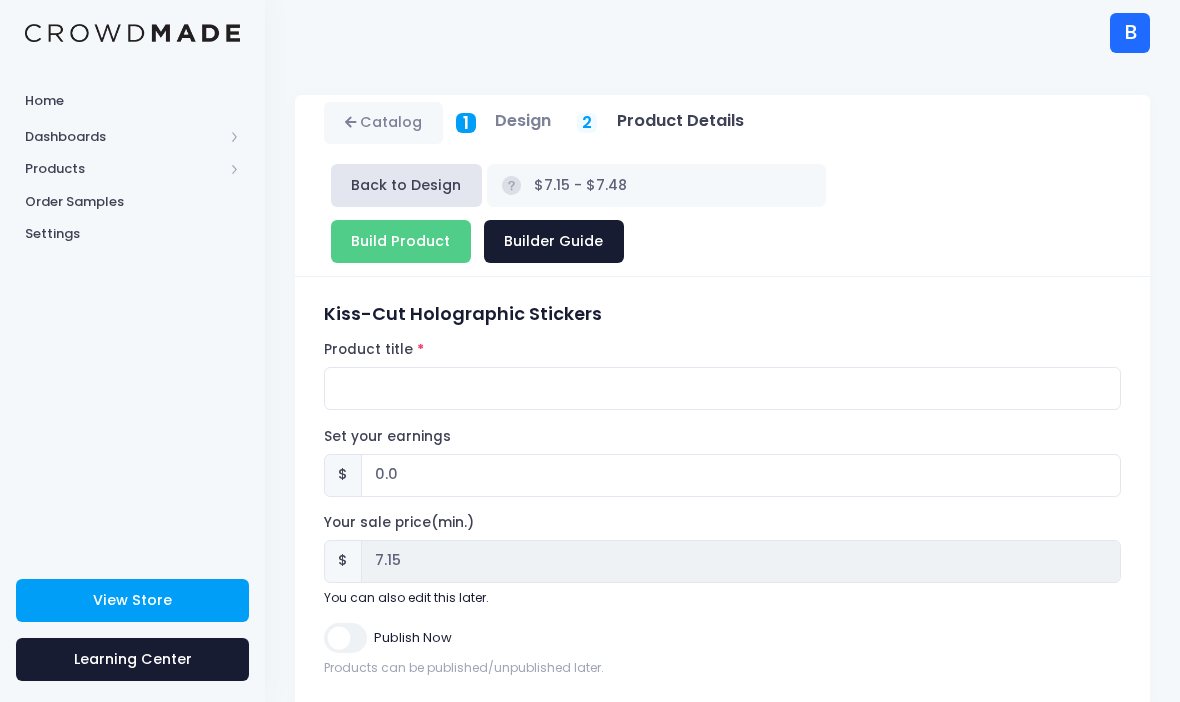 click on "Product title" at bounding box center (722, 375) 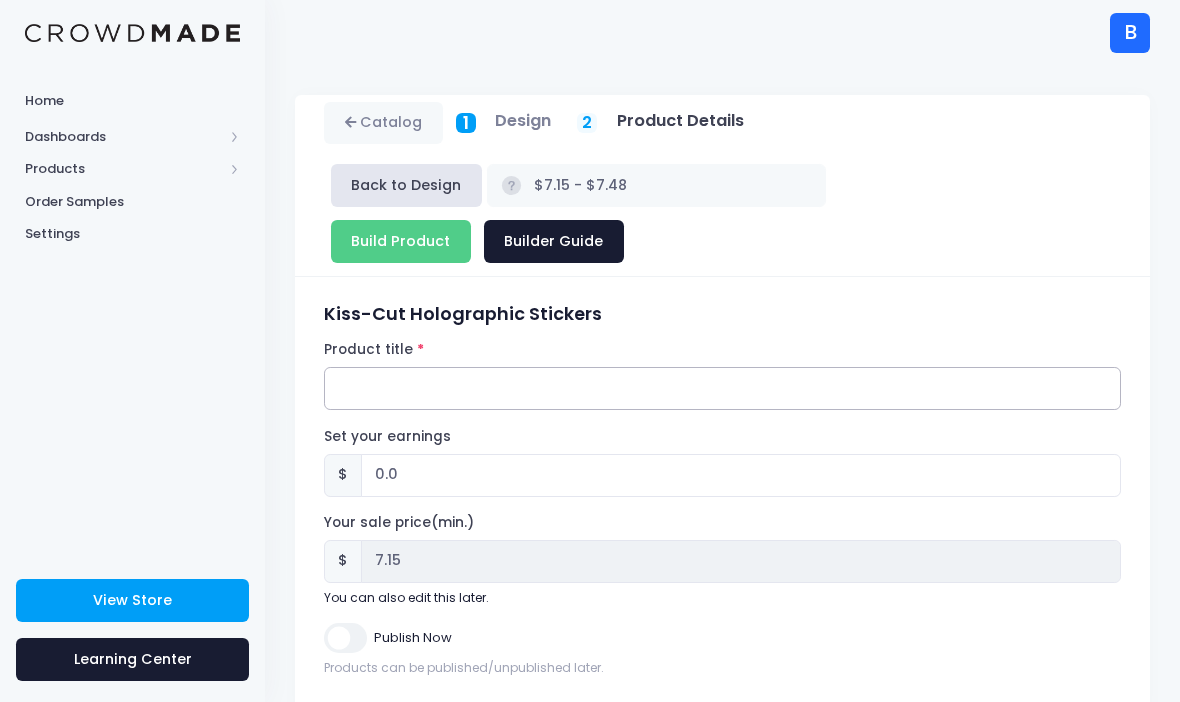 click on "Product title" at bounding box center (722, 388) 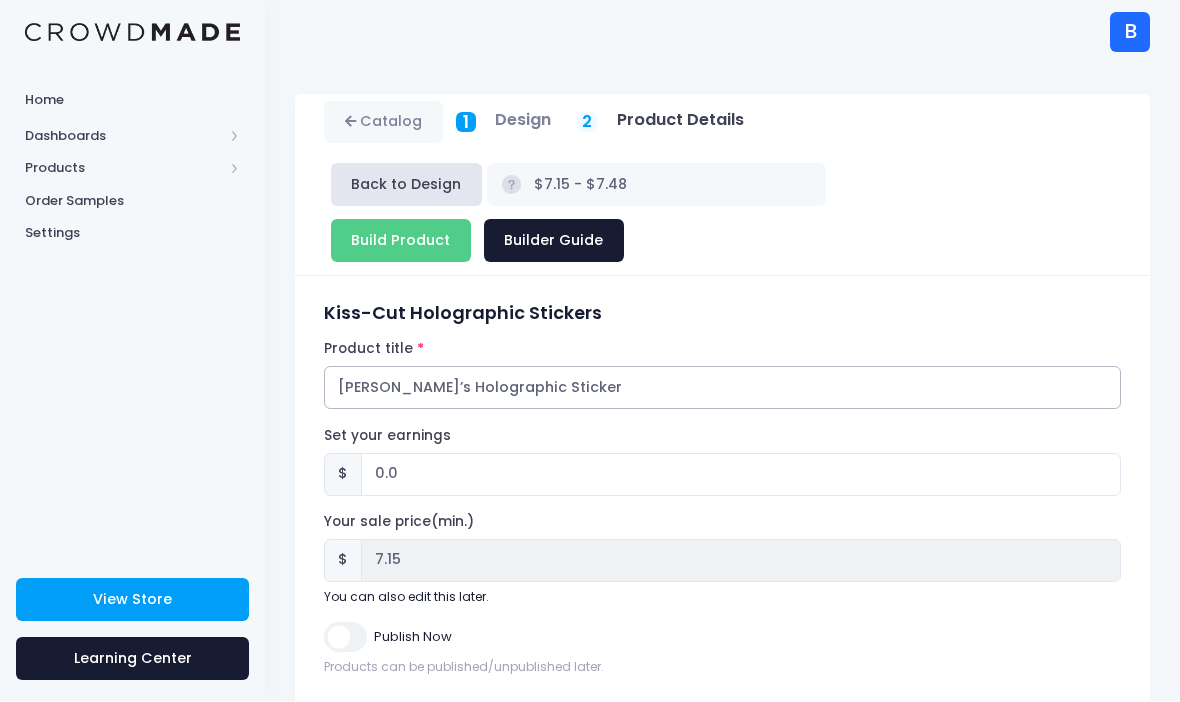 type on "Alex’s Holographic Sticker" 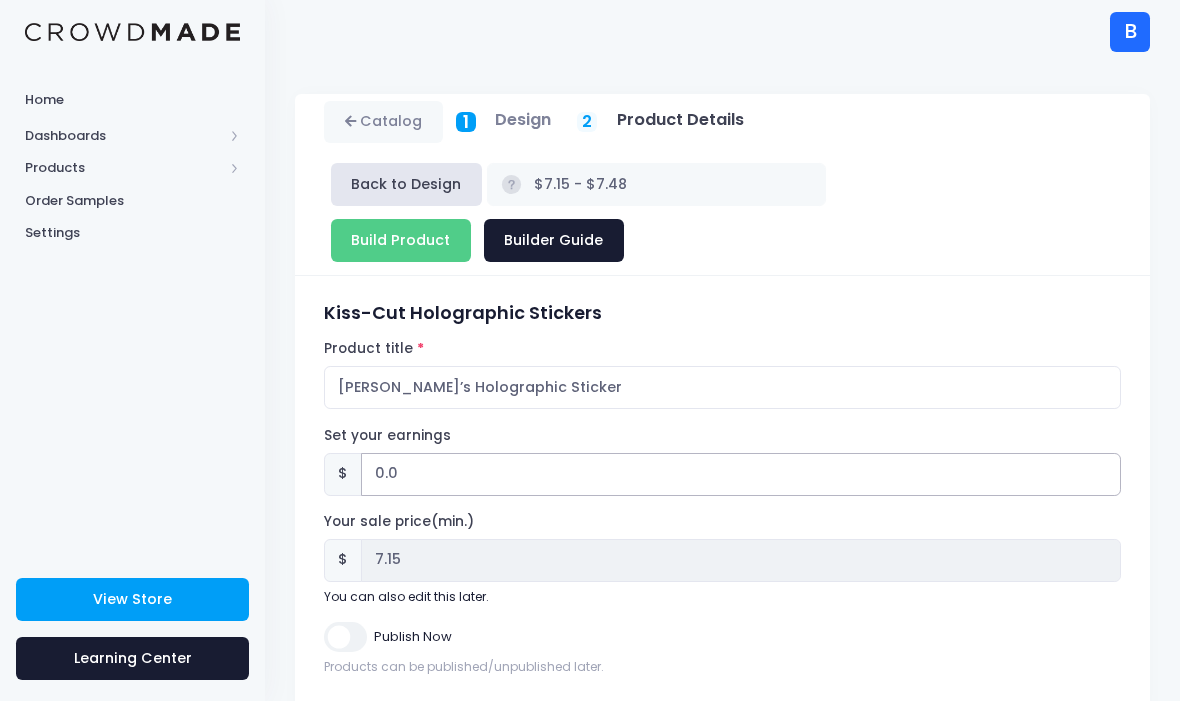 click on "0.0" at bounding box center [741, 475] 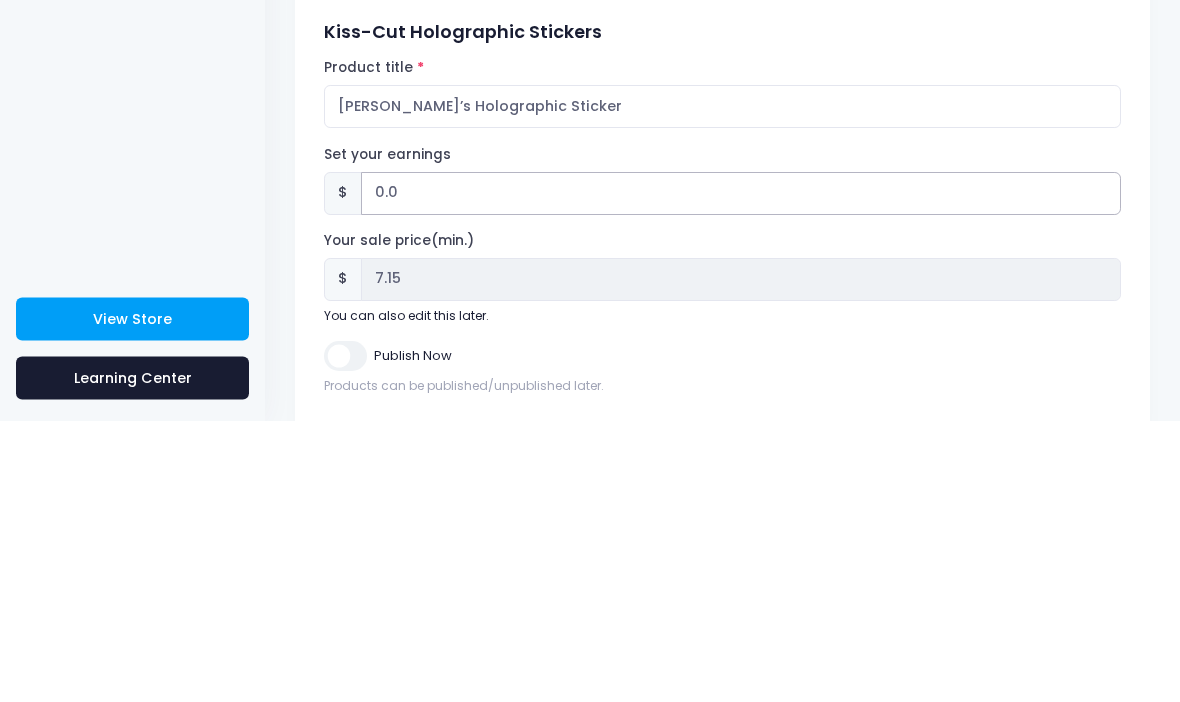 type on "0" 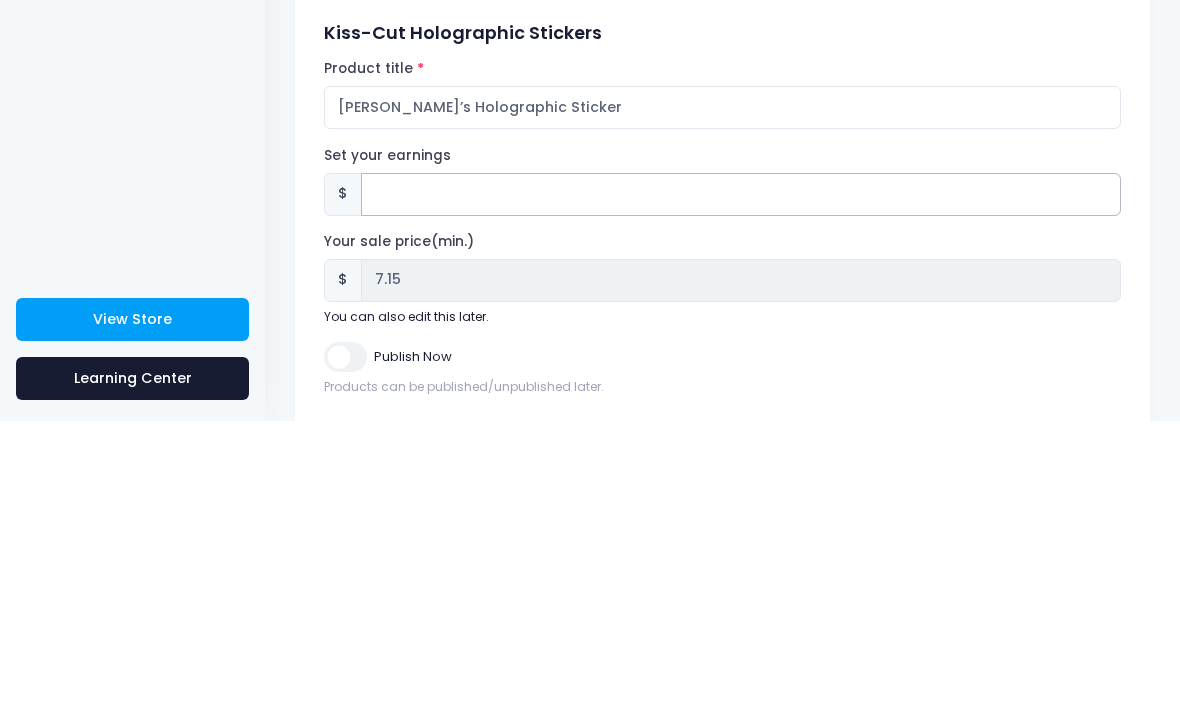 type on "3" 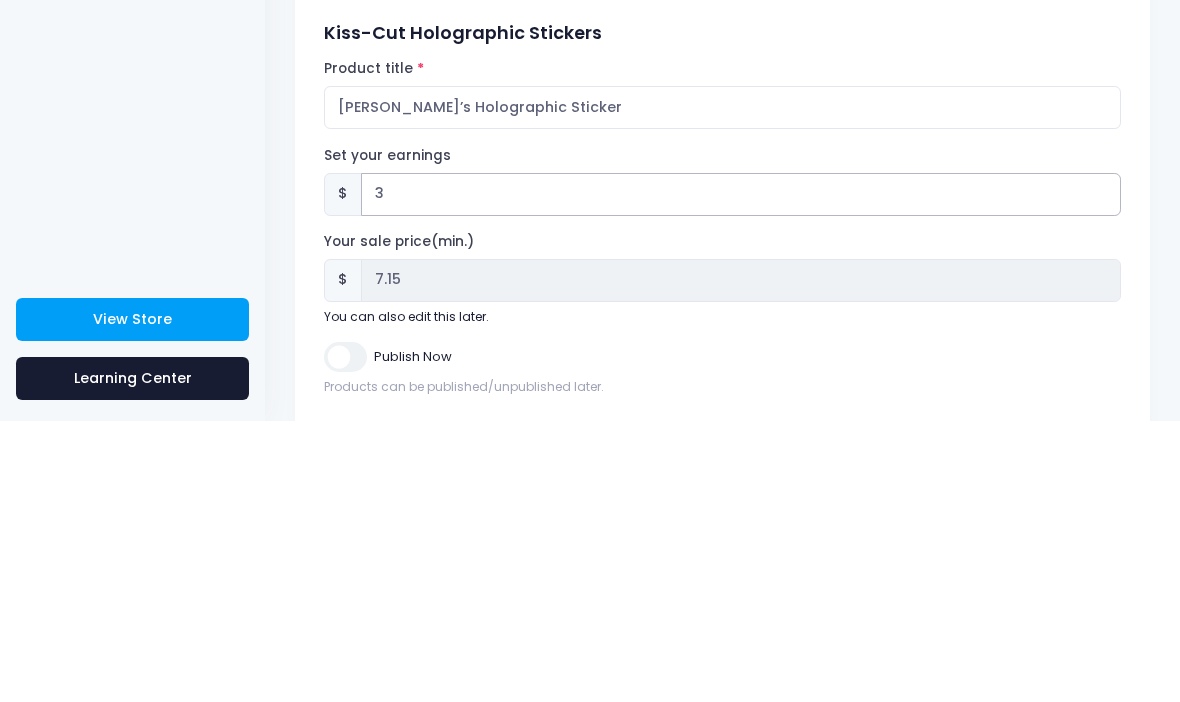 type on "$10.15 - $10.48" 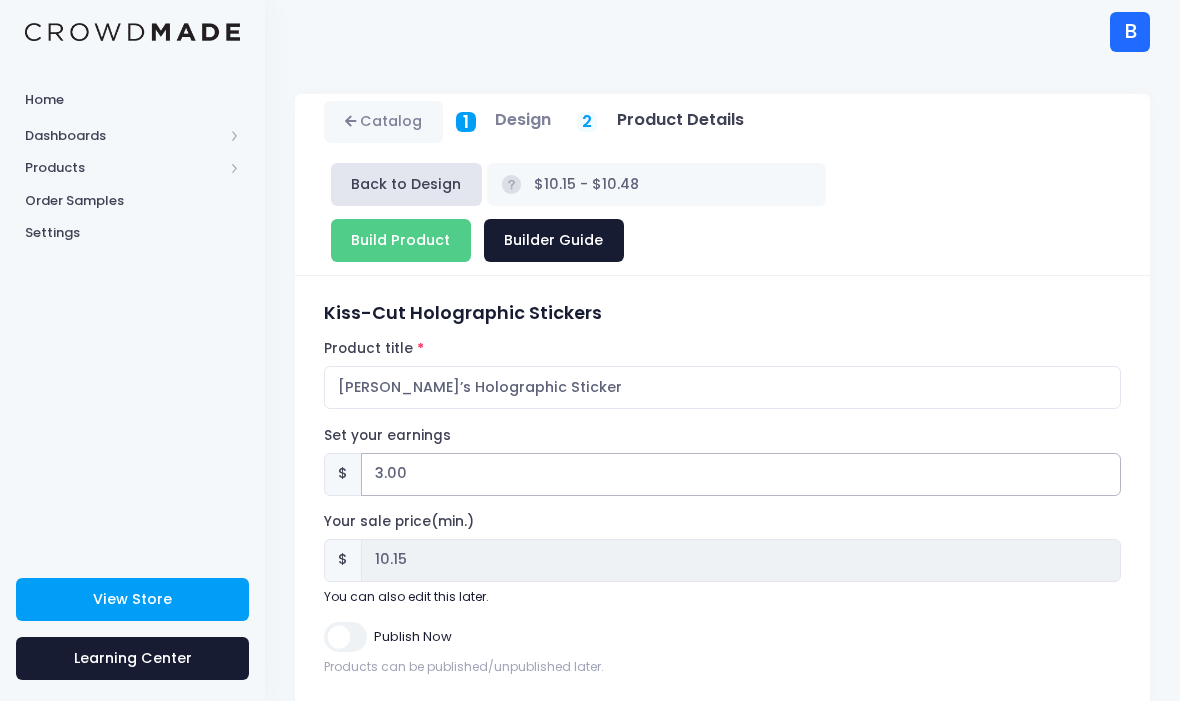 type on "3.00" 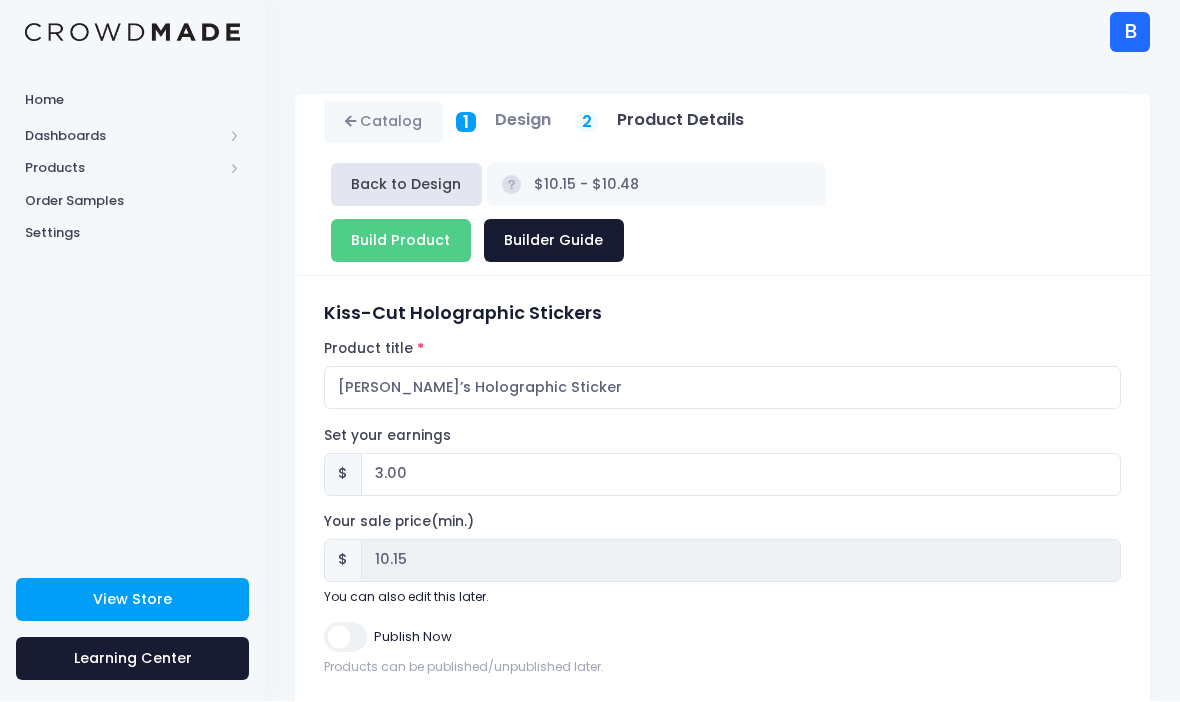 click on "Publish Now" at bounding box center (345, 637) 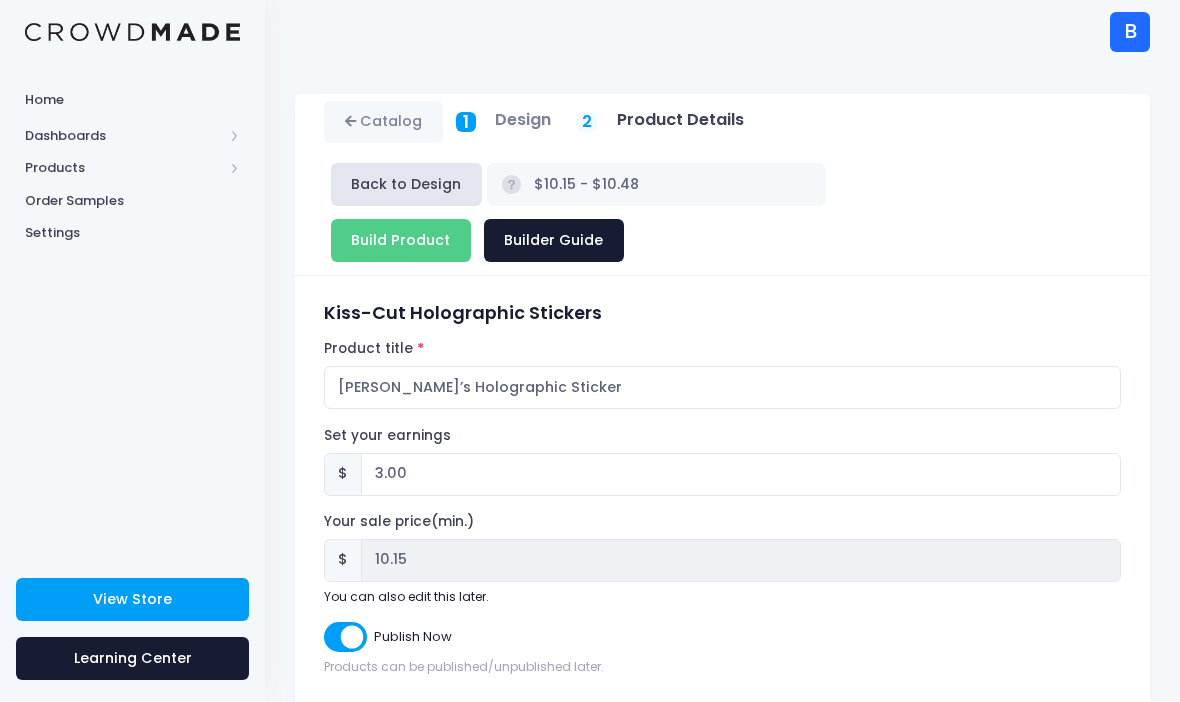 click on "Build Product" at bounding box center [401, 241] 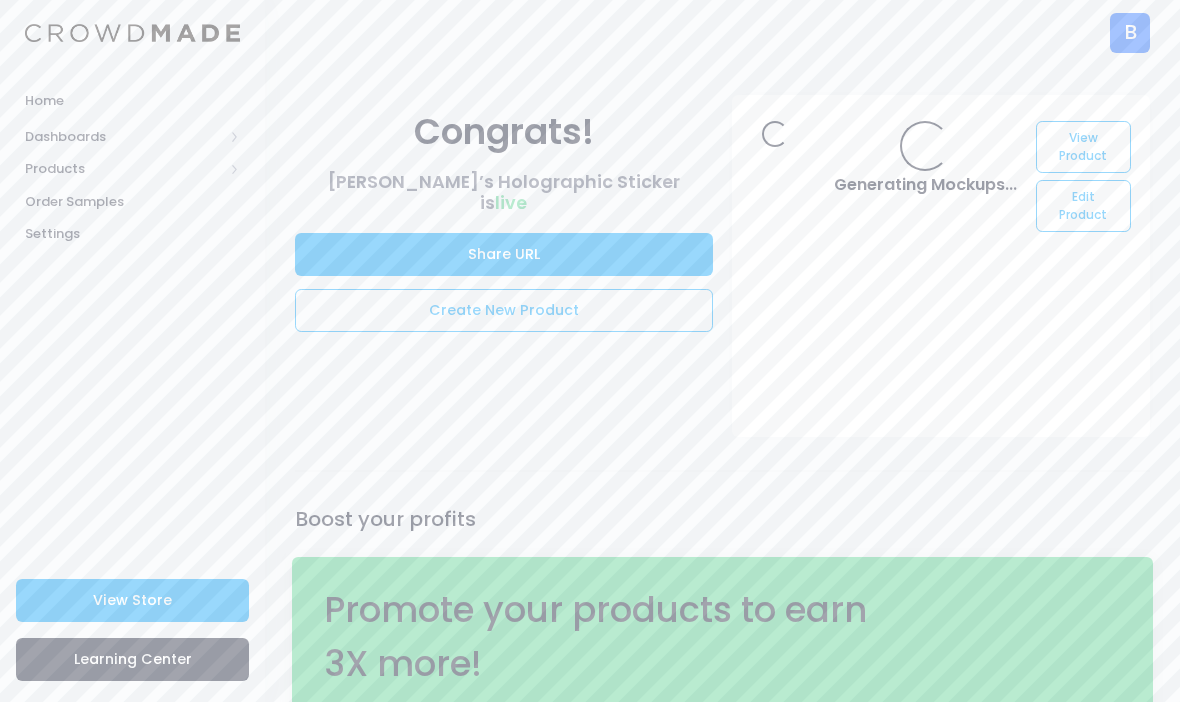 scroll, scrollTop: 0, scrollLeft: 0, axis: both 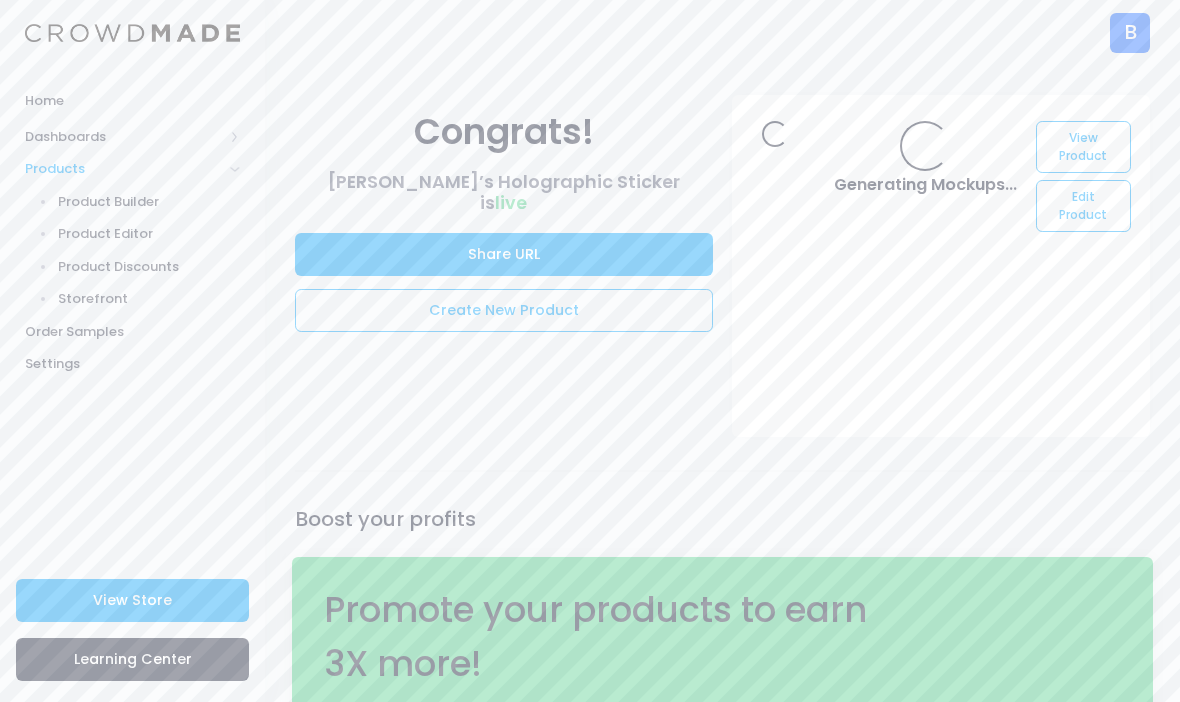 click on "Product Builder" at bounding box center [149, 202] 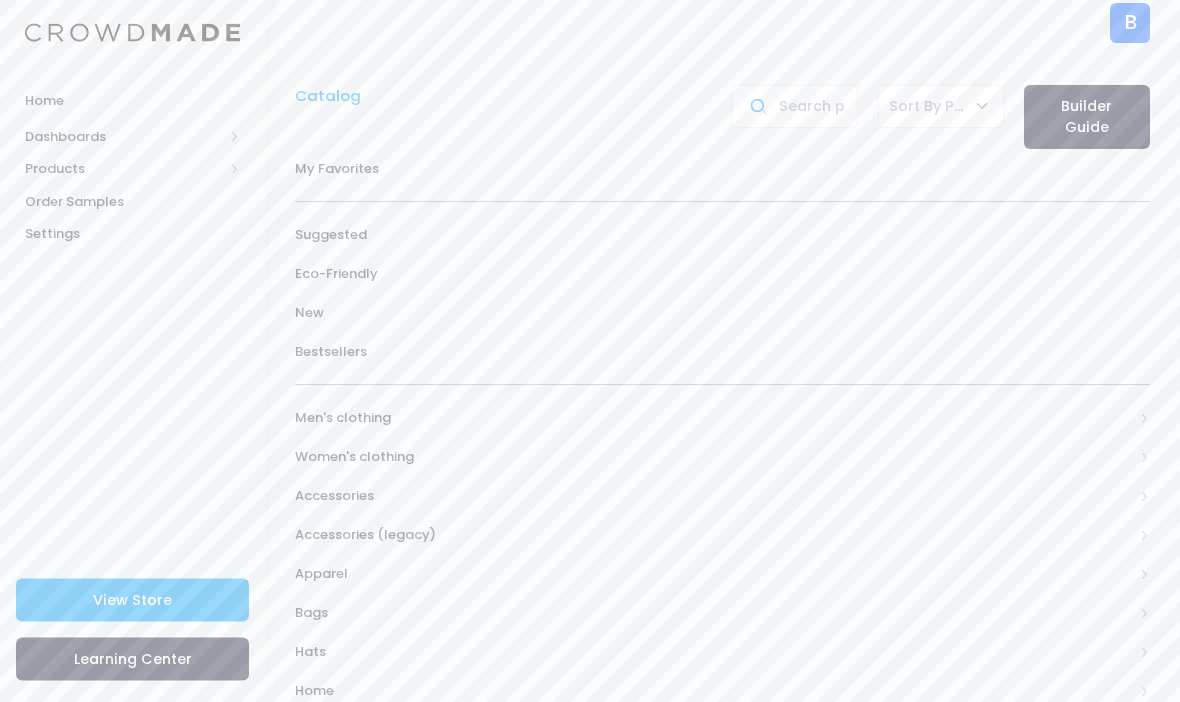 scroll, scrollTop: 9, scrollLeft: 0, axis: vertical 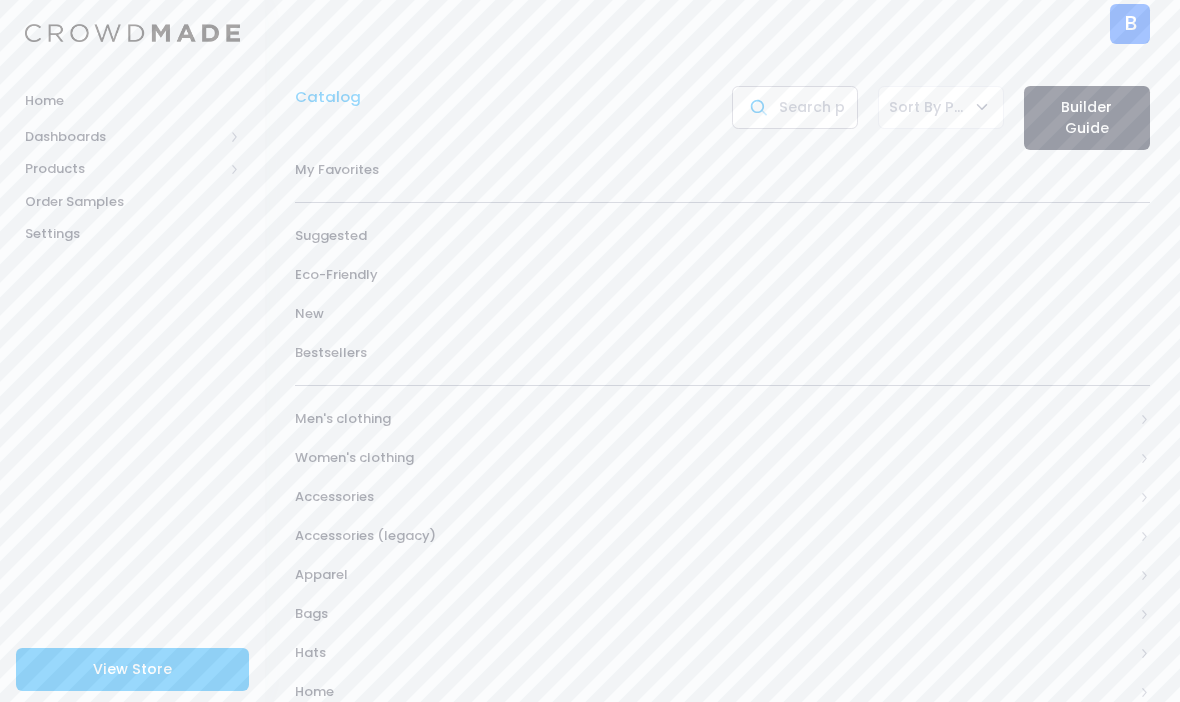 click at bounding box center [795, 107] 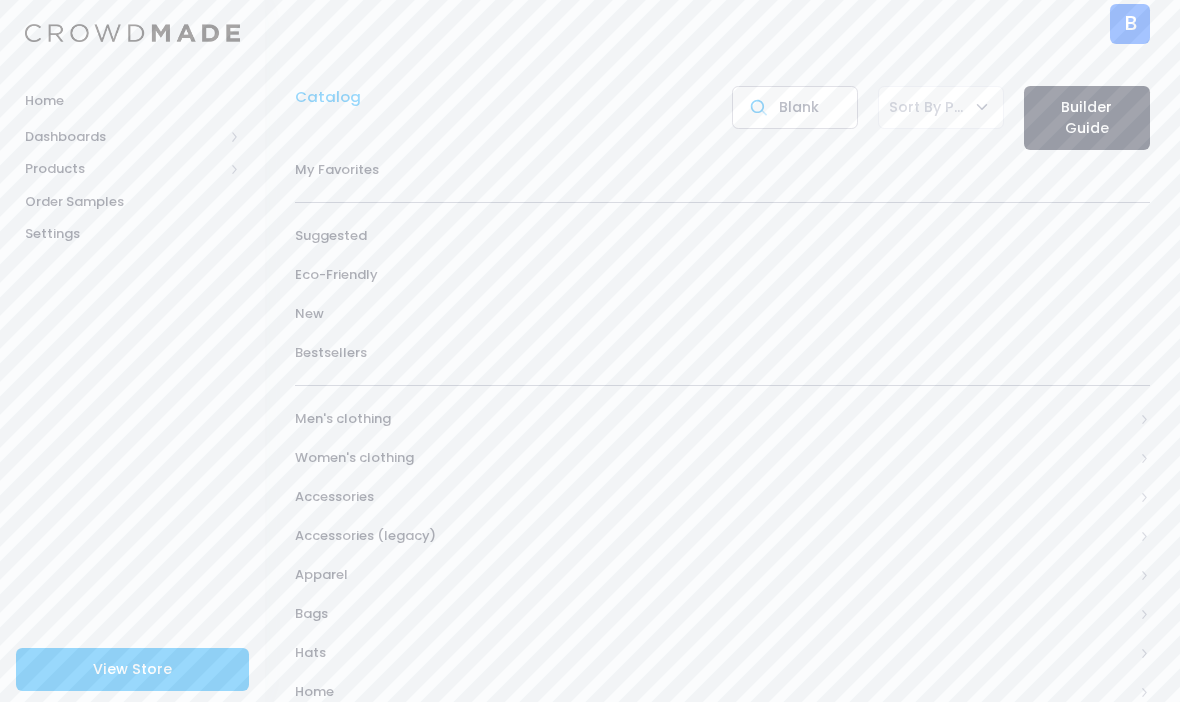 type on "Blank" 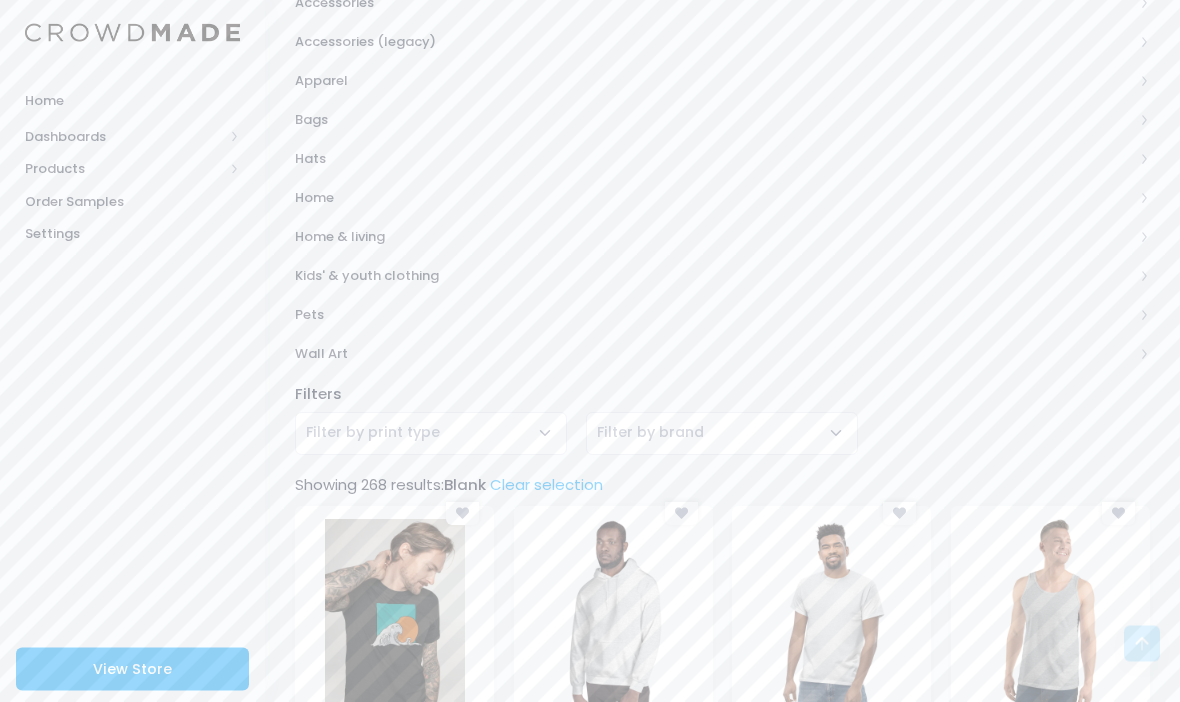 scroll, scrollTop: 435, scrollLeft: 0, axis: vertical 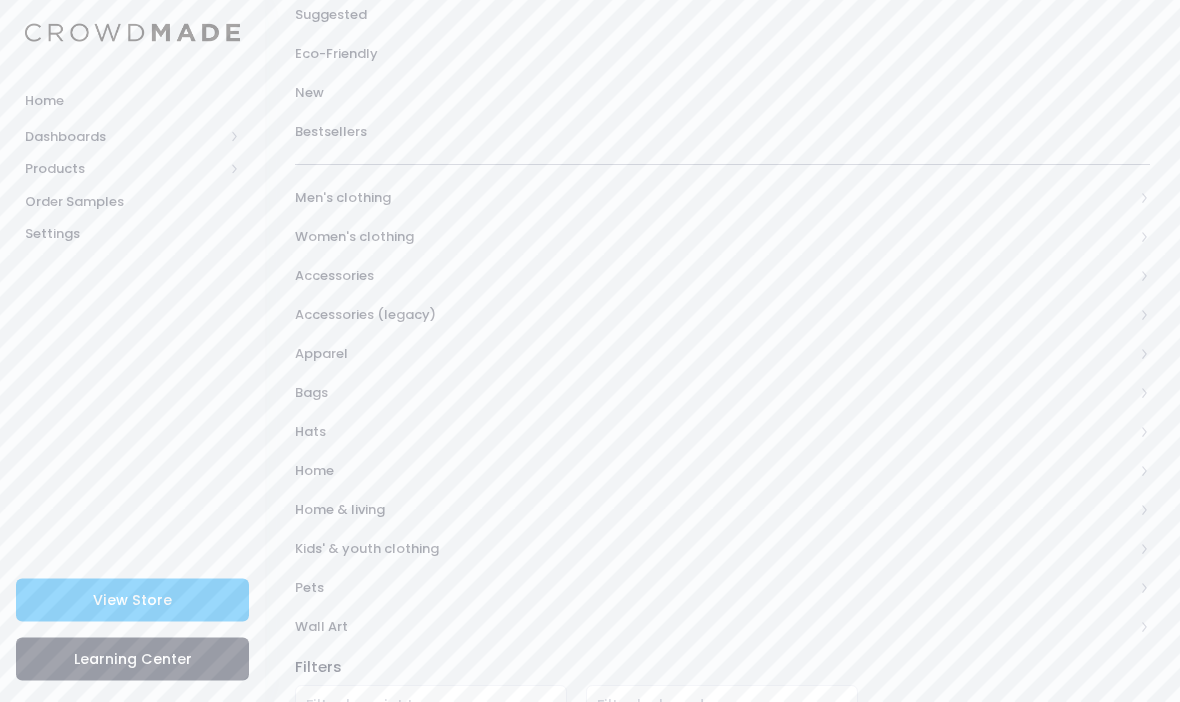 click on "Bags" at bounding box center (714, 394) 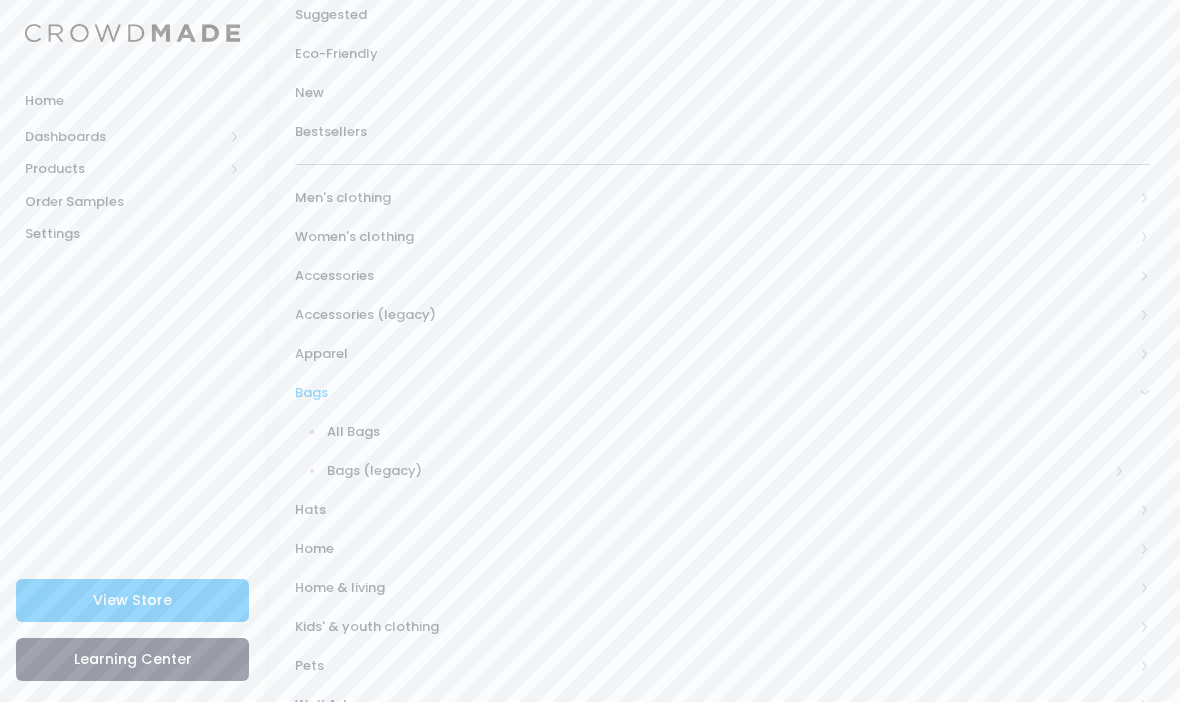 click on "Bags (legacy)" at bounding box center [718, 471] 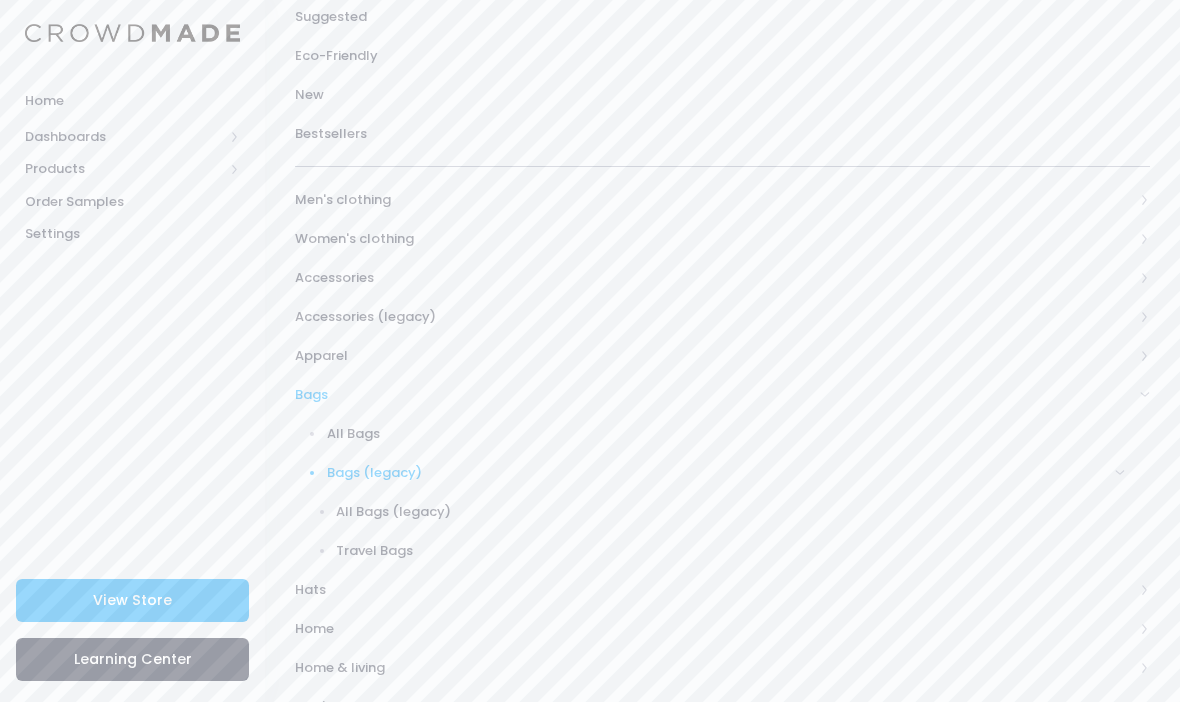 scroll, scrollTop: 268, scrollLeft: 0, axis: vertical 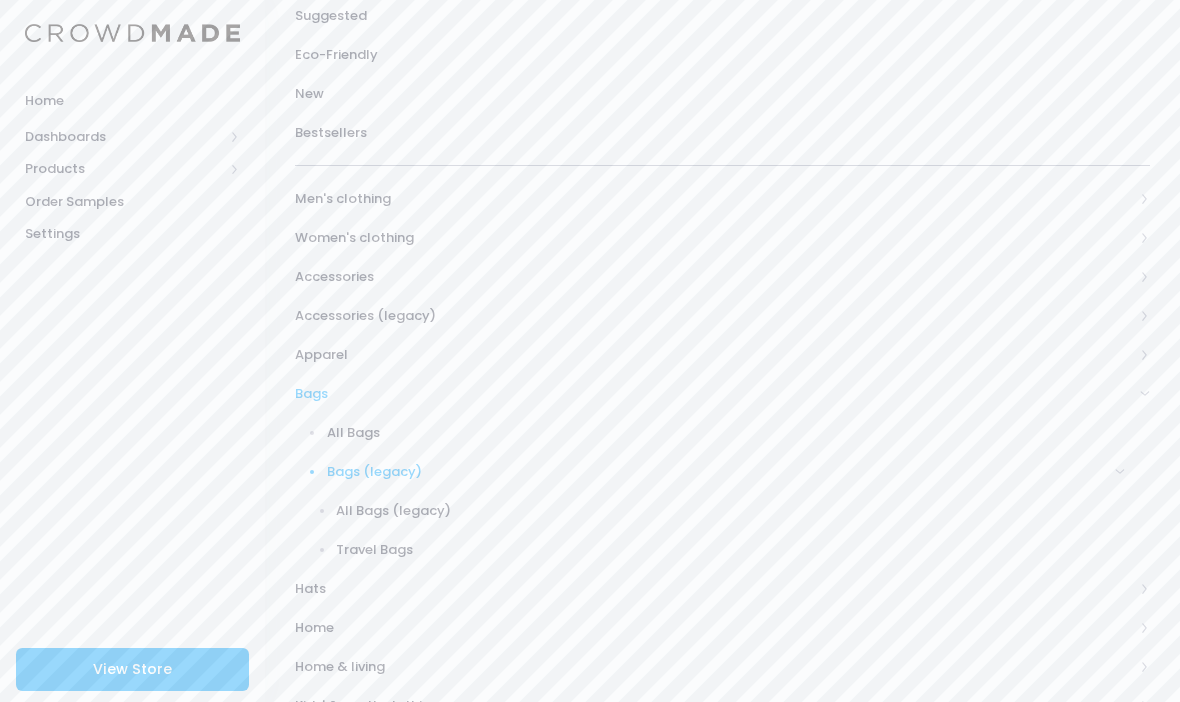 click on "Travel Bags" at bounding box center [730, 550] 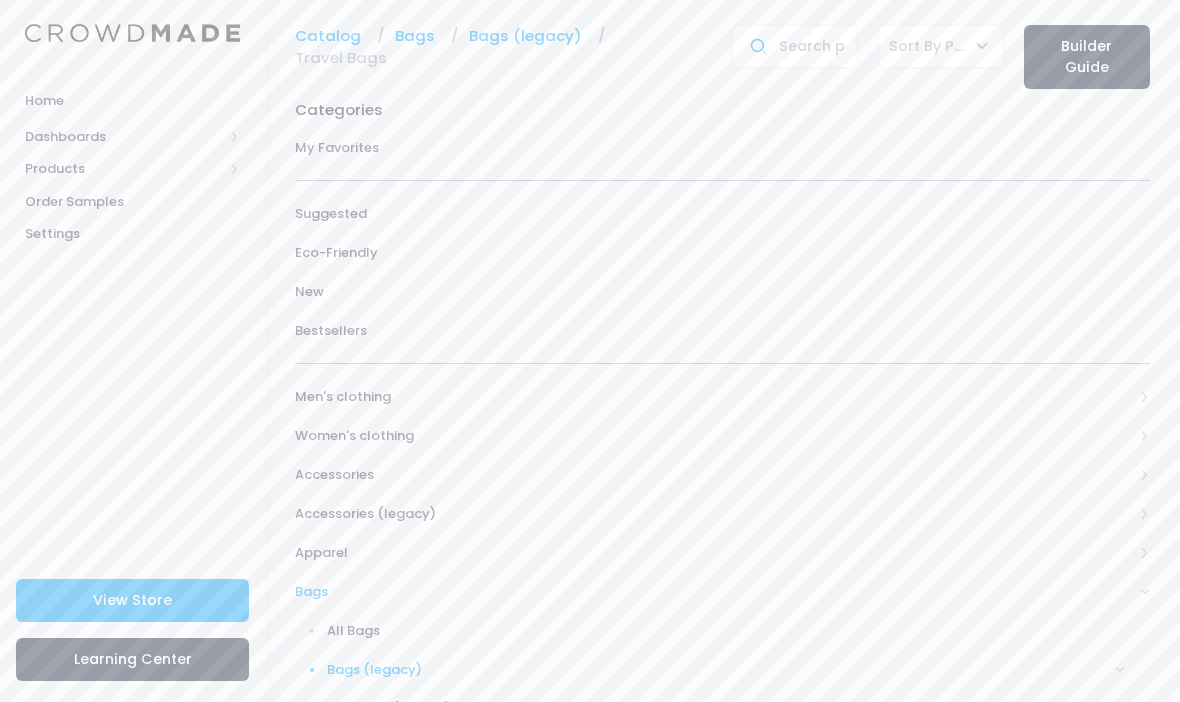 scroll, scrollTop: 70, scrollLeft: 0, axis: vertical 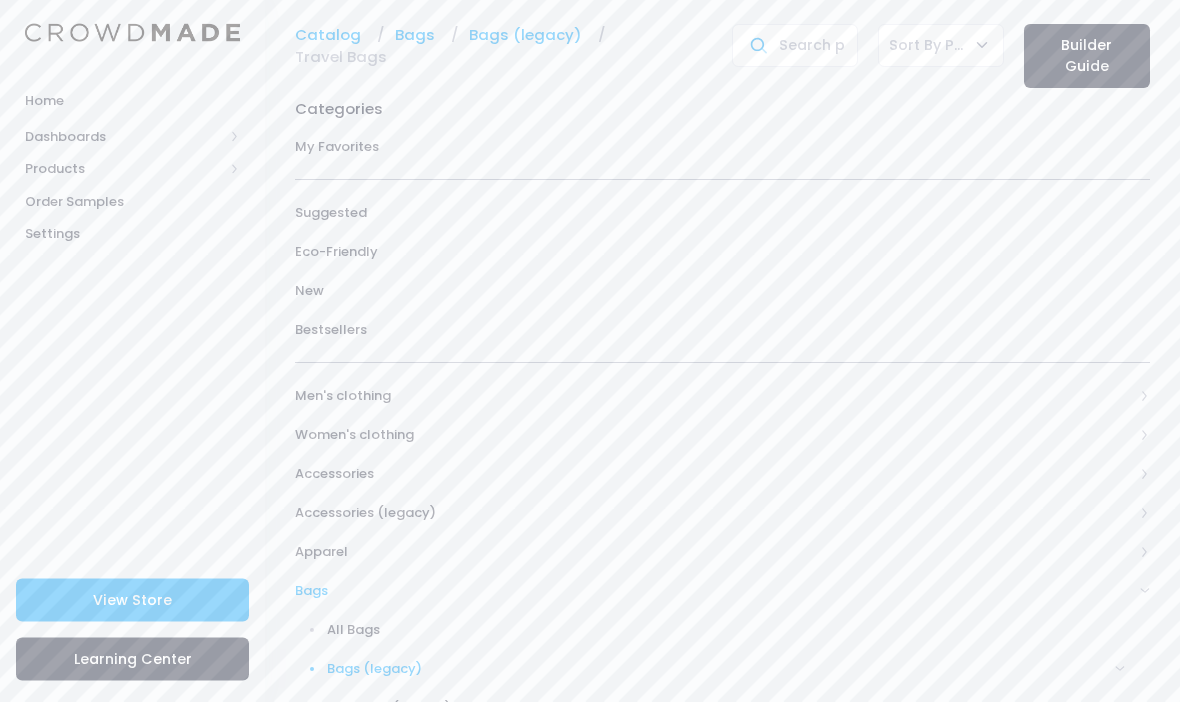 click on "Men's clothing" at bounding box center (714, 397) 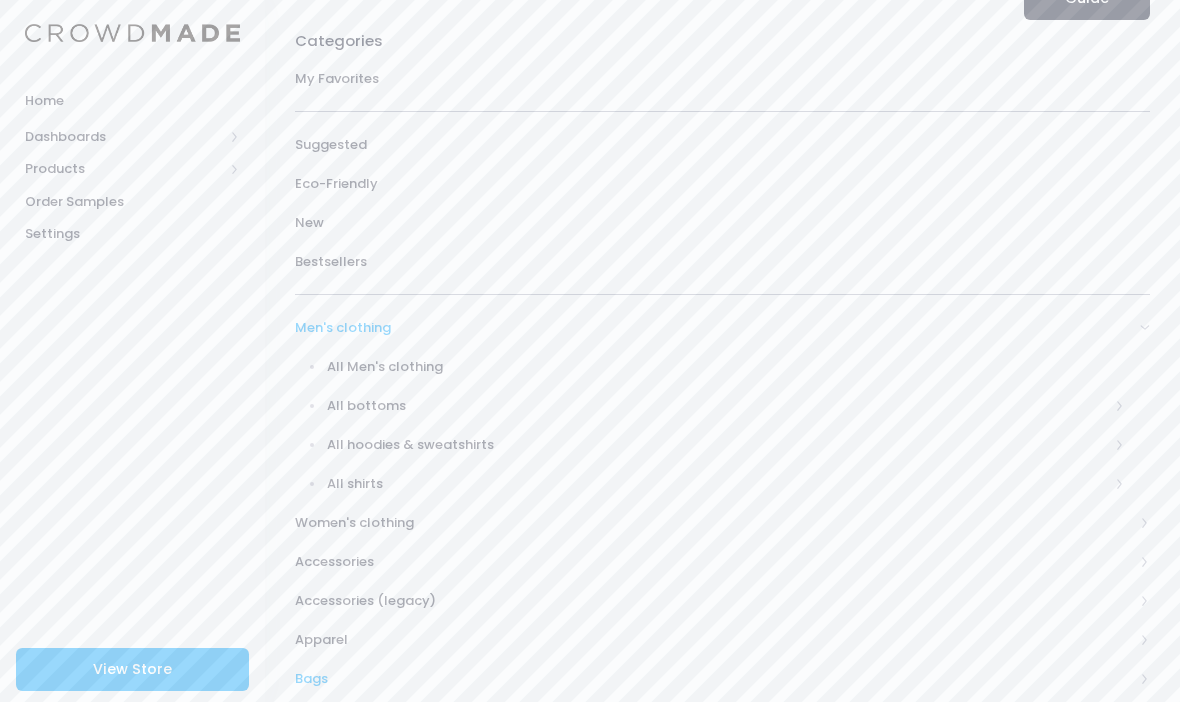 scroll, scrollTop: 140, scrollLeft: 0, axis: vertical 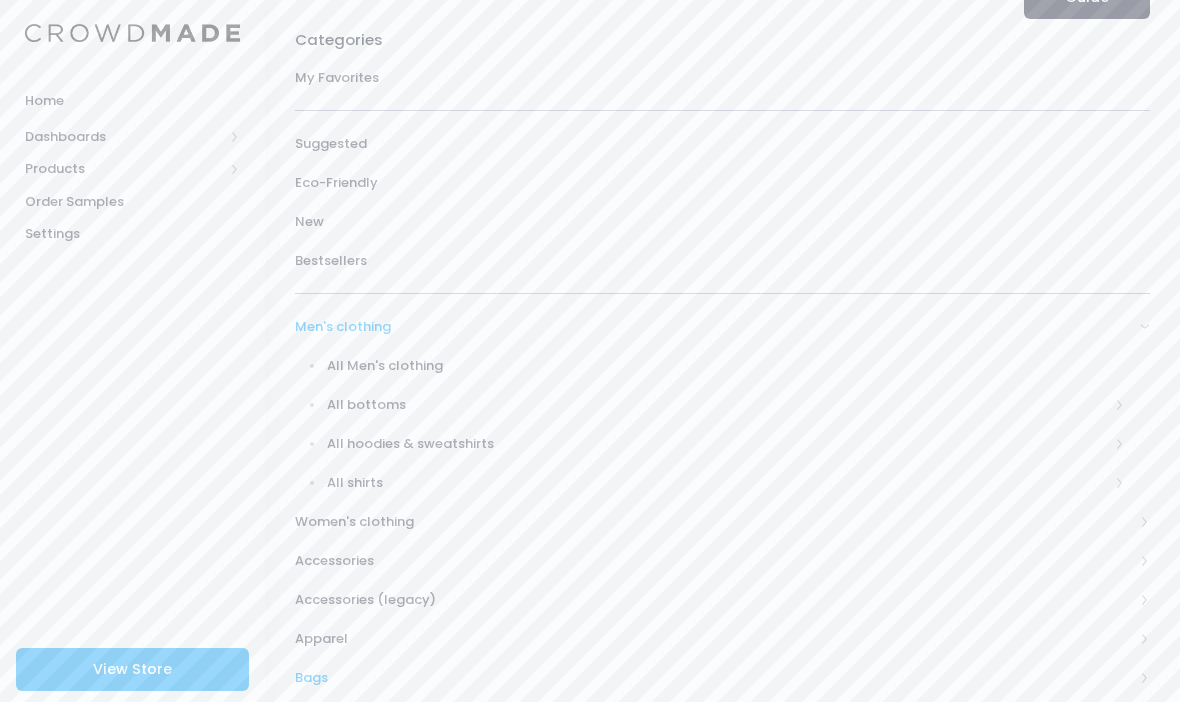 click on "Men's clothing" at bounding box center (714, 327) 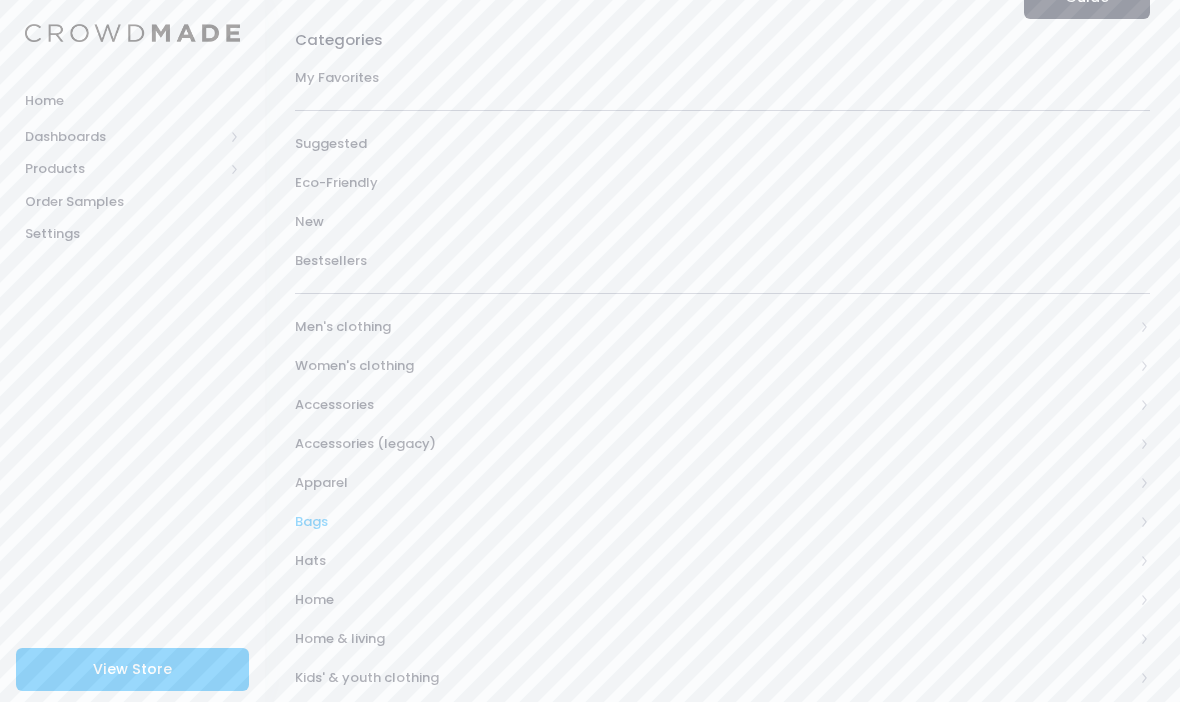 click on "Accessories" at bounding box center [714, 405] 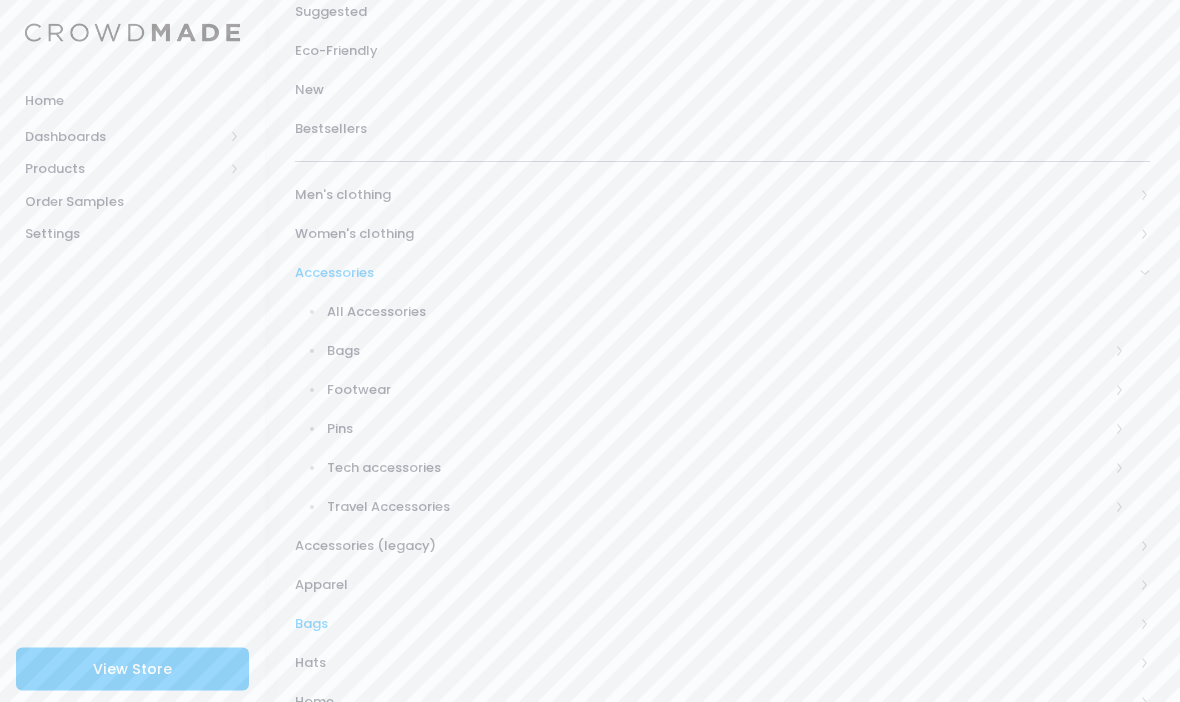 click on "Travel Accessories" at bounding box center [709, 507] 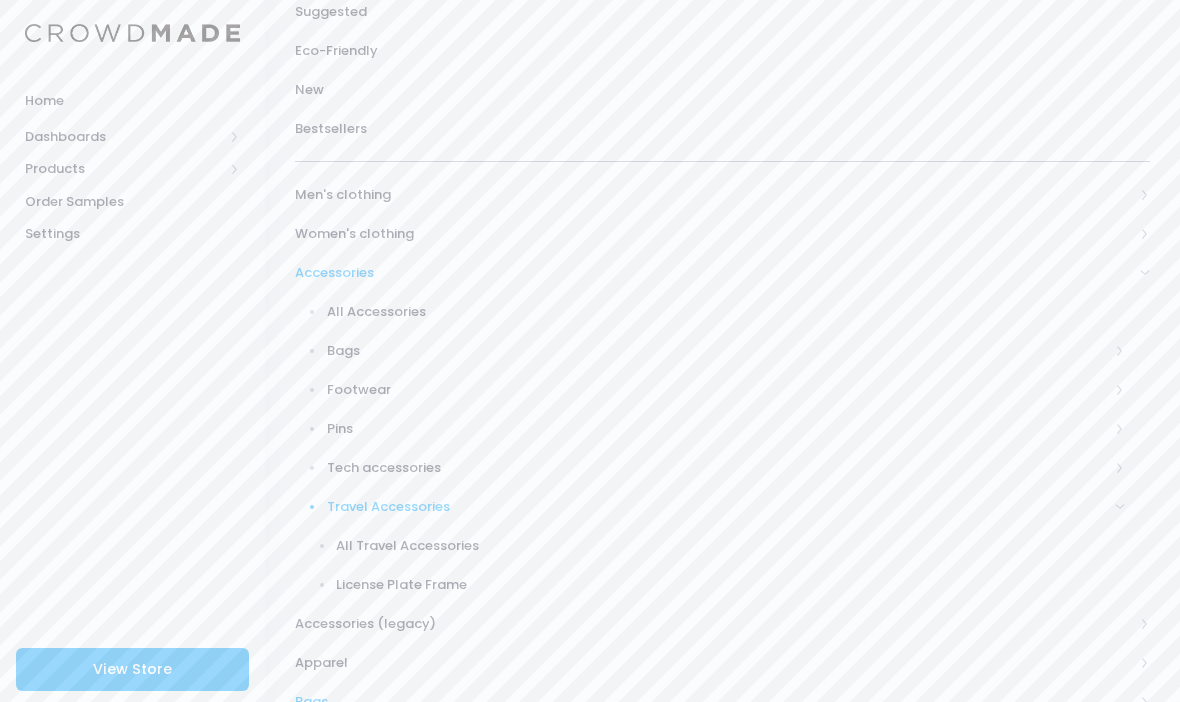 click on "All Travel Accessories" at bounding box center (730, 546) 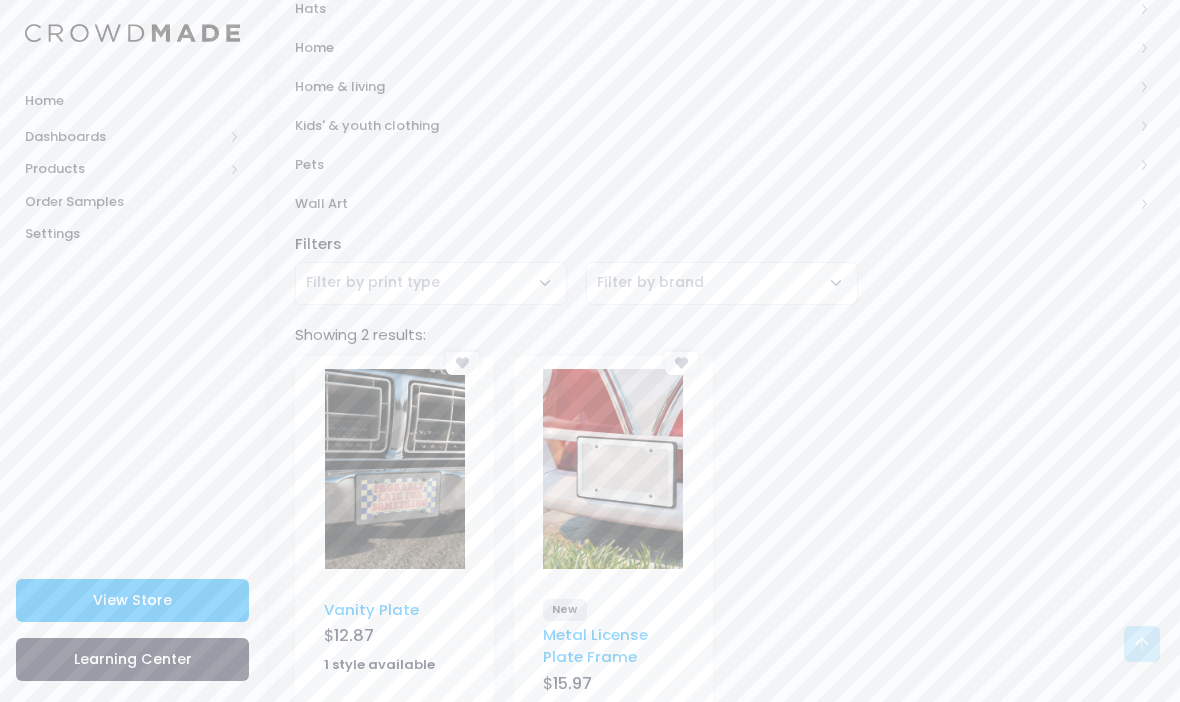 scroll, scrollTop: 1008, scrollLeft: 0, axis: vertical 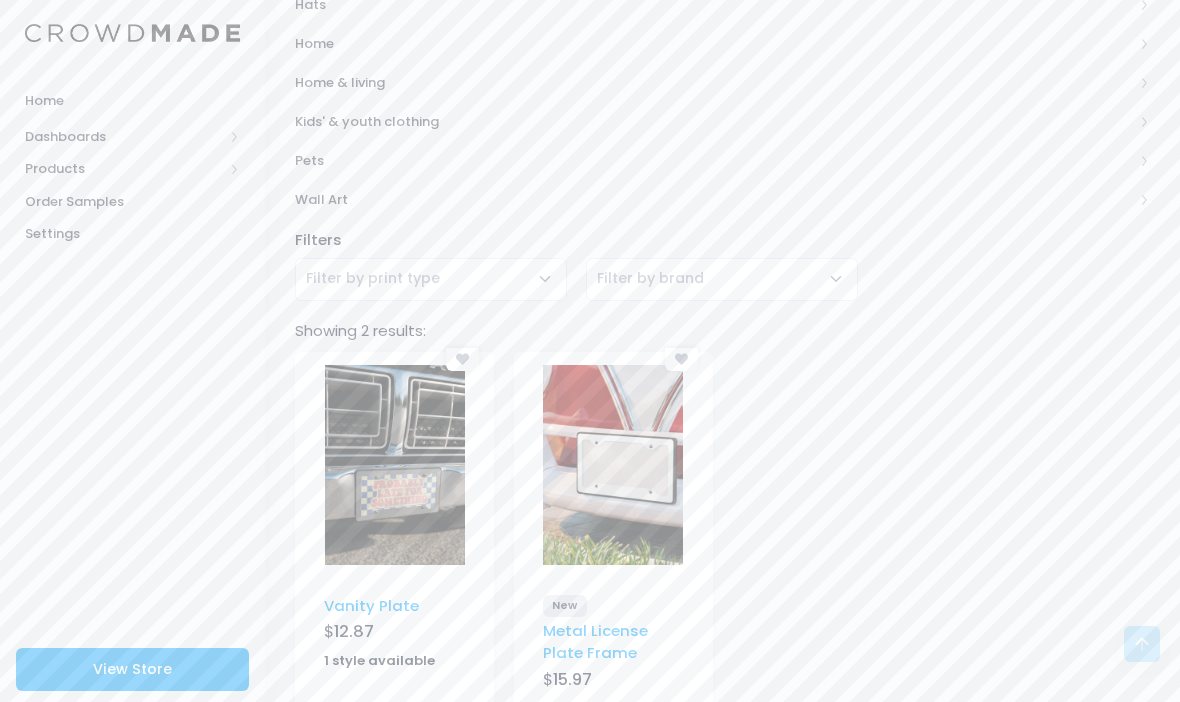 click at bounding box center [613, 465] 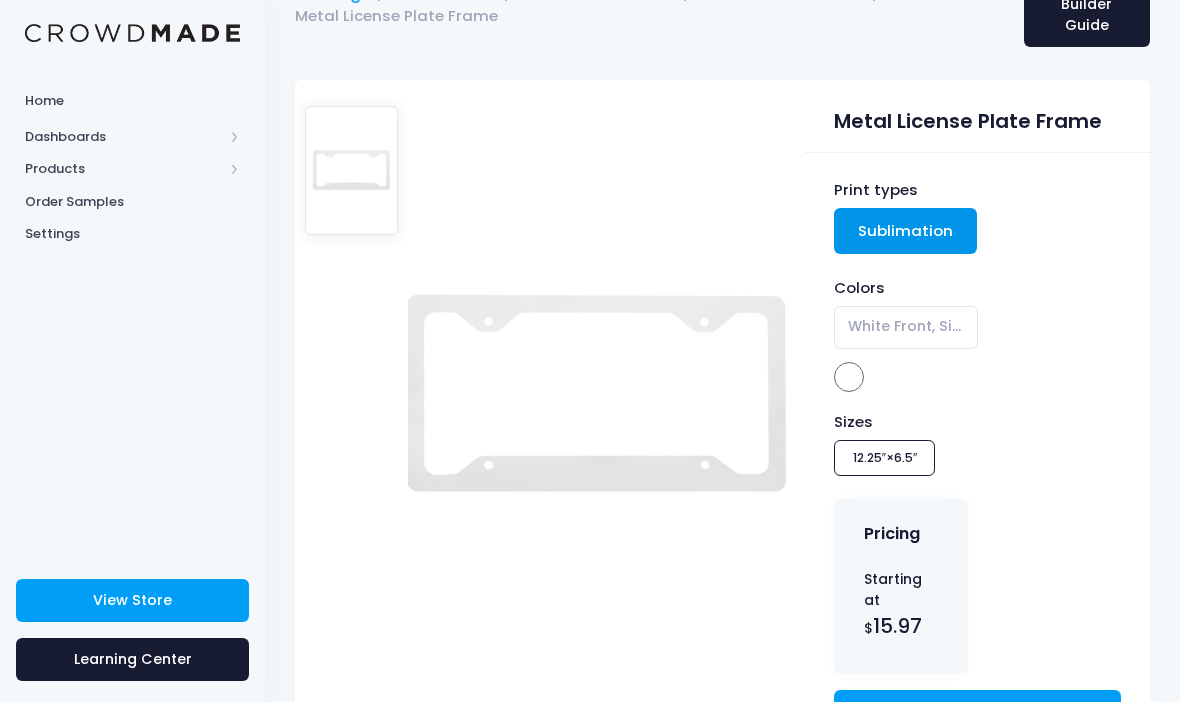 scroll, scrollTop: 116, scrollLeft: 0, axis: vertical 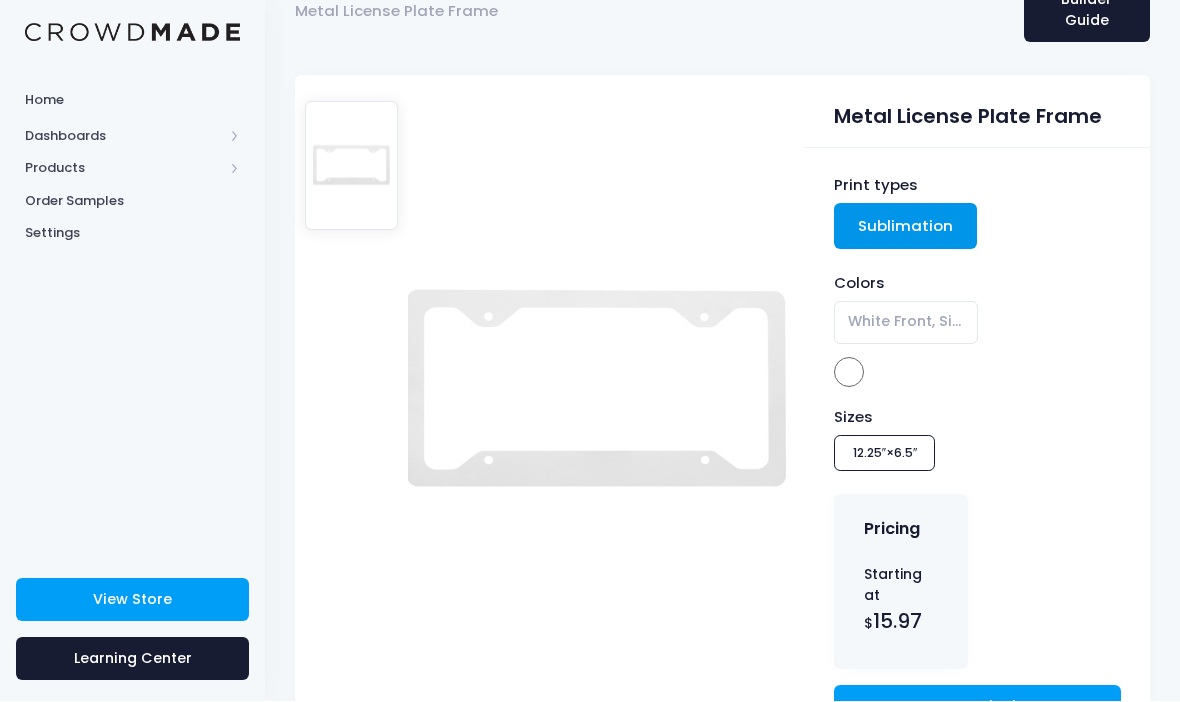 click on "Start Designing" at bounding box center [977, 707] 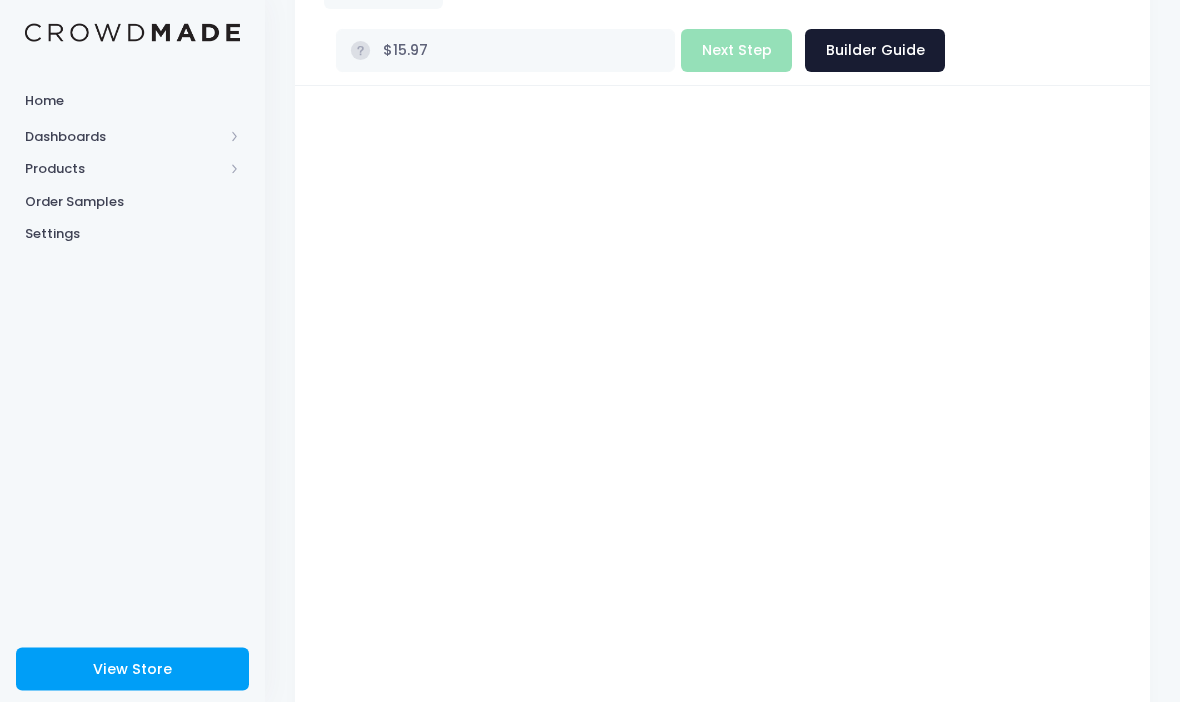 scroll, scrollTop: 236, scrollLeft: 0, axis: vertical 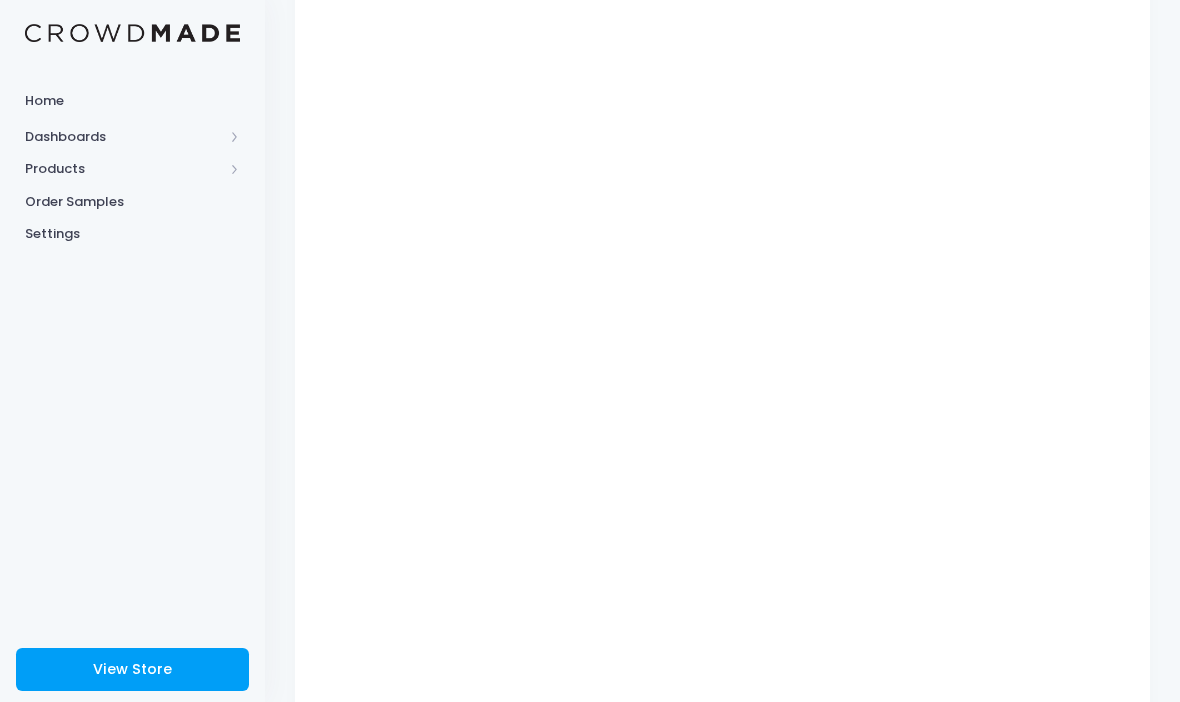 type on "$Infinity - $-Infinity" 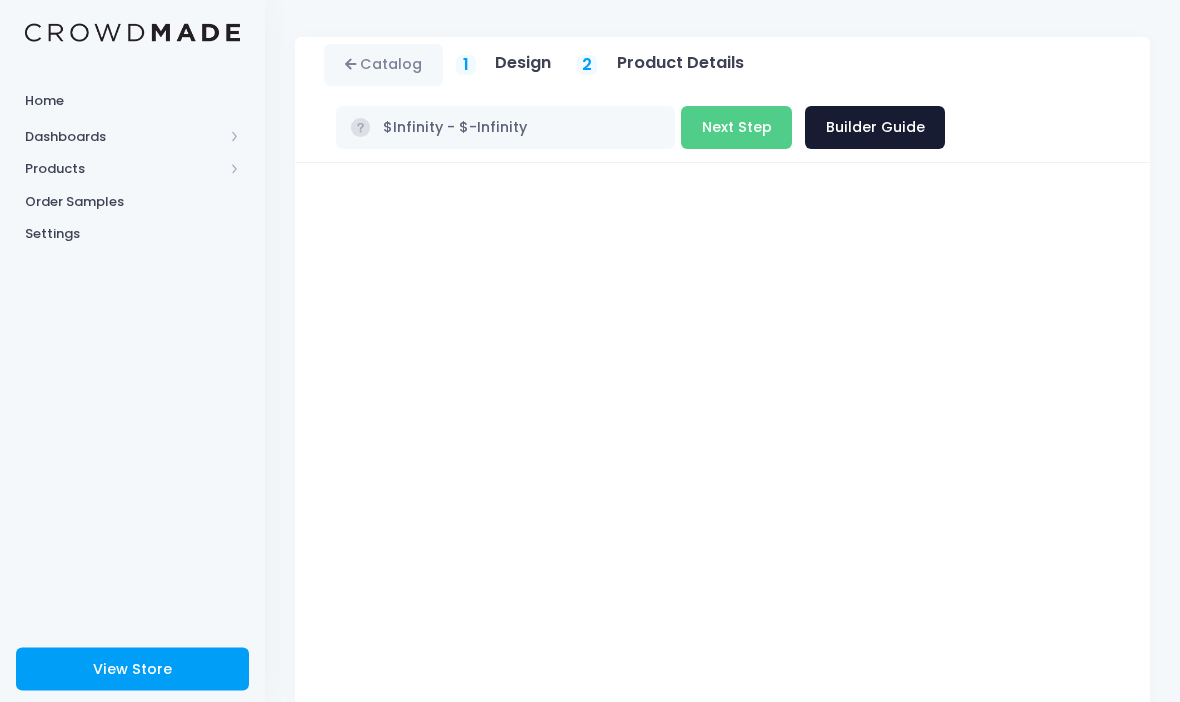 scroll, scrollTop: 0, scrollLeft: 0, axis: both 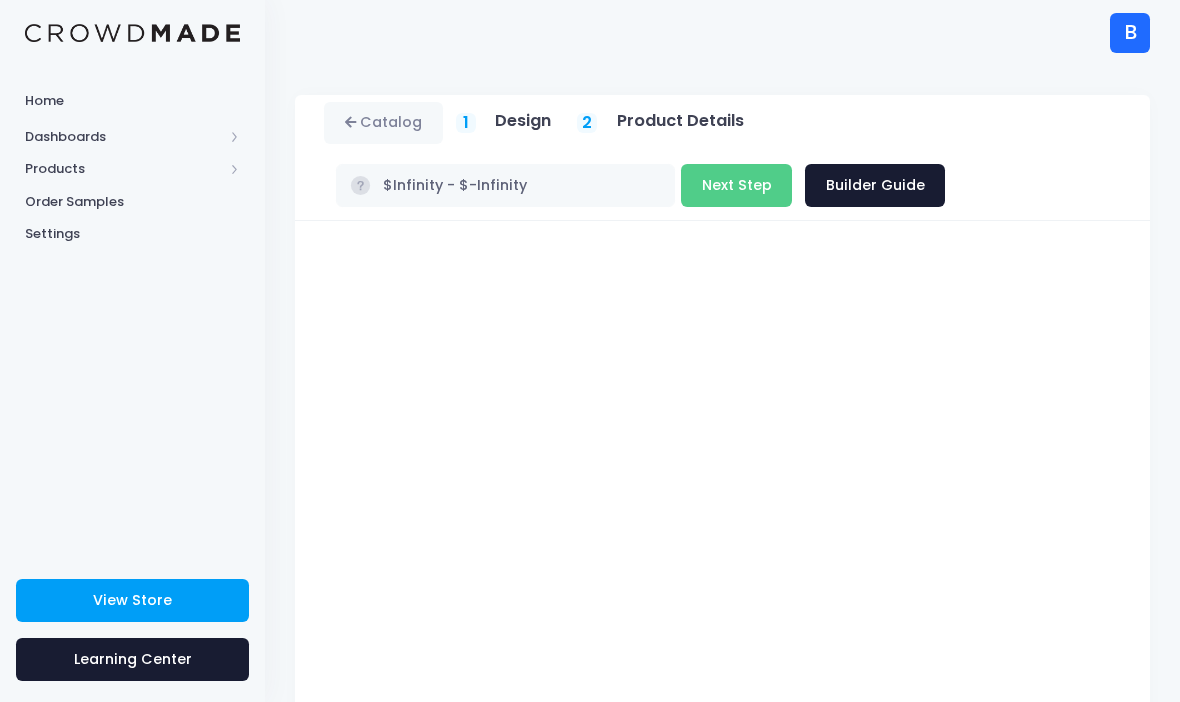 click on "Metal License Plate Frame
Product title
Set your earnings
$
0.0
Earnings can't be less than 0." at bounding box center (722, 600) 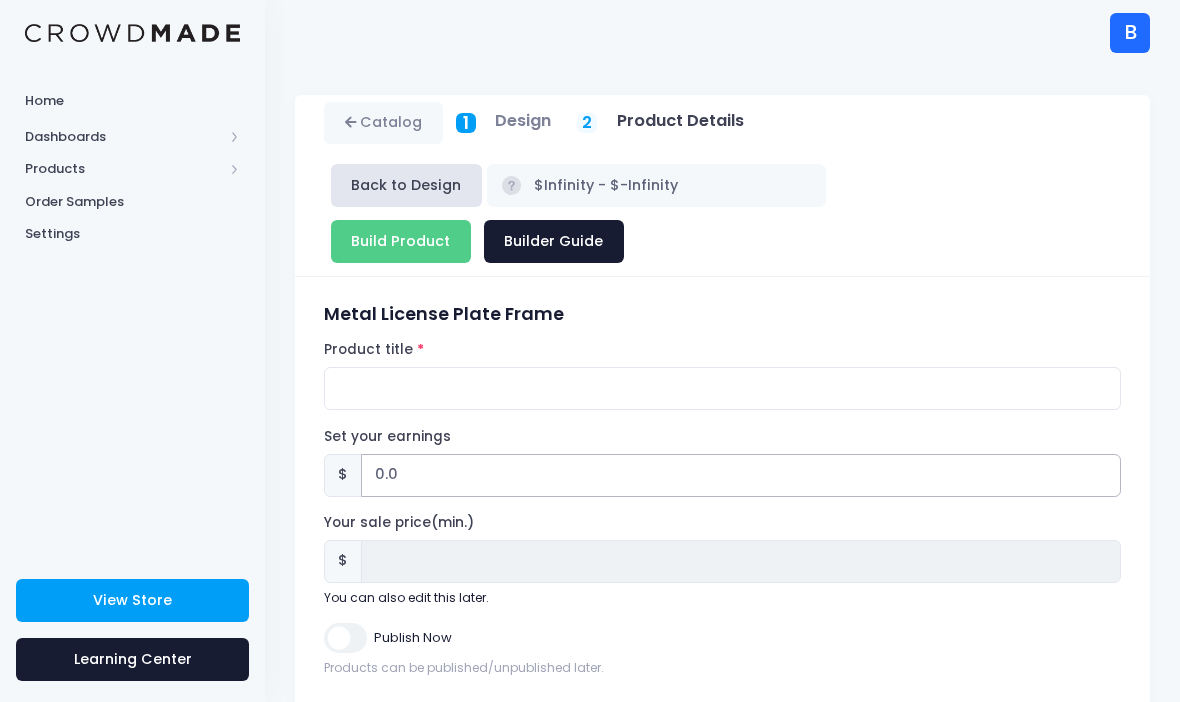 click on "0.0" at bounding box center [741, 475] 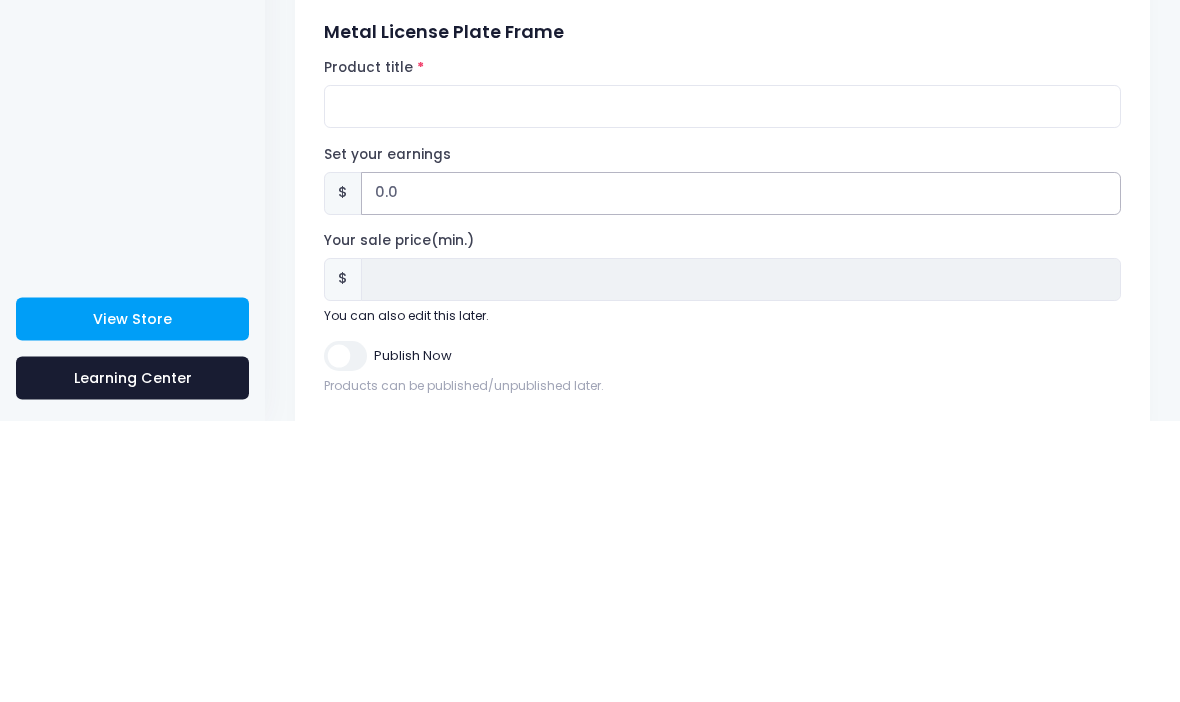 type on "0" 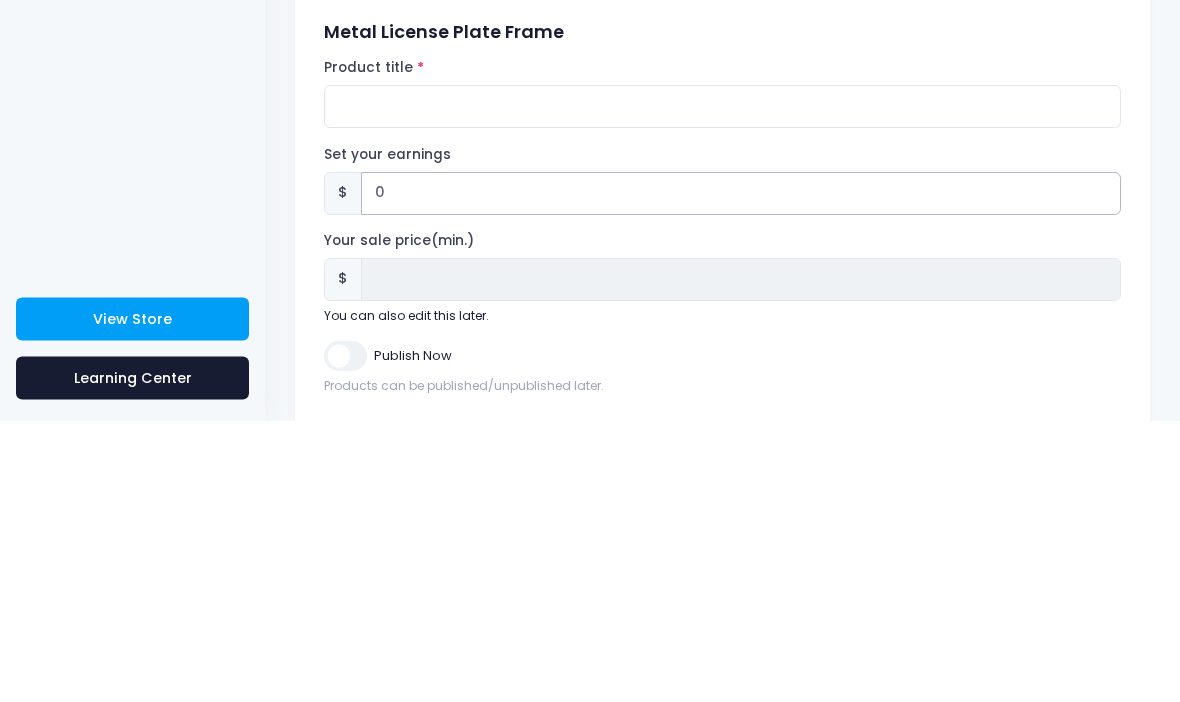 type 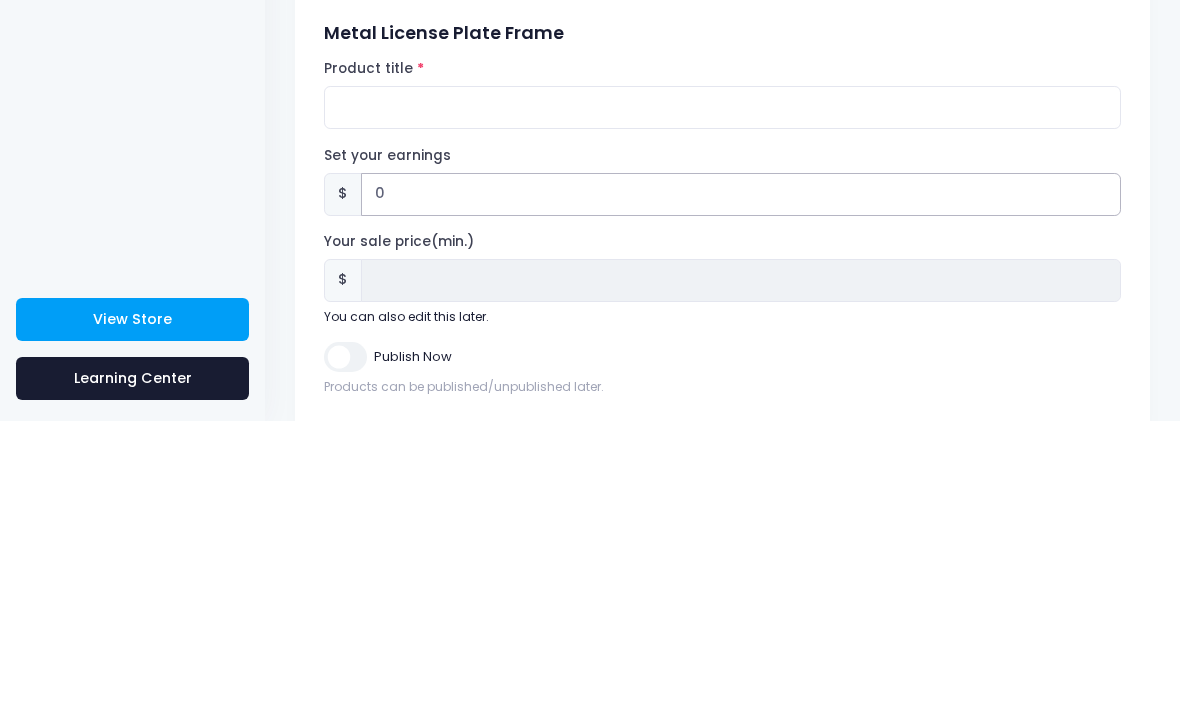 type 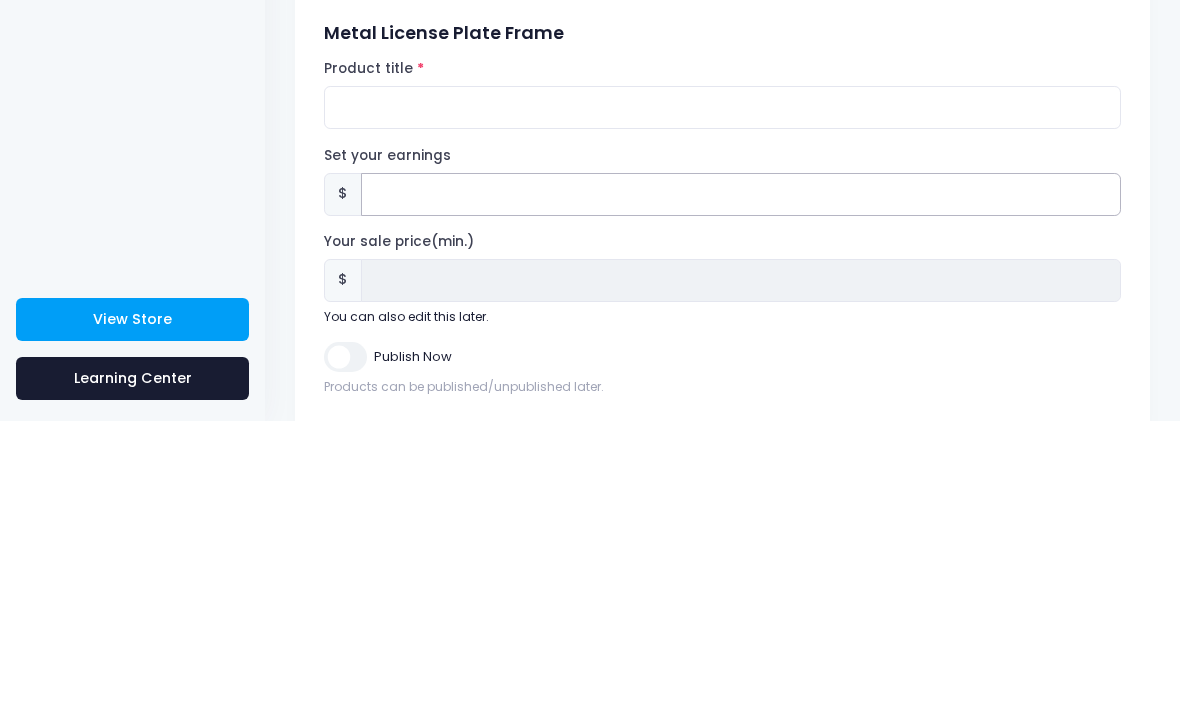 type 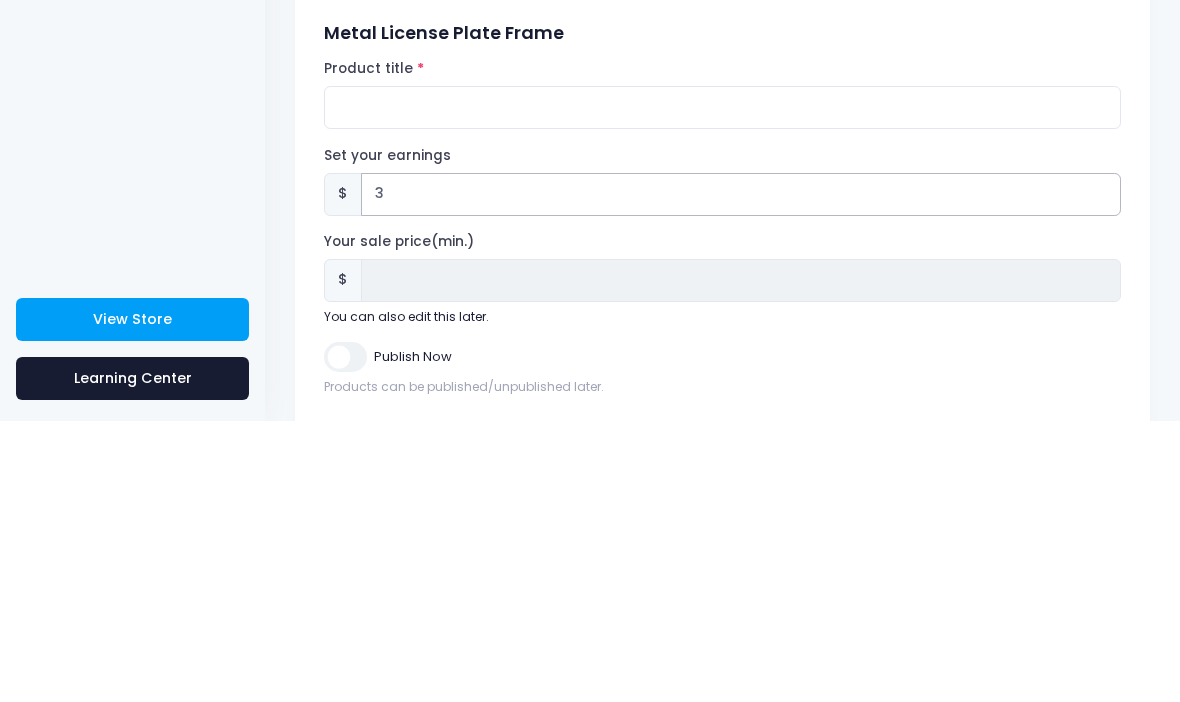 type 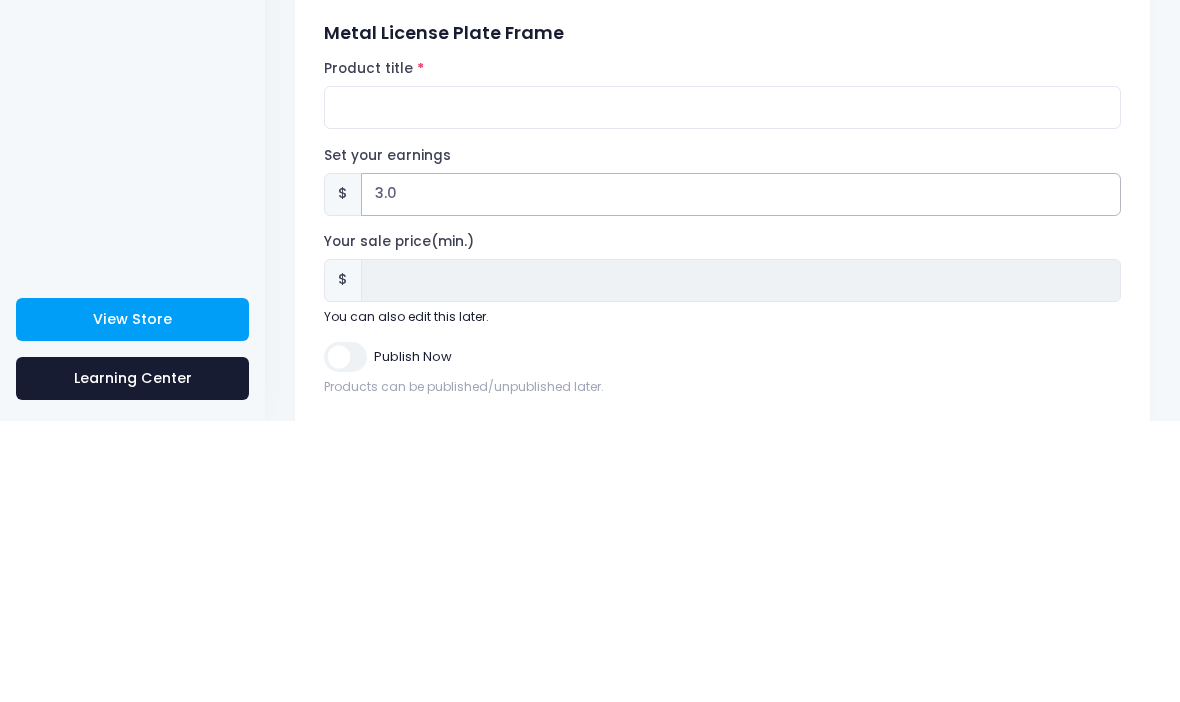 type 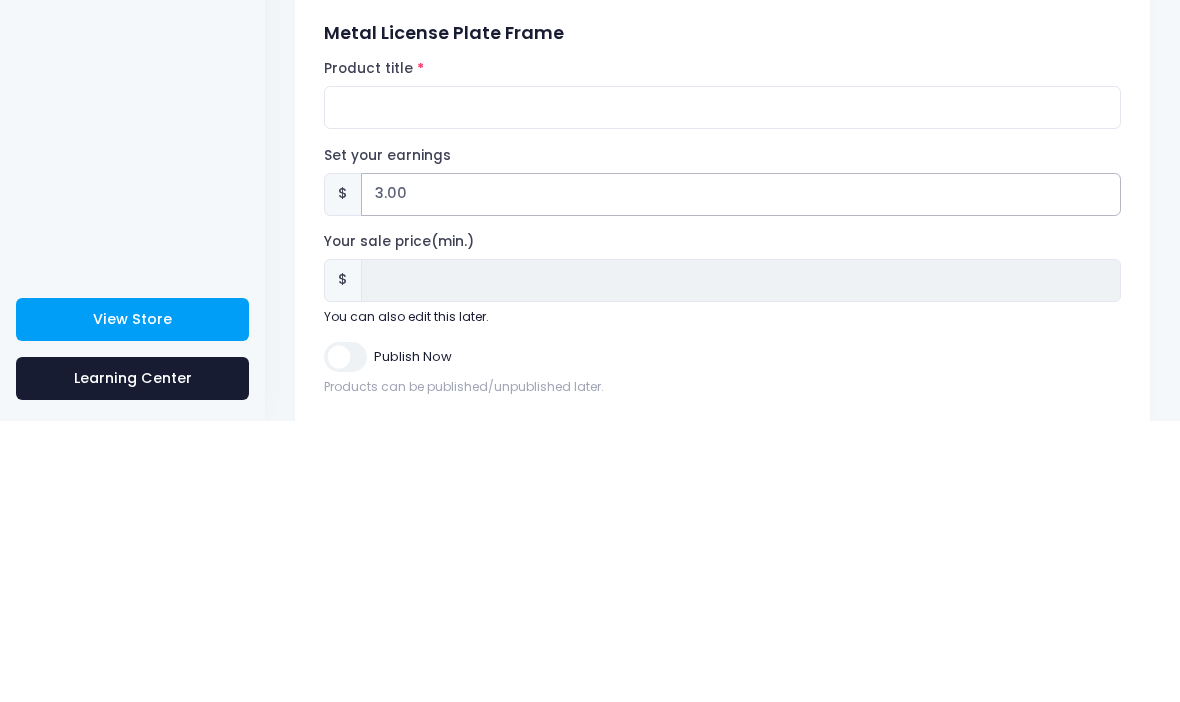 type 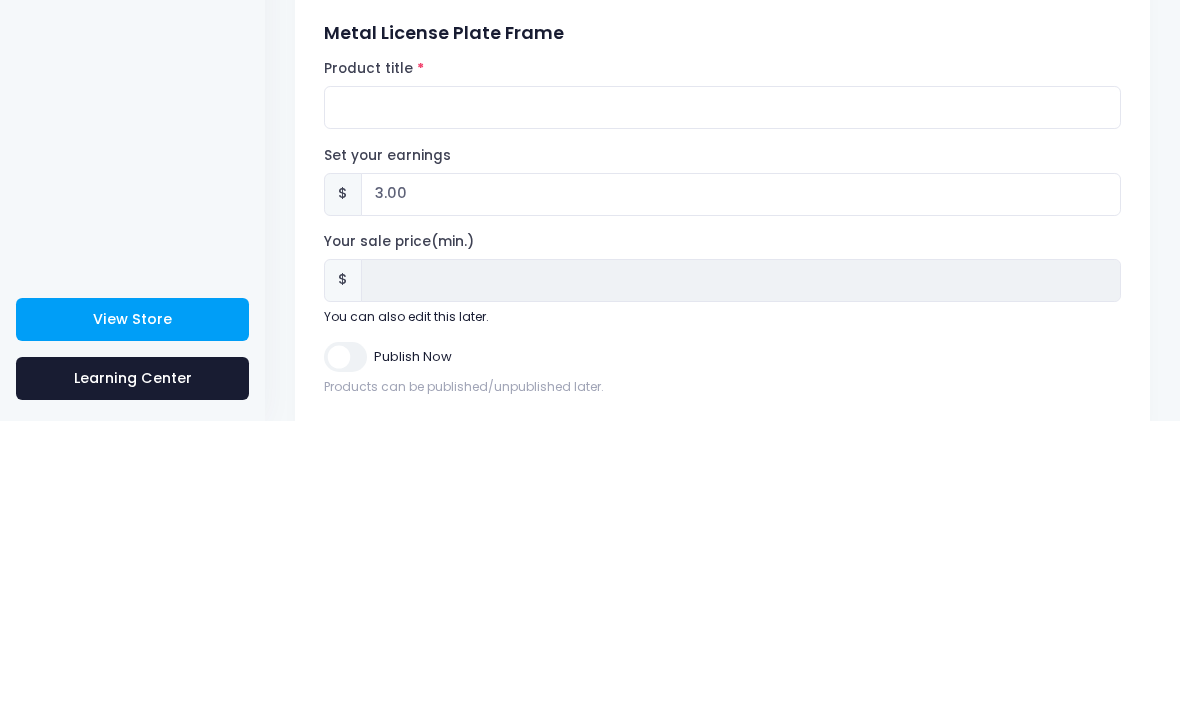 type 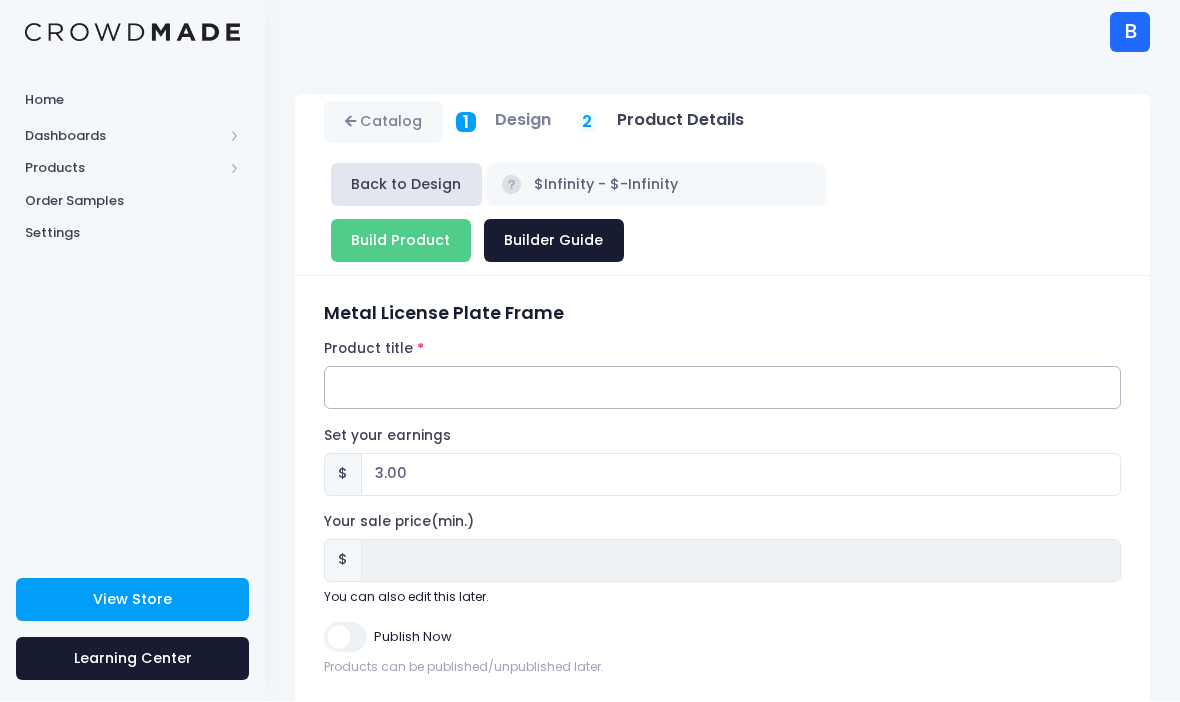 click on "Product title" at bounding box center [722, 388] 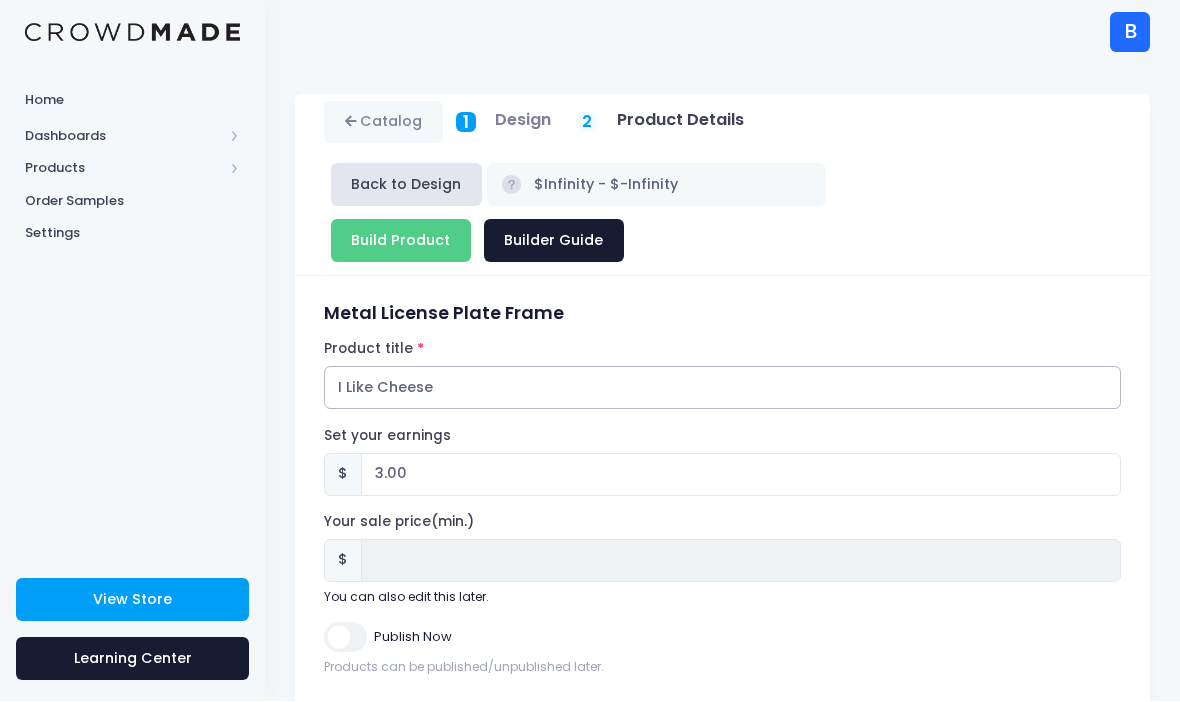 type on "I Like Cheese" 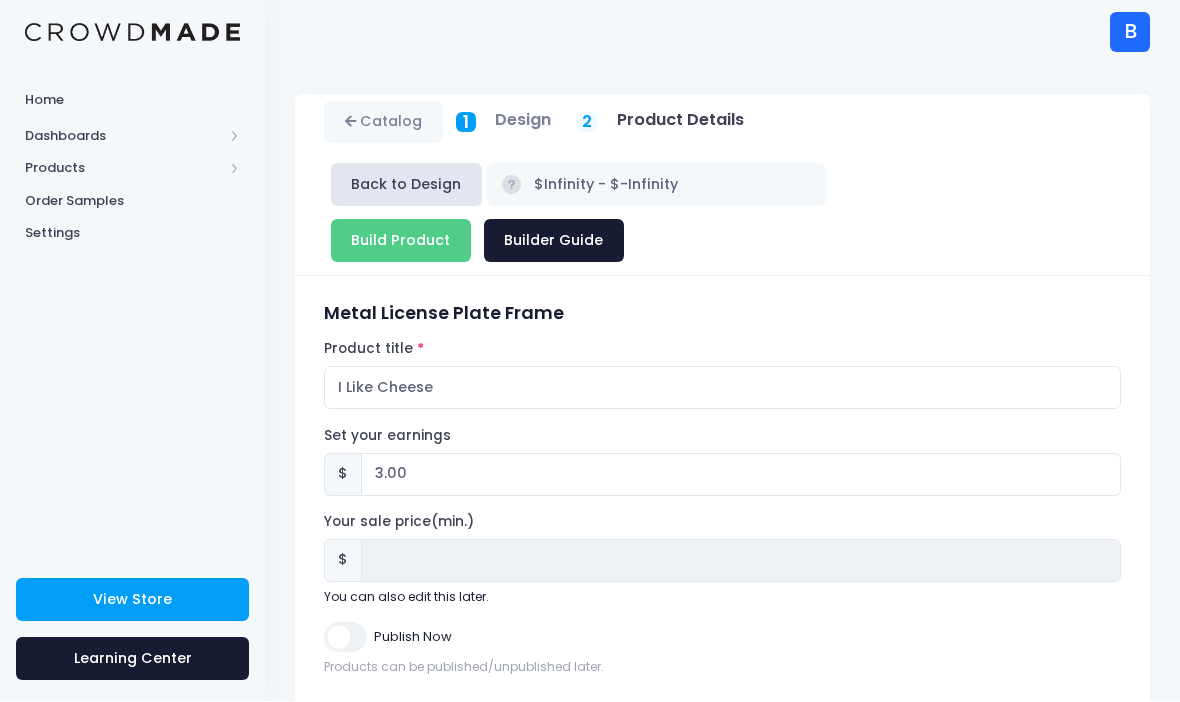 click on "Publish Now" at bounding box center (345, 637) 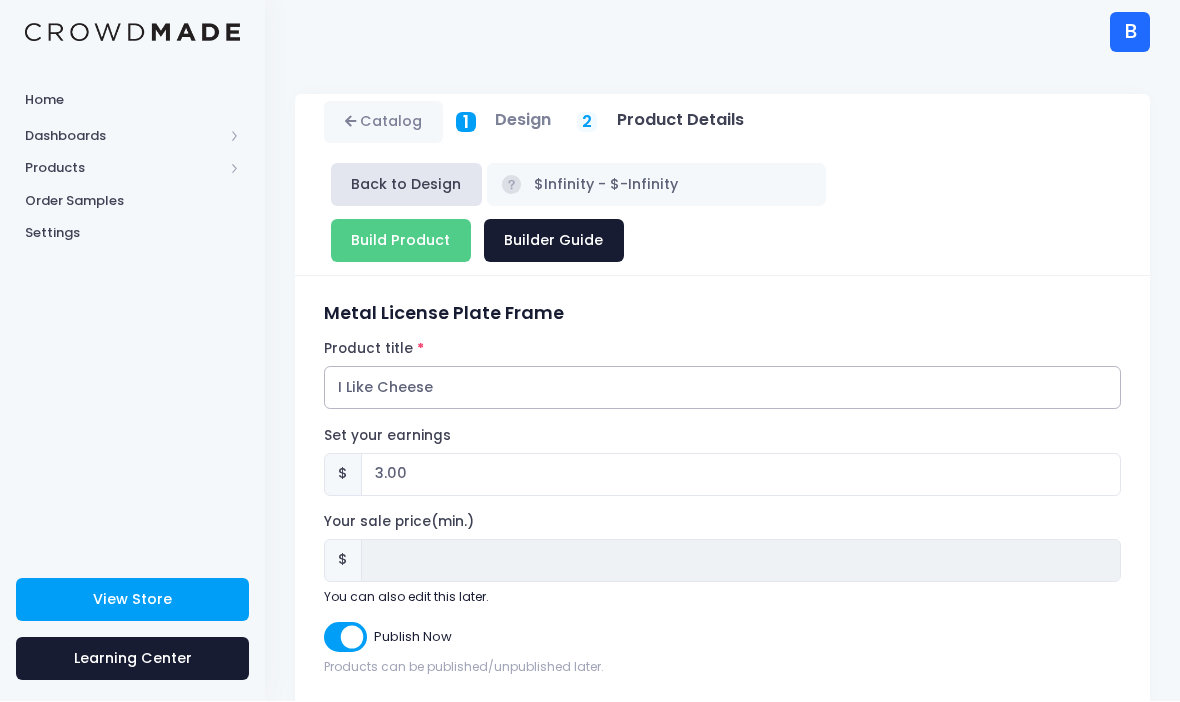 click on "I Like Cheese" at bounding box center (722, 388) 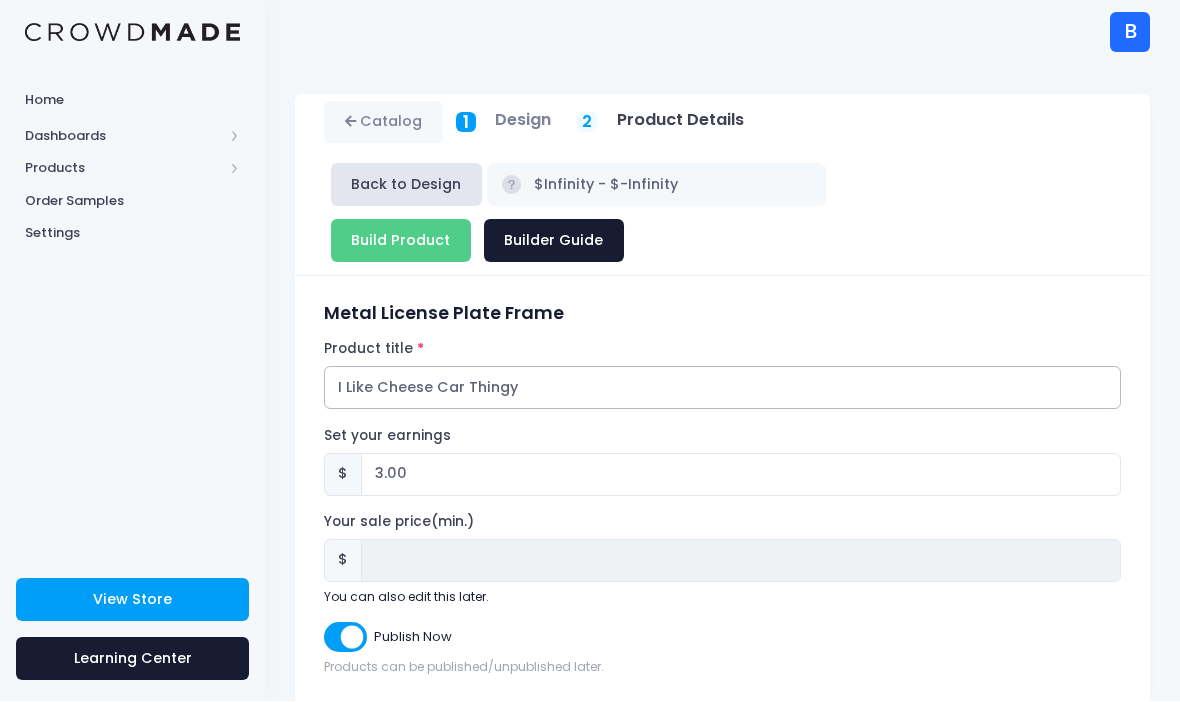 type on "I Like Cheese Car Thingy" 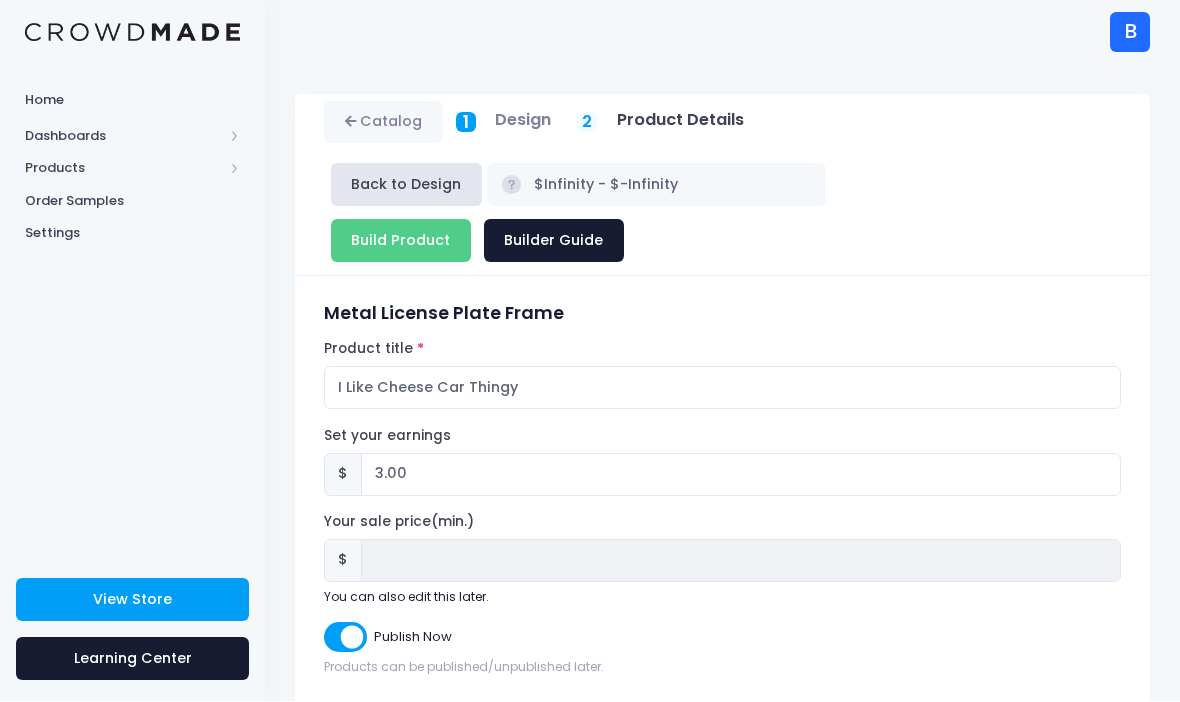 click on "Build Product" at bounding box center [401, 241] 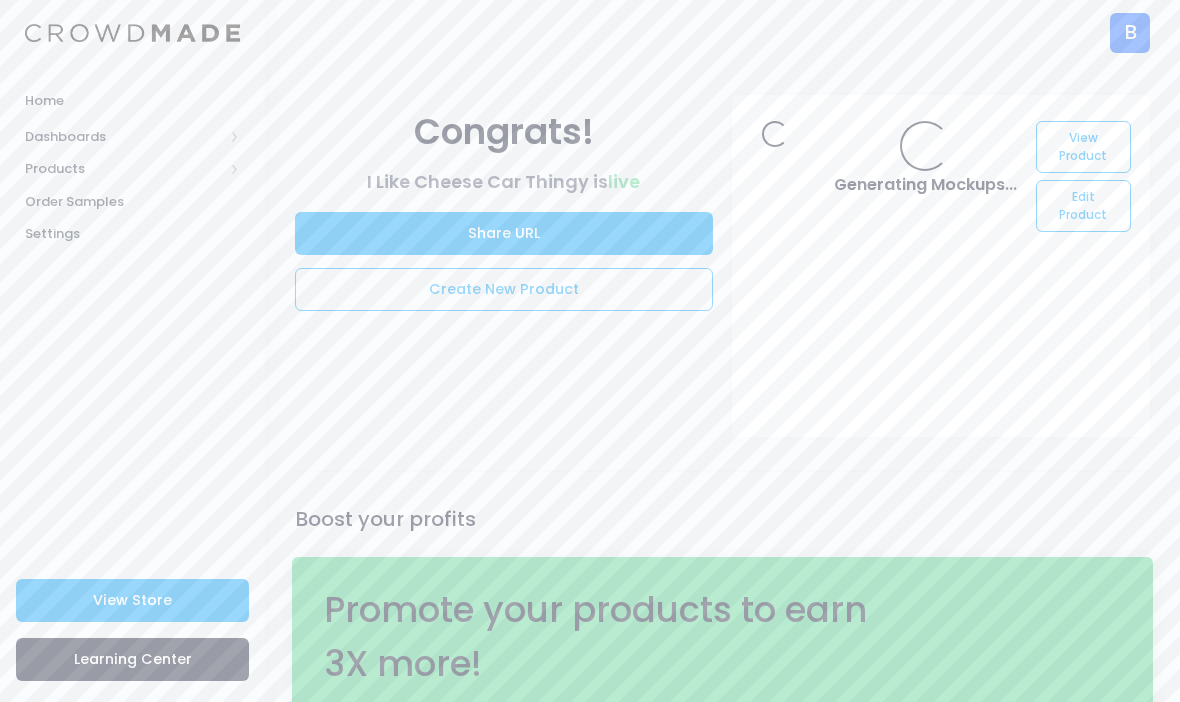 scroll, scrollTop: 0, scrollLeft: 0, axis: both 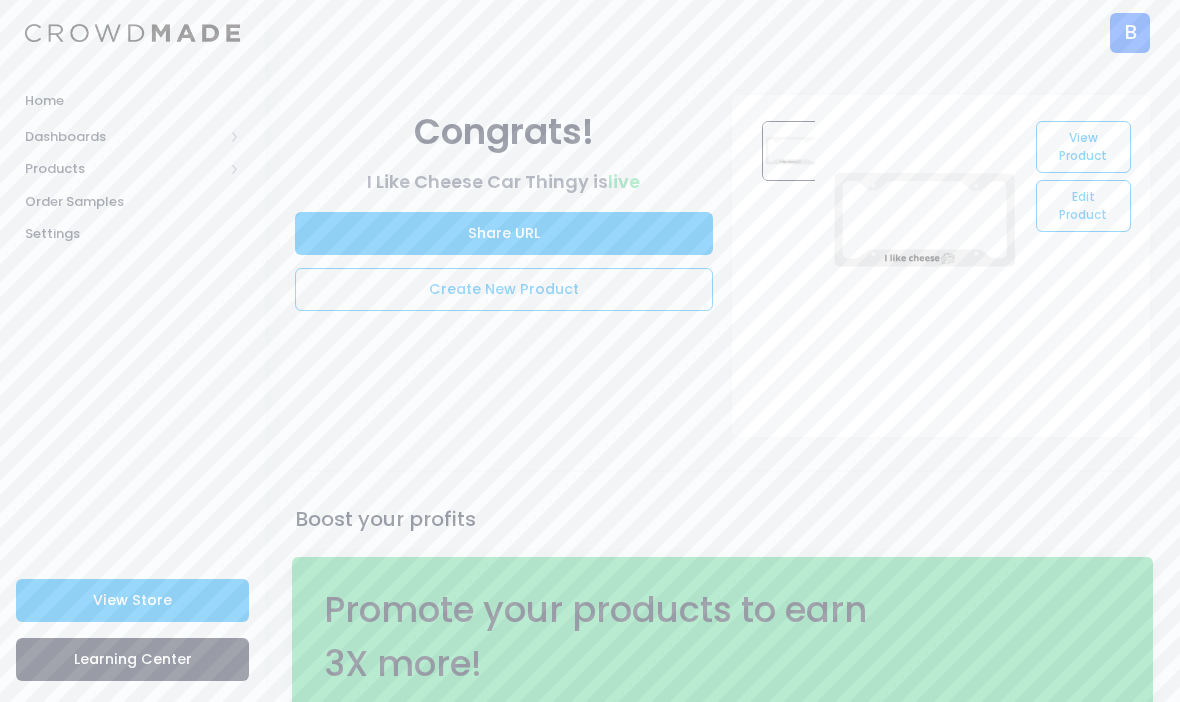 click on "Products" at bounding box center [124, 169] 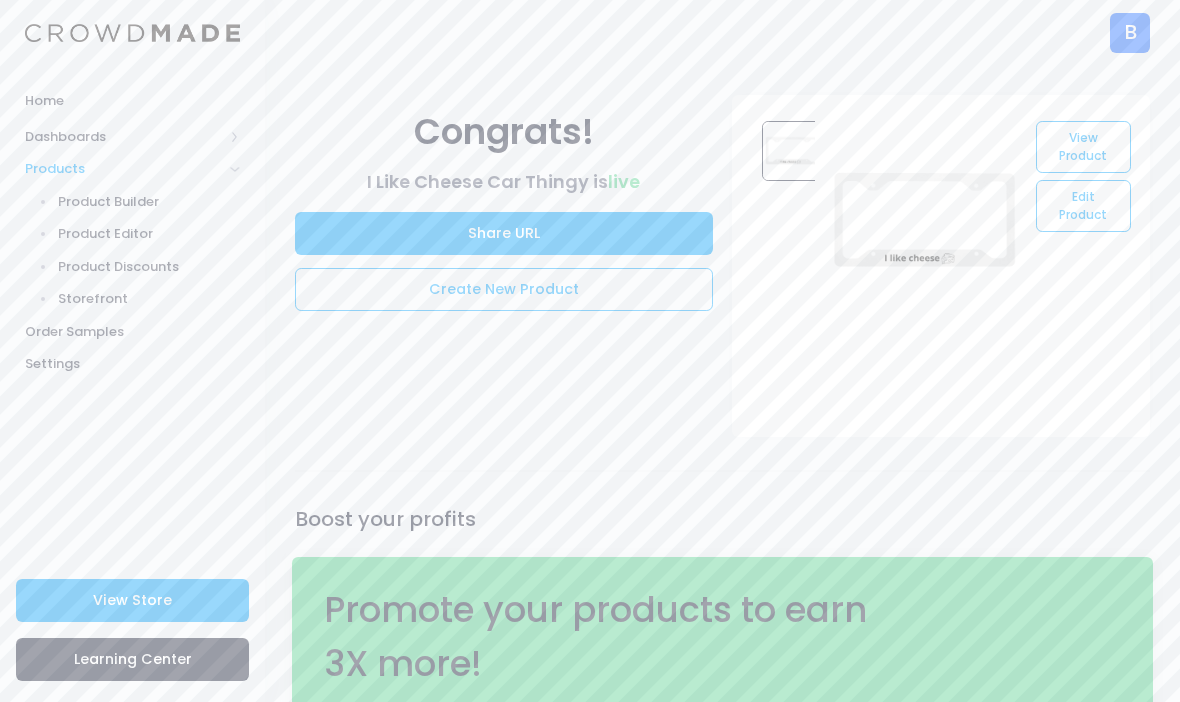 click on "Product Builder" at bounding box center [149, 202] 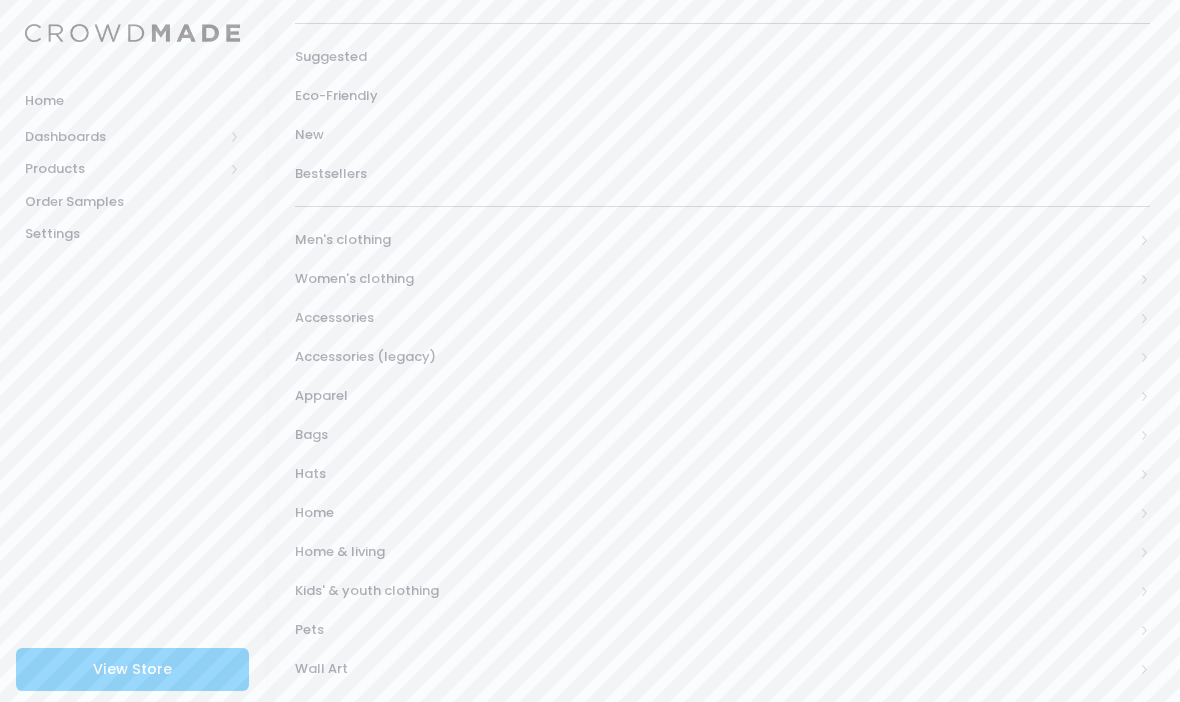 scroll, scrollTop: 0, scrollLeft: 0, axis: both 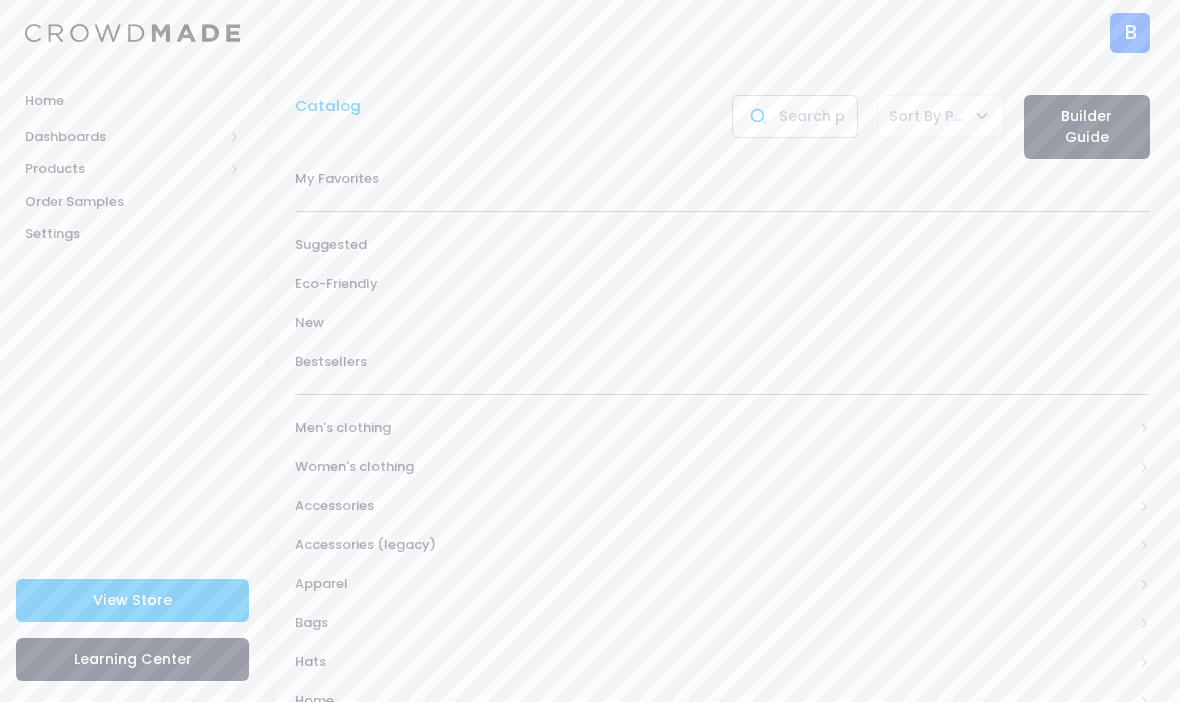 click at bounding box center (795, 116) 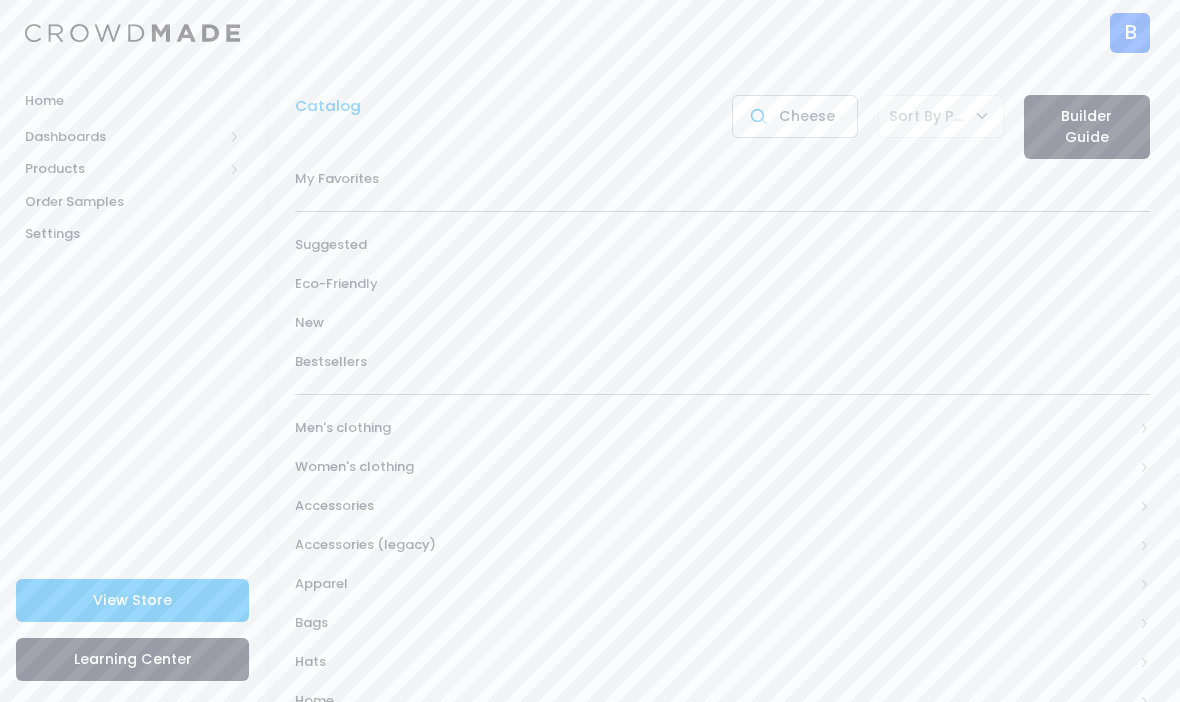 type on "Cheese" 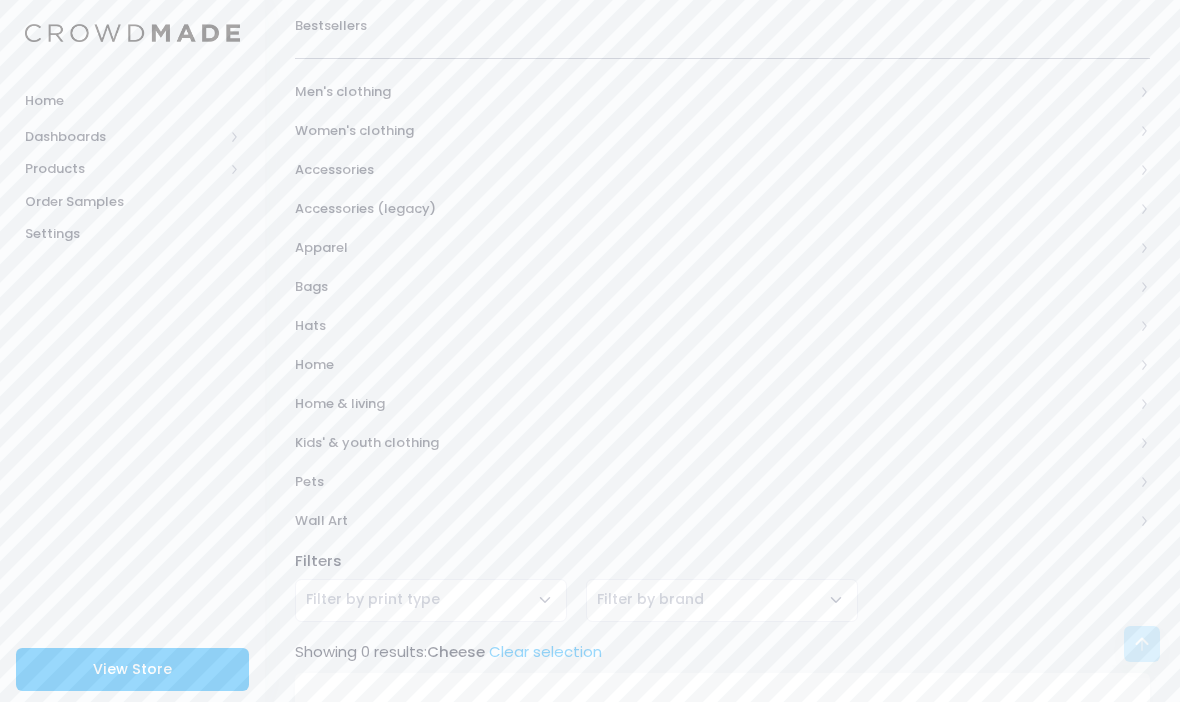 scroll, scrollTop: 374, scrollLeft: 0, axis: vertical 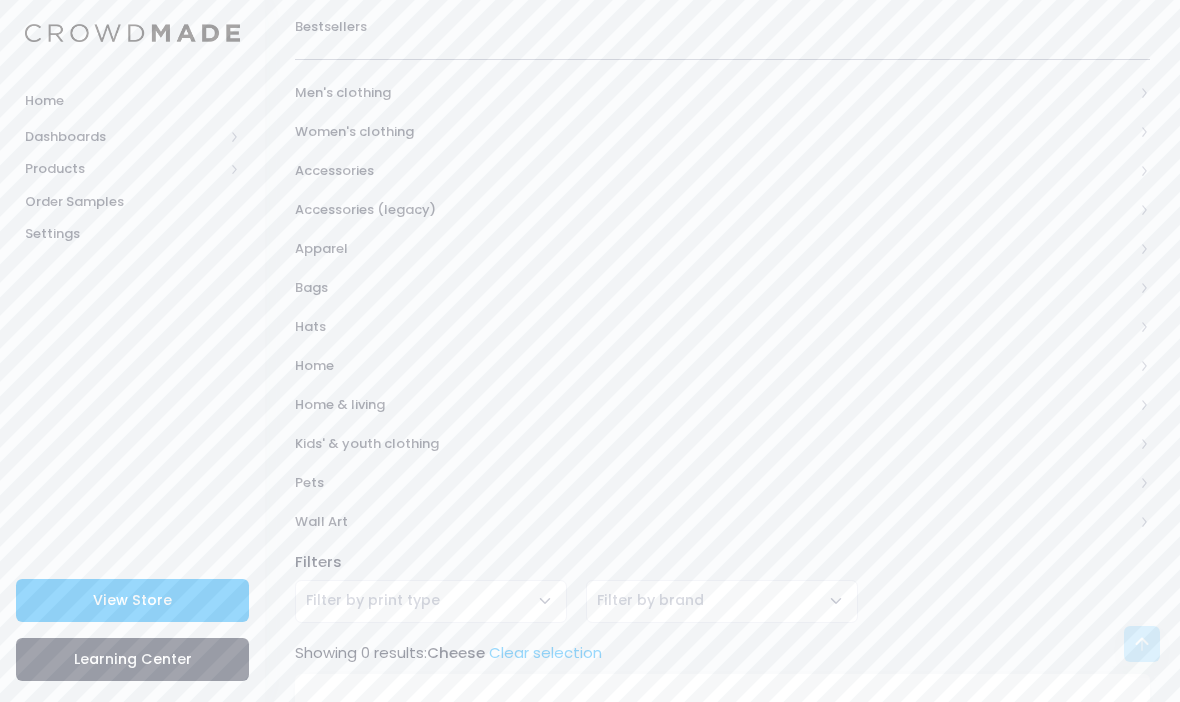 click on "Apparel" at bounding box center (714, 249) 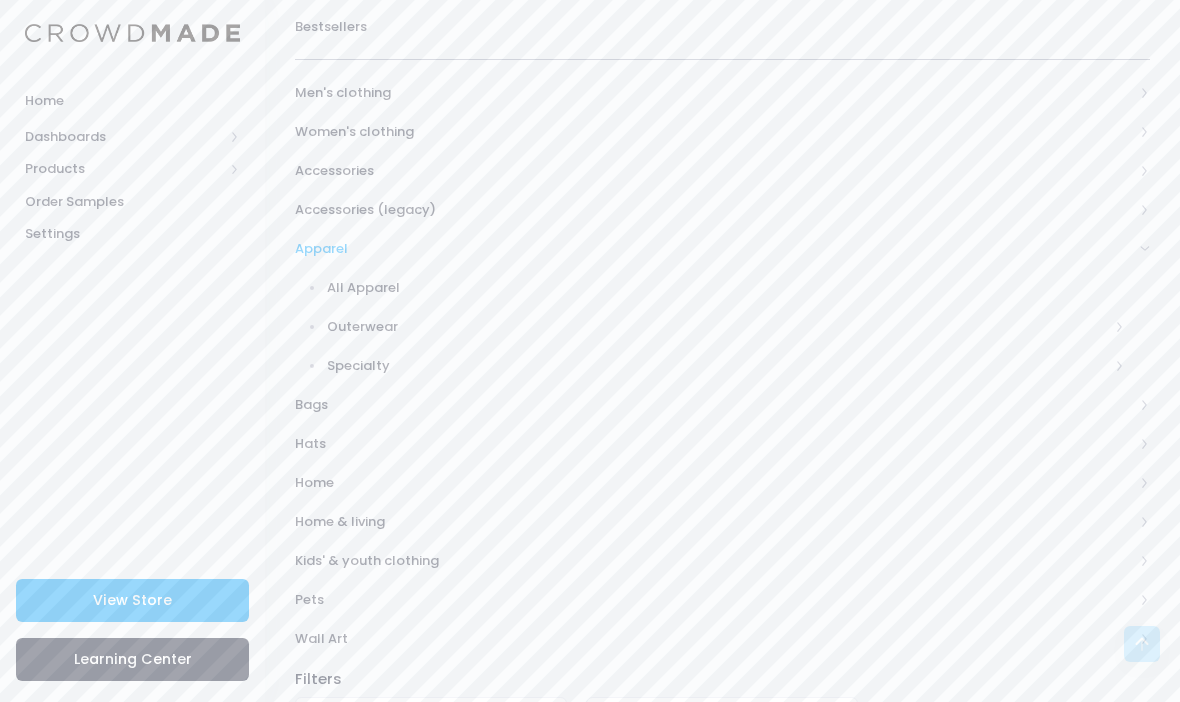 click on "Home" at bounding box center (722, 482) 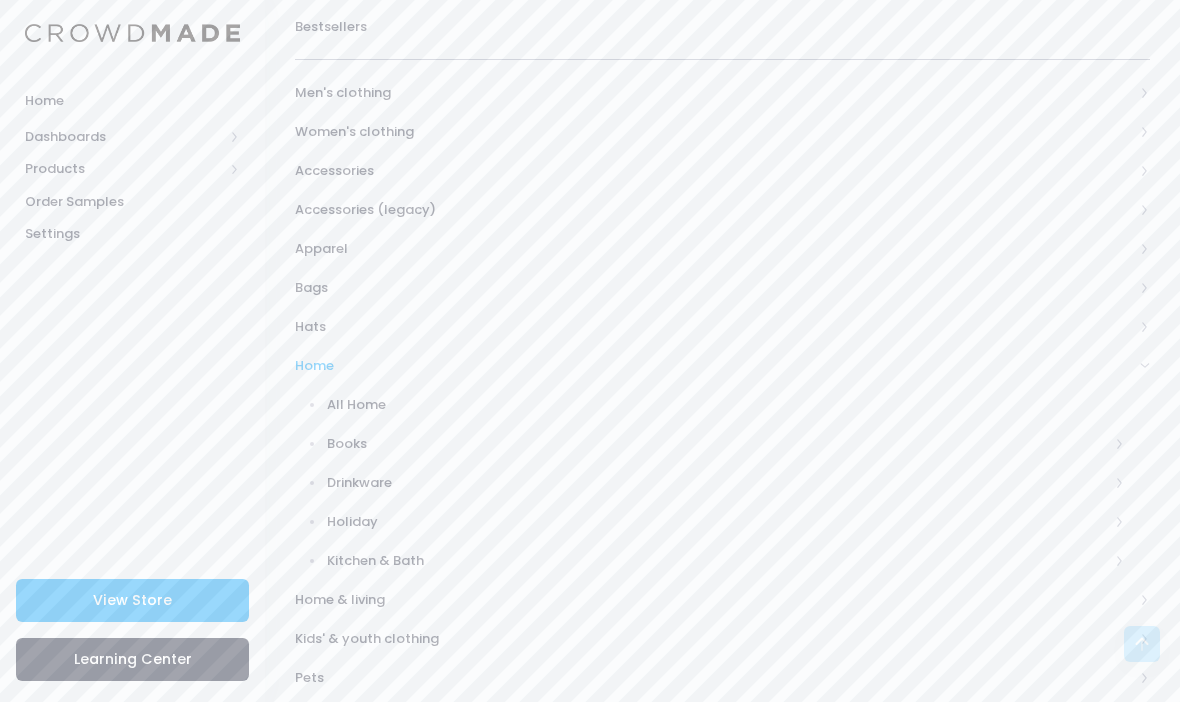 click on "Accessories" at bounding box center [714, 171] 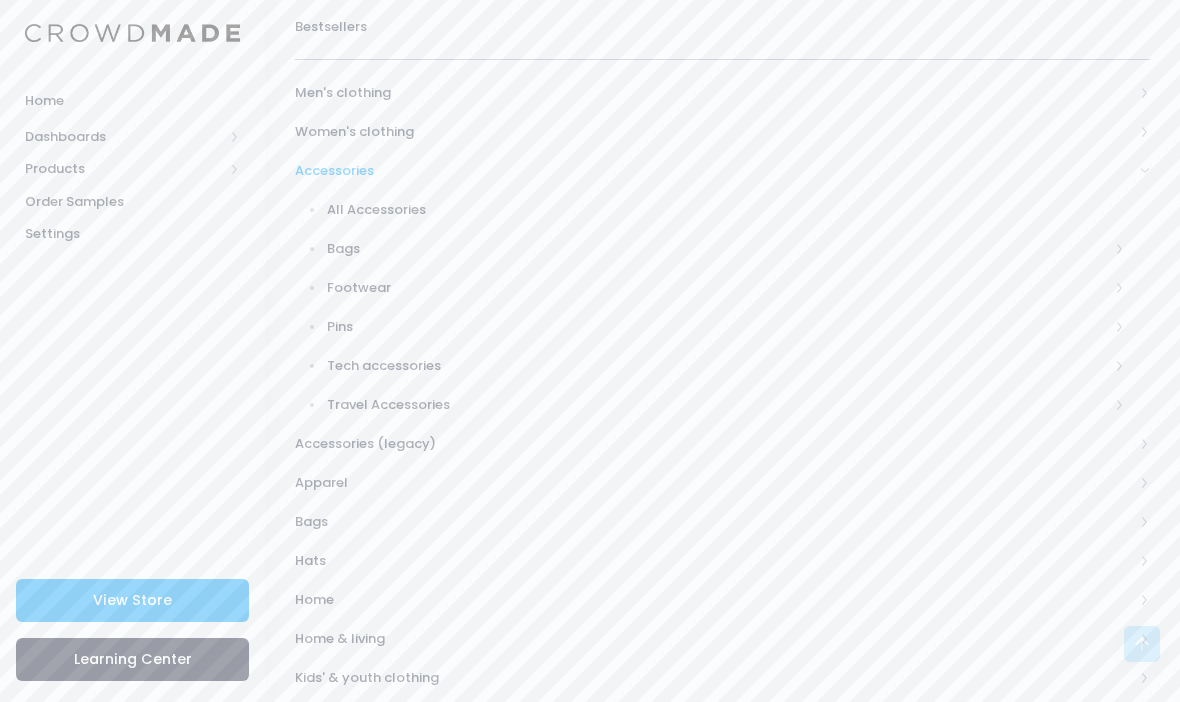 click on "Travel Accessories" at bounding box center (718, 405) 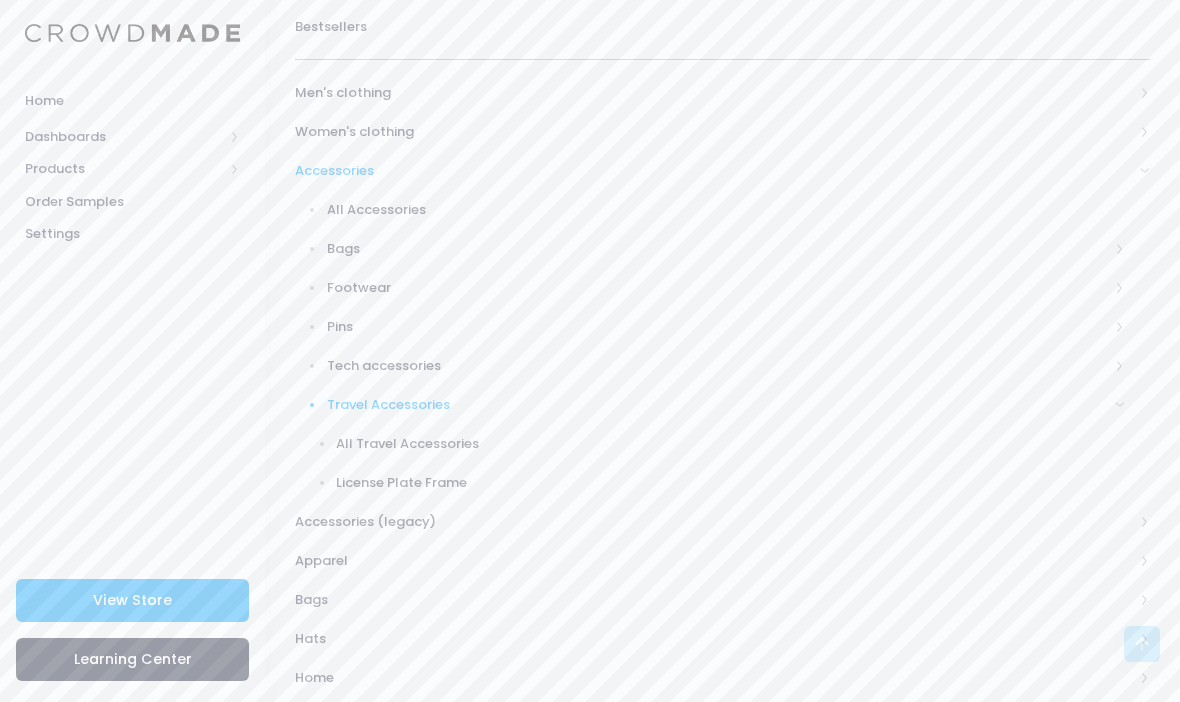 click on "All Travel Accessories" at bounding box center (730, 444) 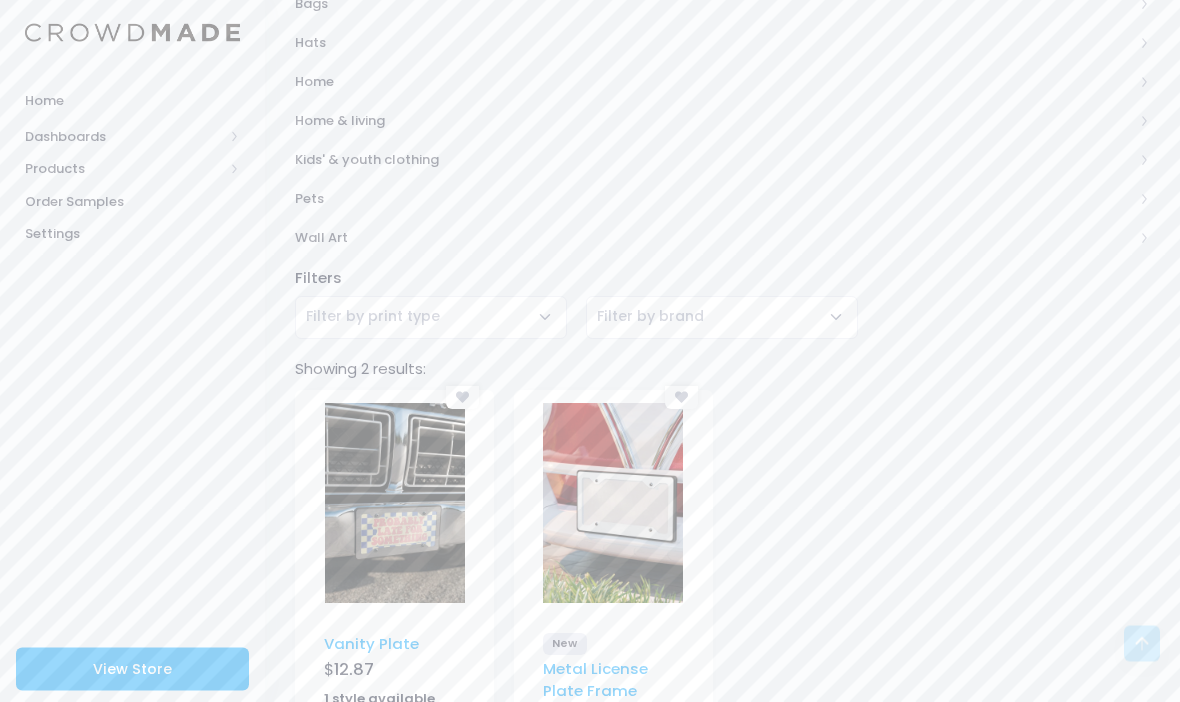 scroll, scrollTop: 1007, scrollLeft: 0, axis: vertical 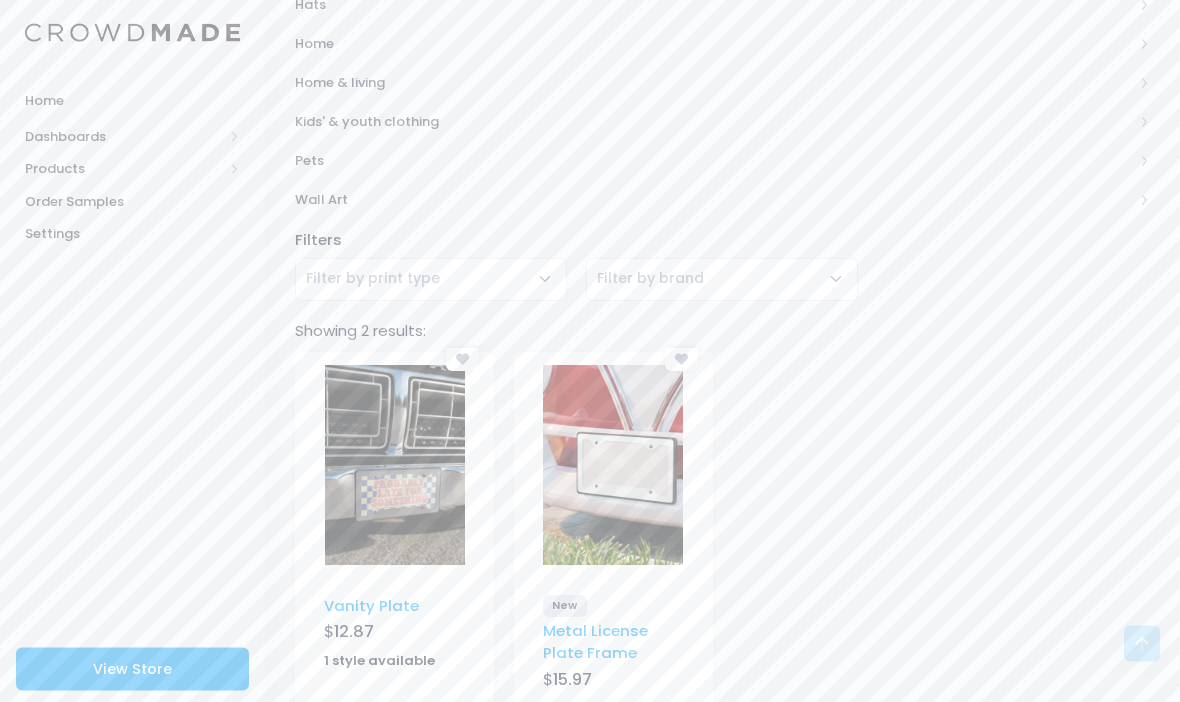 click at bounding box center (395, 466) 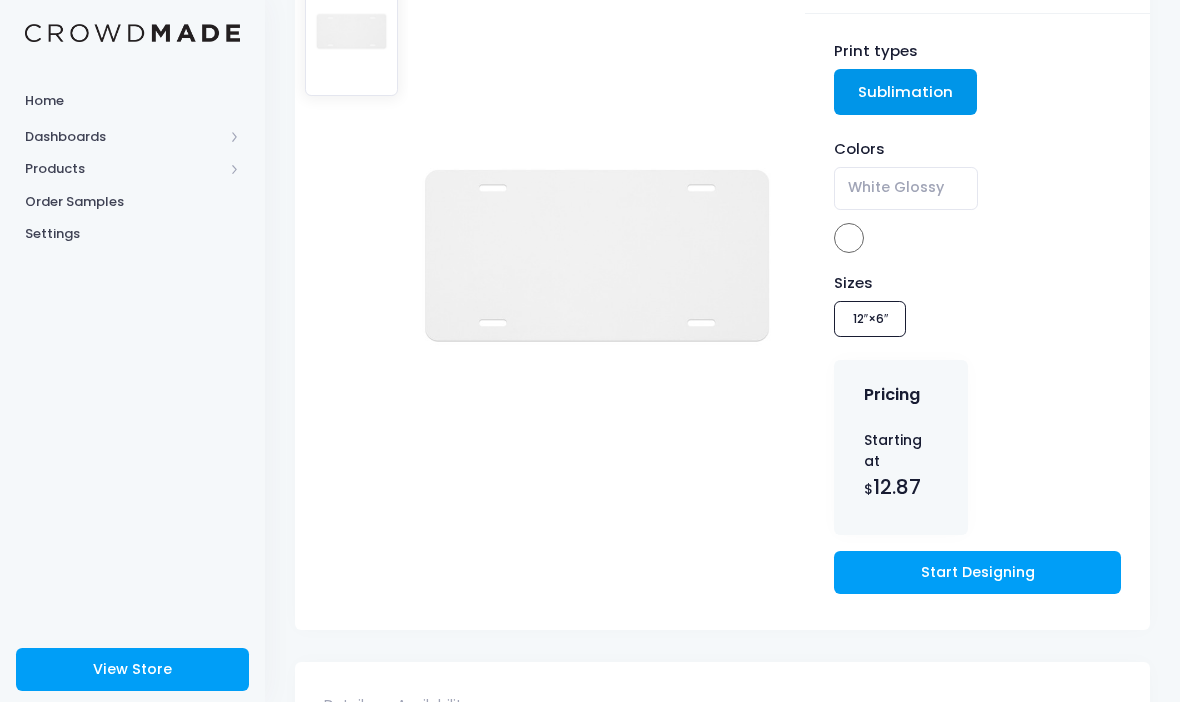 scroll, scrollTop: 199, scrollLeft: 0, axis: vertical 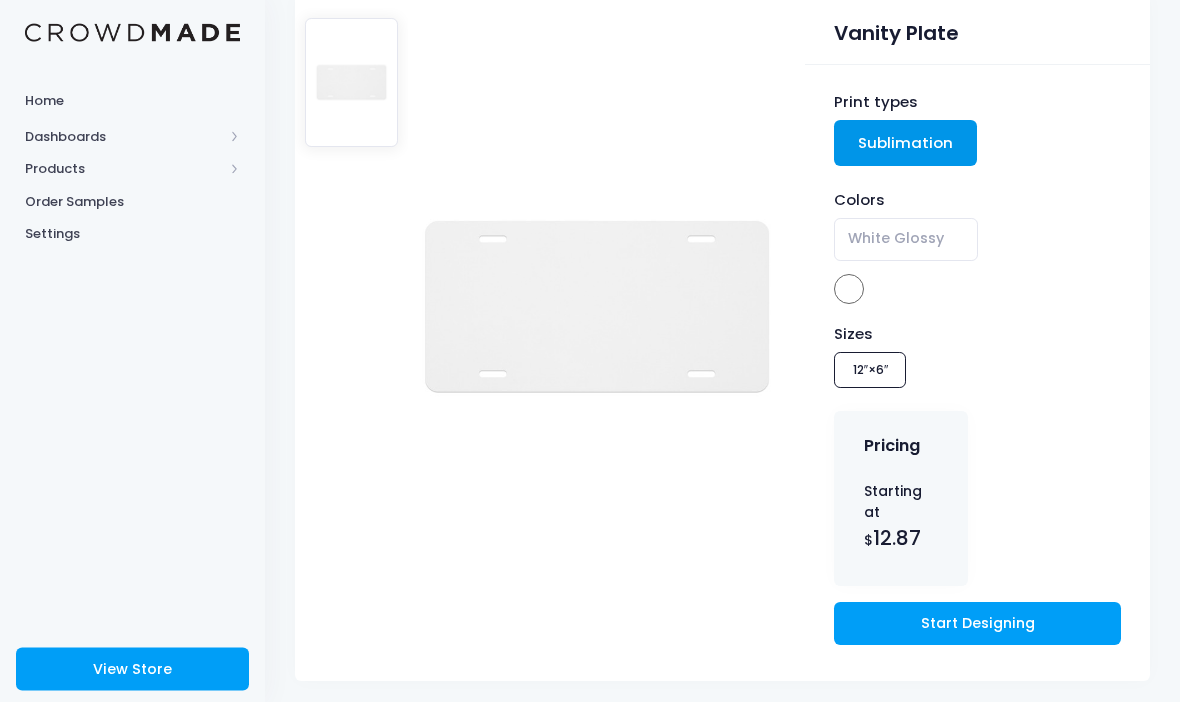 click on "Start Designing" at bounding box center (977, 624) 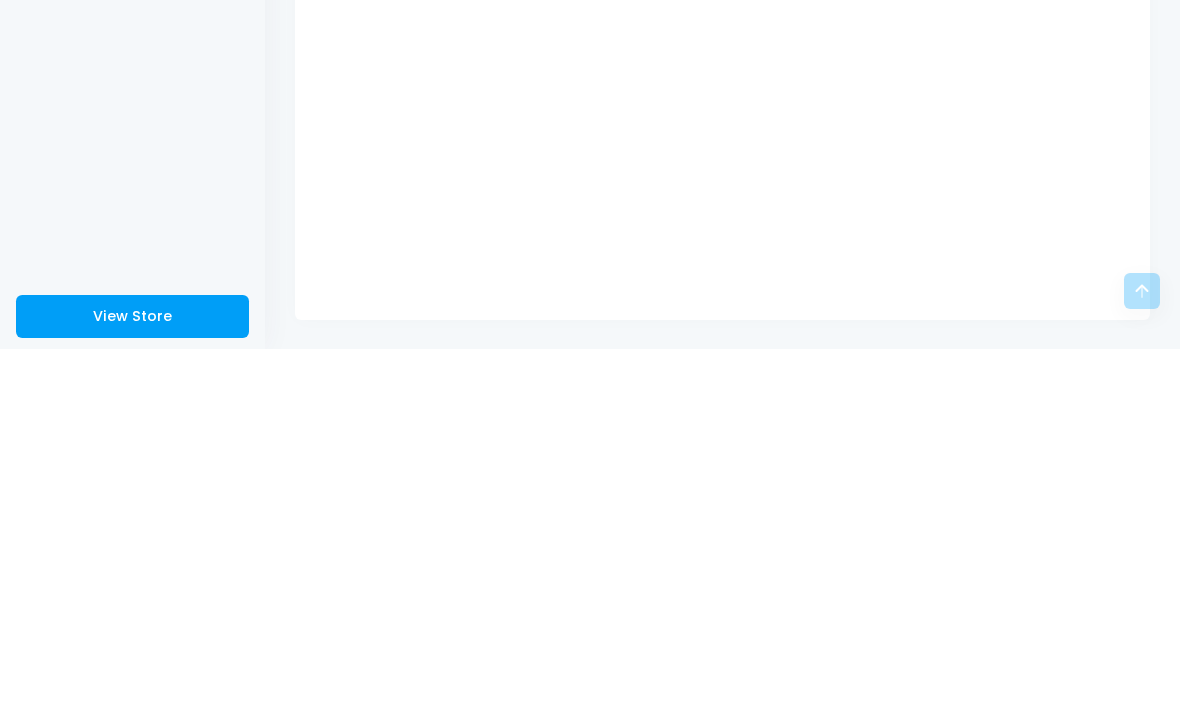 scroll, scrollTop: 165, scrollLeft: 0, axis: vertical 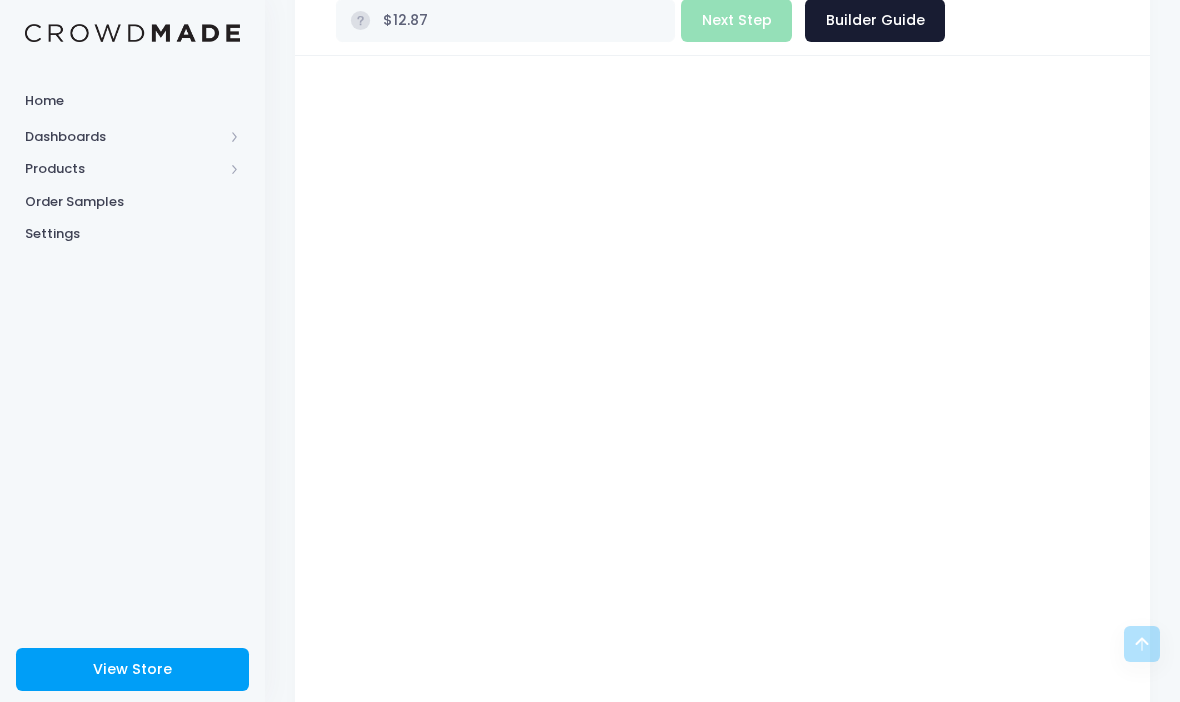 type on "$Infinity - $-Infinity" 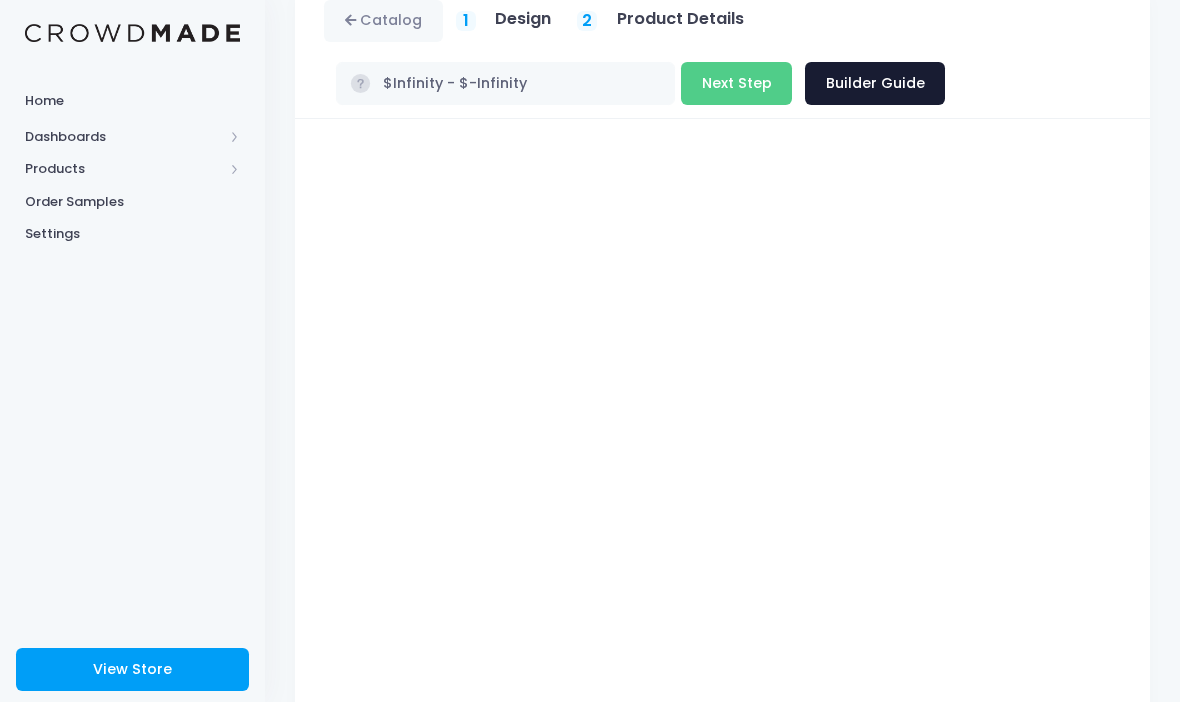 scroll, scrollTop: 104, scrollLeft: 0, axis: vertical 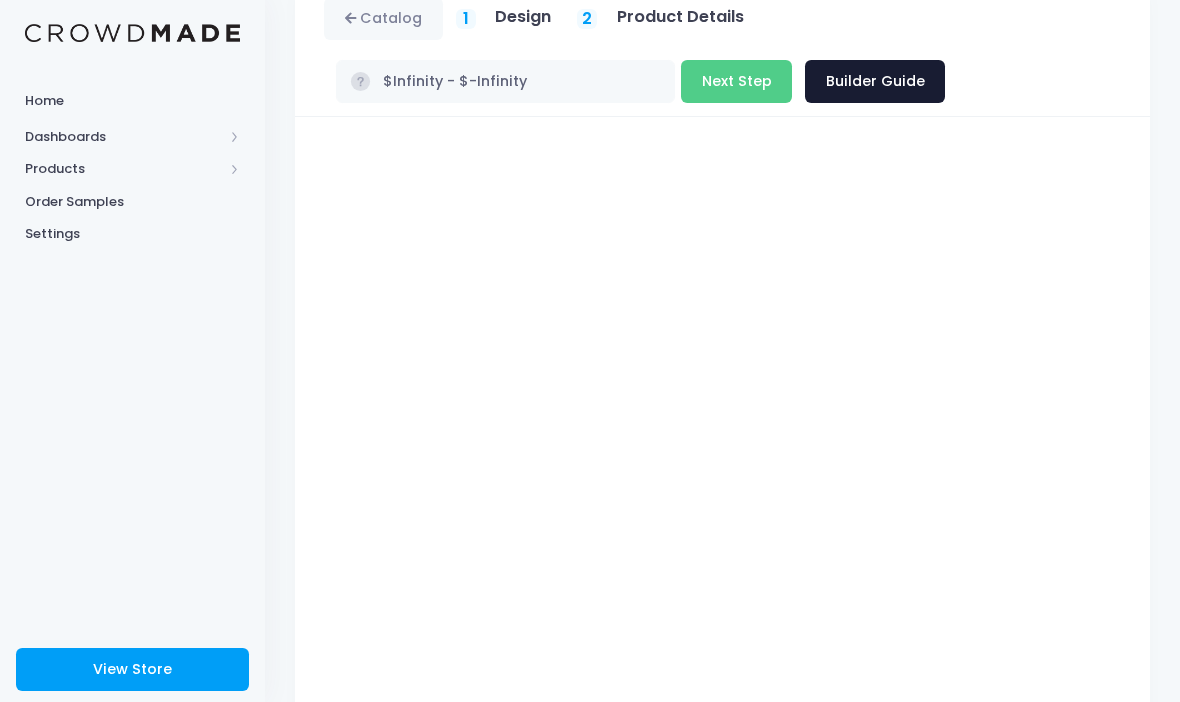 click on "Vanity Plate
Product title
Set your earnings
$
0.0
Earnings can't be less than 0.
$ Publish Now" at bounding box center [722, 496] 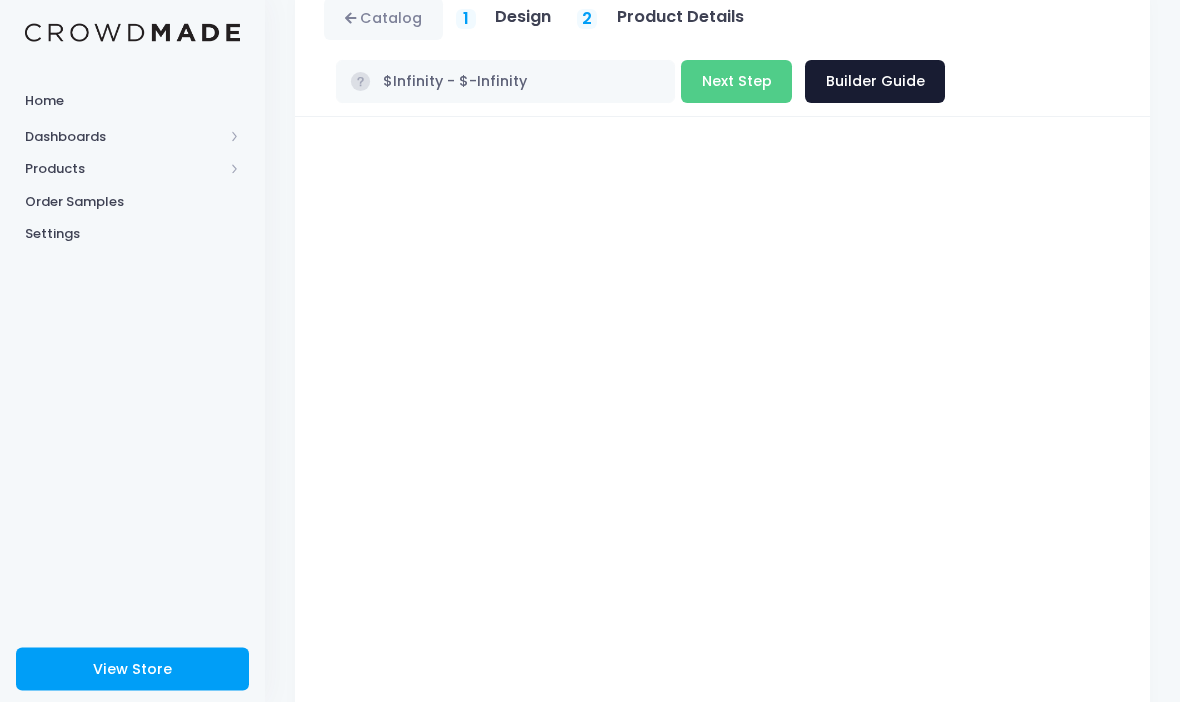 scroll, scrollTop: 104, scrollLeft: 0, axis: vertical 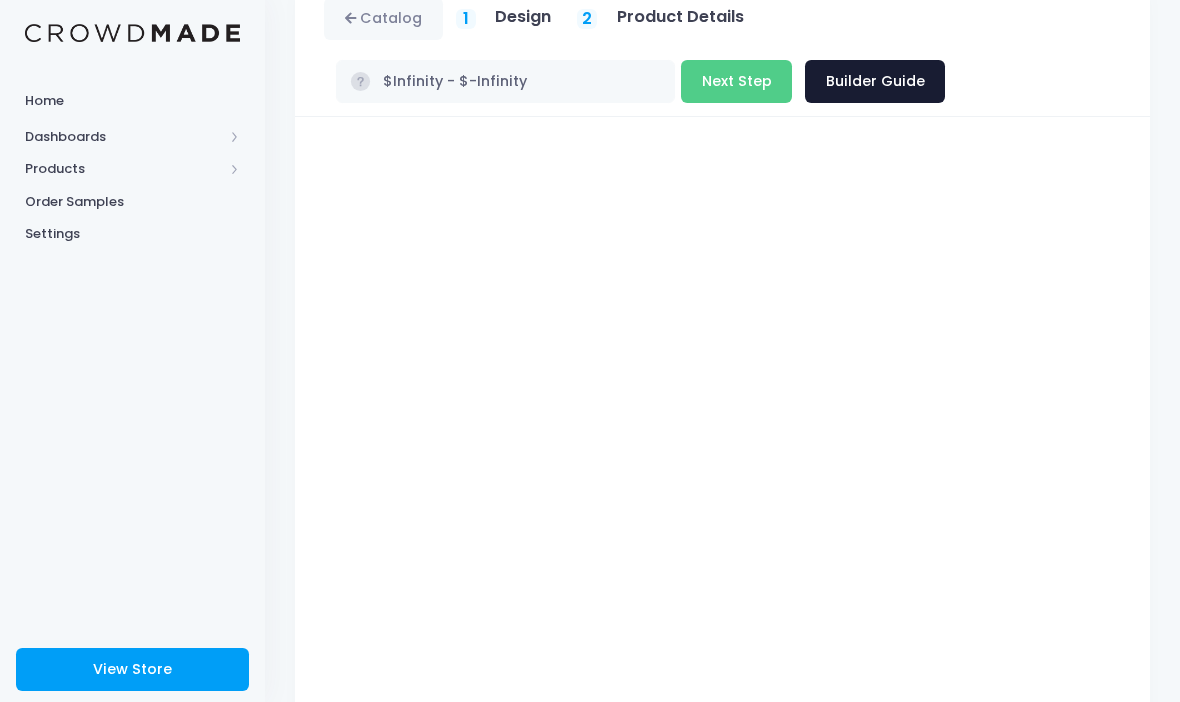 click on "Next Step" at bounding box center (736, 81) 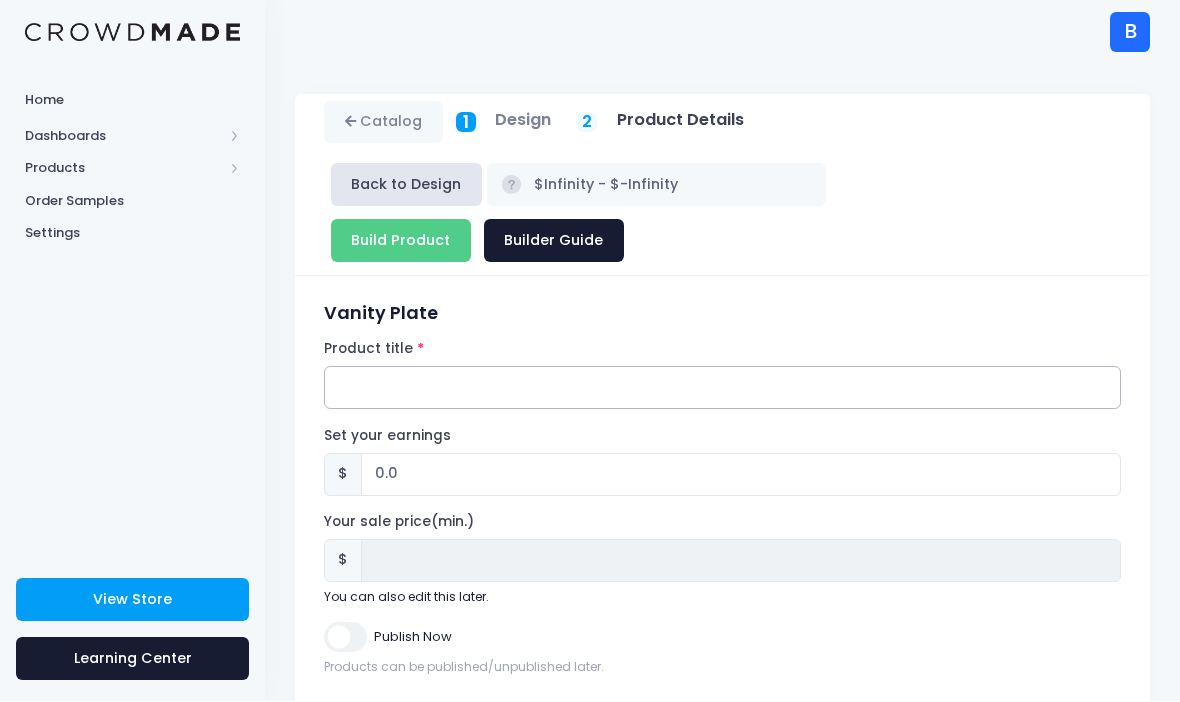 click on "Product title" at bounding box center (722, 388) 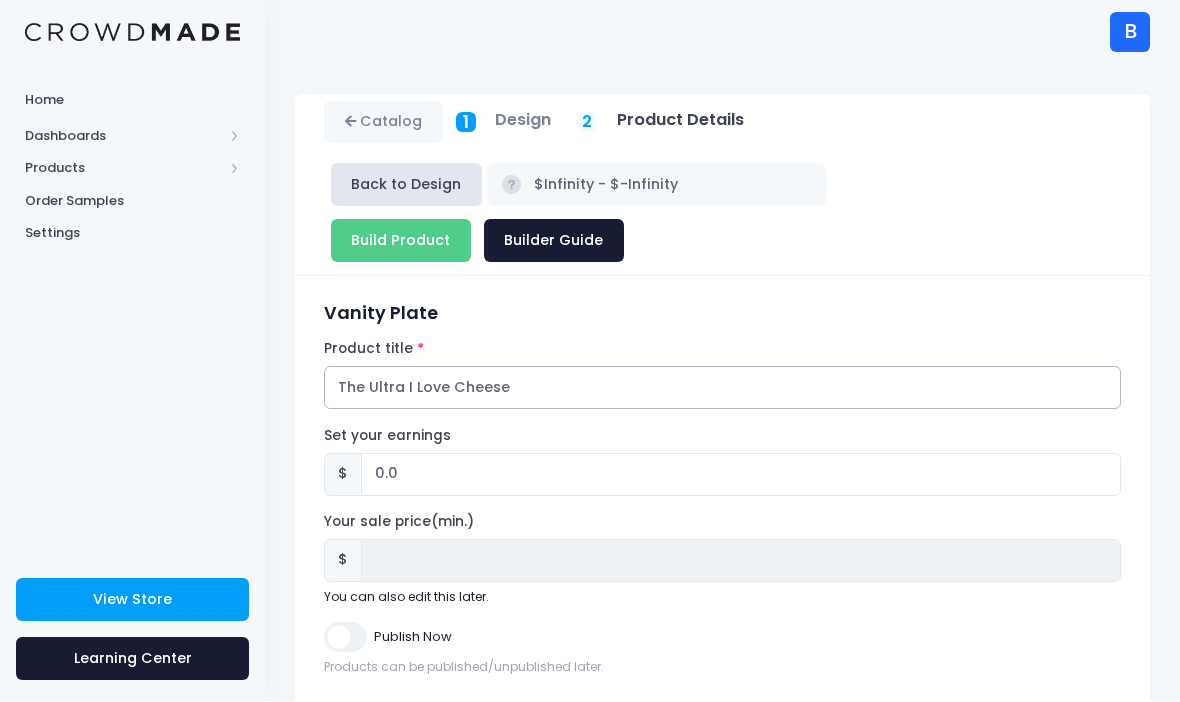 type on "The Ultra I Love Cheese" 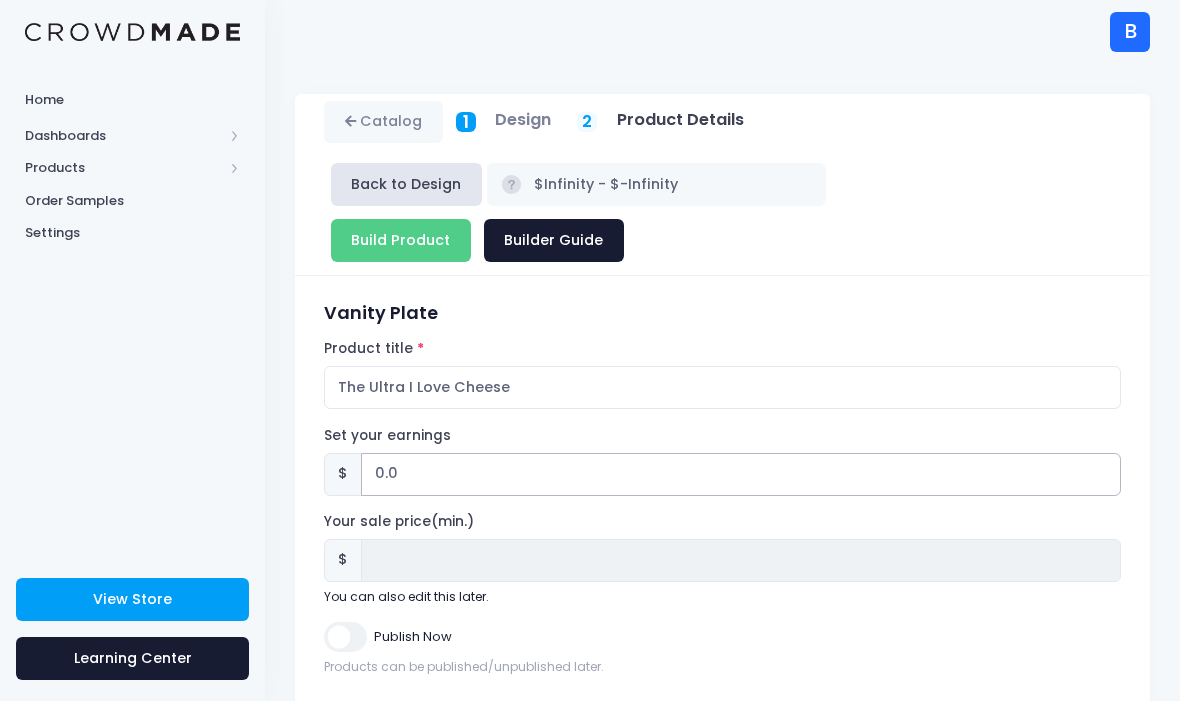 click on "0.0" at bounding box center [741, 475] 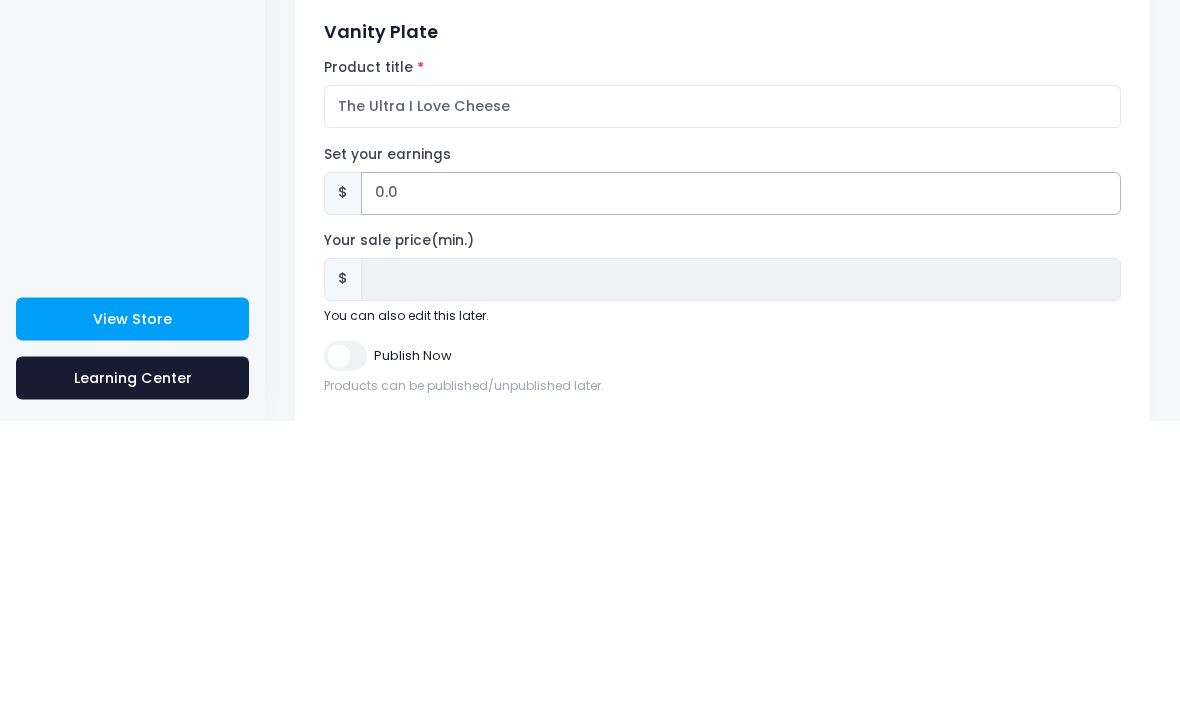type on "0" 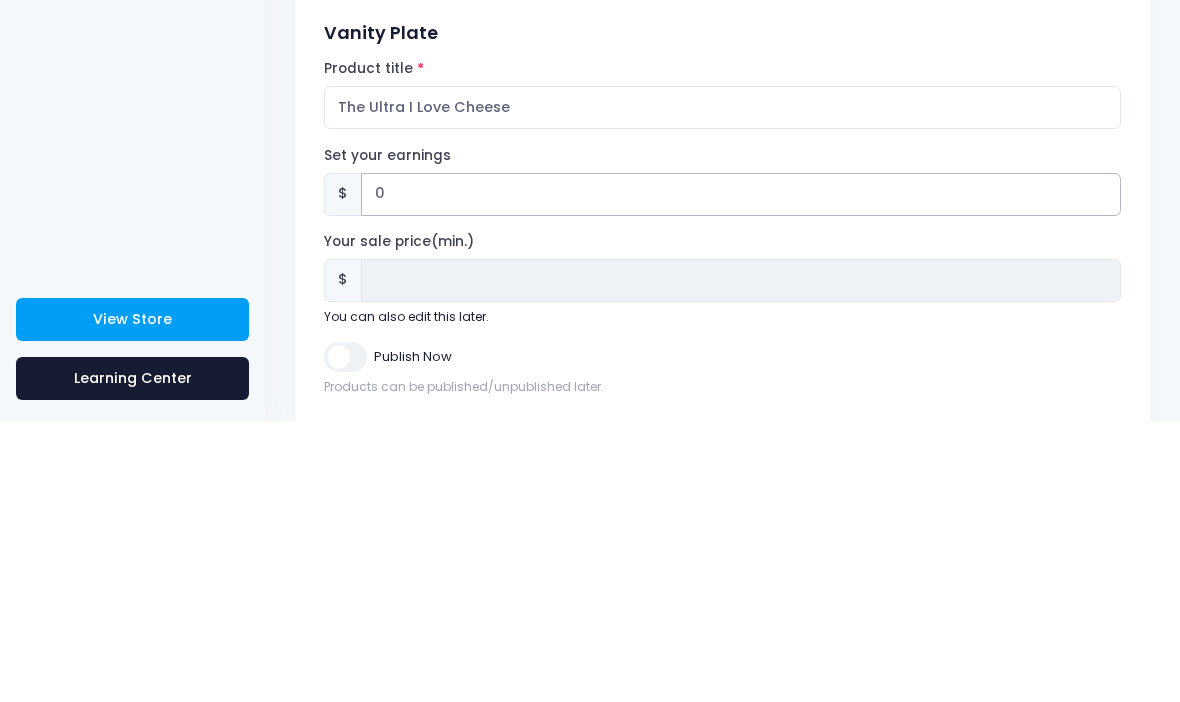 type 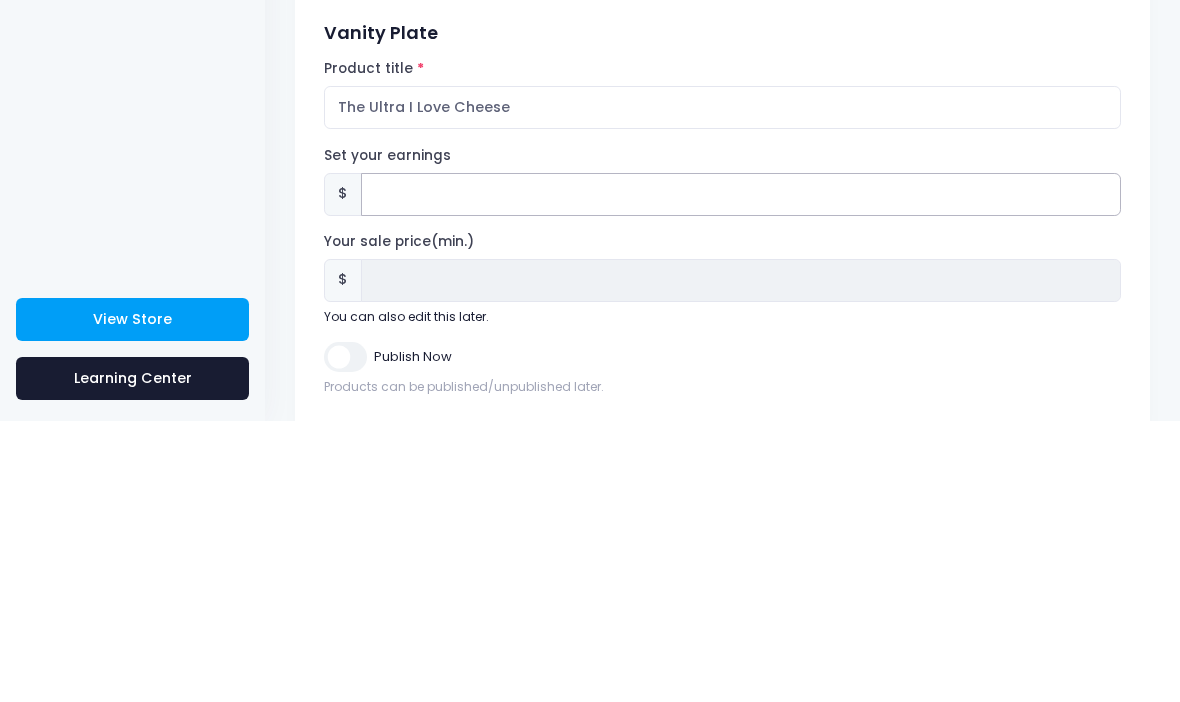 type 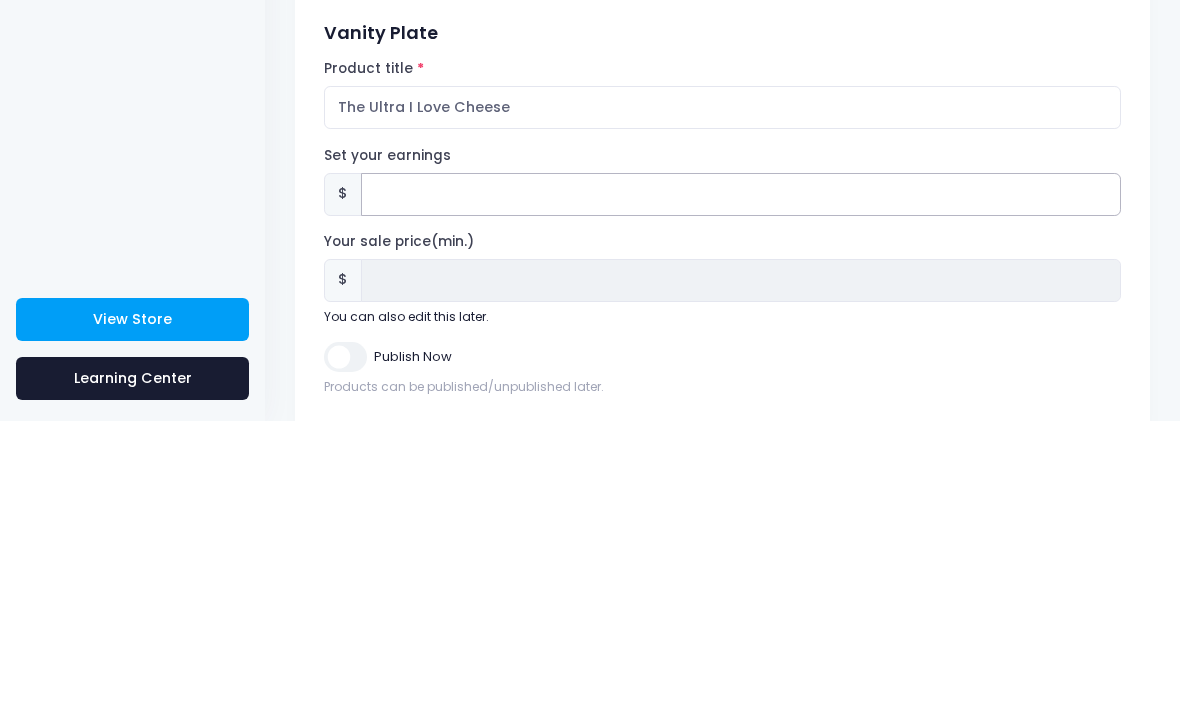 type on "1" 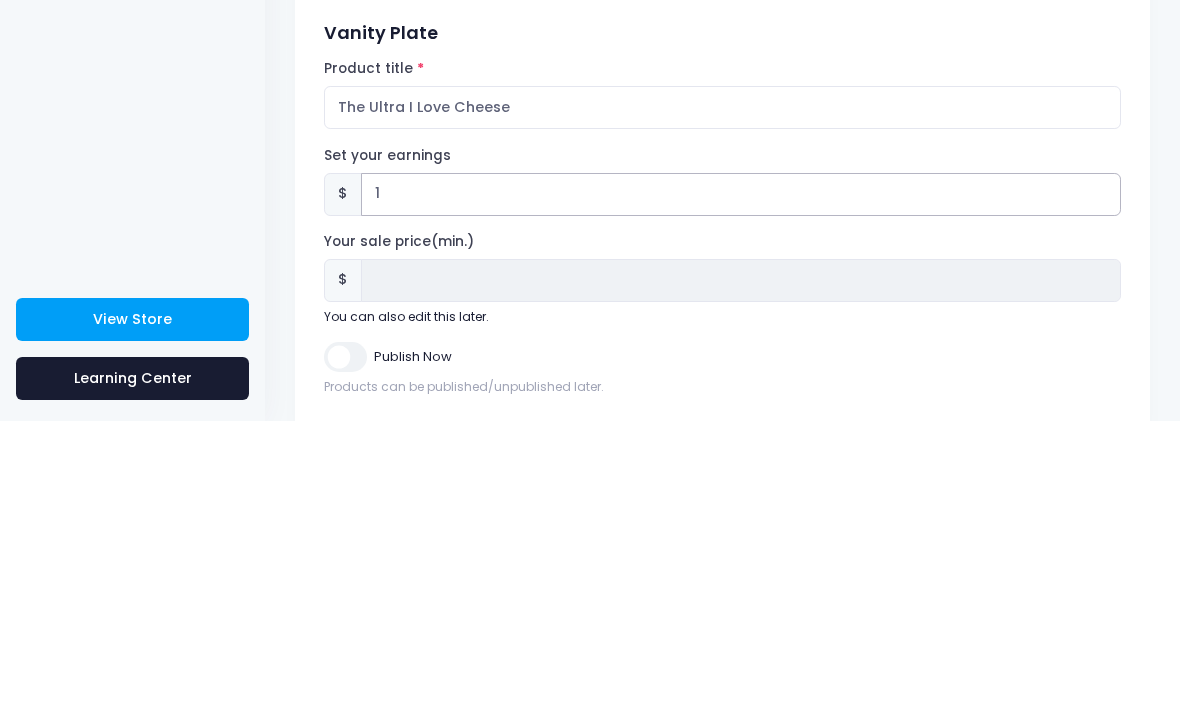 type 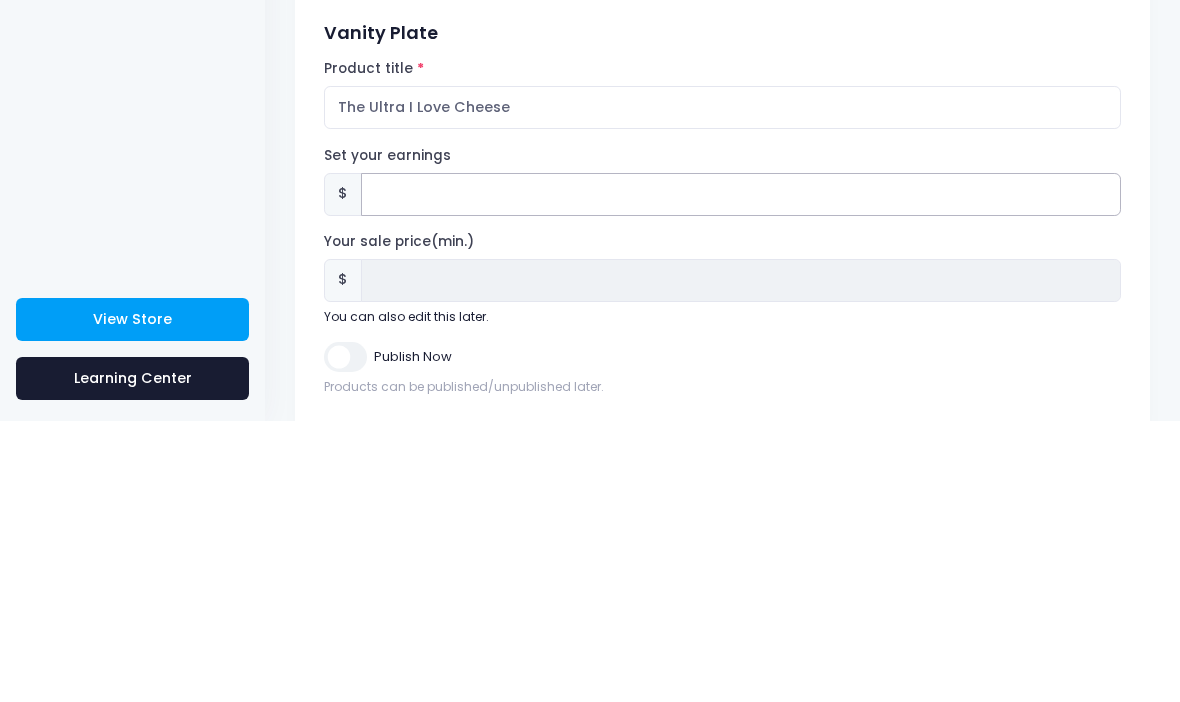 type 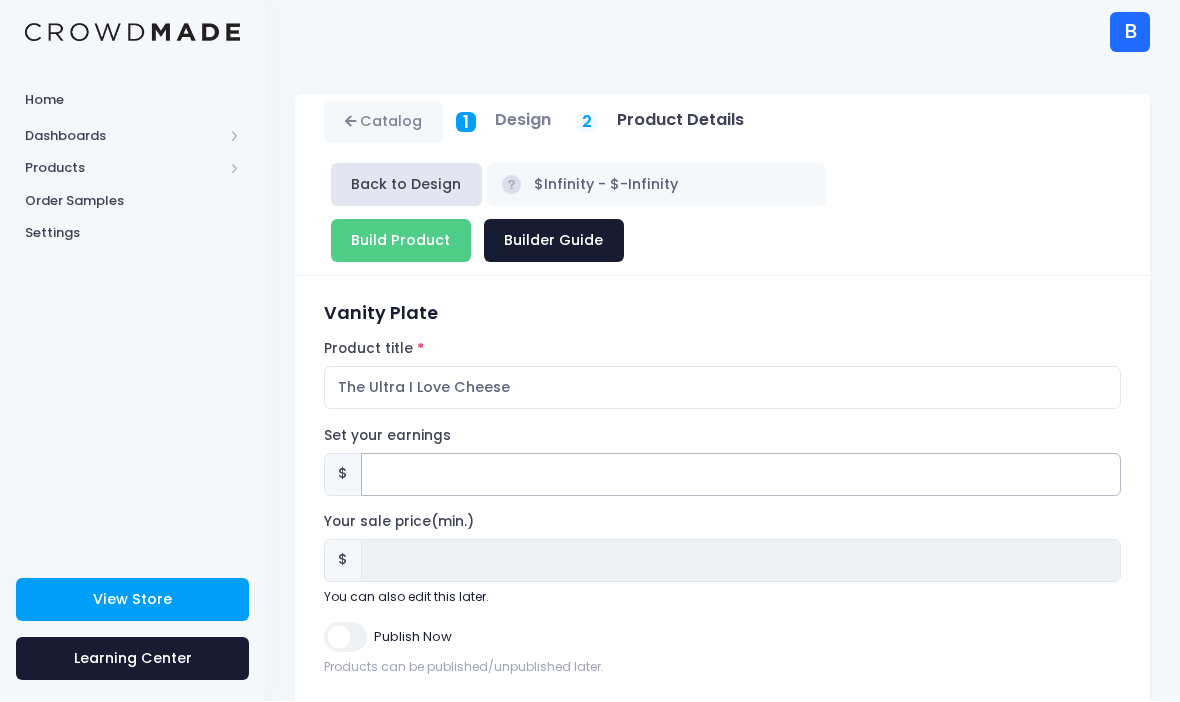 type 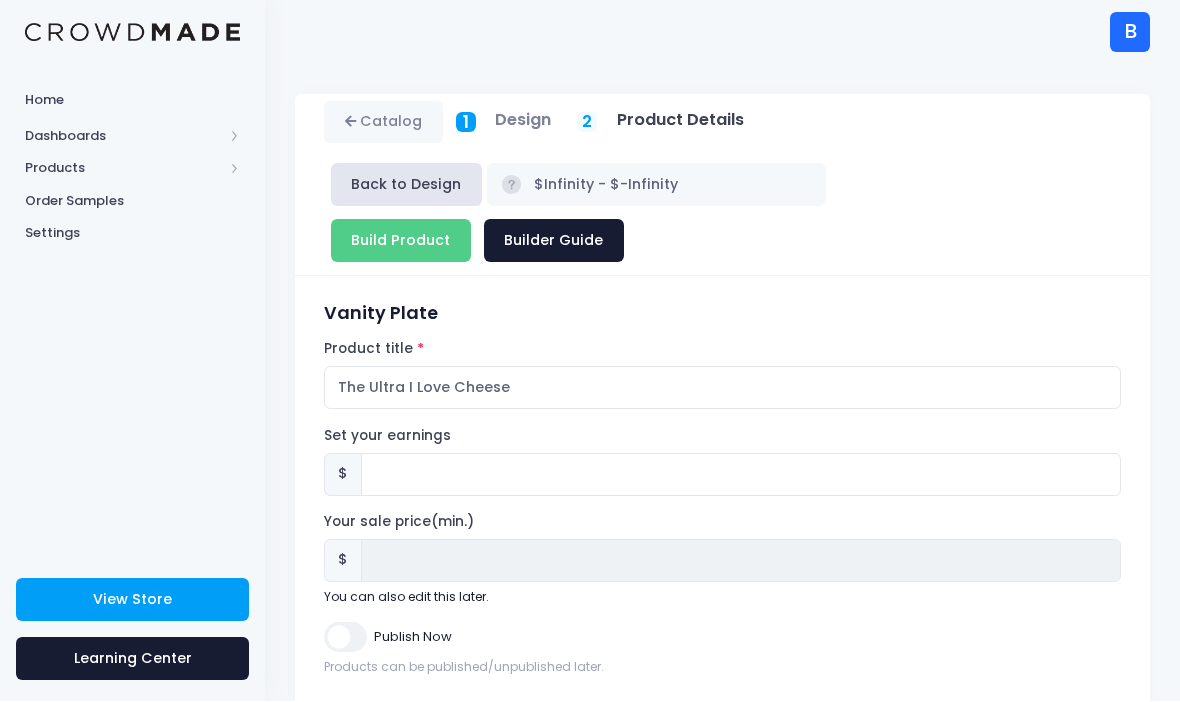 type 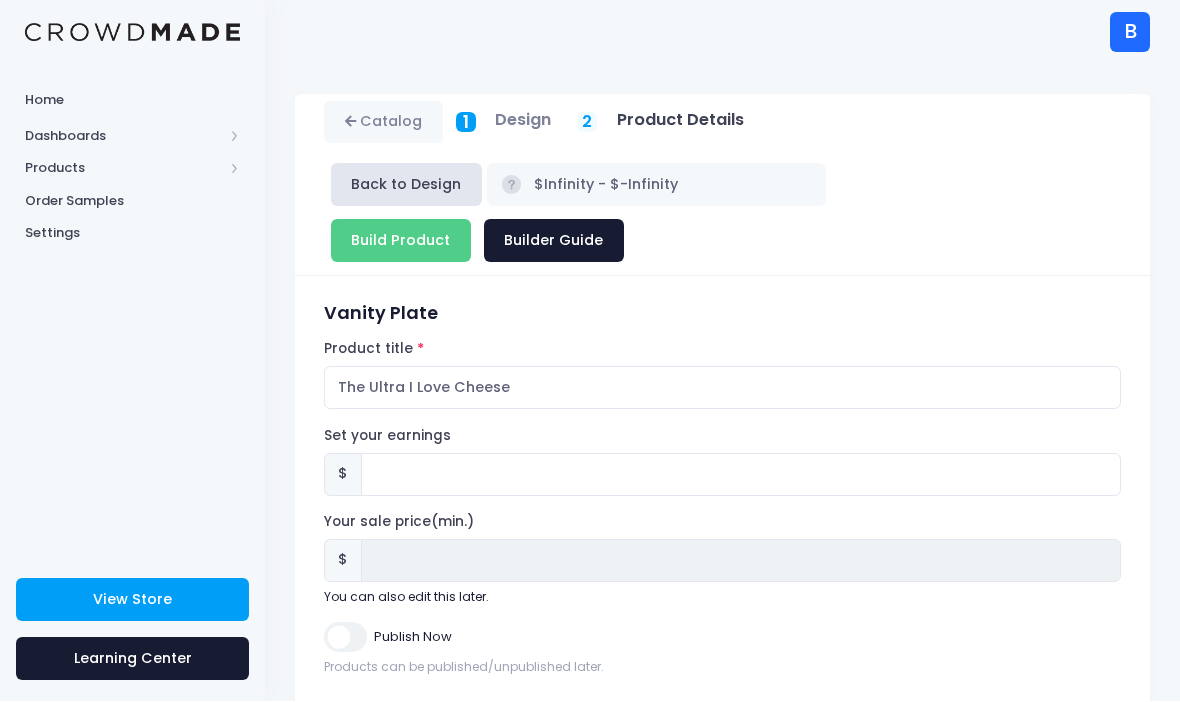 click on "Publish Now" at bounding box center [413, 638] 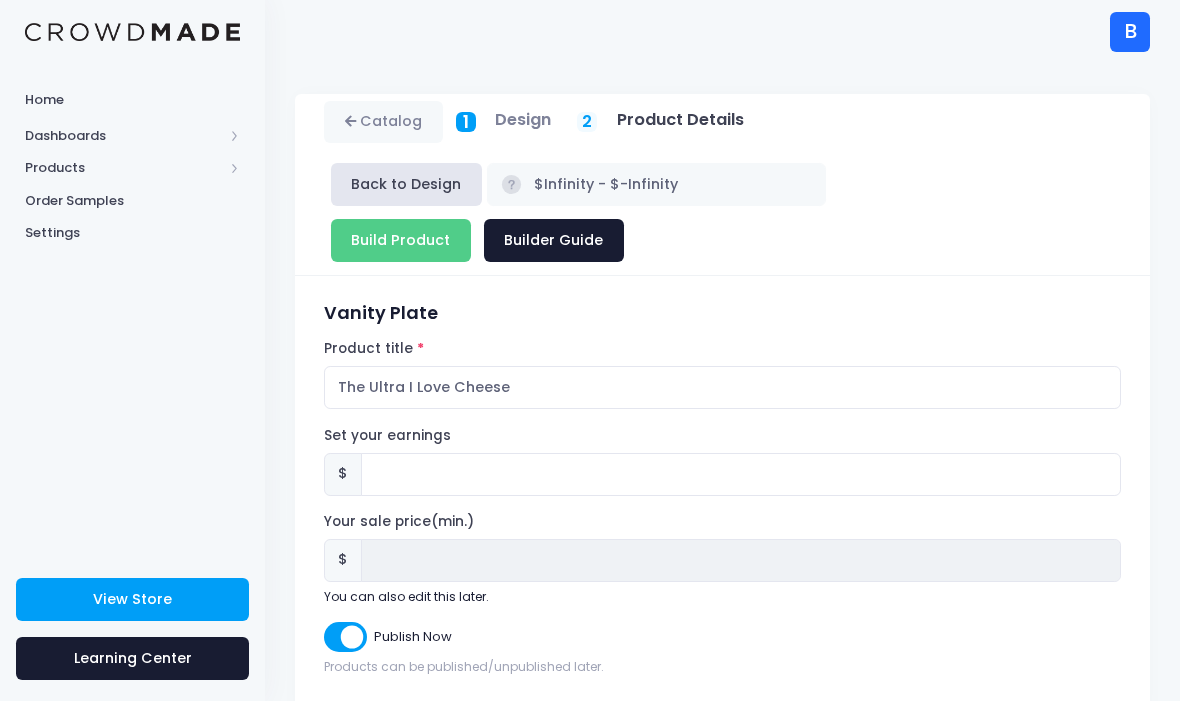 click on "Build Product" at bounding box center [401, 241] 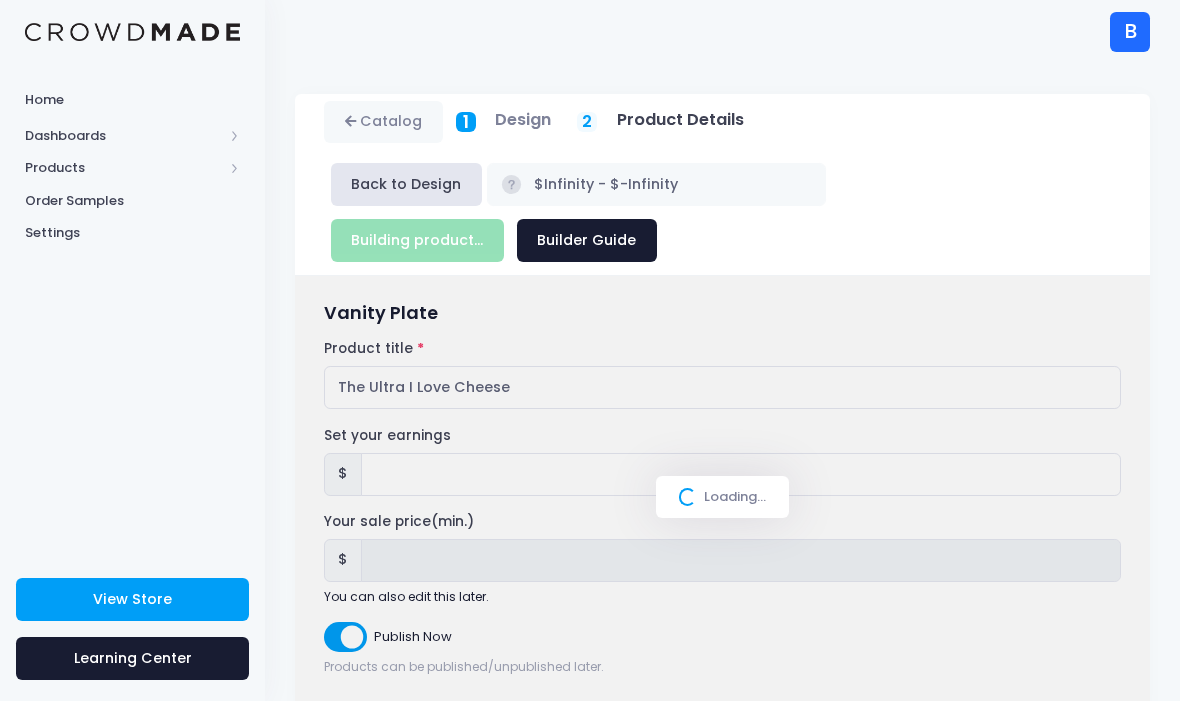 click on "Loading..." at bounding box center (722, 498) 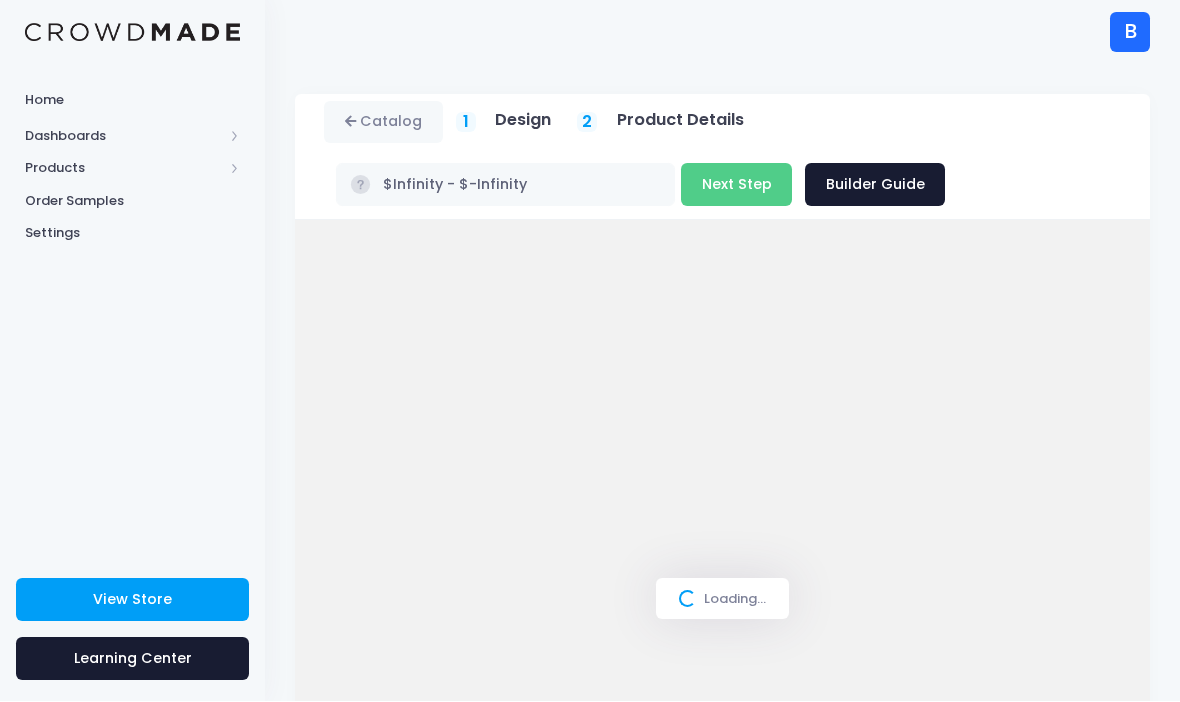 scroll, scrollTop: 1, scrollLeft: 0, axis: vertical 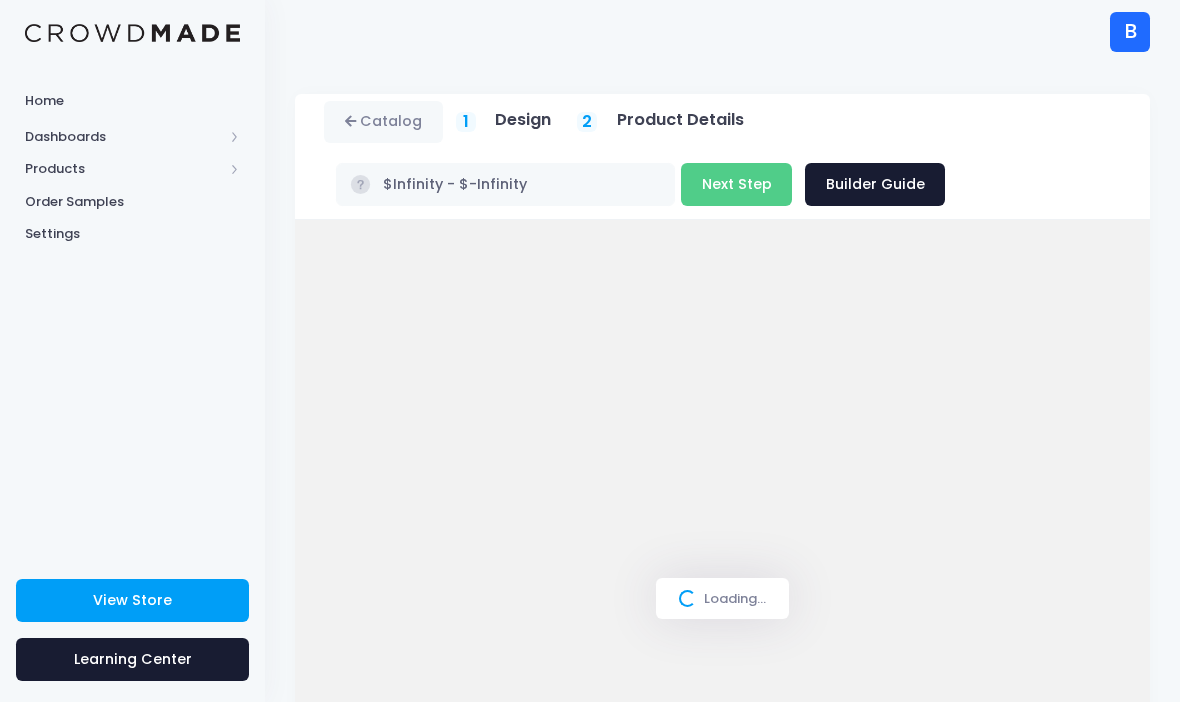 click on "Next Step" at bounding box center [736, 184] 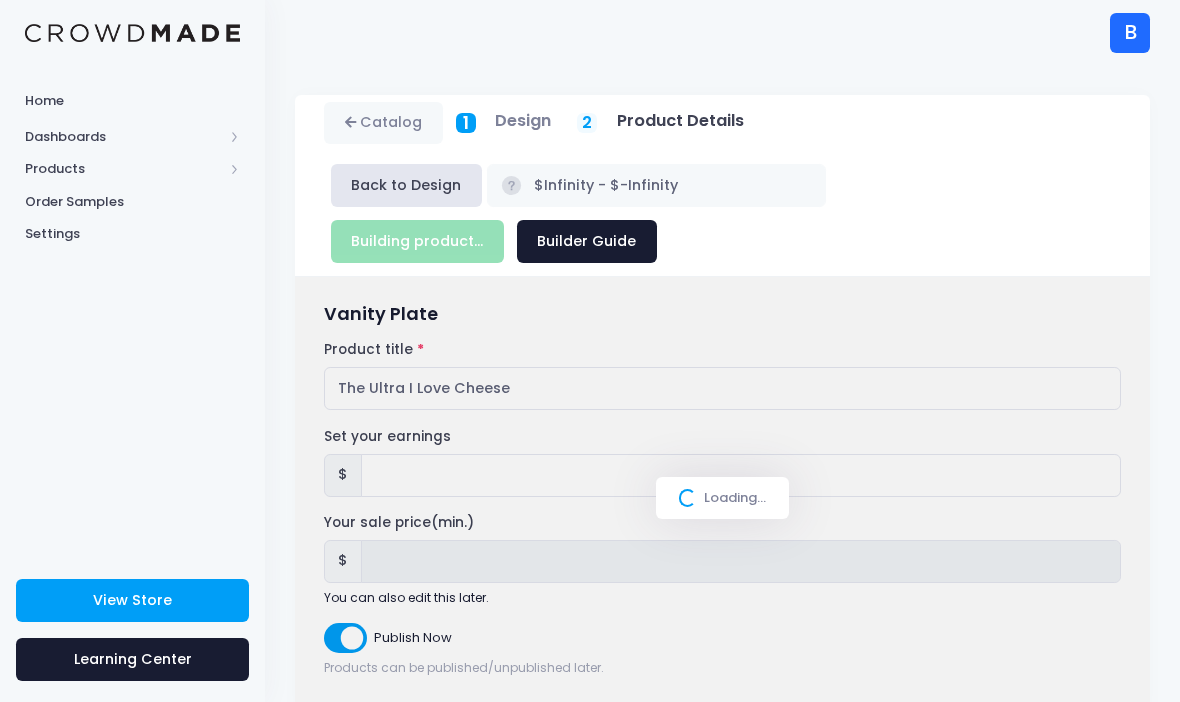 click on "Loading..." at bounding box center [722, 498] 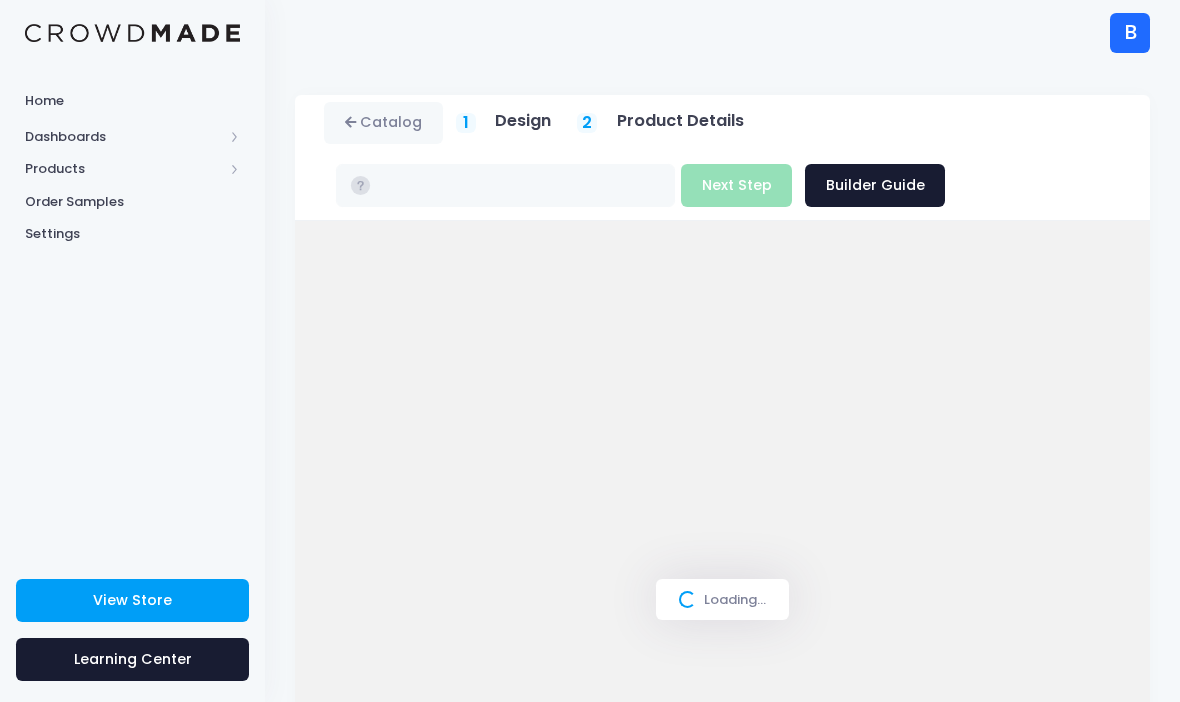 scroll, scrollTop: 0, scrollLeft: 0, axis: both 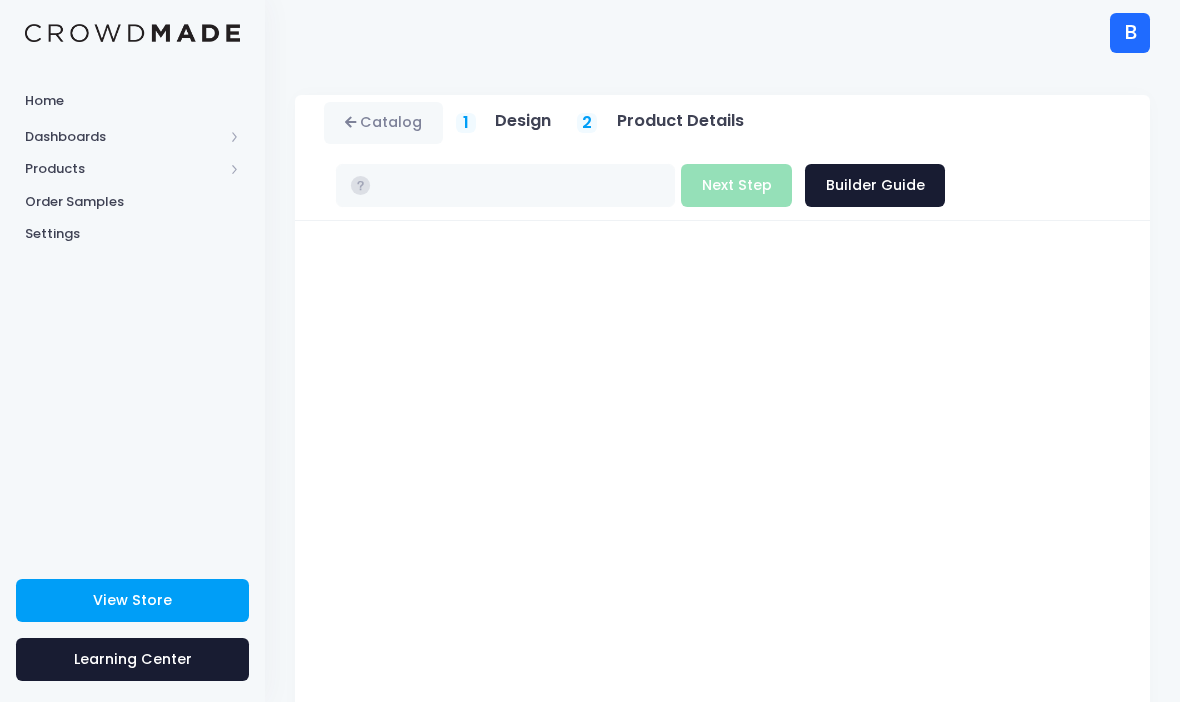type on "$12.87" 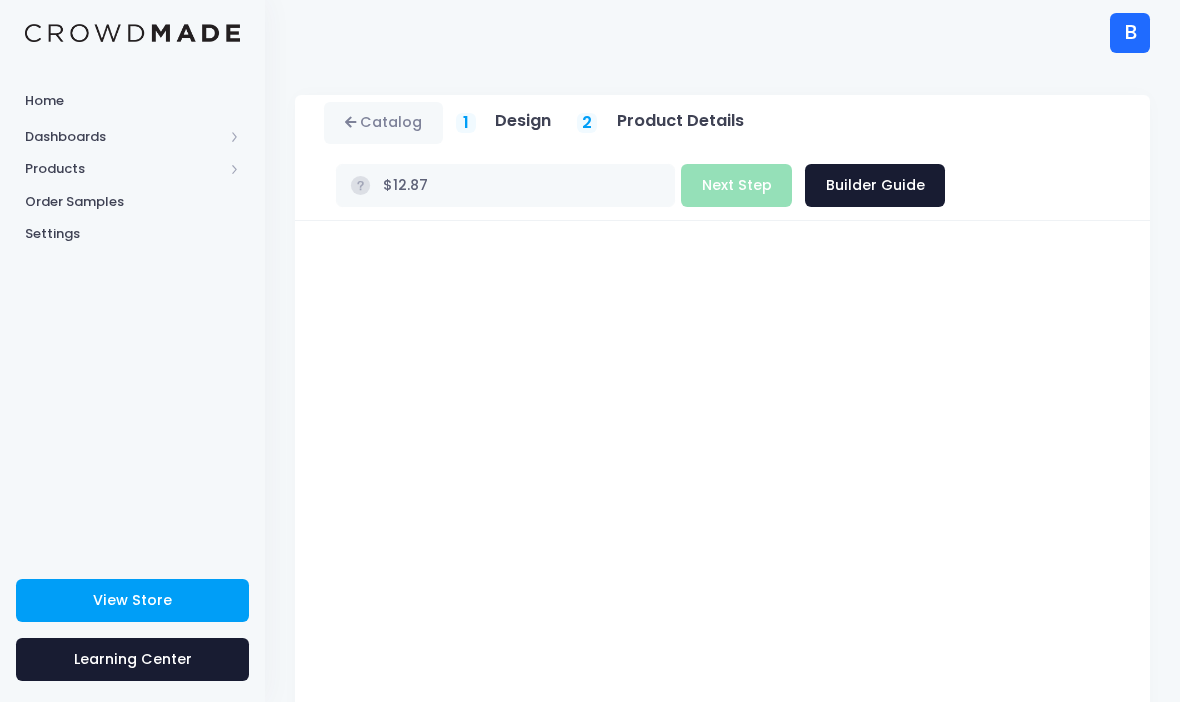 click on "View Store" at bounding box center [132, 600] 